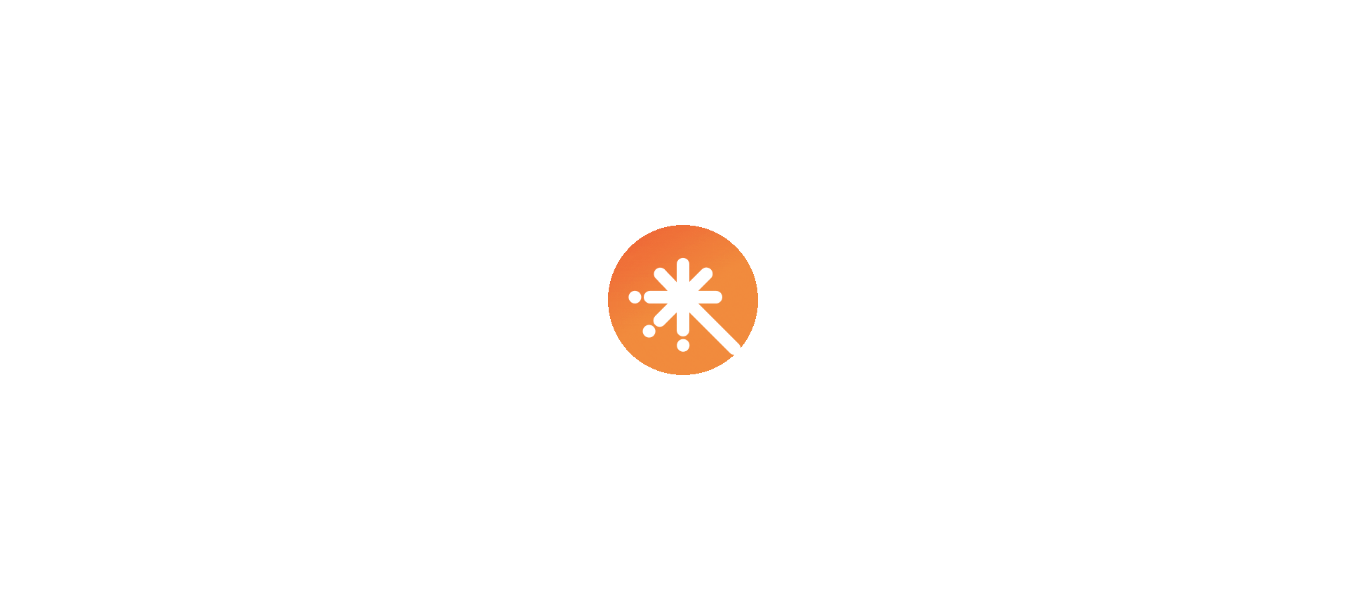 scroll, scrollTop: 0, scrollLeft: 0, axis: both 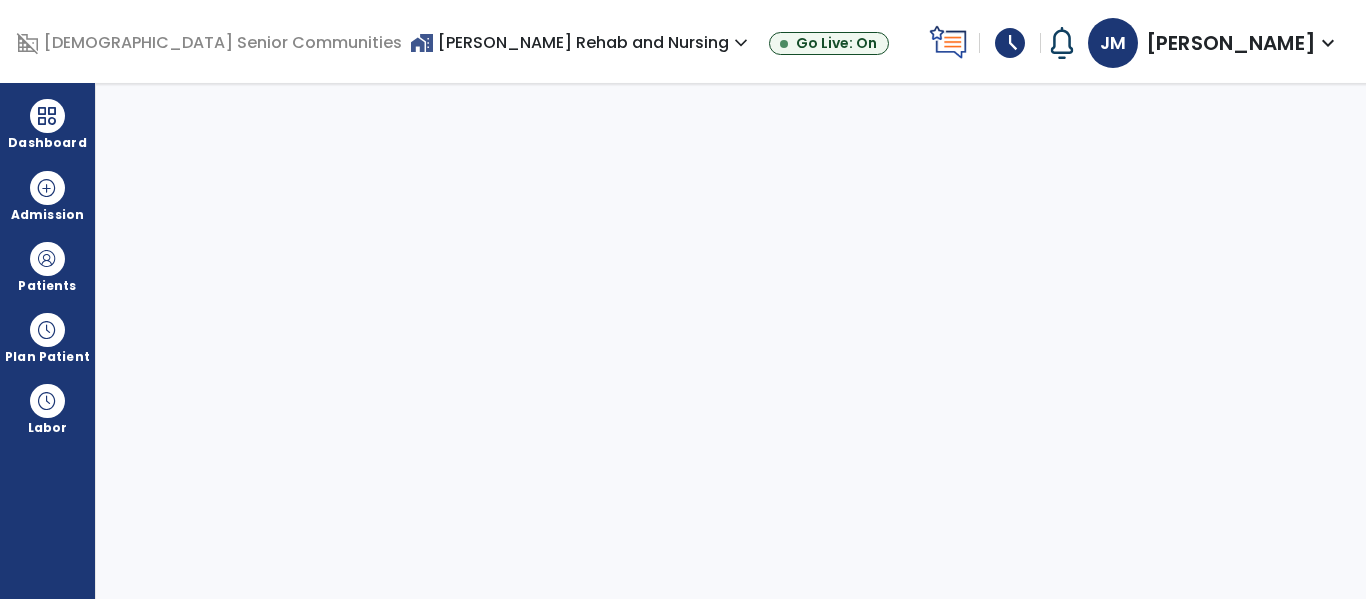 select on "****" 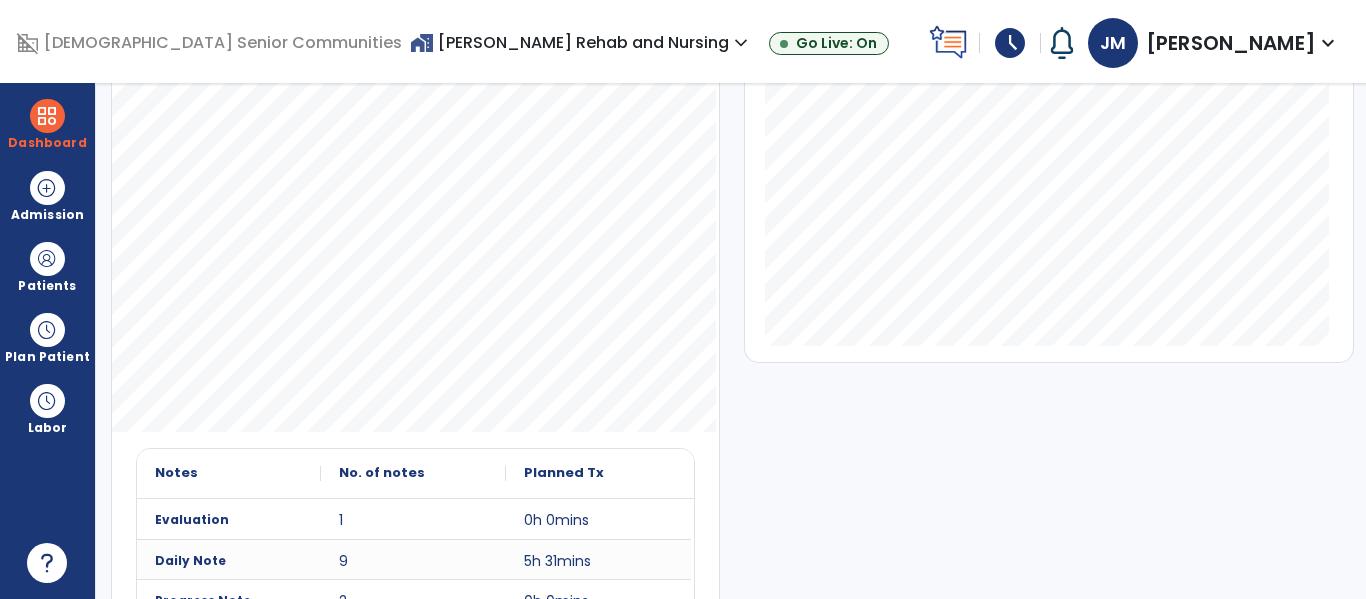 scroll, scrollTop: 0, scrollLeft: 0, axis: both 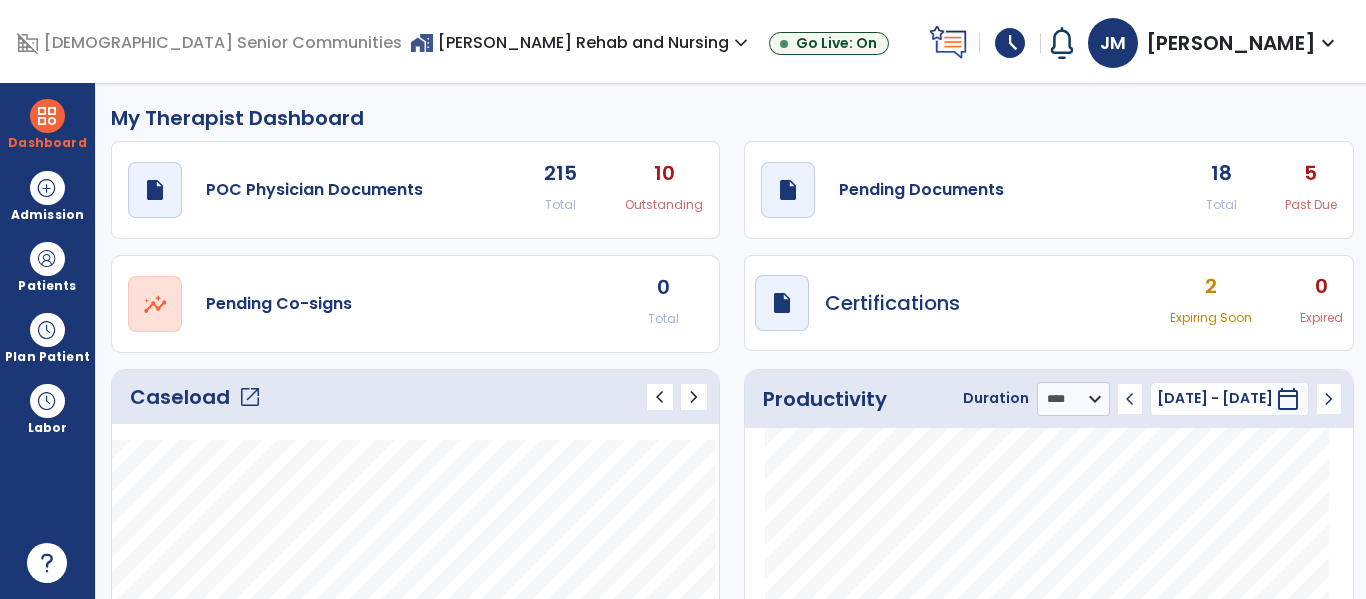 click on "open_in_new" 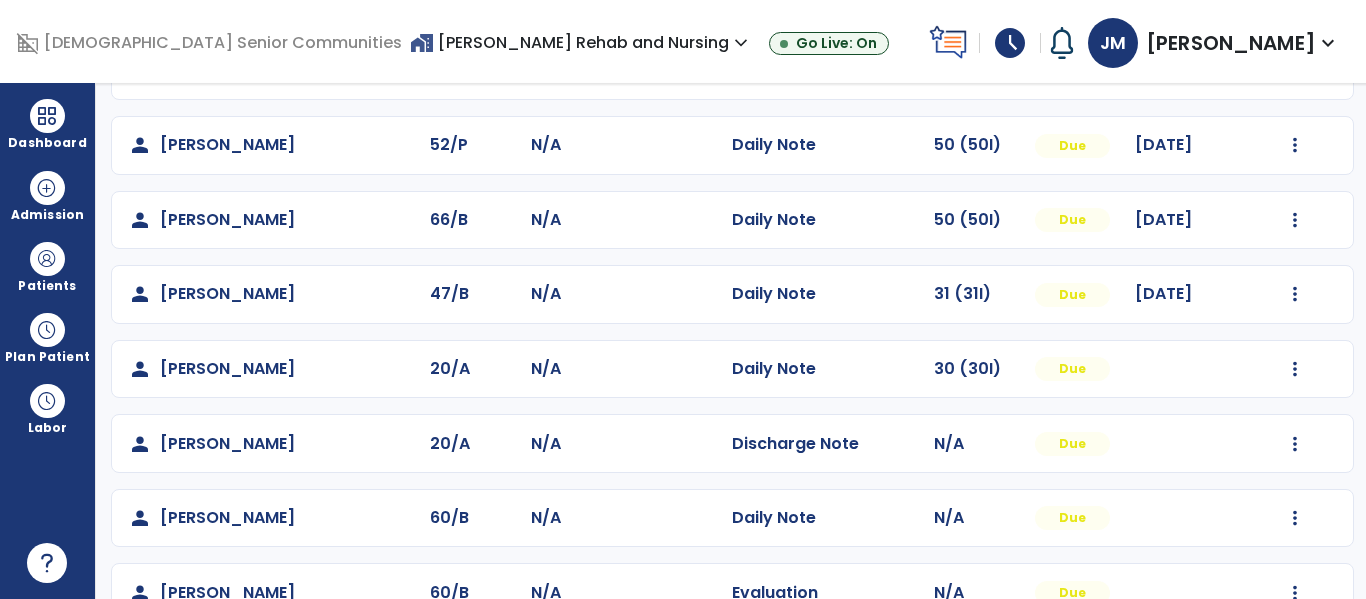 scroll, scrollTop: 0, scrollLeft: 0, axis: both 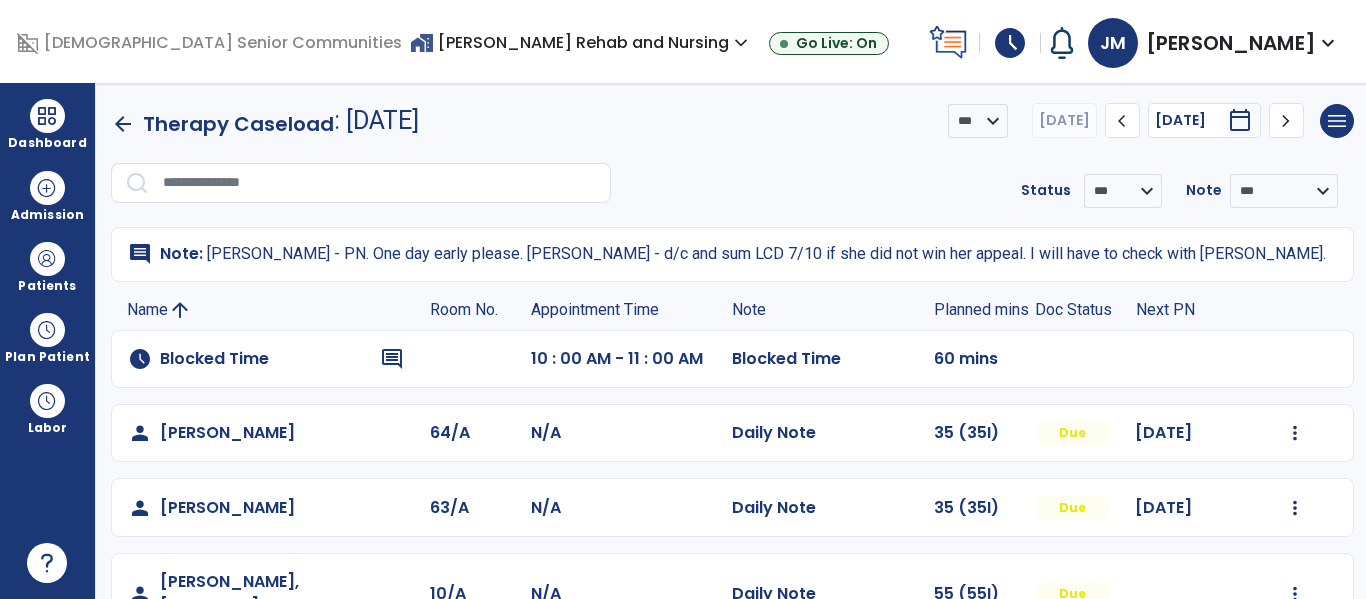 click on "arrow_back" 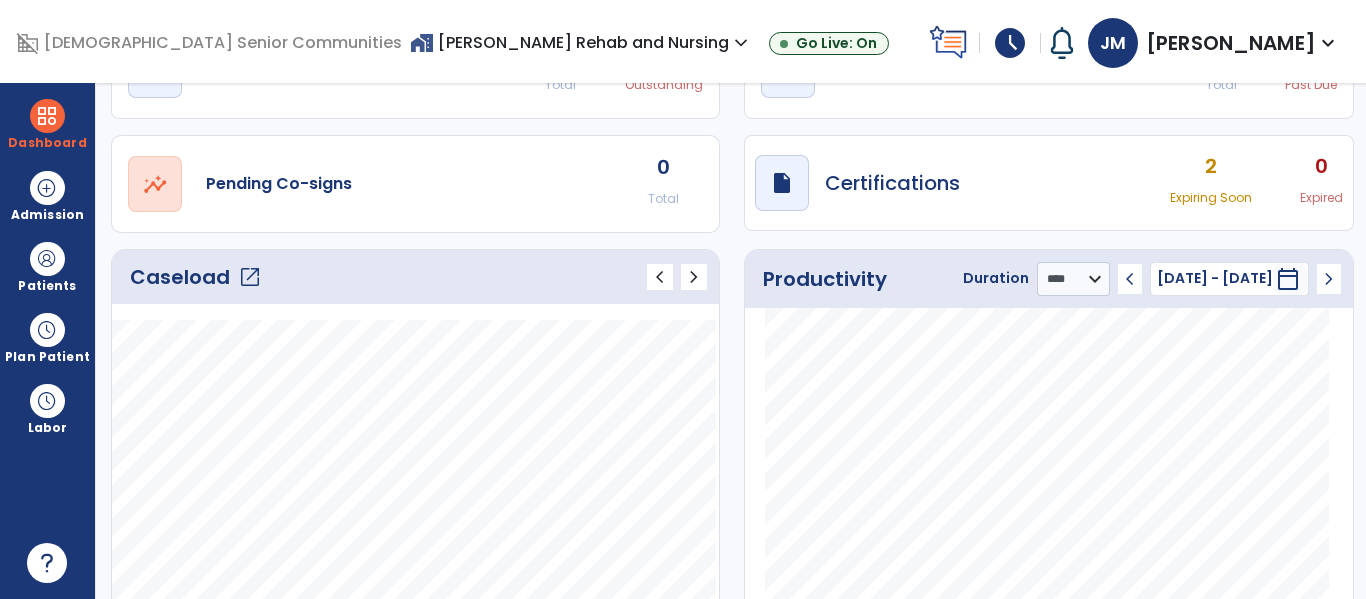 scroll, scrollTop: 150, scrollLeft: 0, axis: vertical 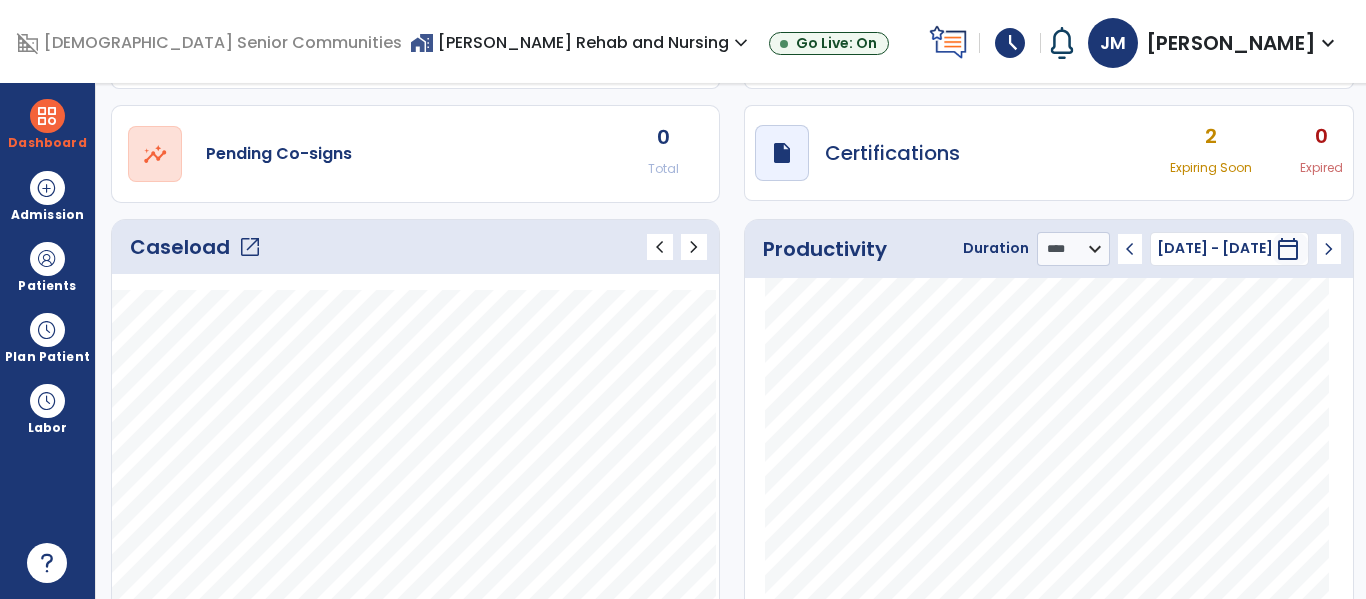 click on "open_in_new" 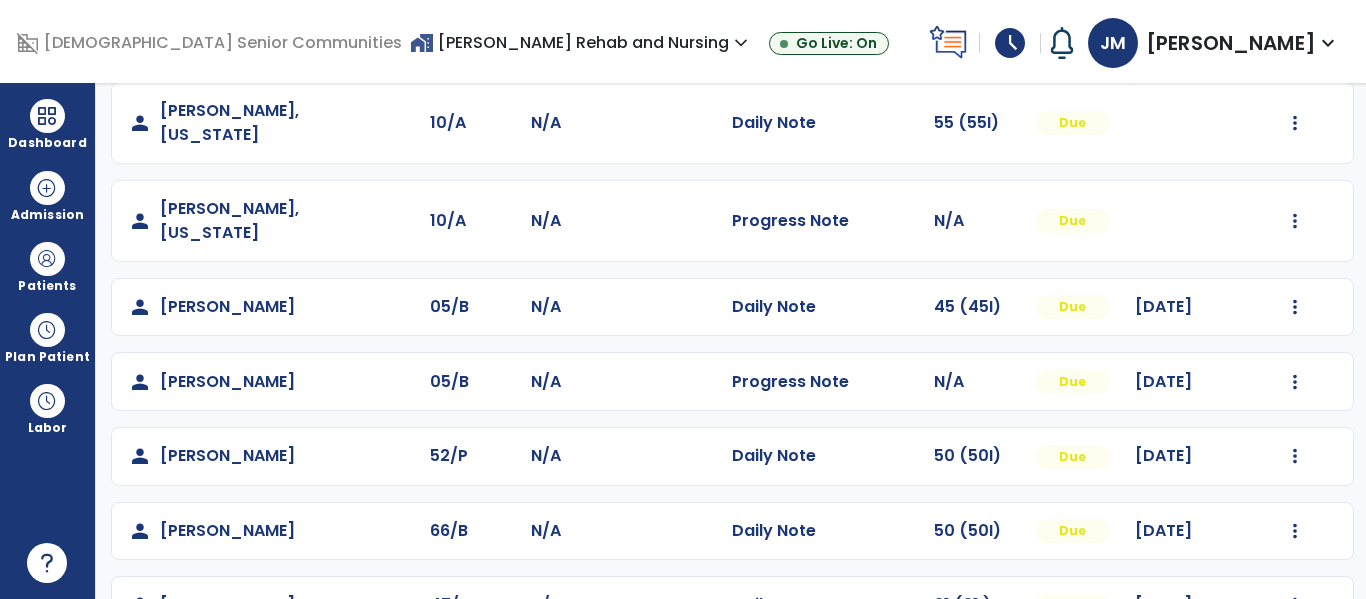 scroll, scrollTop: 473, scrollLeft: 0, axis: vertical 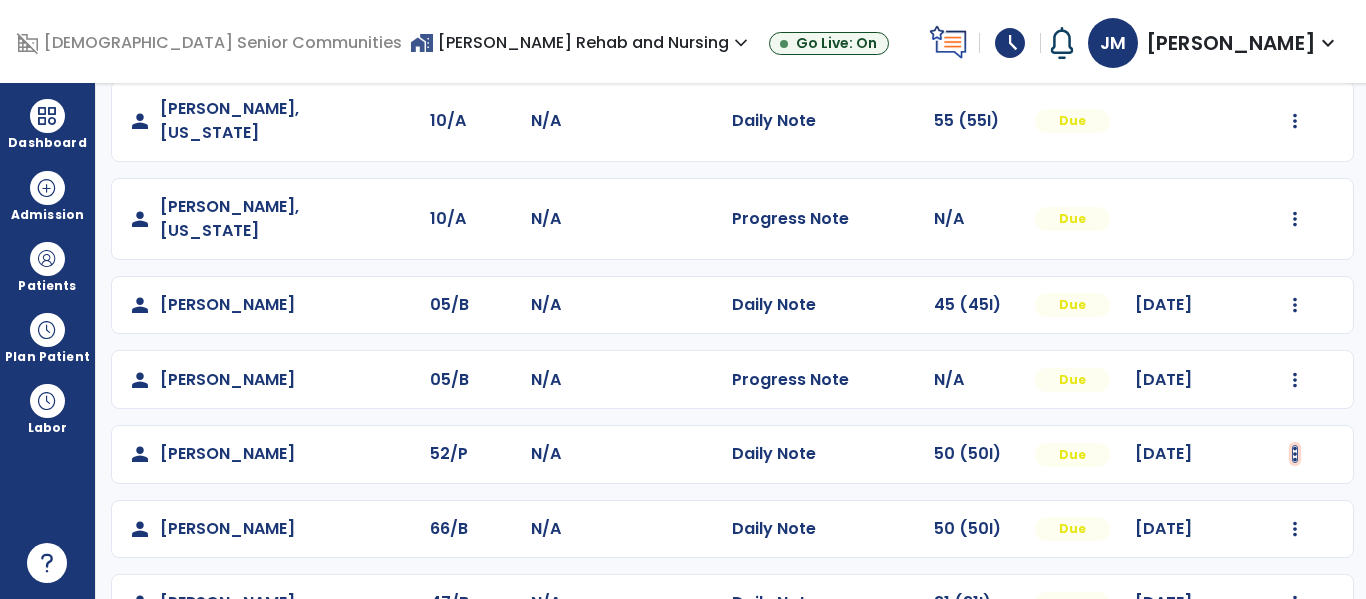 click at bounding box center [1295, -40] 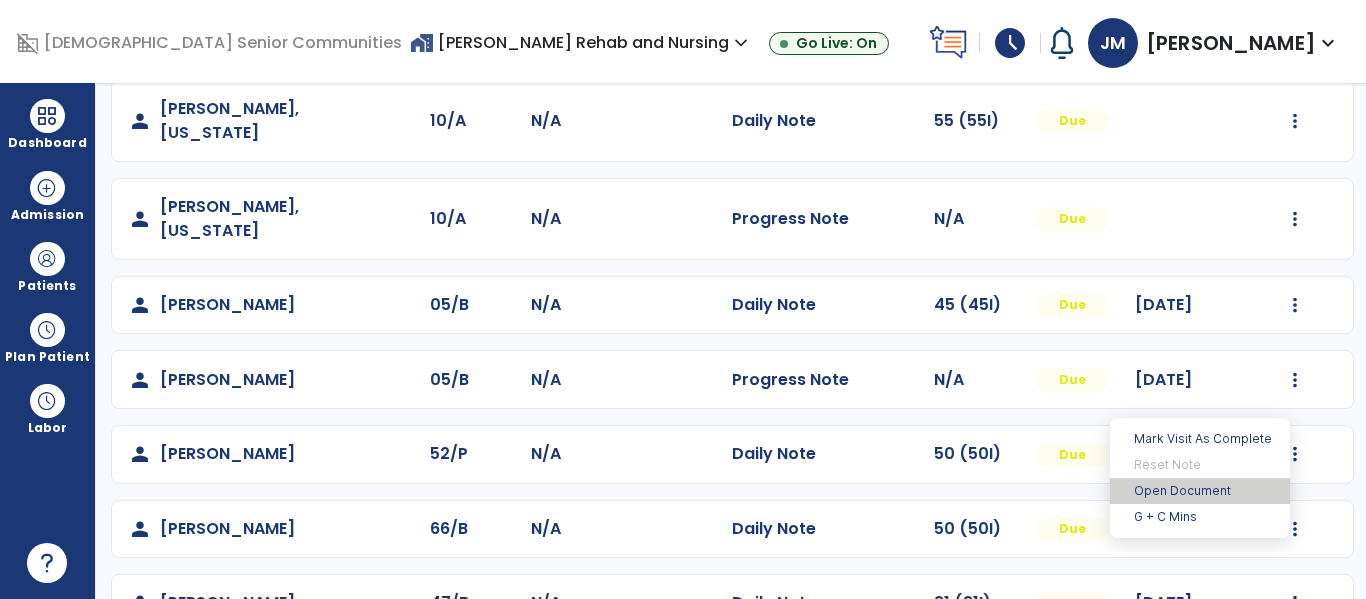 click on "Open Document" at bounding box center [1200, 491] 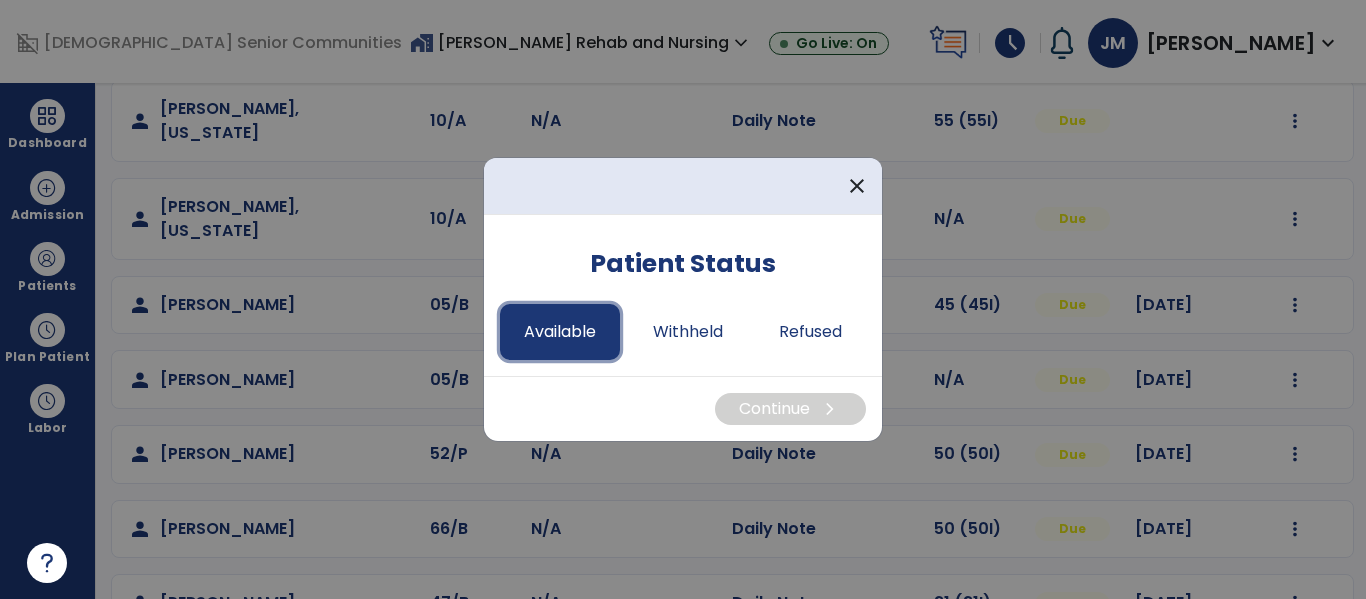 click on "Available" at bounding box center [560, 332] 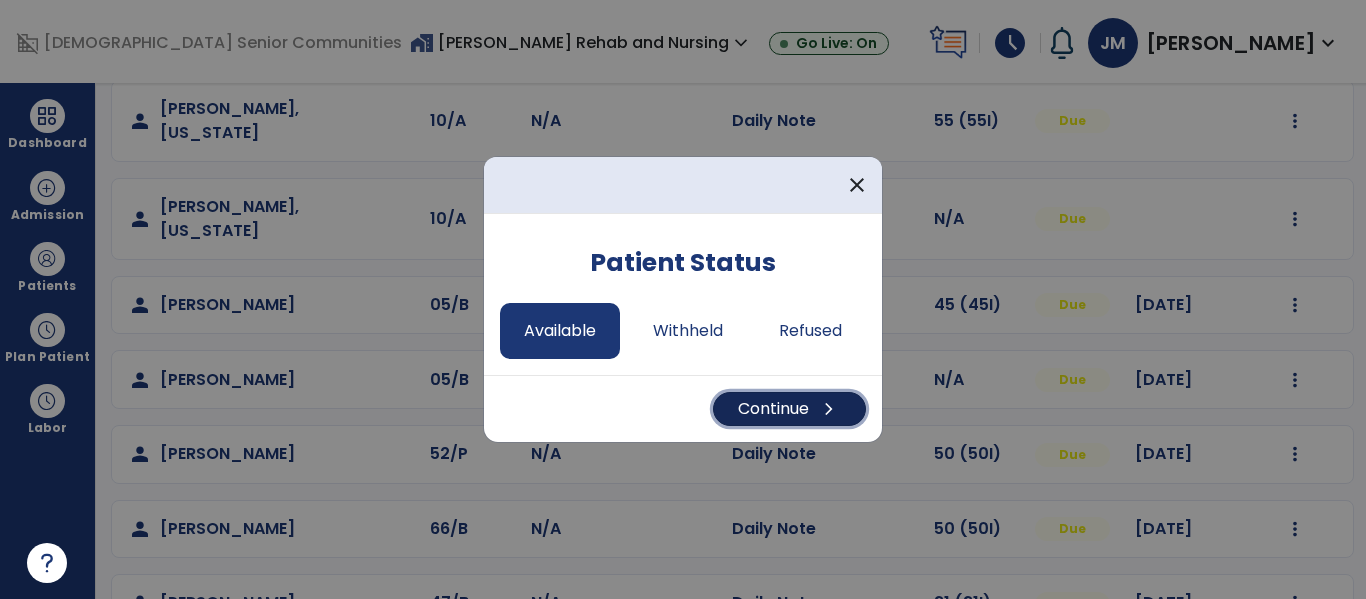 click on "Continue   chevron_right" at bounding box center (789, 409) 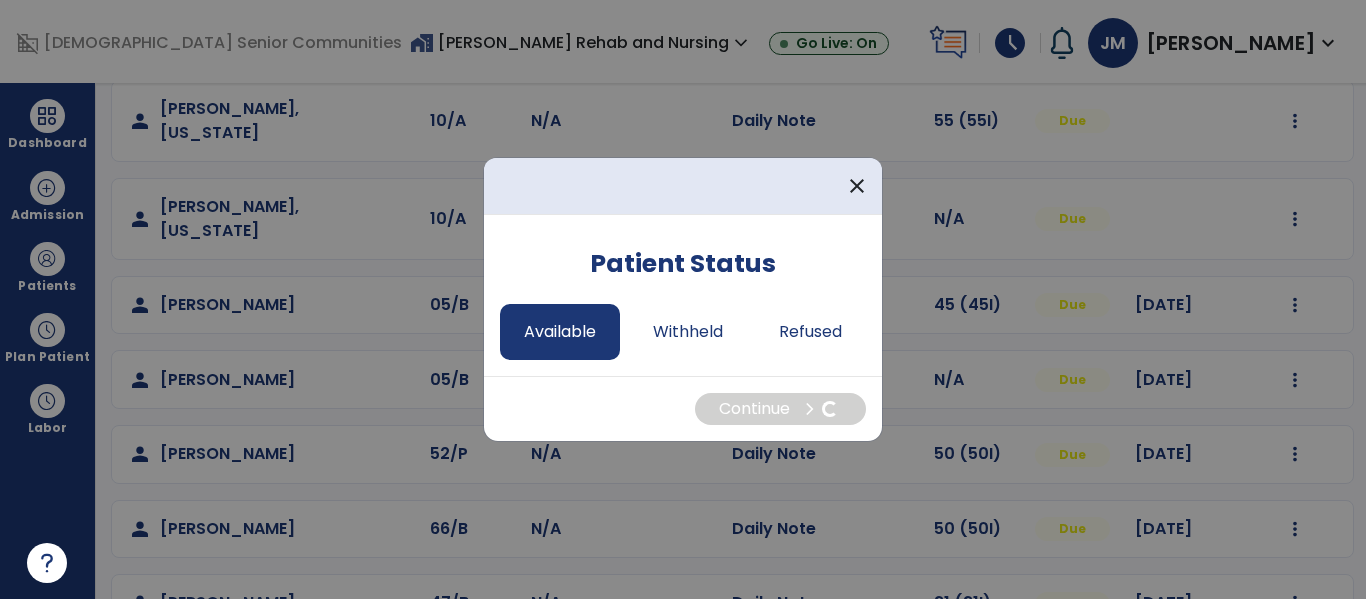 select on "*" 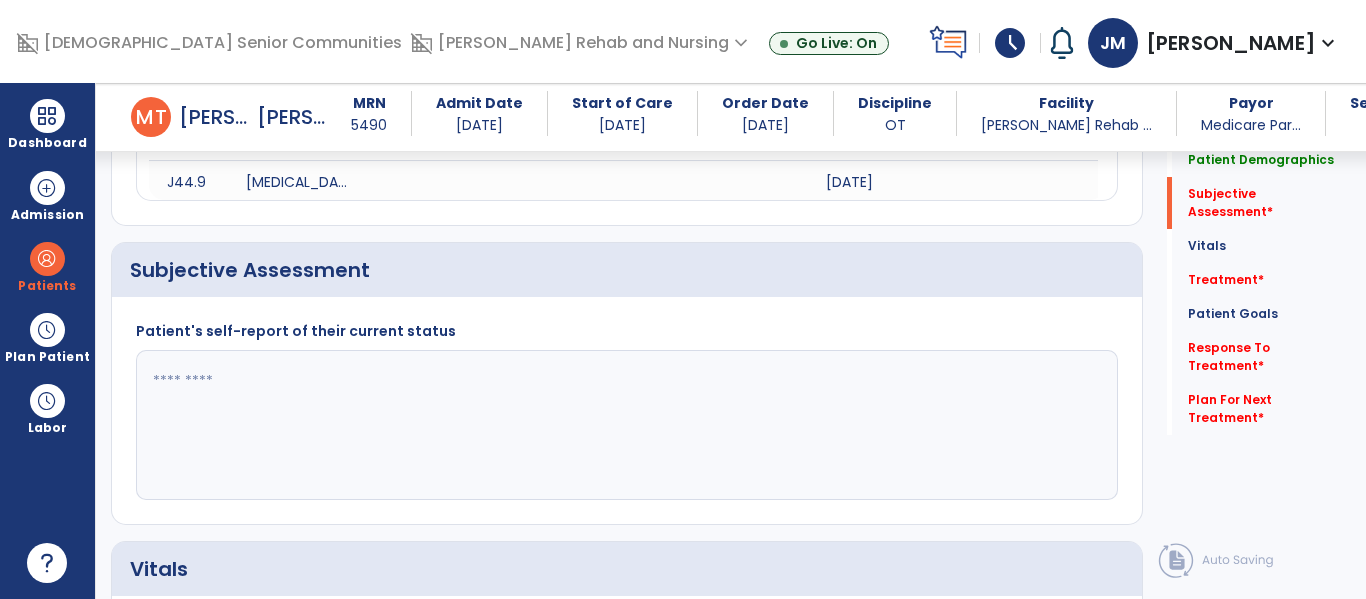 scroll, scrollTop: 436, scrollLeft: 0, axis: vertical 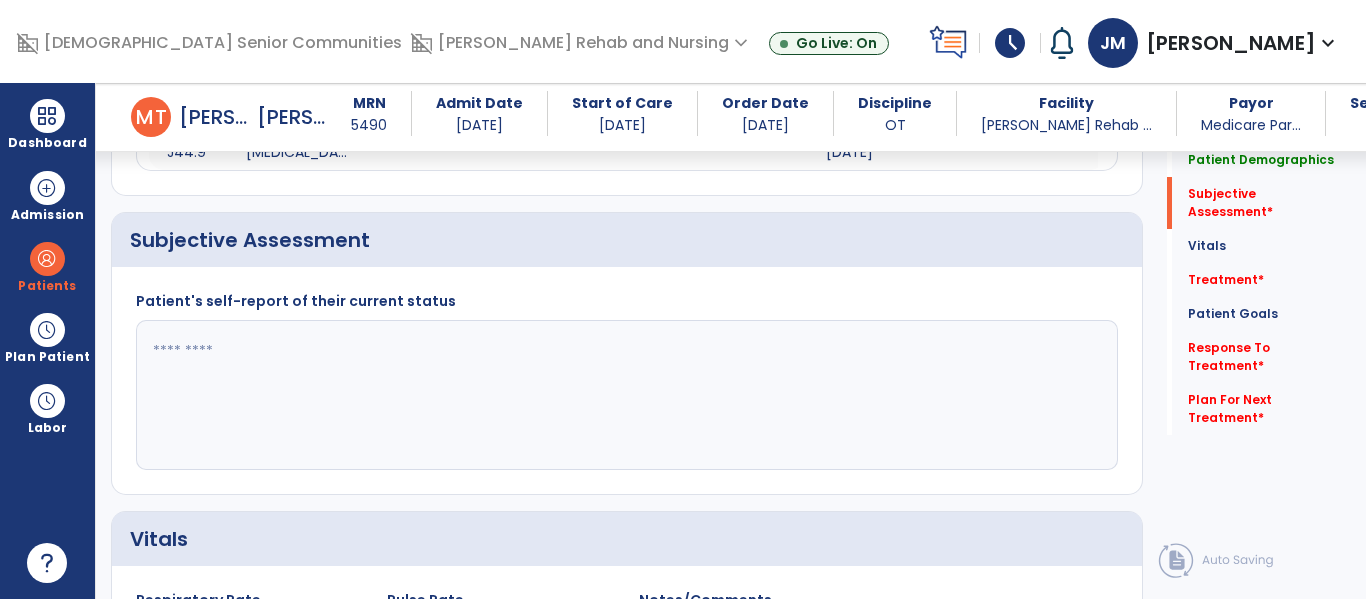 click 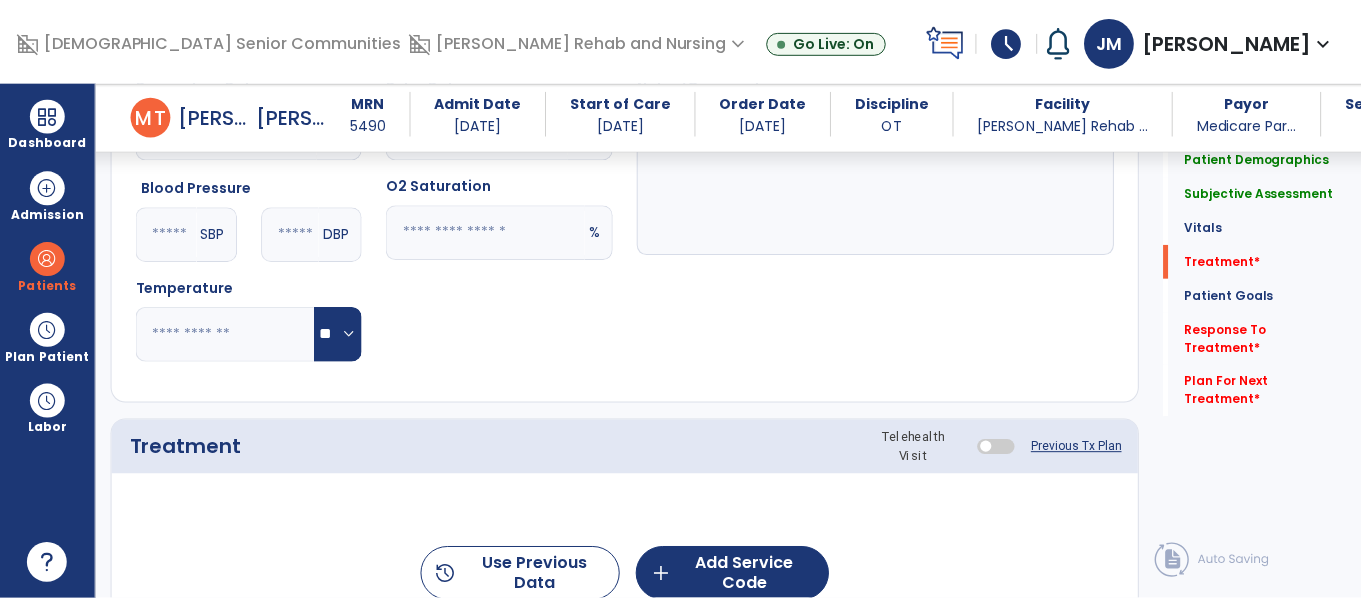 scroll, scrollTop: 1267, scrollLeft: 0, axis: vertical 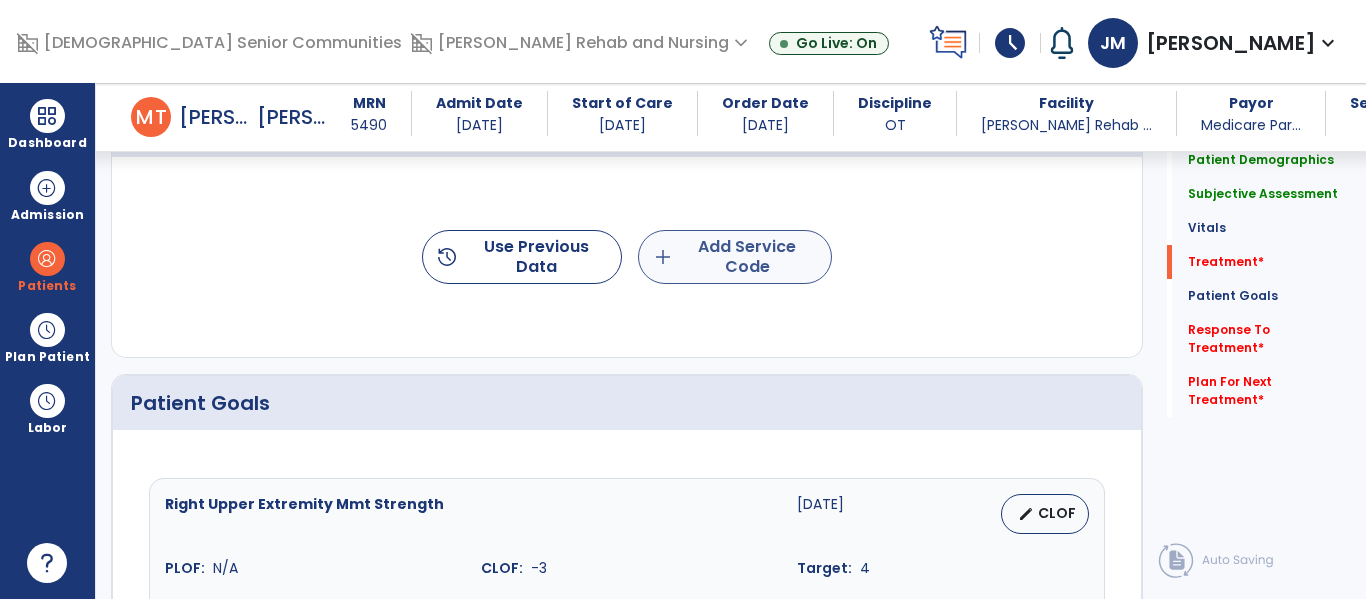 type on "**********" 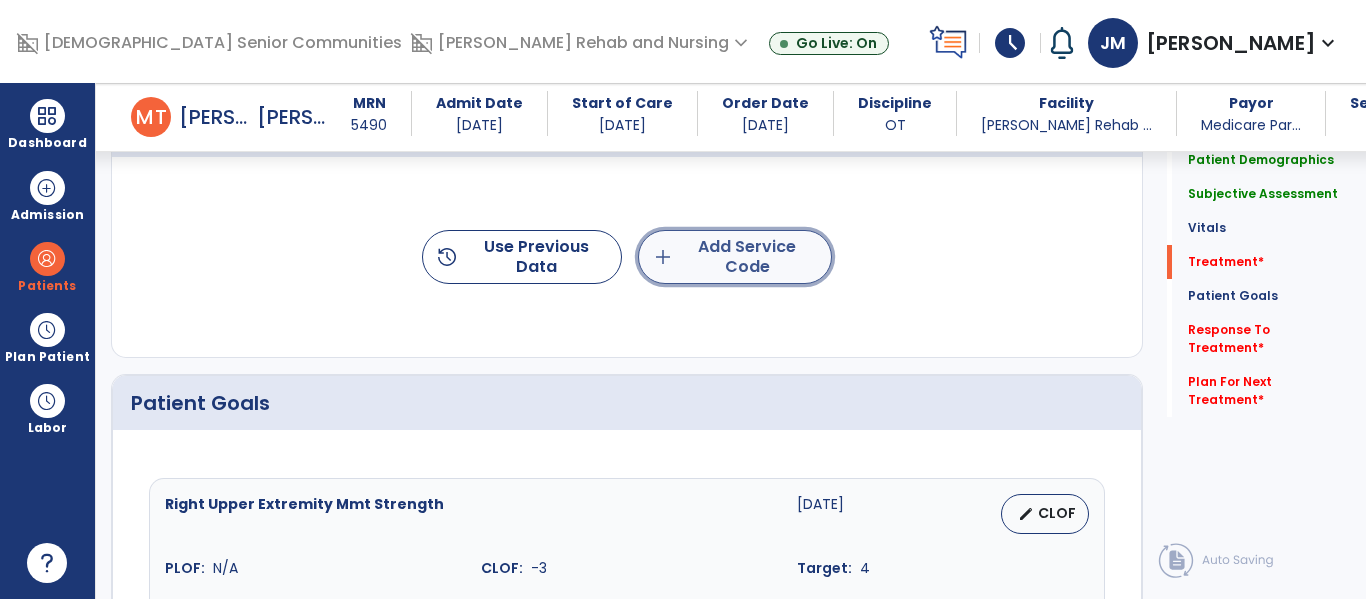 click on "add  Add Service Code" 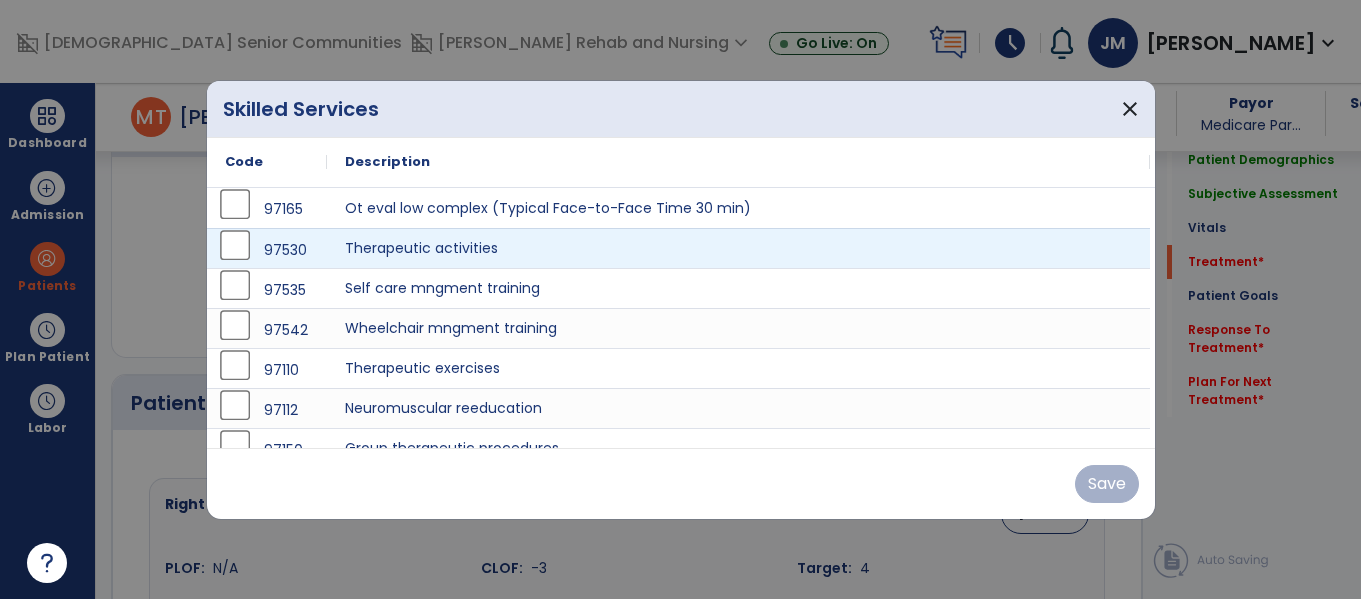 scroll, scrollTop: 1267, scrollLeft: 0, axis: vertical 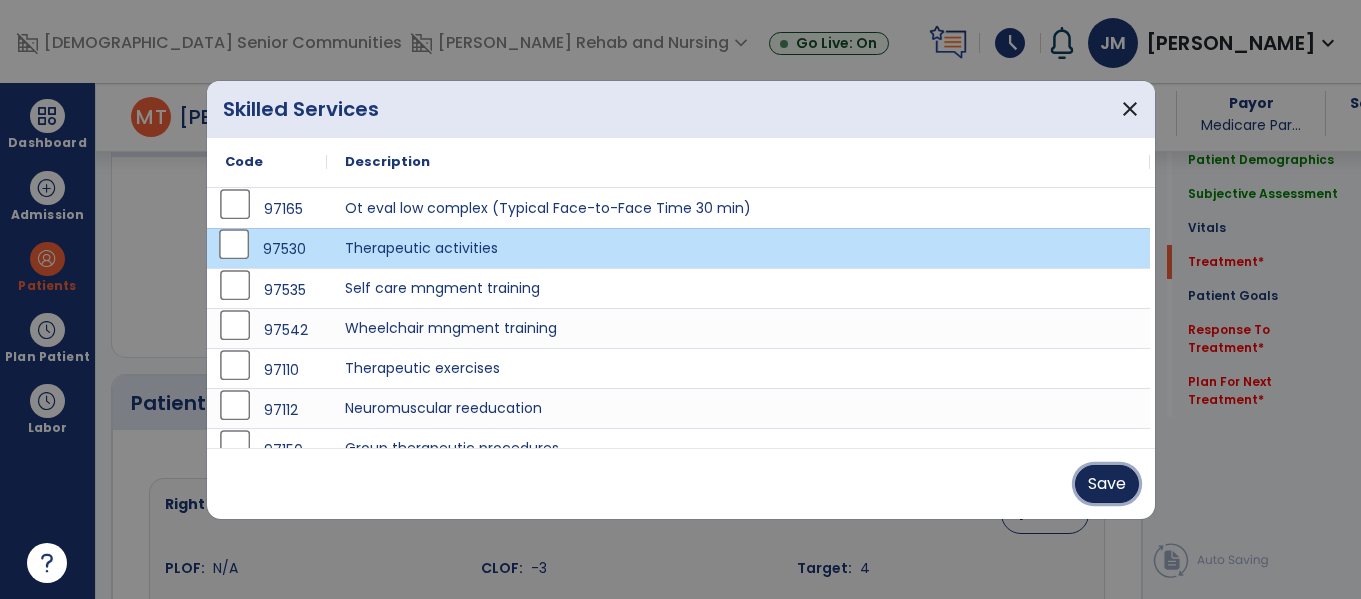 click on "Save" at bounding box center (1107, 484) 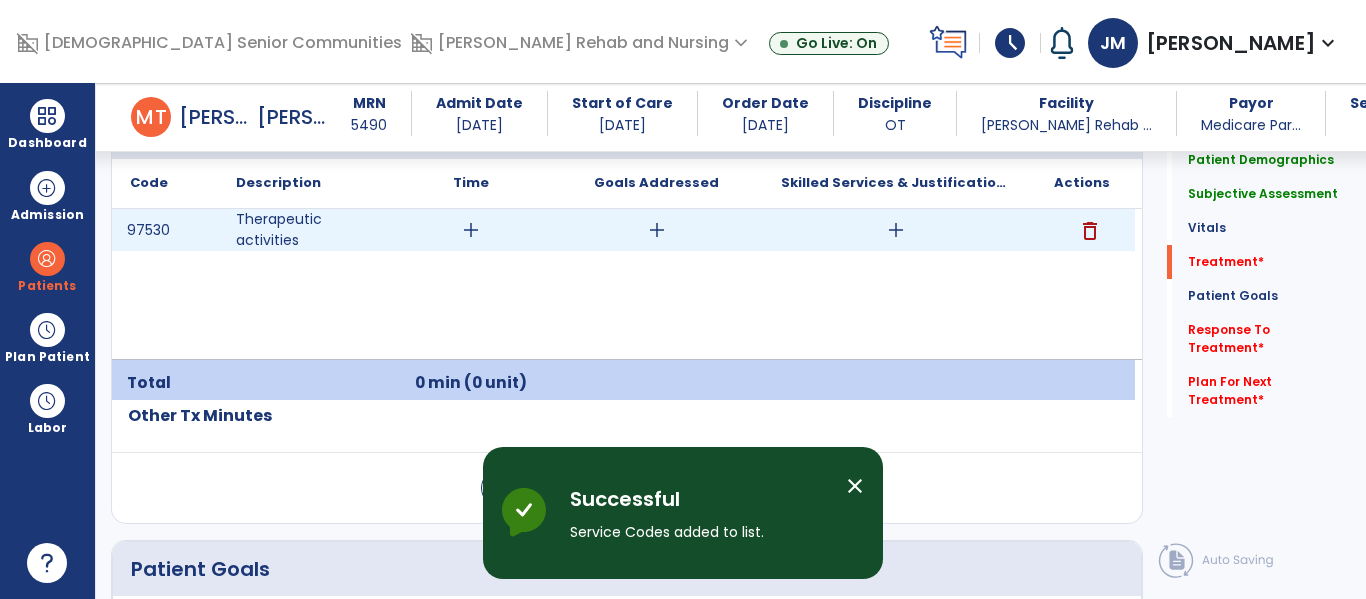 click on "add" at bounding box center [471, 230] 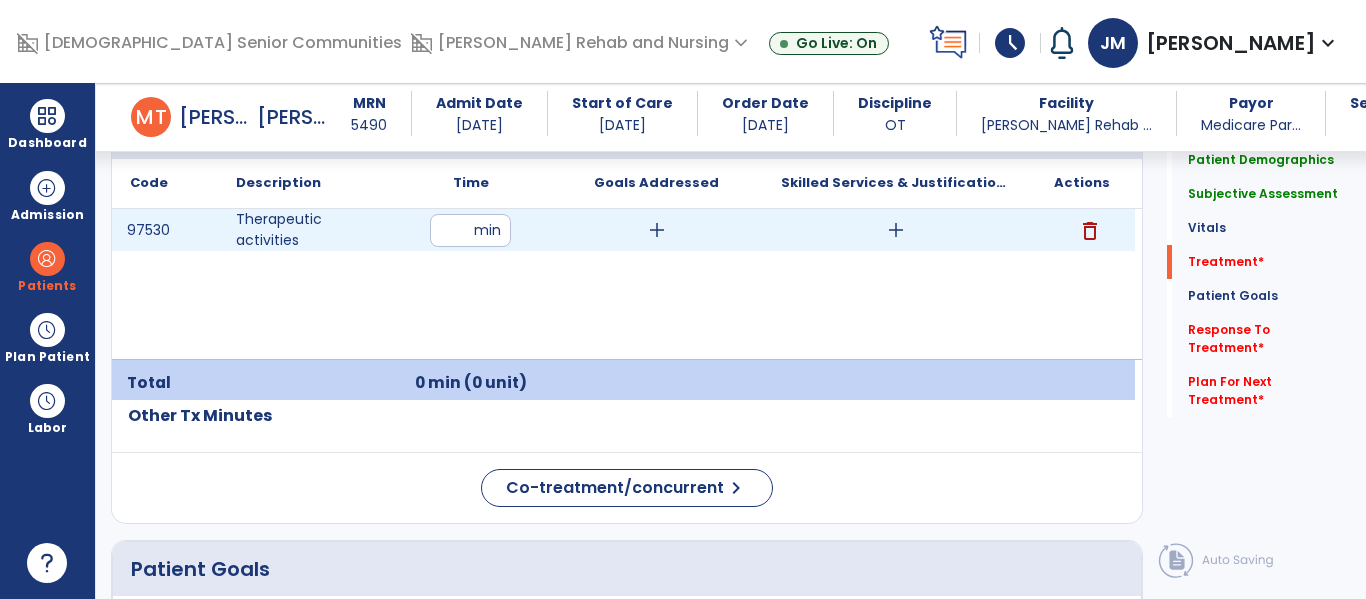 type on "**" 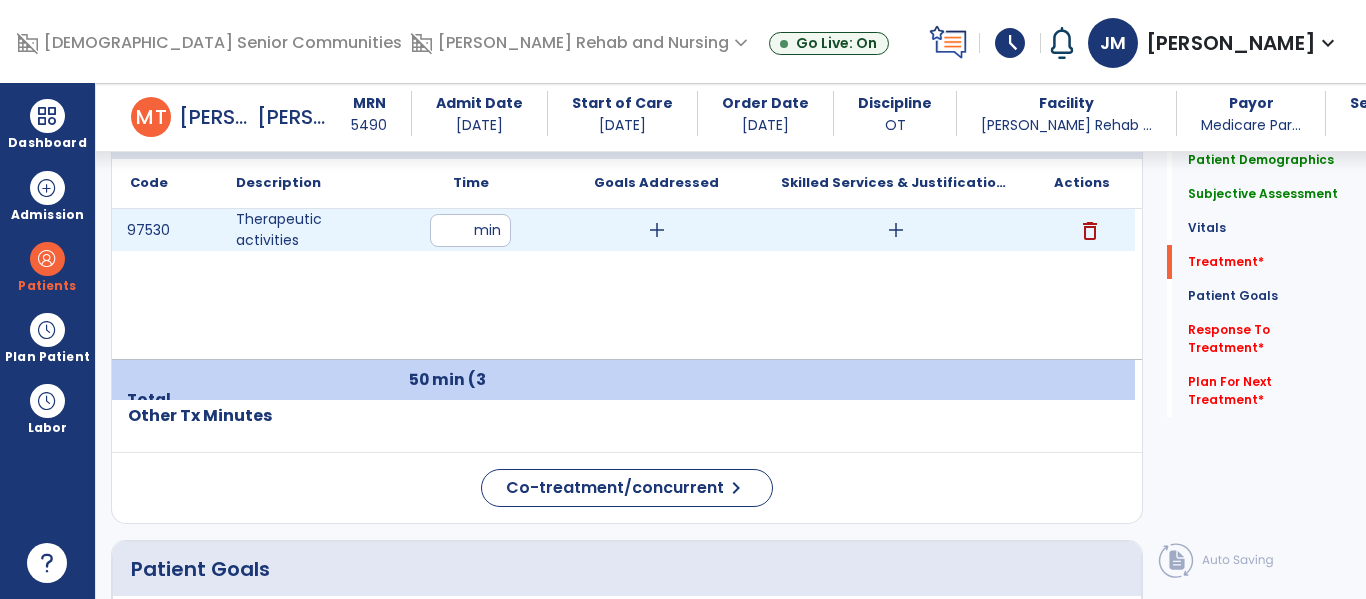 click on "add" at bounding box center (657, 230) 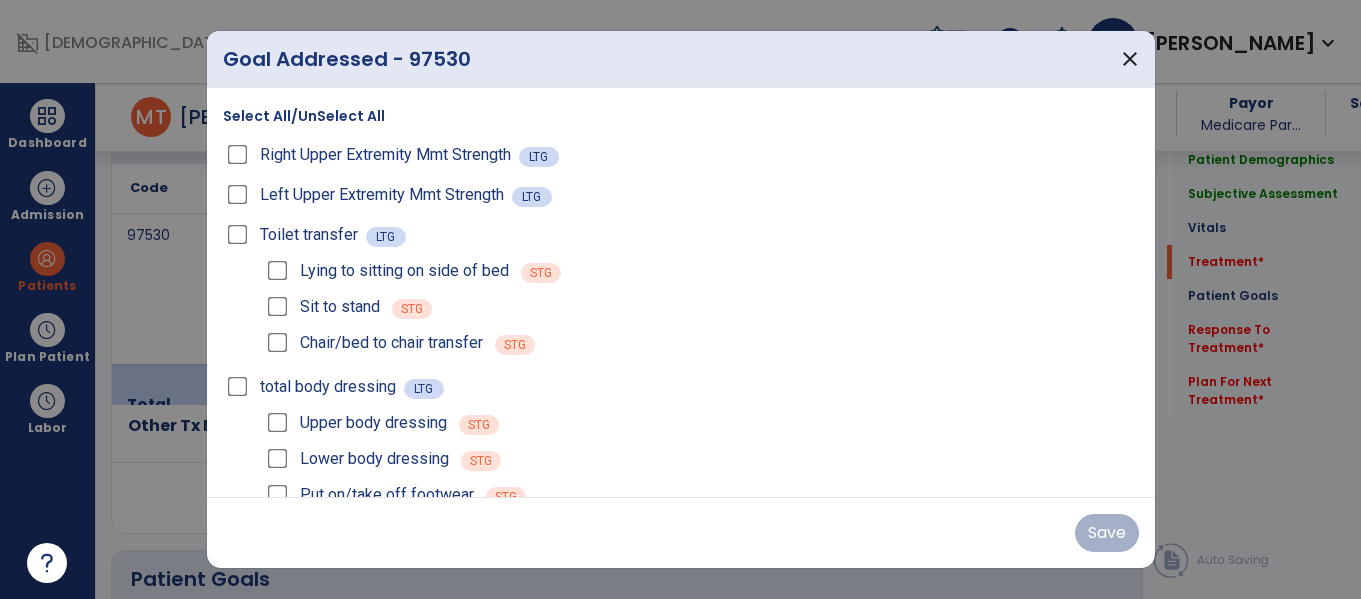 scroll, scrollTop: 1267, scrollLeft: 0, axis: vertical 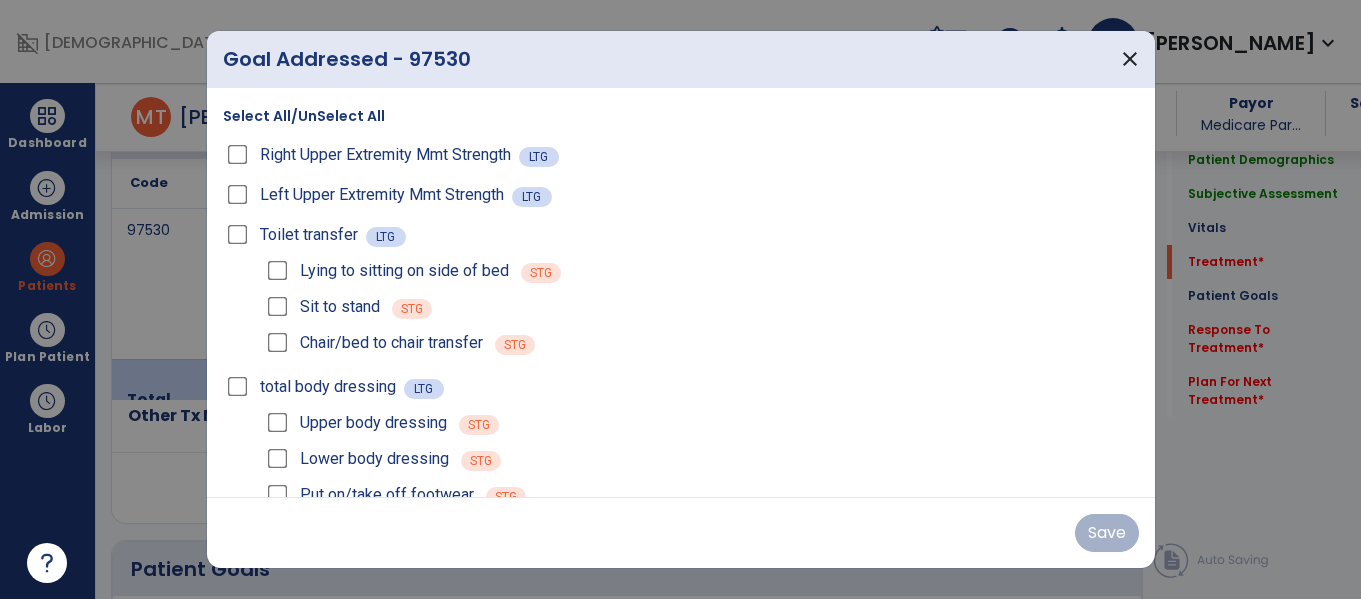 click on "Select All/UnSelect All" at bounding box center (304, 116) 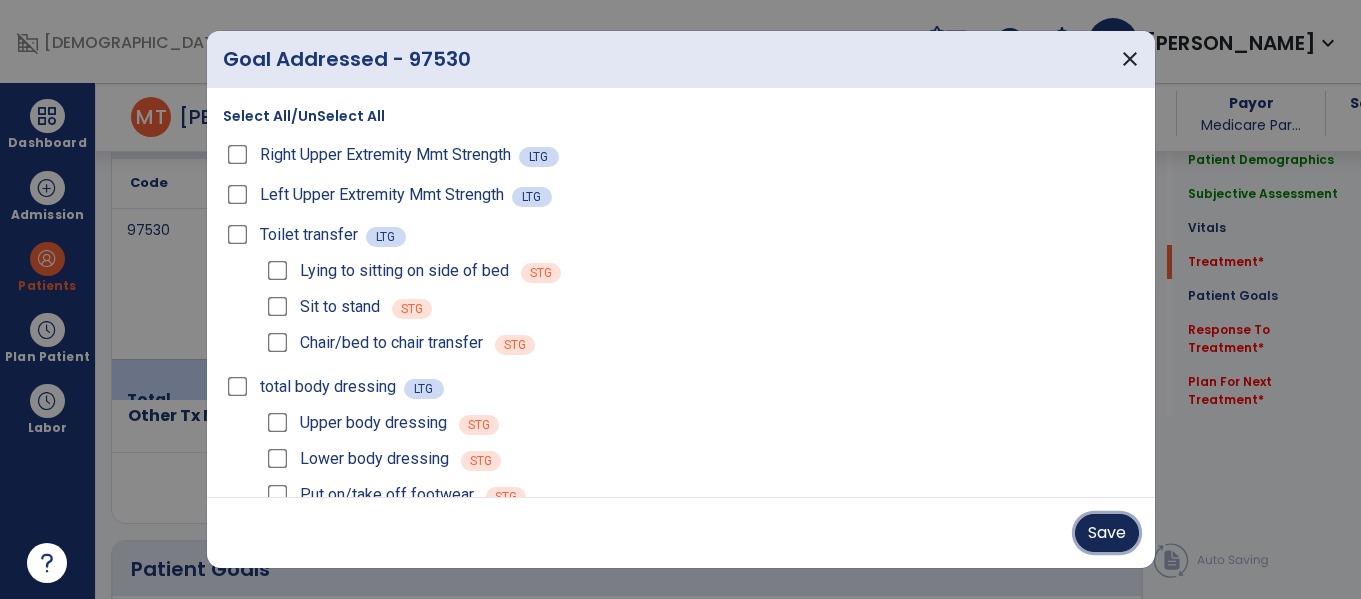click on "Save" at bounding box center (1107, 533) 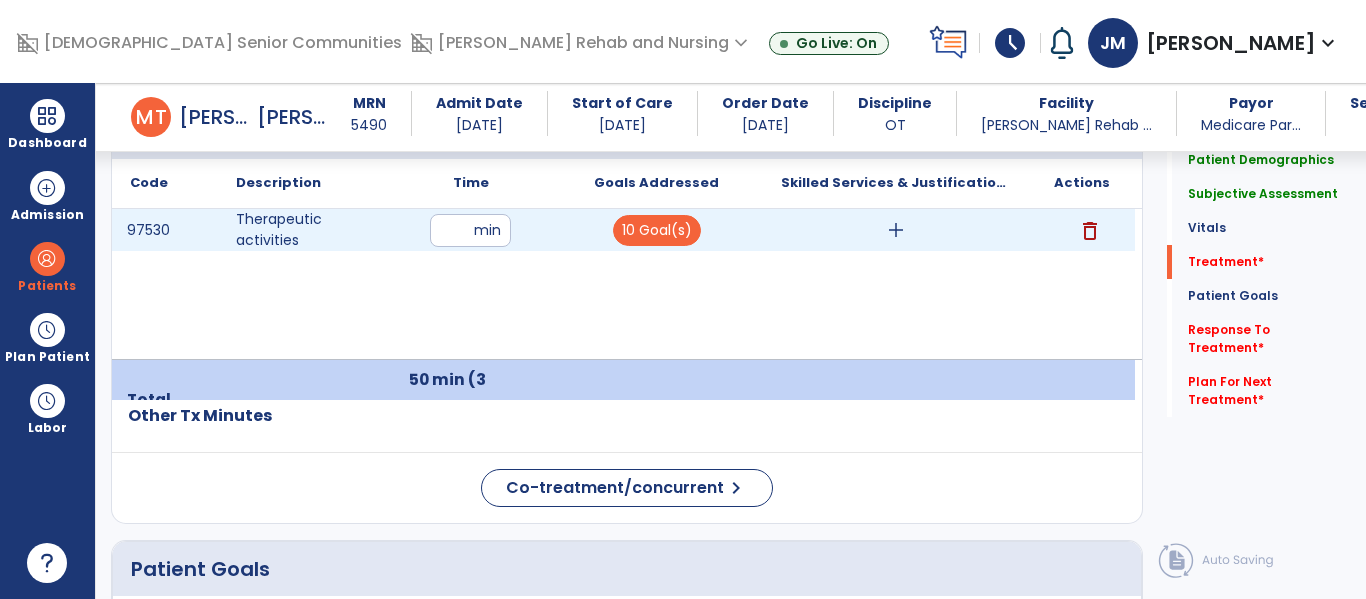 click on "add" at bounding box center (896, 230) 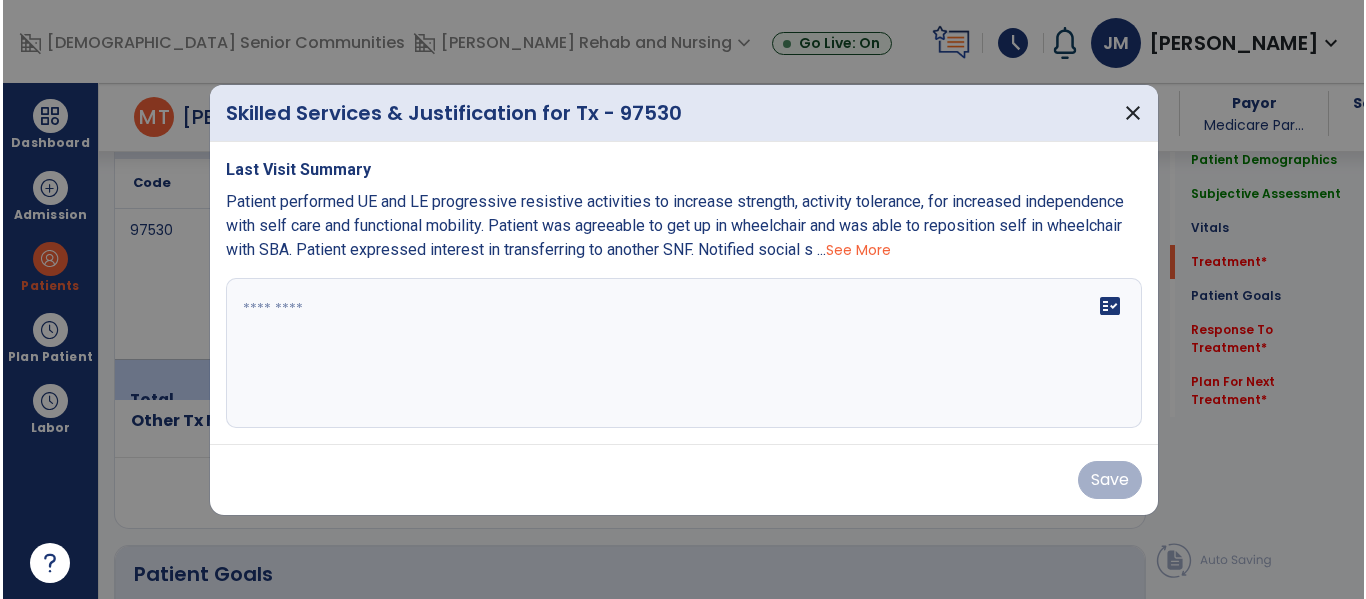 scroll, scrollTop: 1267, scrollLeft: 0, axis: vertical 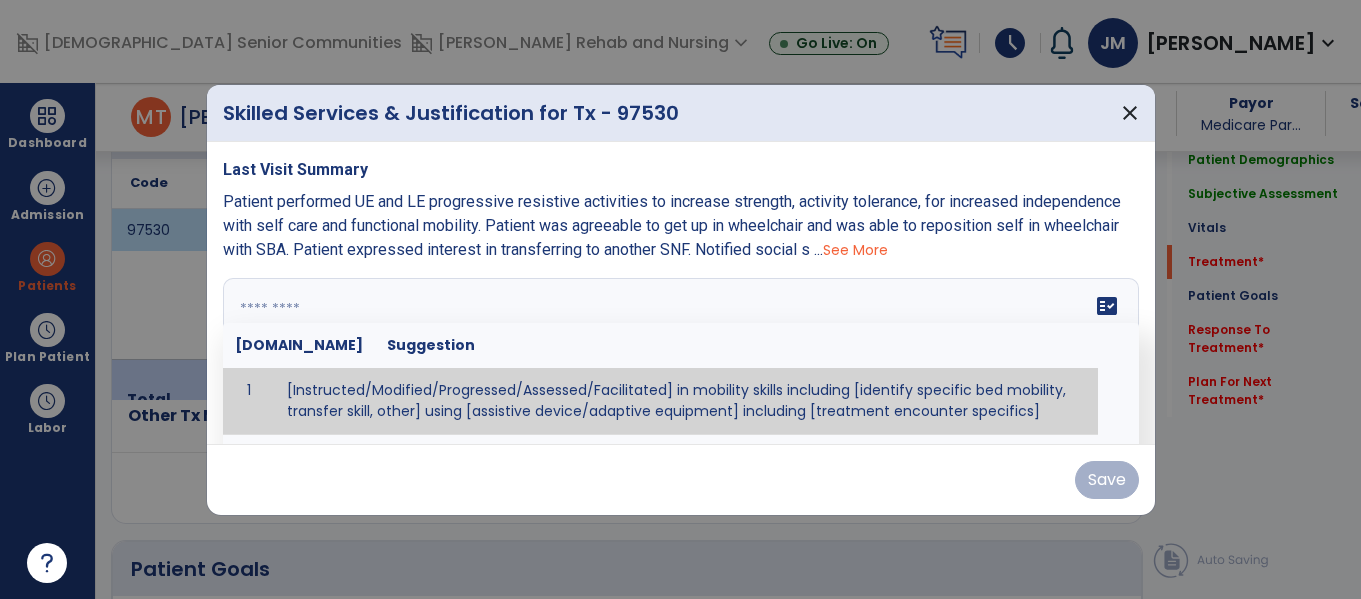 click at bounding box center [681, 353] 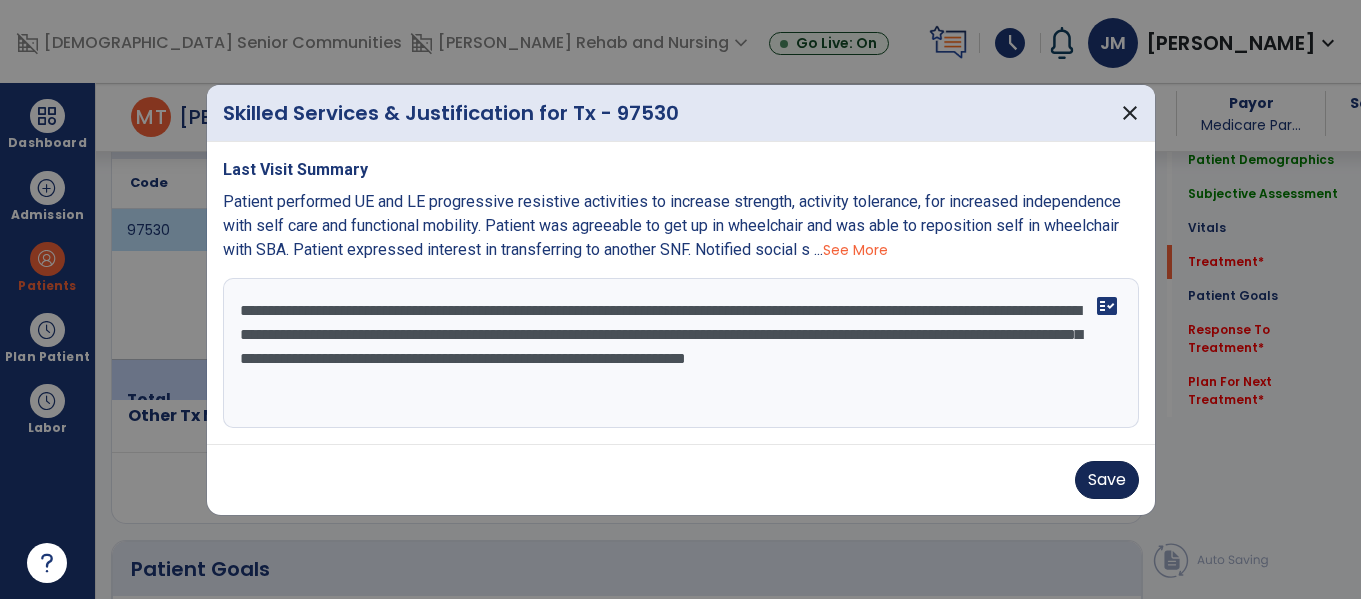 type on "**********" 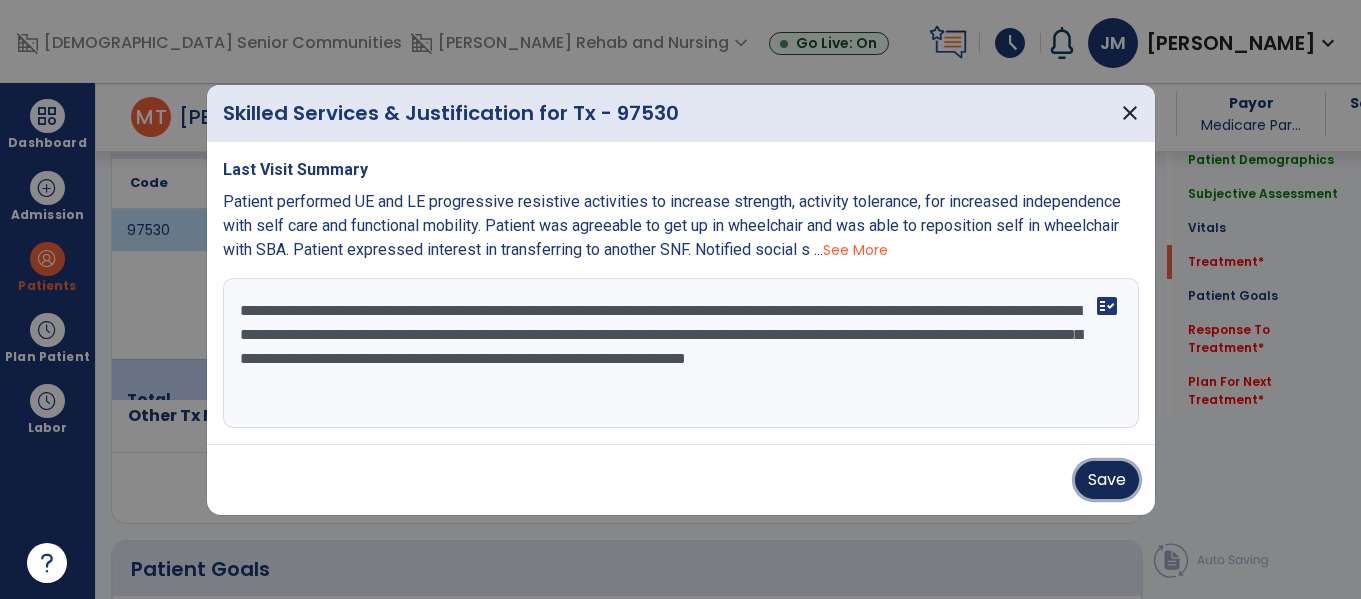 click on "Save" at bounding box center (1107, 480) 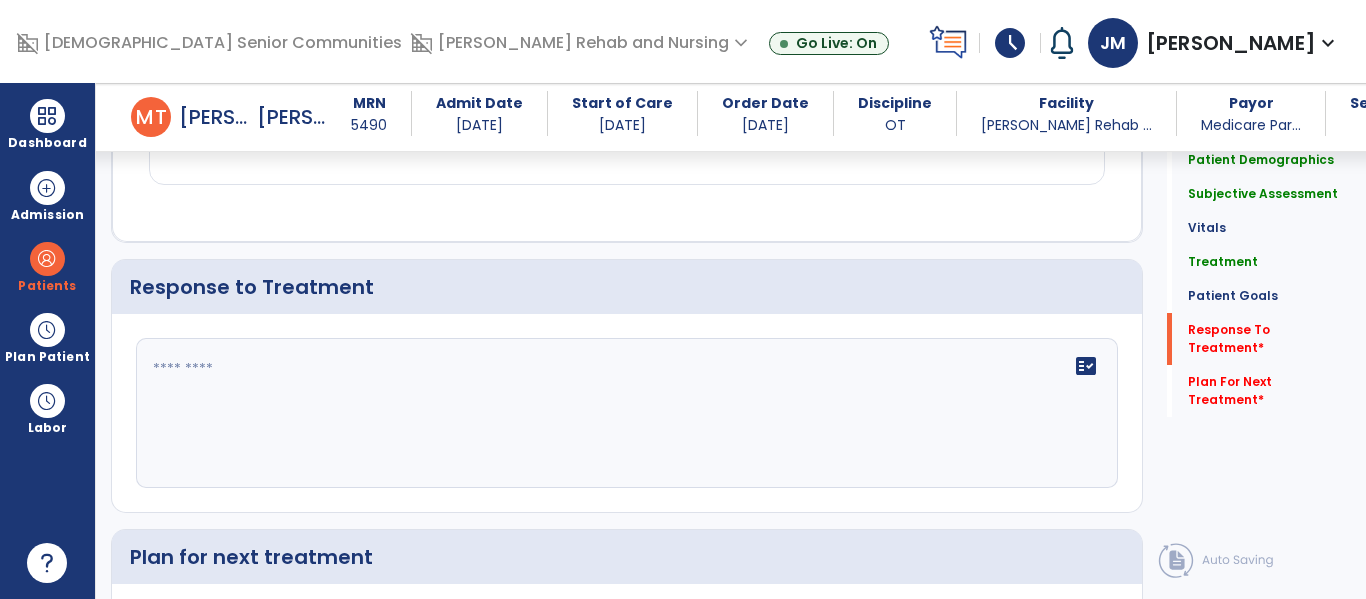 scroll, scrollTop: 3222, scrollLeft: 0, axis: vertical 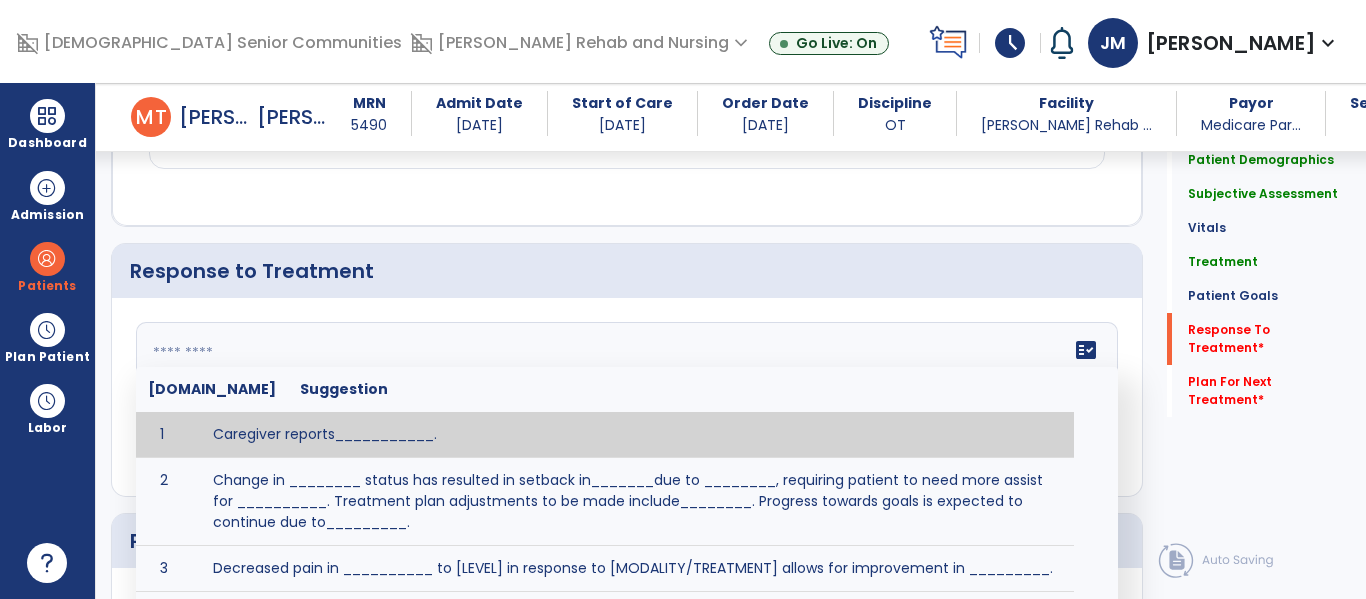 click on "fact_check  Sr.No Suggestion 1 Caregiver reports___________. 2 Change in ________ status has resulted in setback in_______due to ________, requiring patient to need more assist for __________.   Treatment plan adjustments to be made include________.  Progress towards goals is expected to continue due to_________. 3 Decreased pain in __________ to [LEVEL] in response to [MODALITY/TREATMENT] allows for improvement in _________. 4 Functional gains in _______ have impacted the patient's ability to perform_________ with a reduction in assist levels to_________. 5 Functional progress this week has been significant due to__________. 6 Gains in ________ have improved the patient's ability to perform ______with decreased levels of assist to___________. 7 Improvement in ________allows patient to tolerate higher levels of challenges in_________. 8 Pain in [AREA] has decreased to [LEVEL] in response to [TREATMENT/MODALITY], allowing fore ease in completing__________. 9 10 11 12 13 14 15 16 17 18 19 20 21" 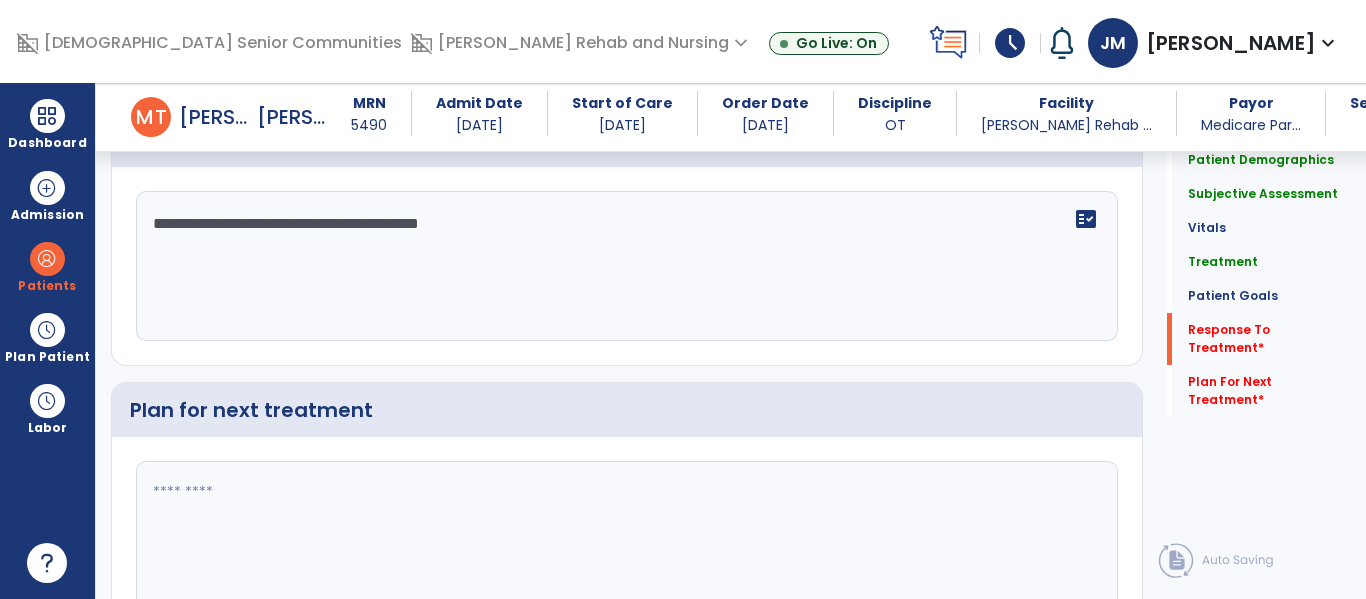 scroll, scrollTop: 3370, scrollLeft: 0, axis: vertical 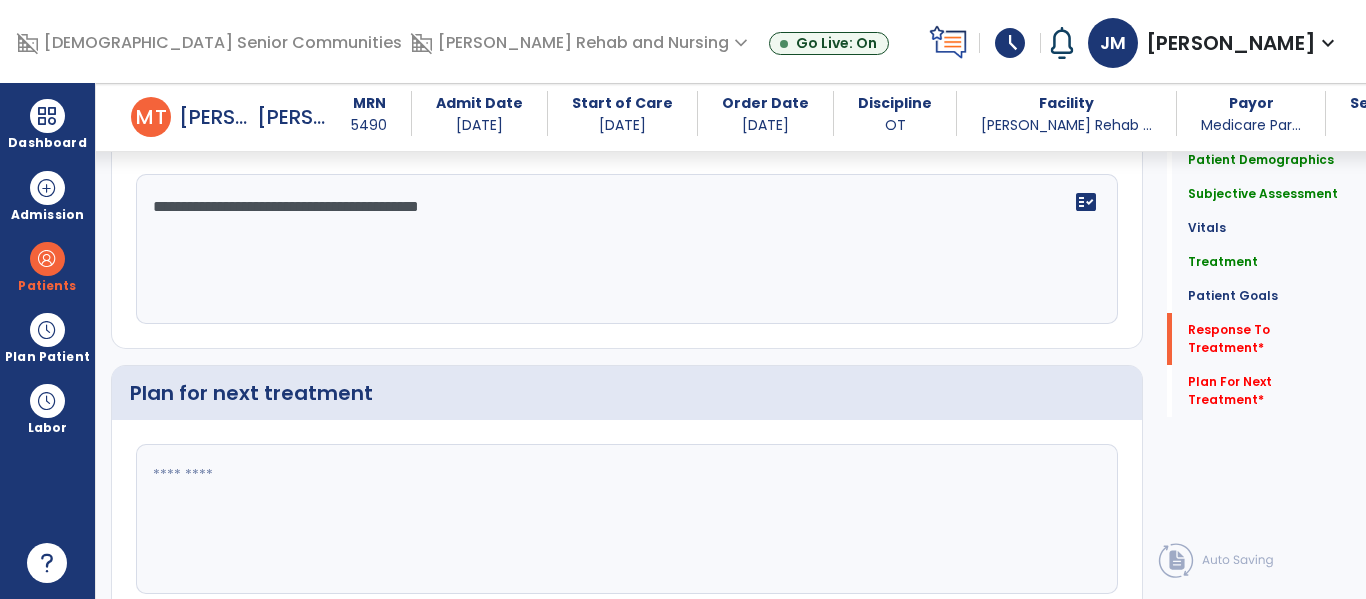 type on "**********" 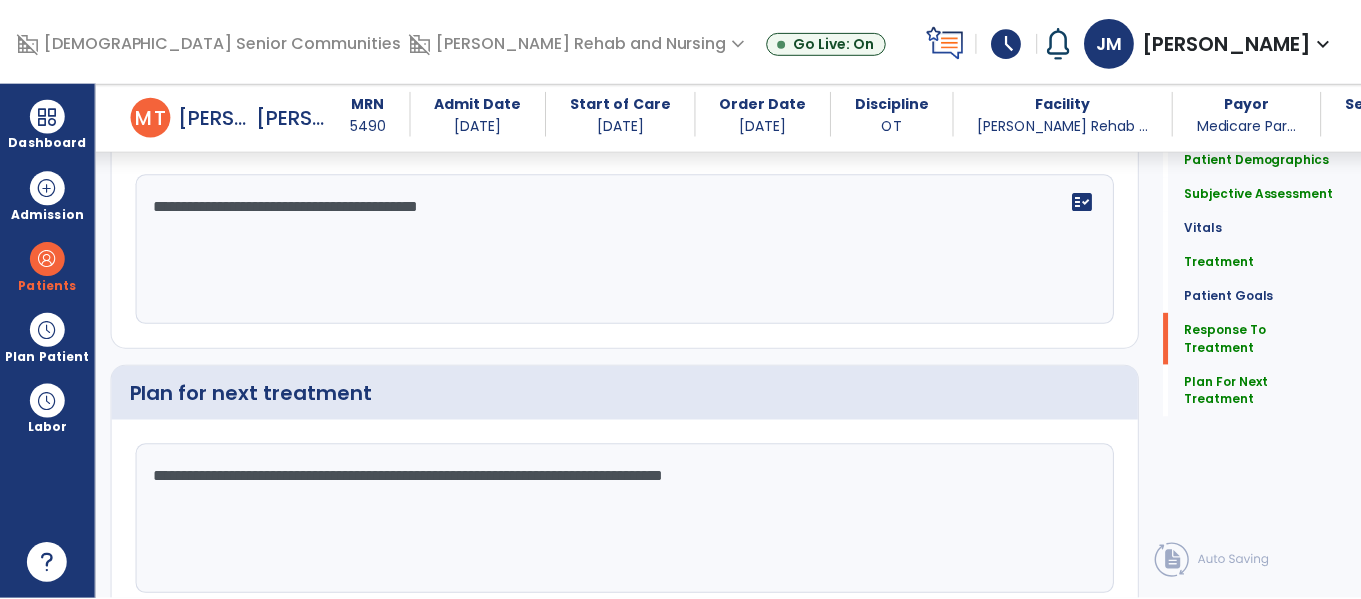 scroll, scrollTop: 3414, scrollLeft: 0, axis: vertical 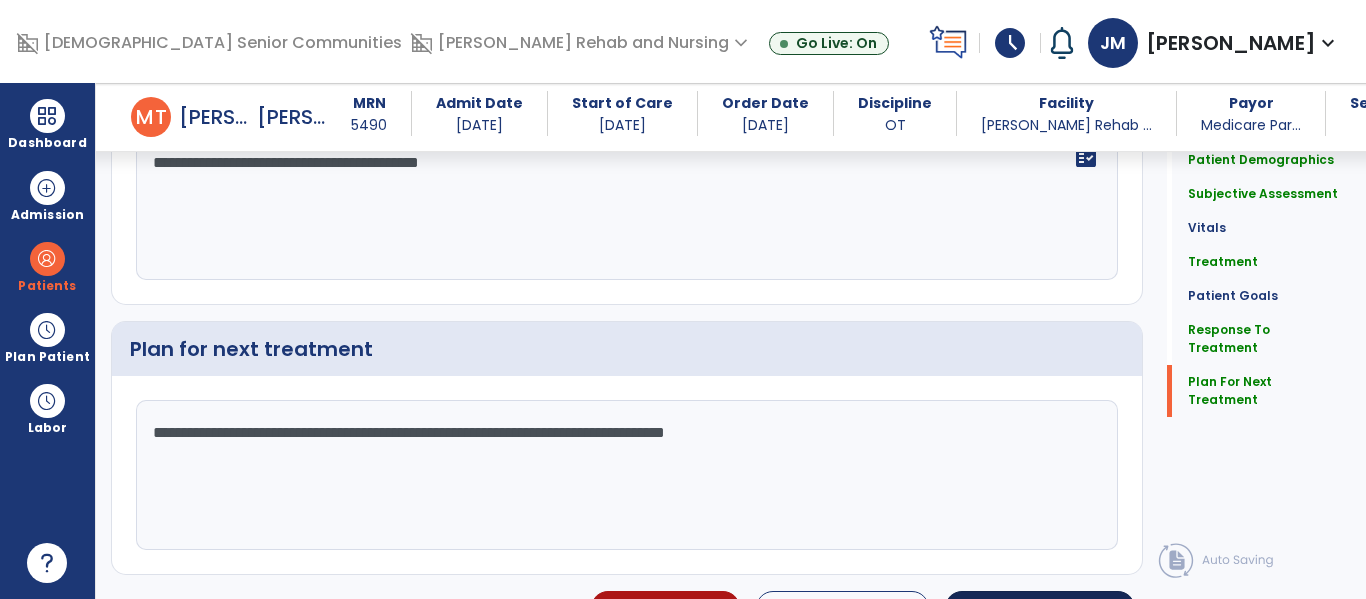 type on "**********" 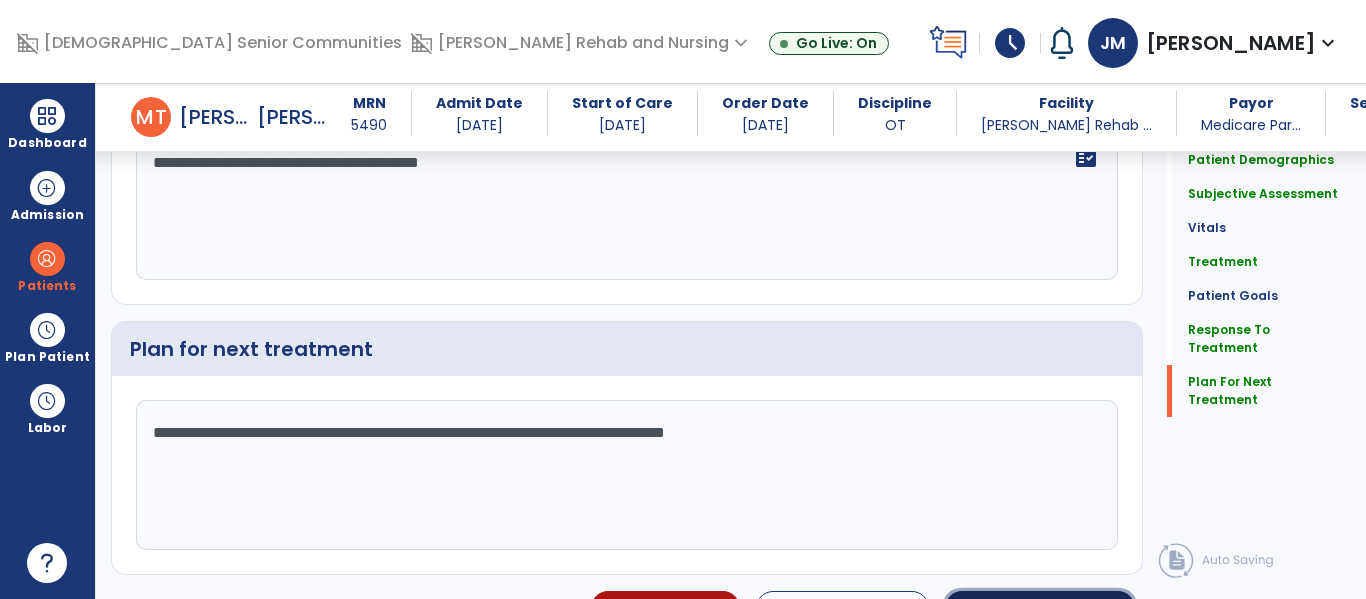 click on "chevron_right" 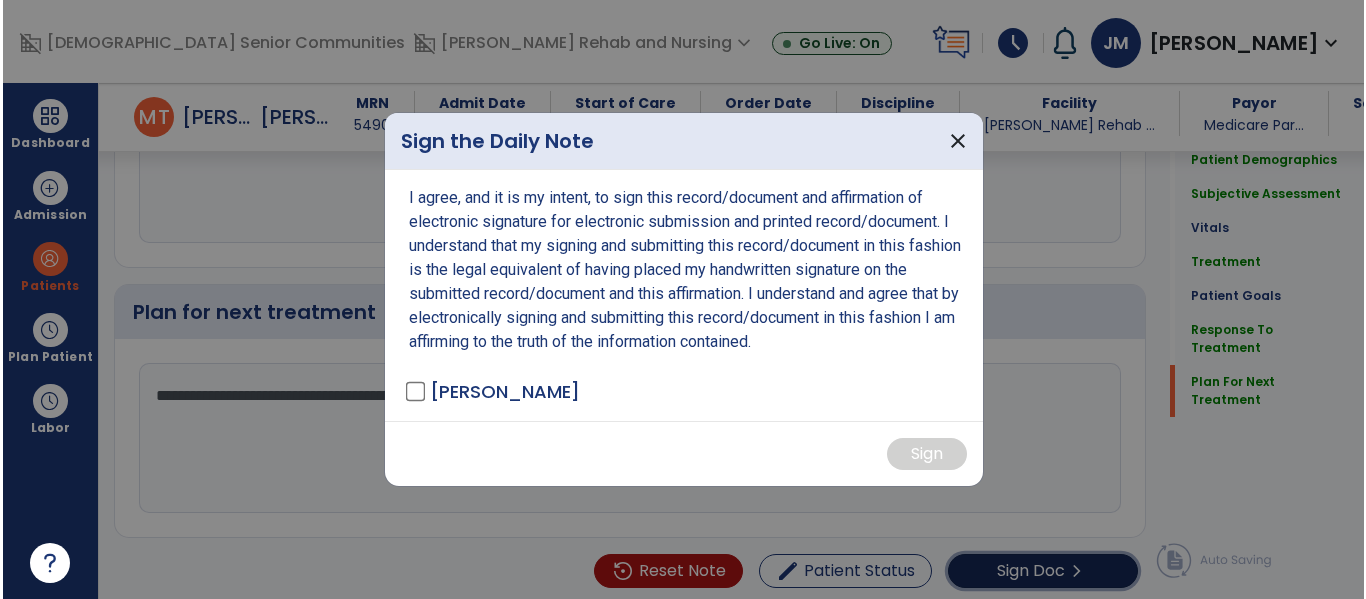 scroll, scrollTop: 3456, scrollLeft: 0, axis: vertical 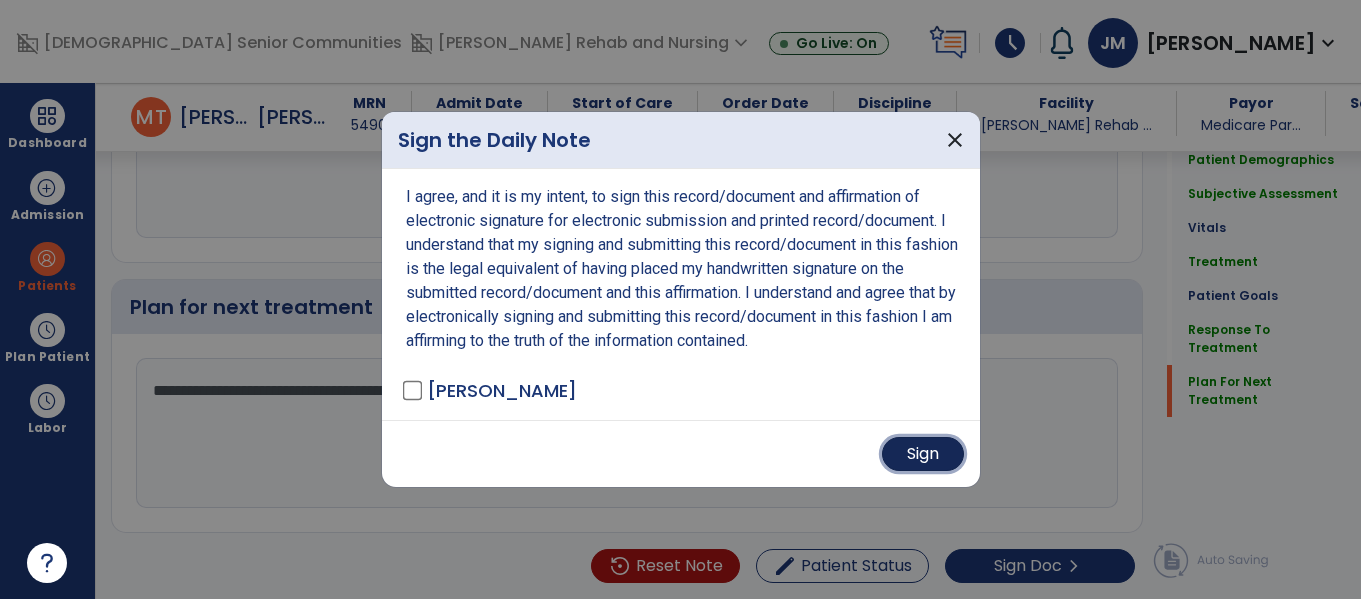 click on "Sign" at bounding box center (923, 454) 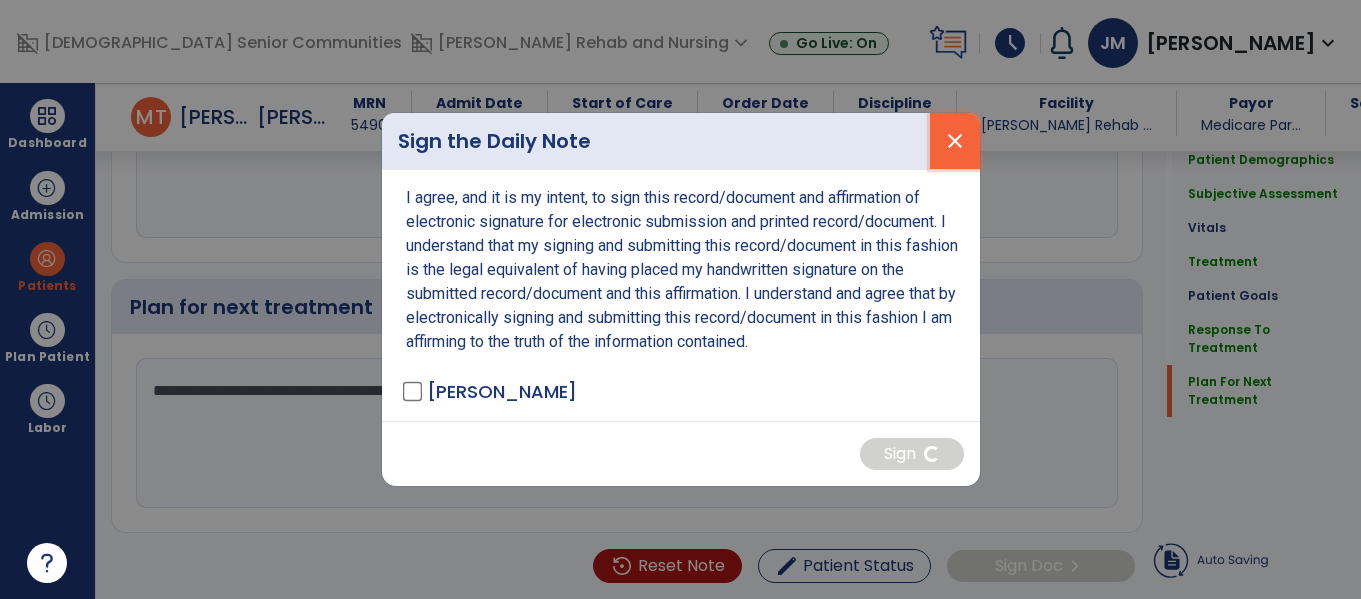 click on "close" at bounding box center [955, 141] 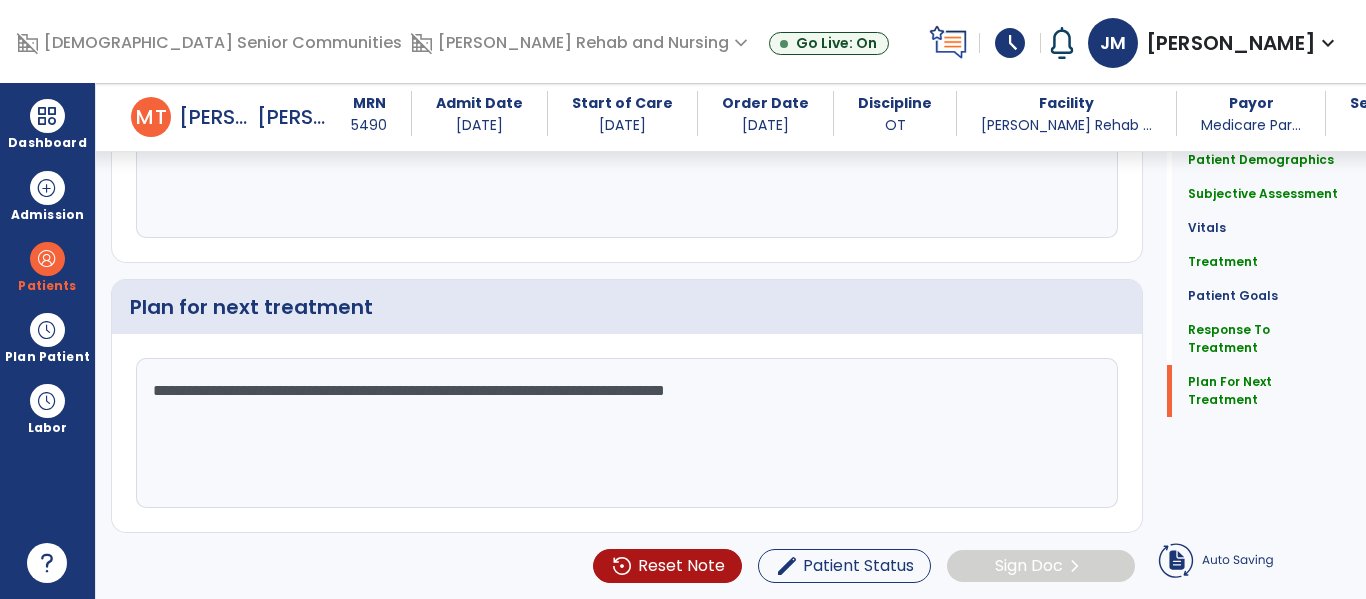 scroll, scrollTop: 3414, scrollLeft: 0, axis: vertical 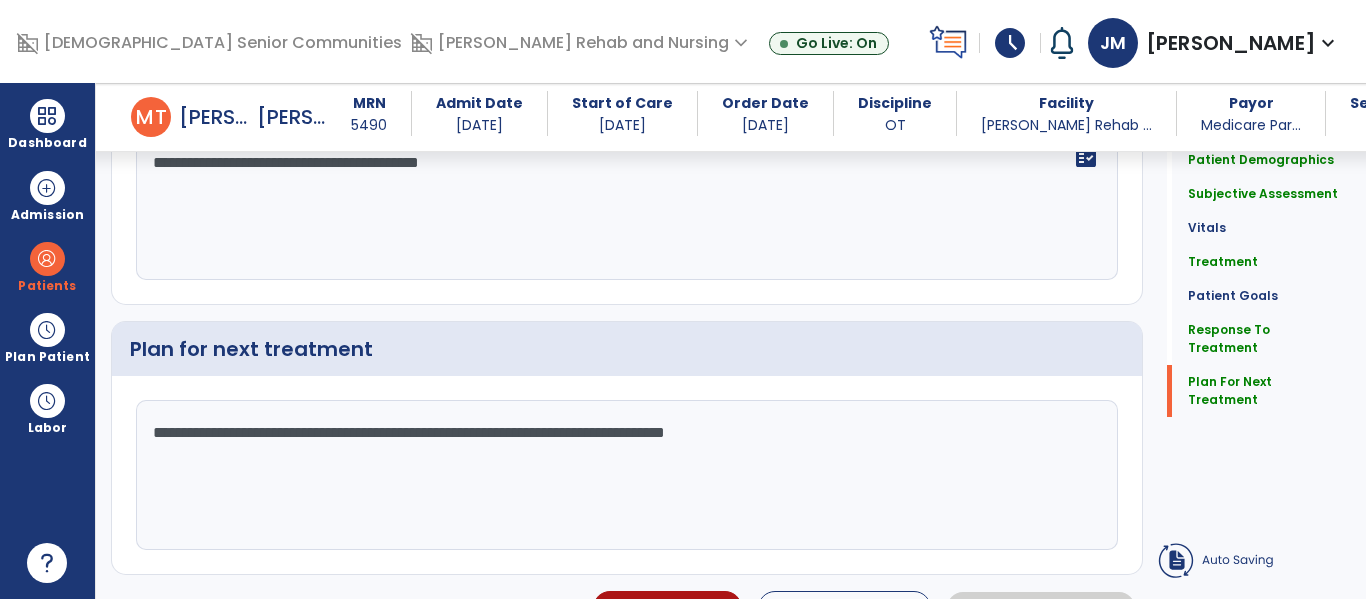 click on "**********" 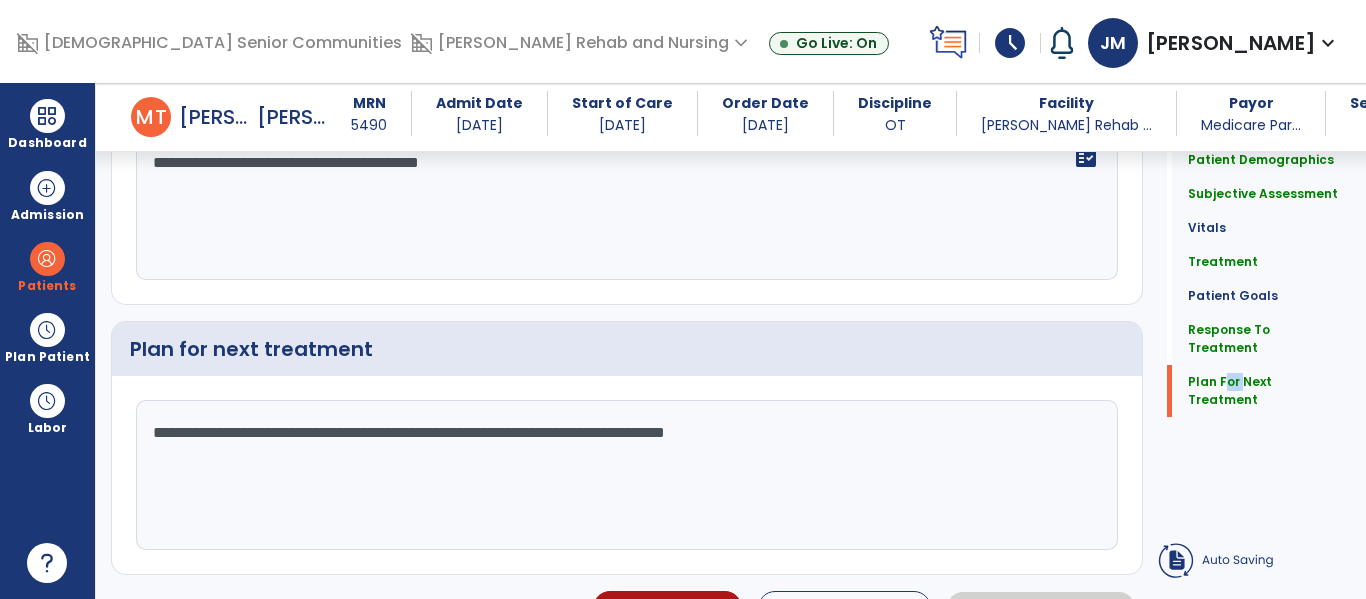 click on "Quick Links  Patient Demographics   Patient Demographics   Subjective Assessment   Subjective Assessment   Vitals   Vitals   Treatment   Treatment   Patient Goals   Patient Goals   Response To Treatment   Response To Treatment   Plan For Next Treatment   Plan For Next Treatment" 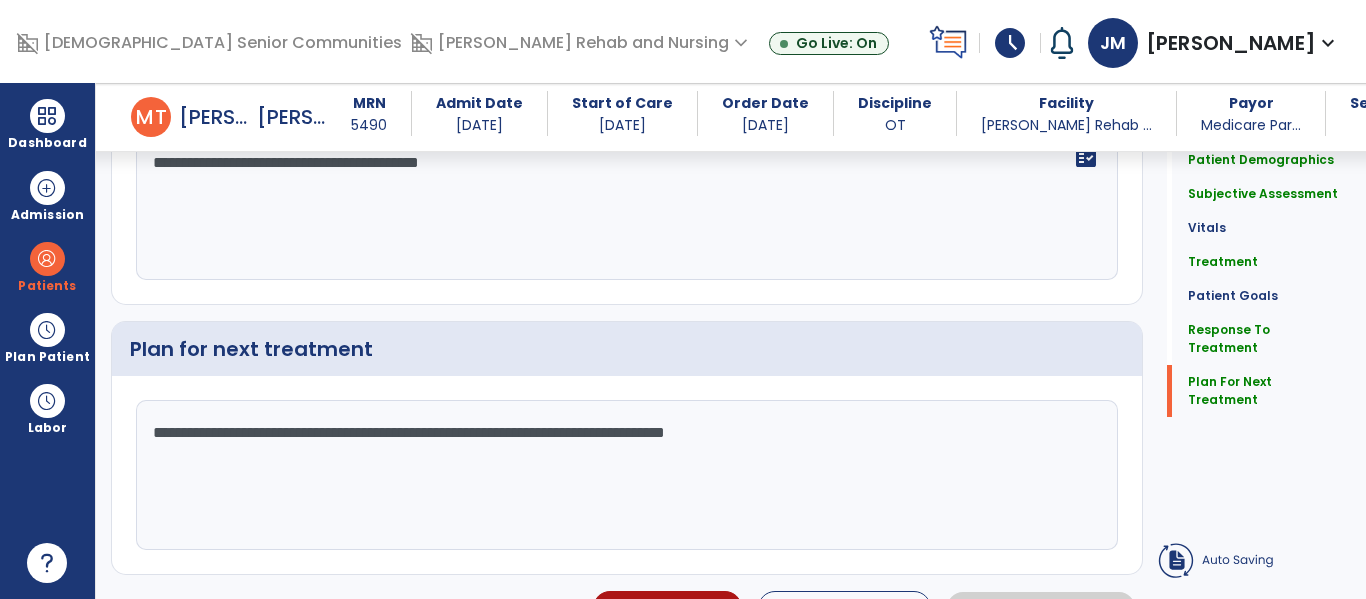 click on "**********" 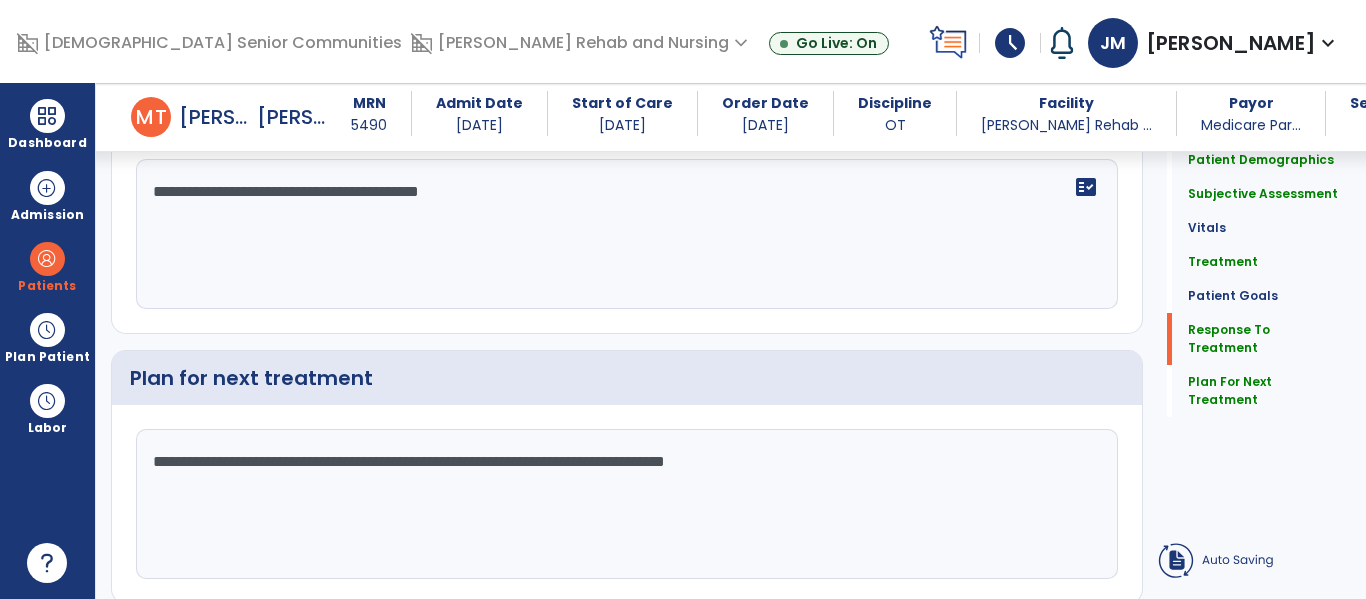 scroll, scrollTop: 3414, scrollLeft: 0, axis: vertical 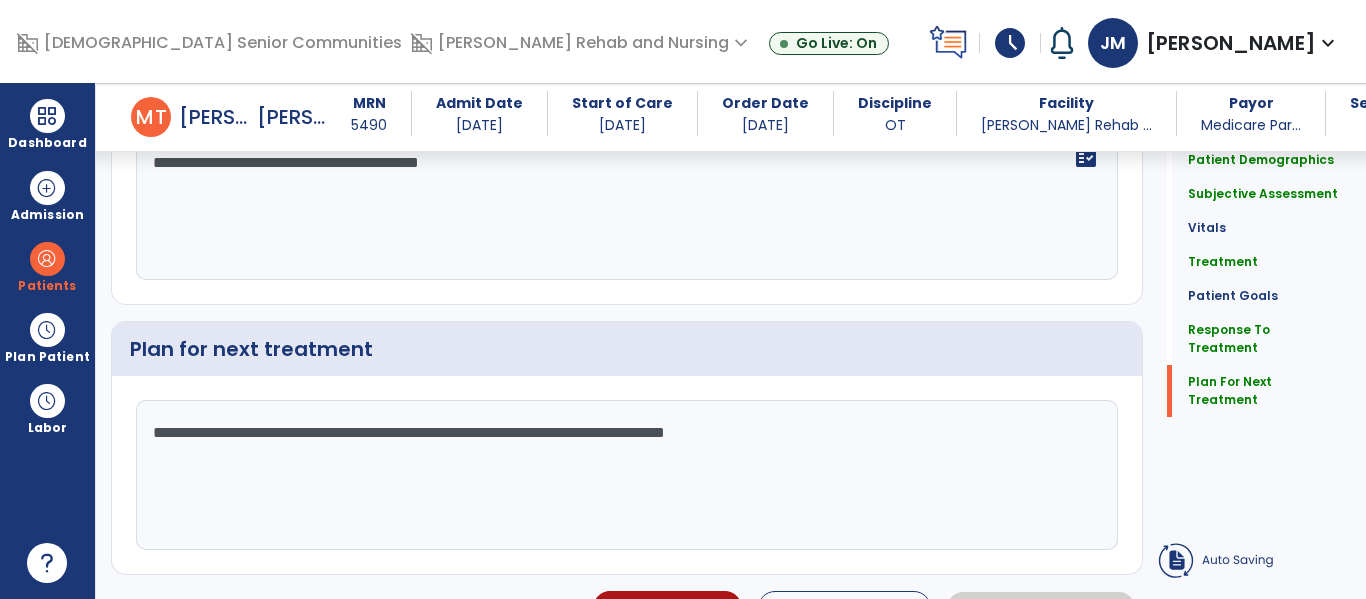 click on "**********" 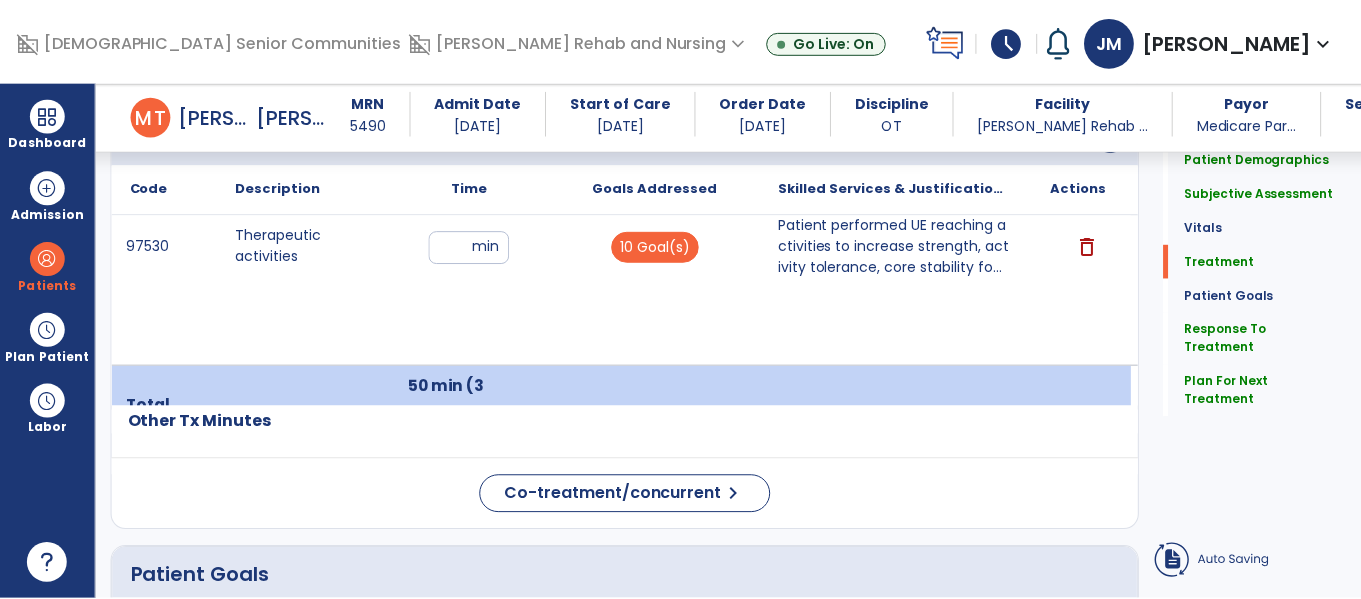 scroll, scrollTop: 1208, scrollLeft: 0, axis: vertical 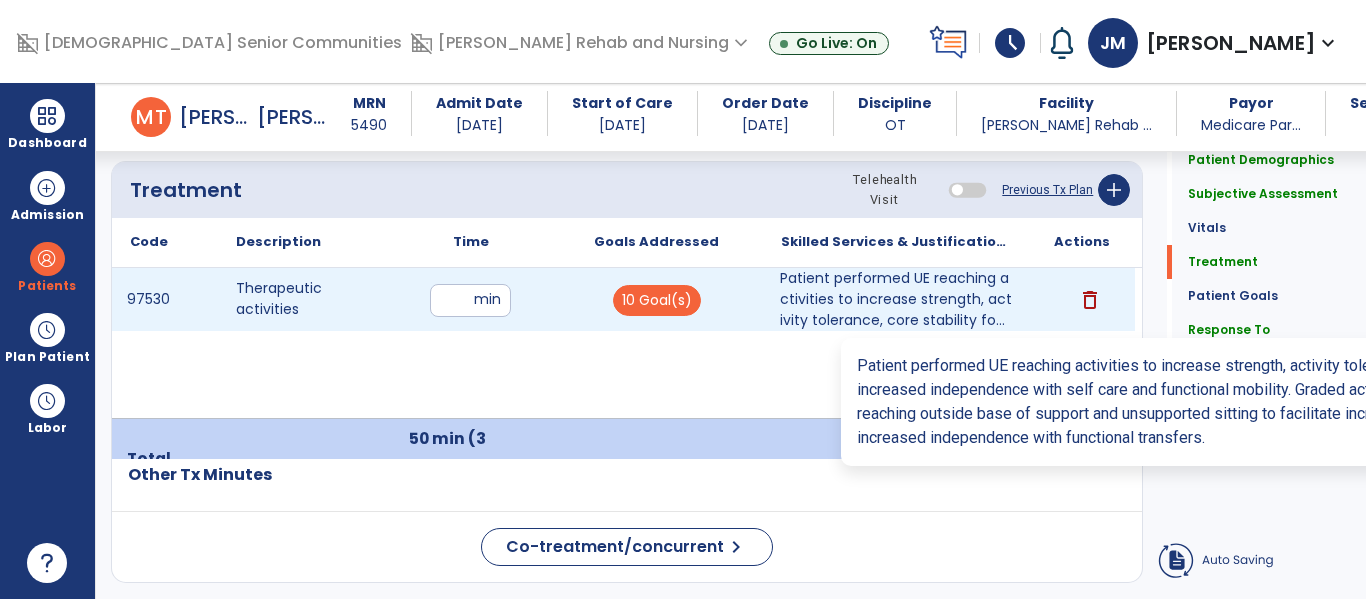 click on "Patient performed UE reaching activities to increase strength, activity tolerance, core stability fo..." at bounding box center (896, 299) 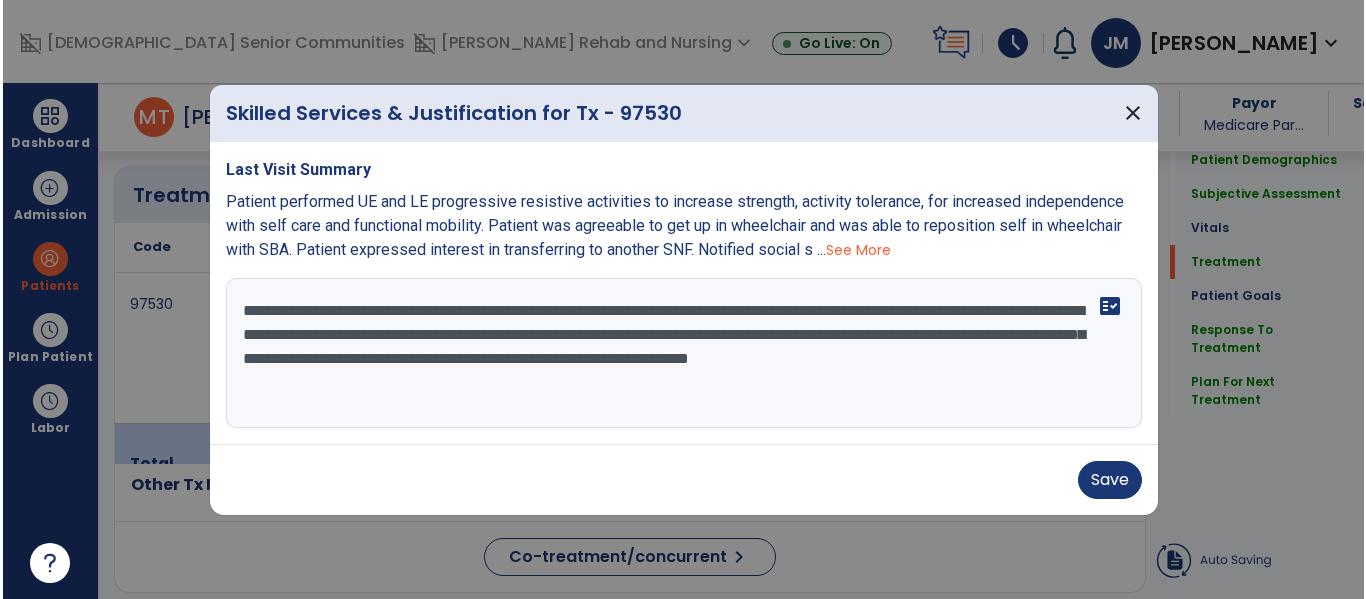 scroll, scrollTop: 1208, scrollLeft: 0, axis: vertical 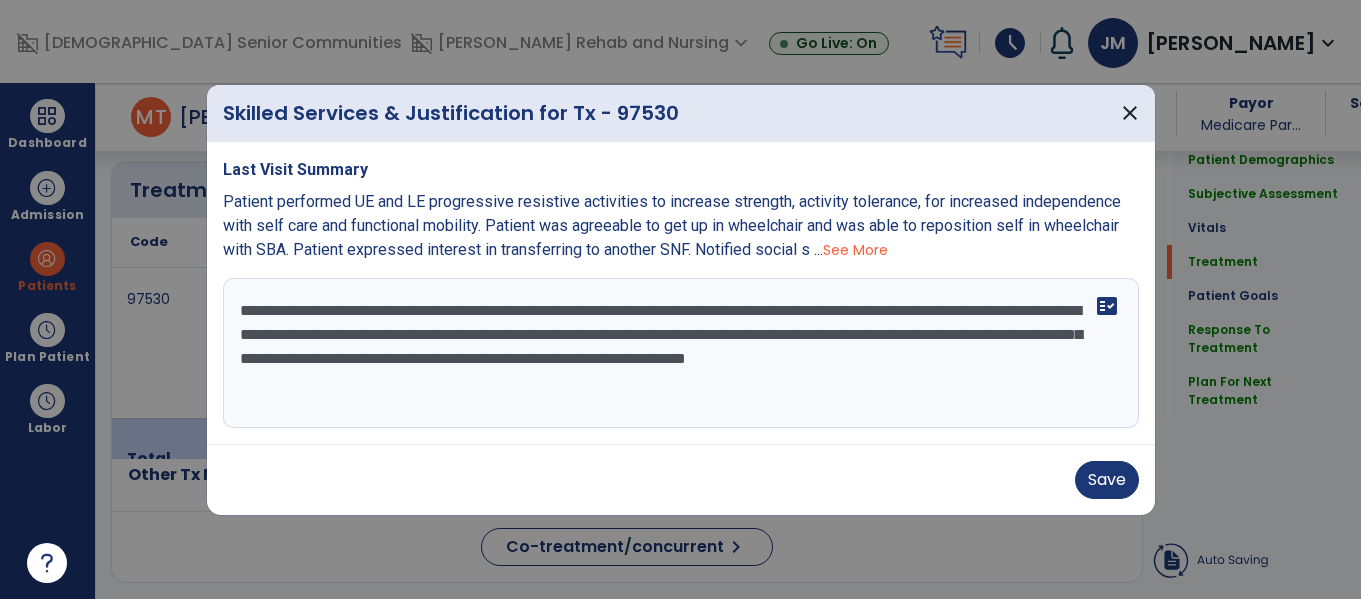 drag, startPoint x: 237, startPoint y: 309, endPoint x: 841, endPoint y: 398, distance: 610.5219 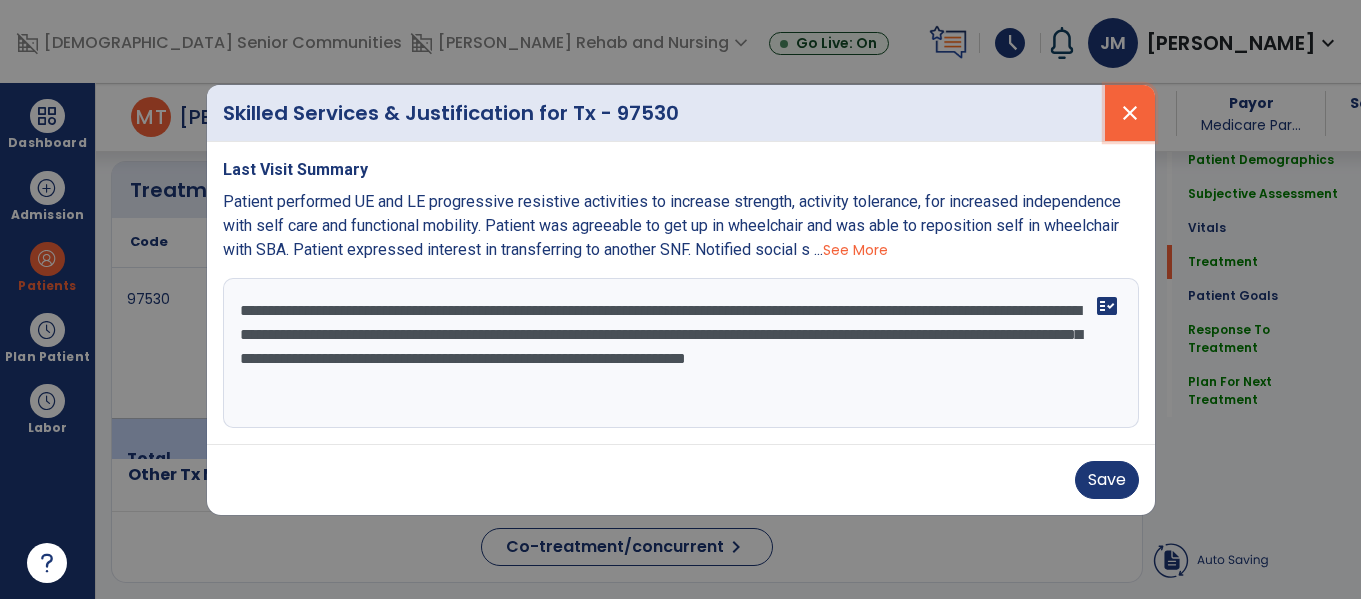 click on "close" at bounding box center [1130, 113] 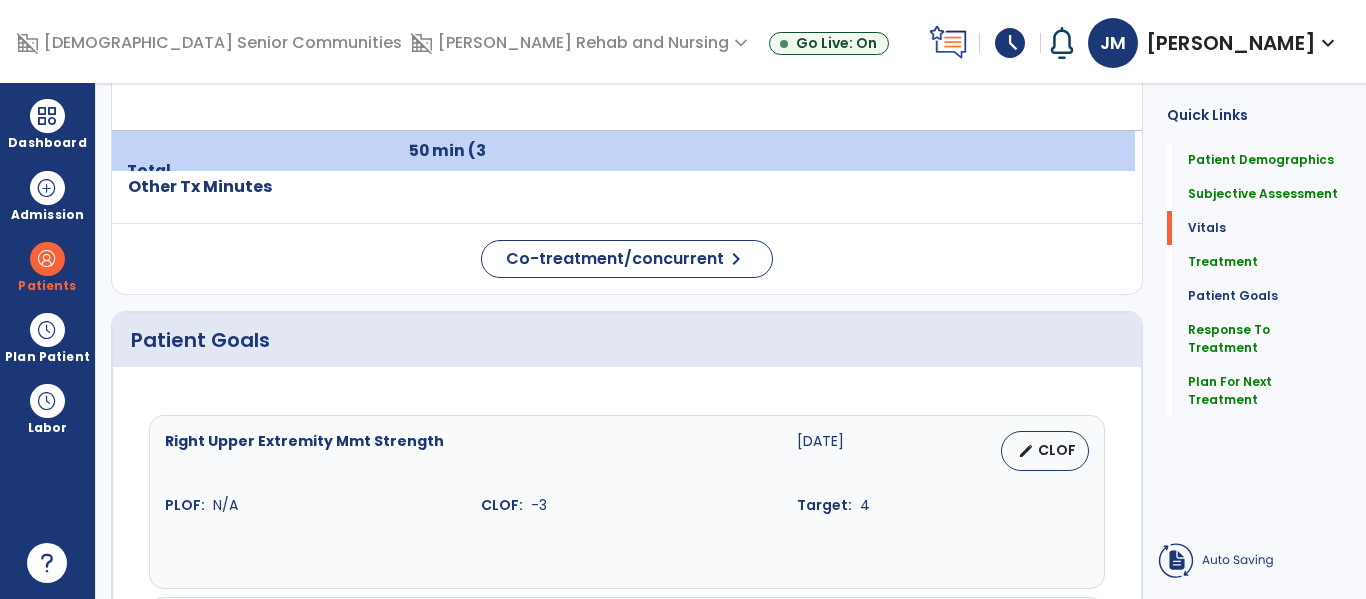 scroll, scrollTop: 0, scrollLeft: 0, axis: both 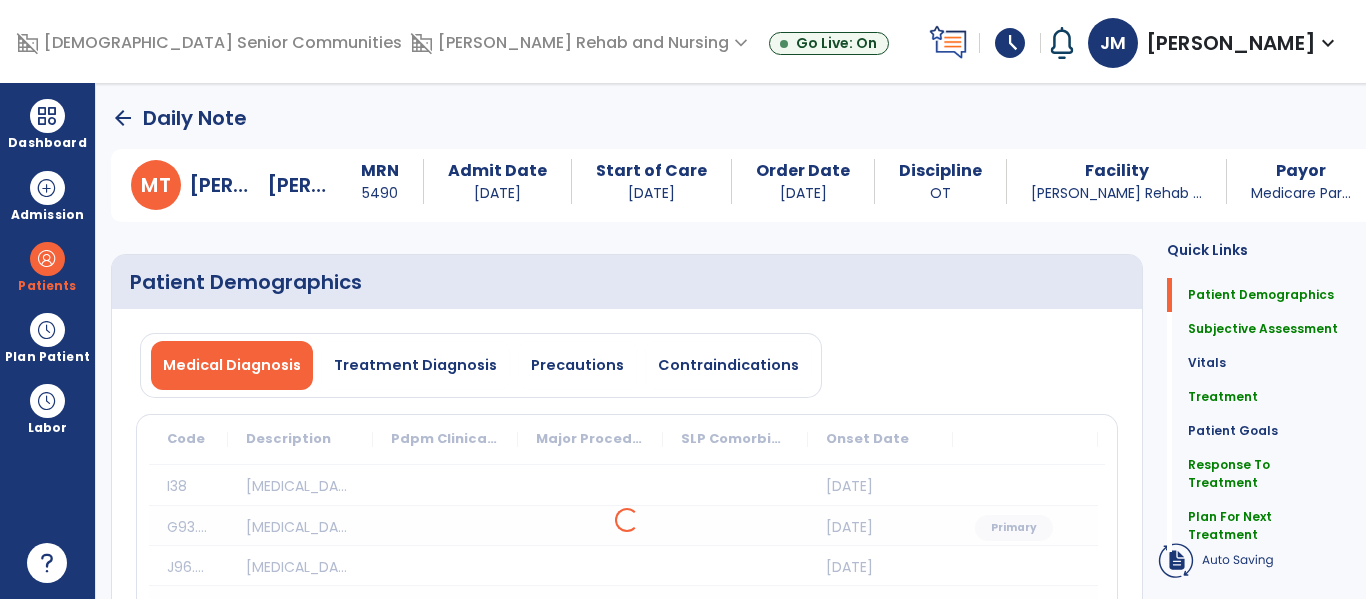 click on "arrow_back" 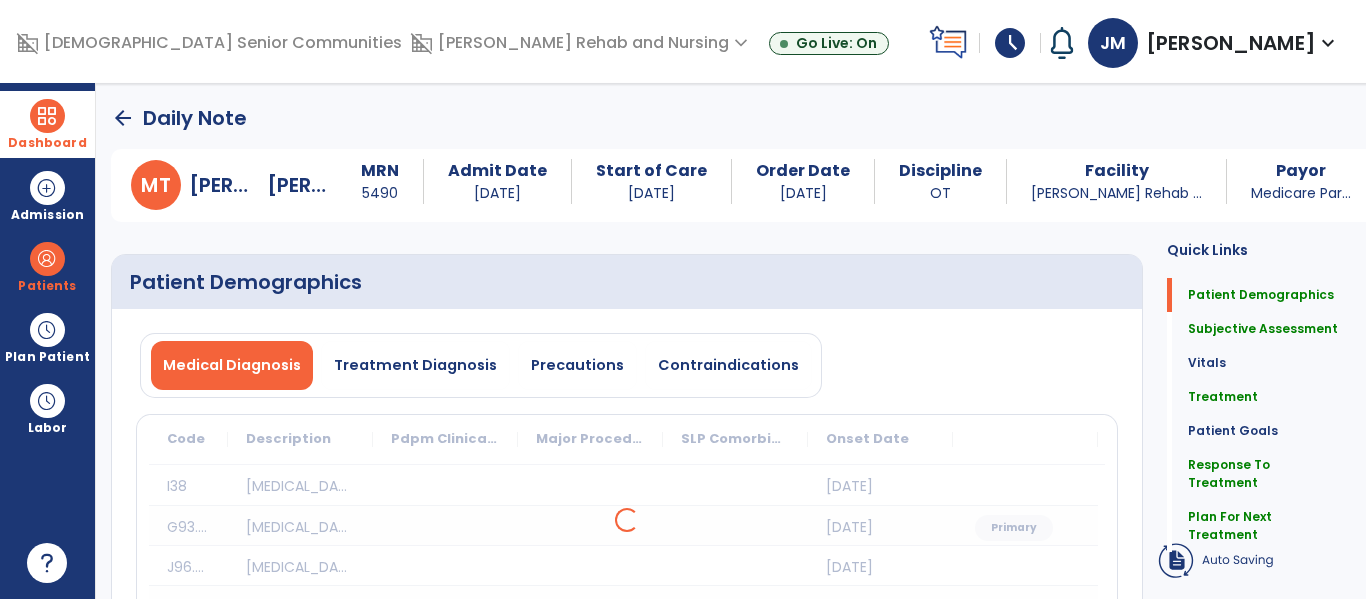 click at bounding box center (47, 116) 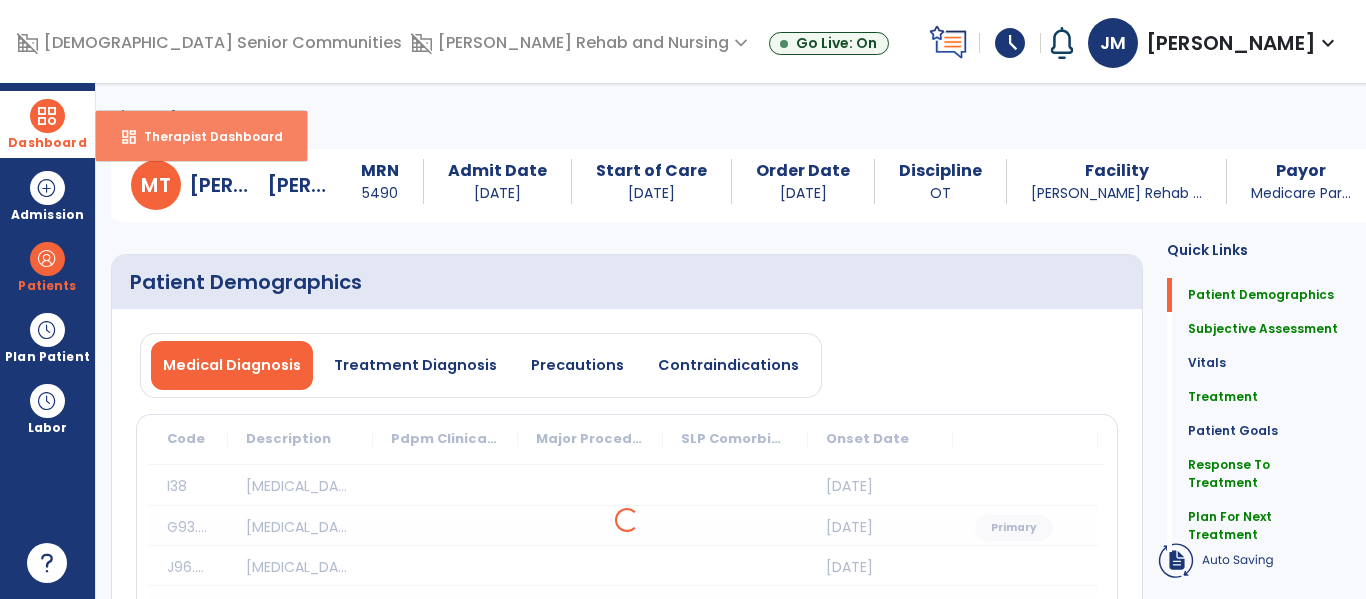 click on "Therapist Dashboard" at bounding box center [205, 136] 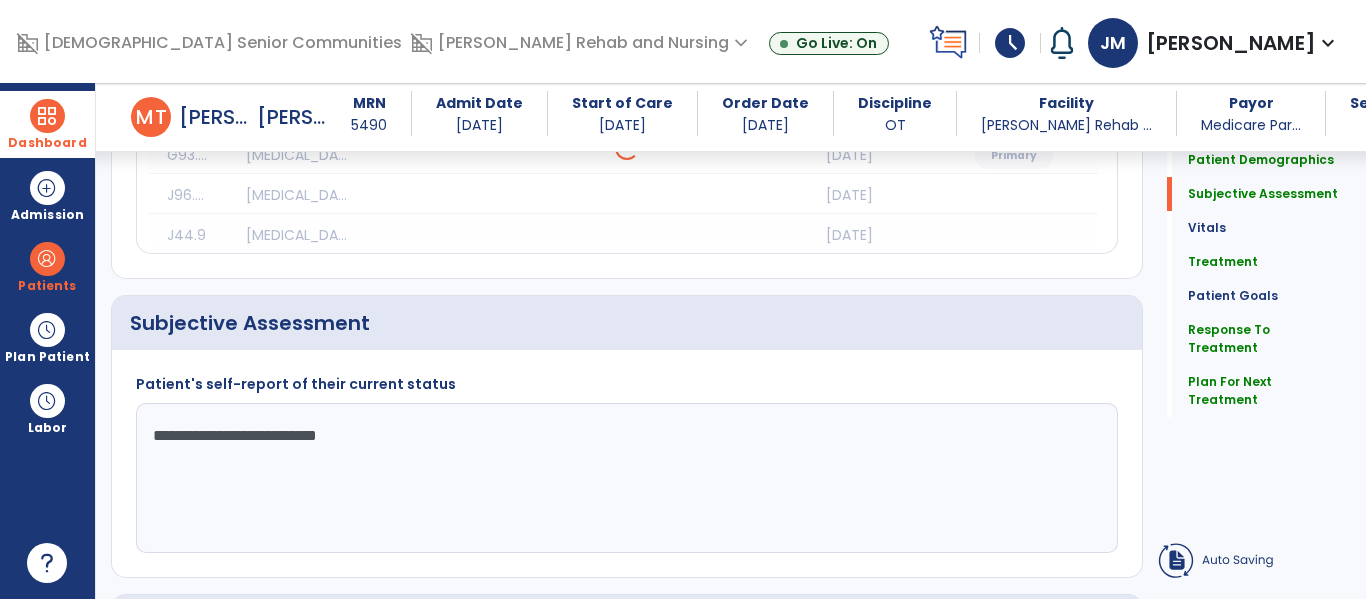 scroll, scrollTop: 0, scrollLeft: 0, axis: both 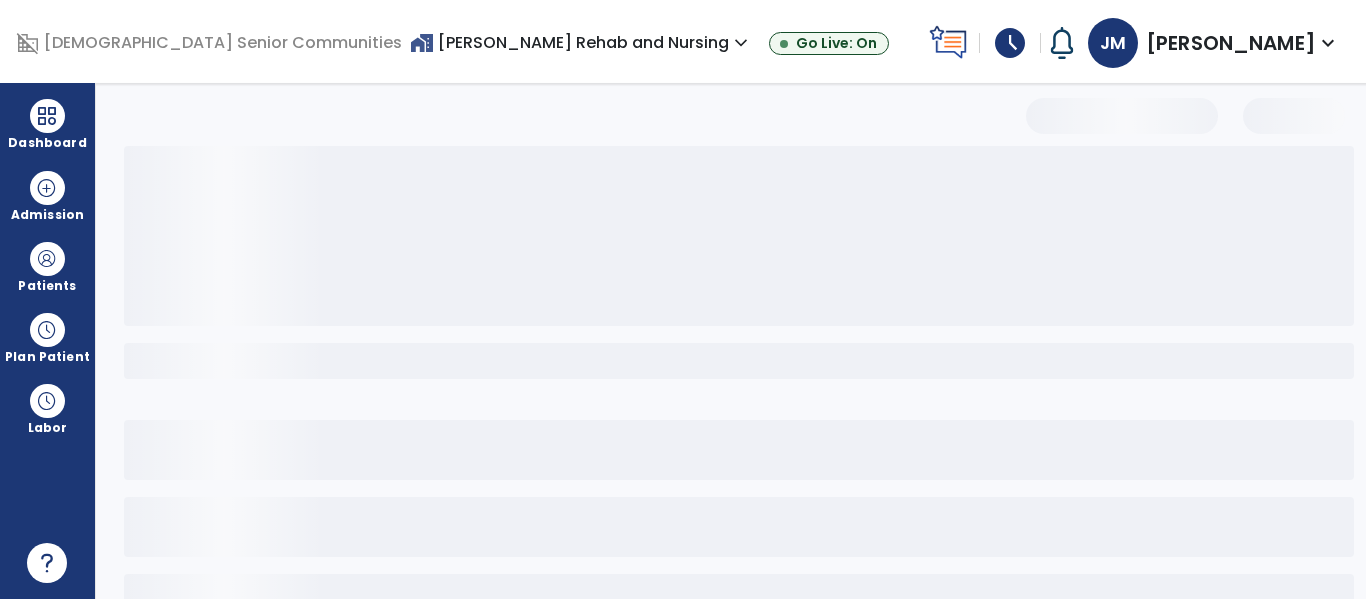 select on "*" 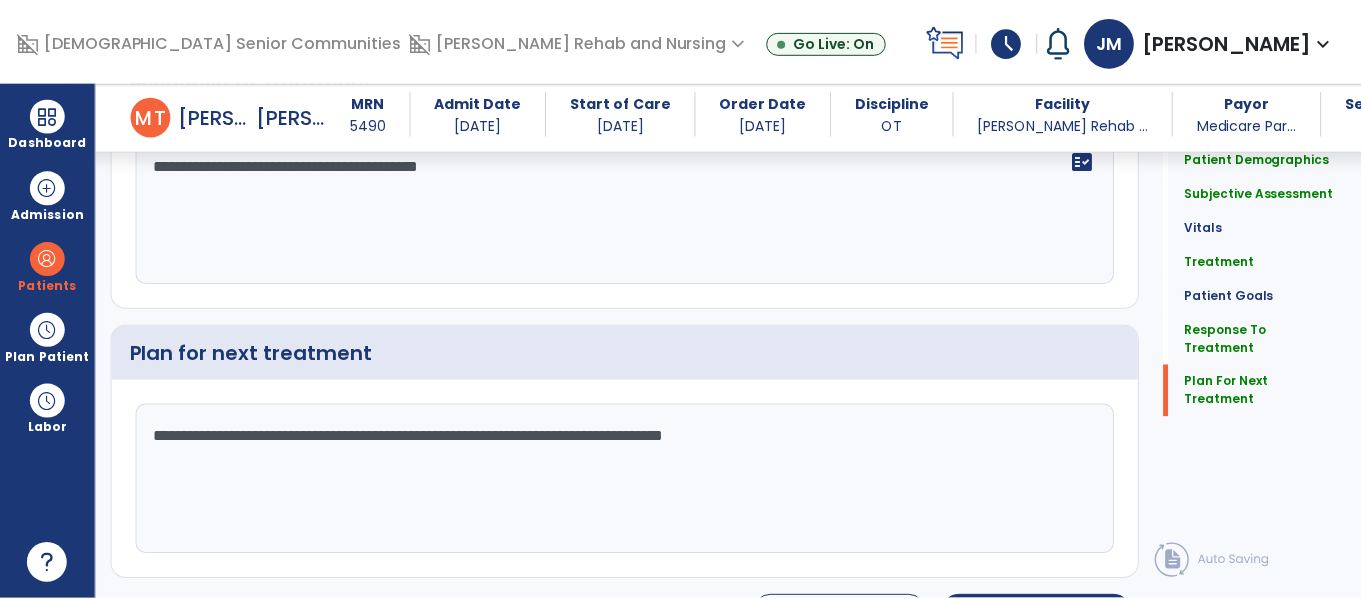 scroll, scrollTop: 3414, scrollLeft: 0, axis: vertical 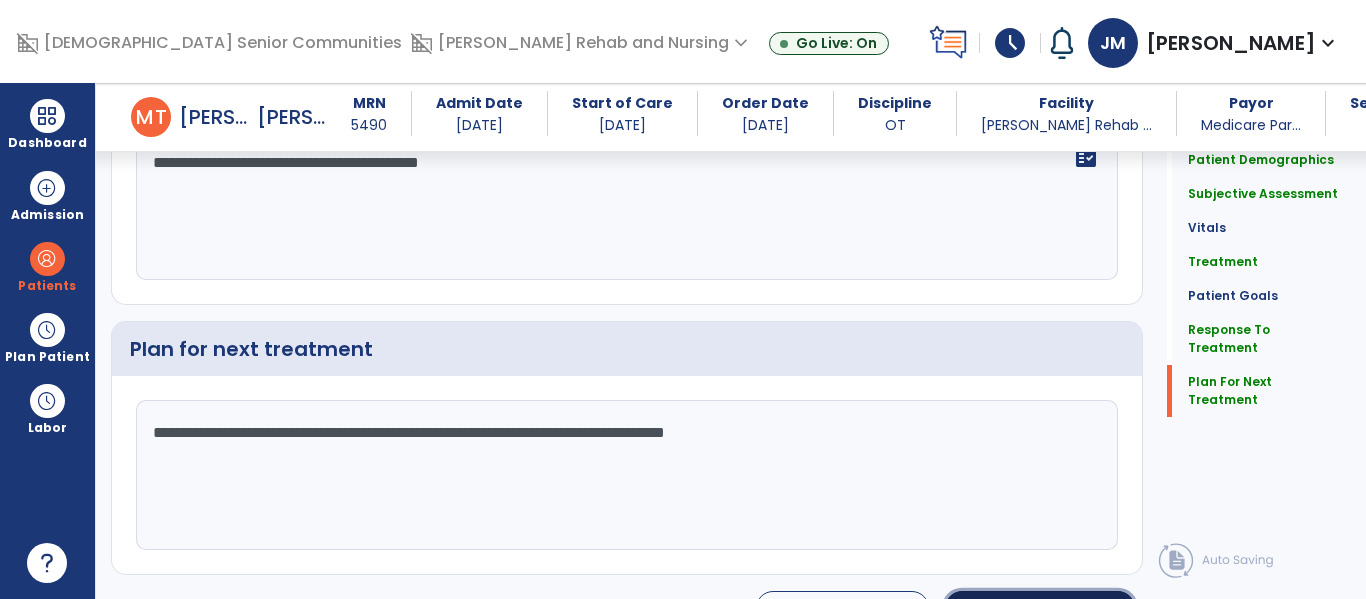 click on "Sign Doc" 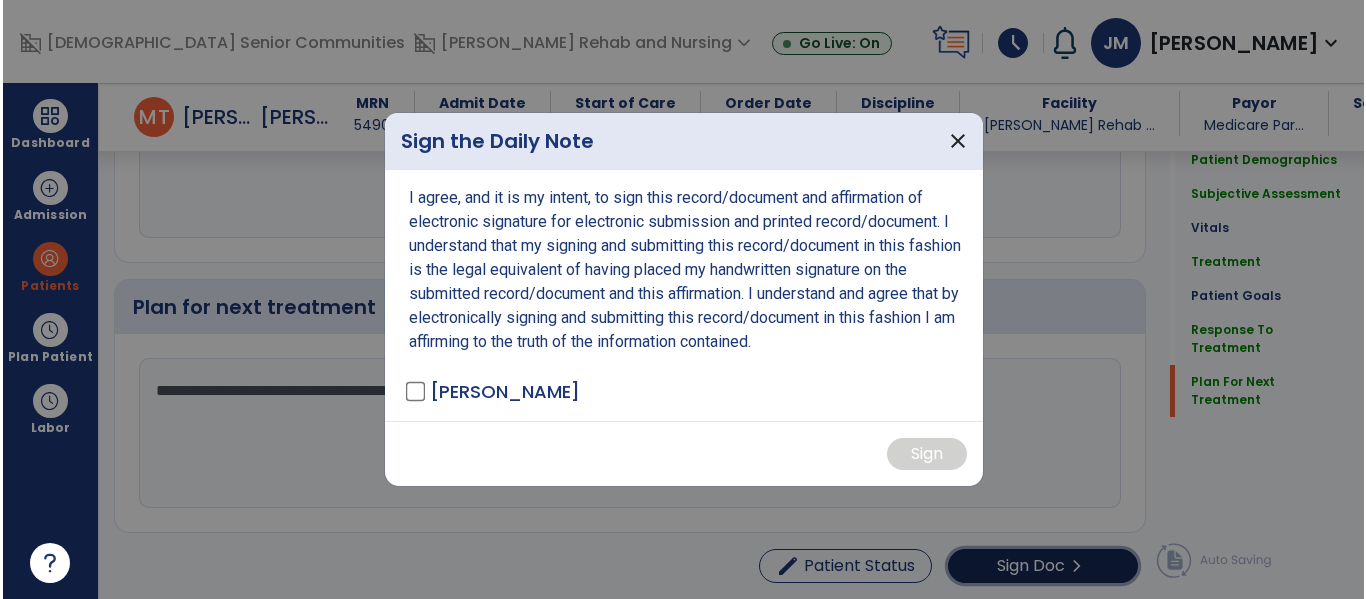 scroll, scrollTop: 3456, scrollLeft: 0, axis: vertical 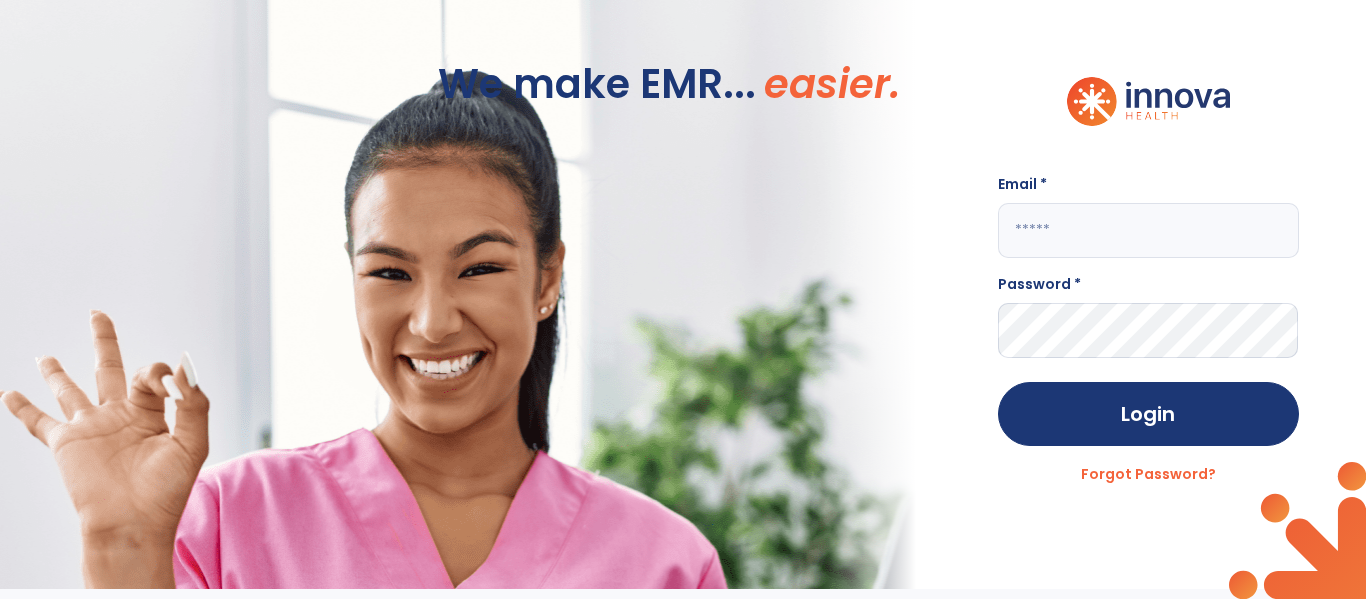click 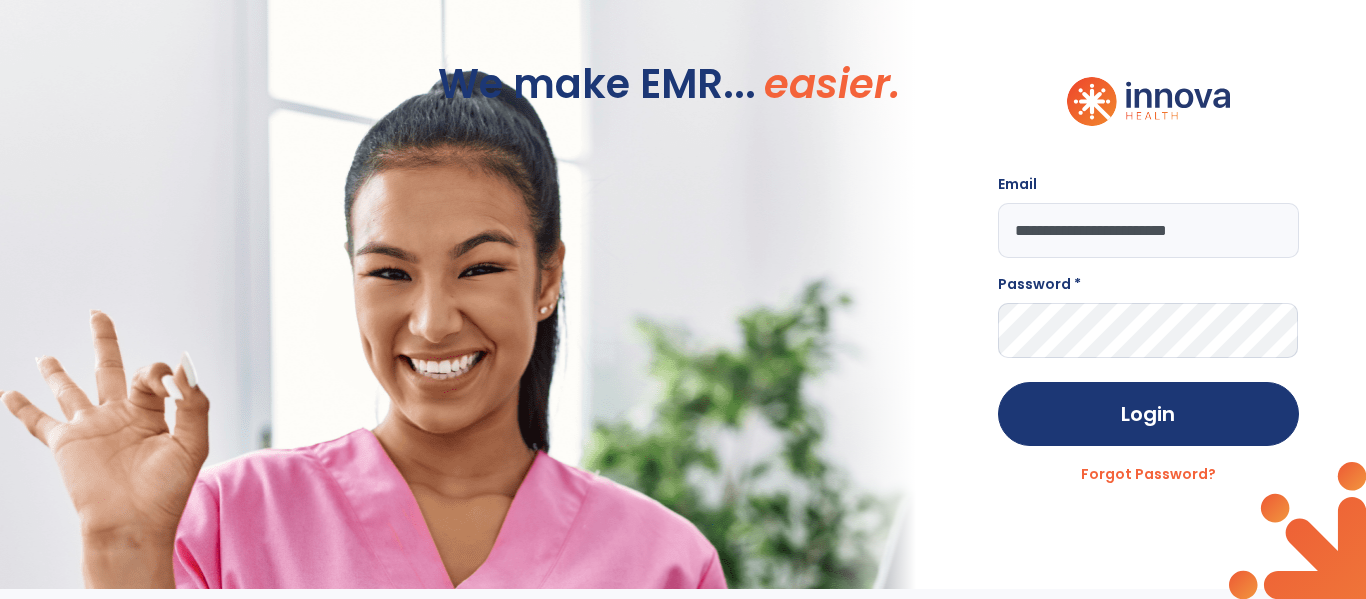 type on "**********" 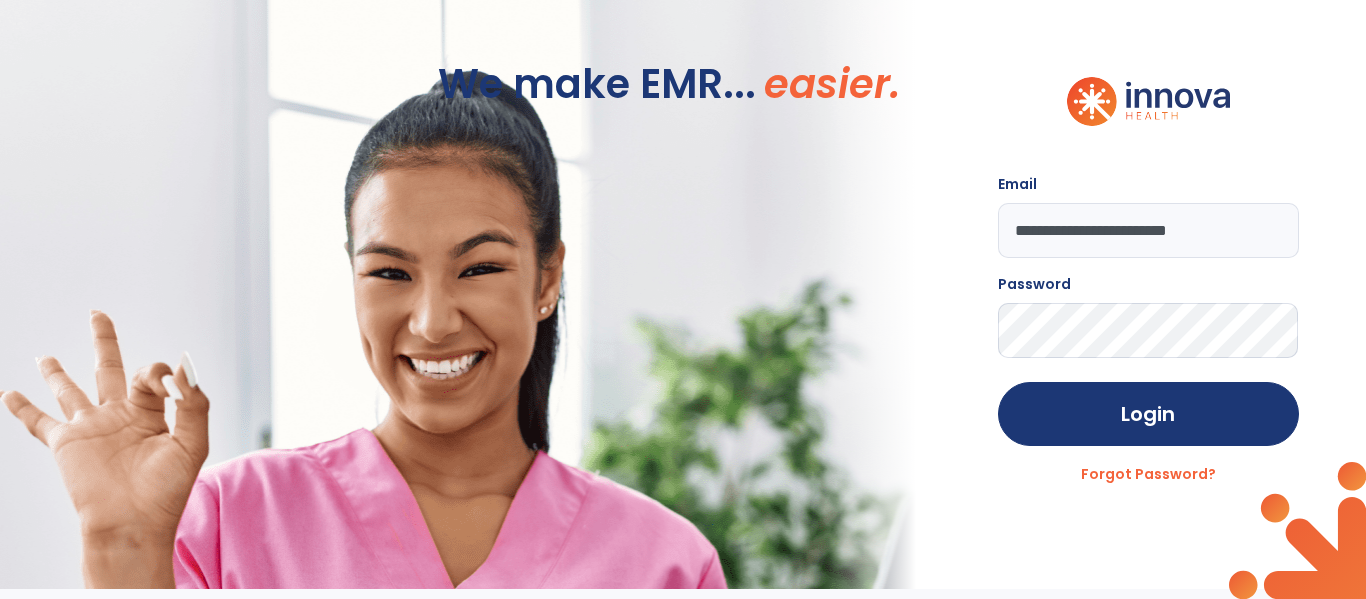 click on "Login" 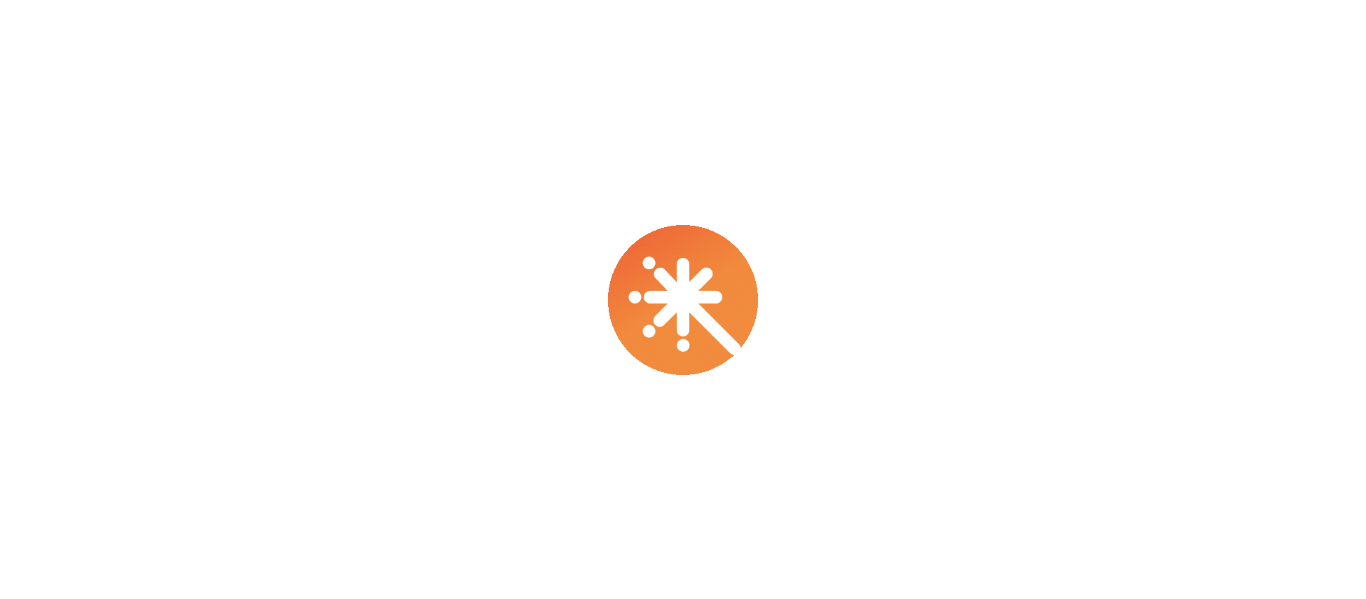 scroll, scrollTop: 0, scrollLeft: 0, axis: both 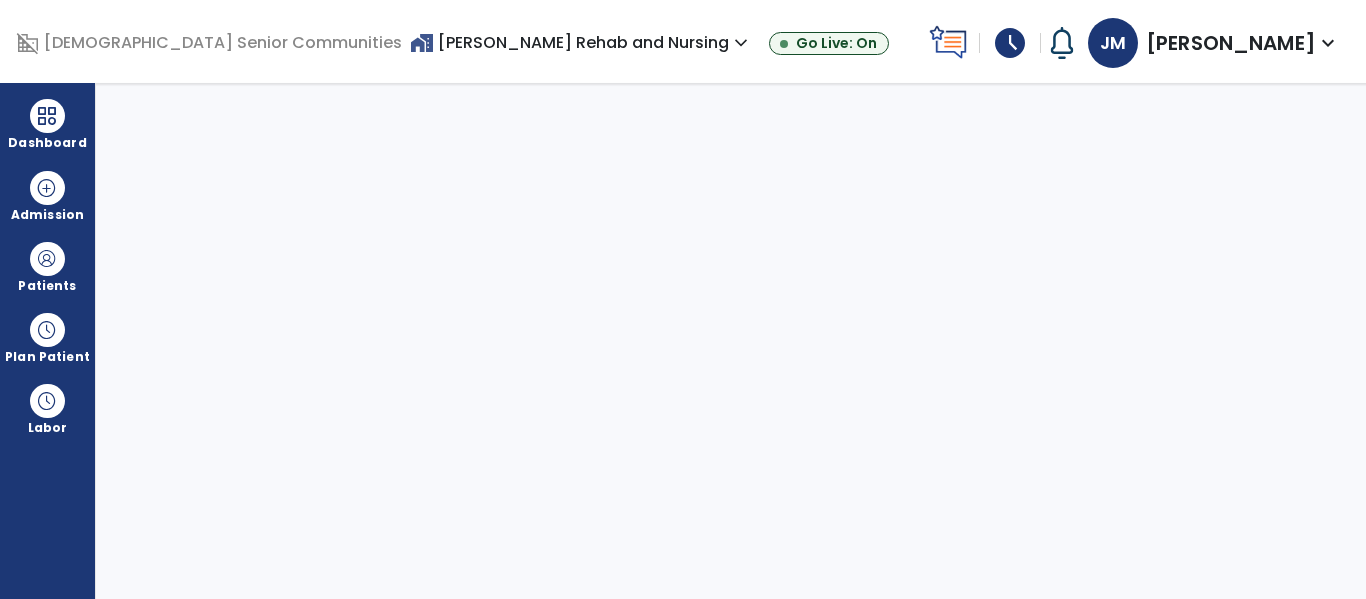 select on "****" 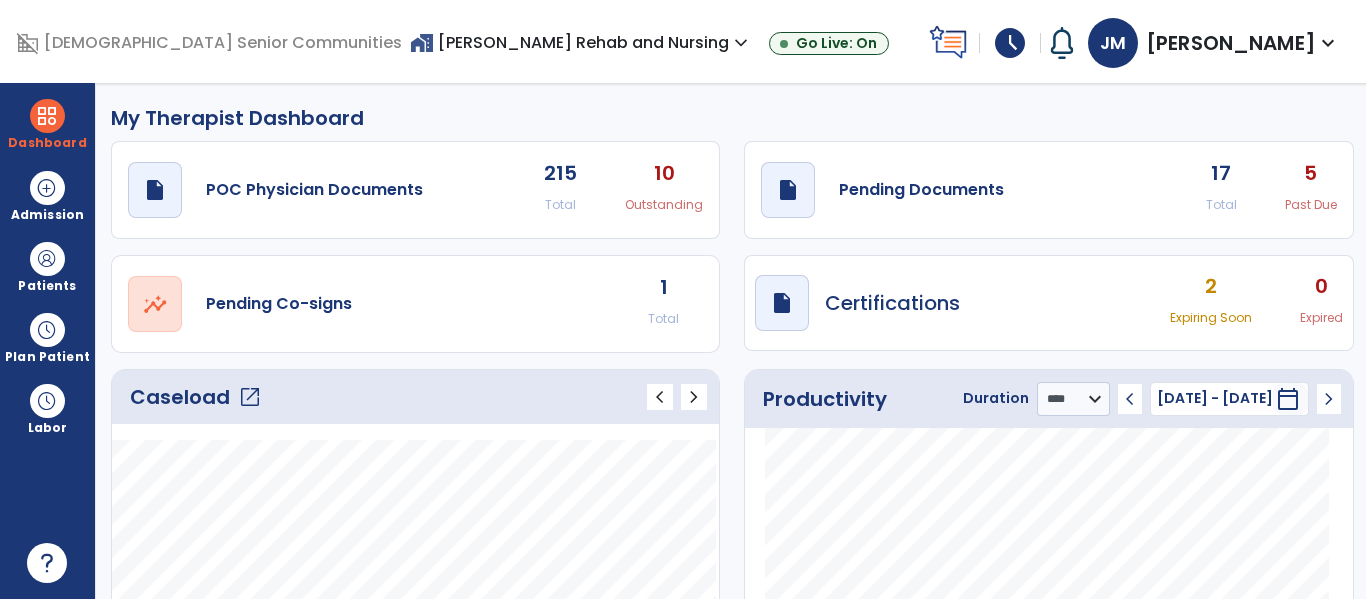 click on "open_in_new" 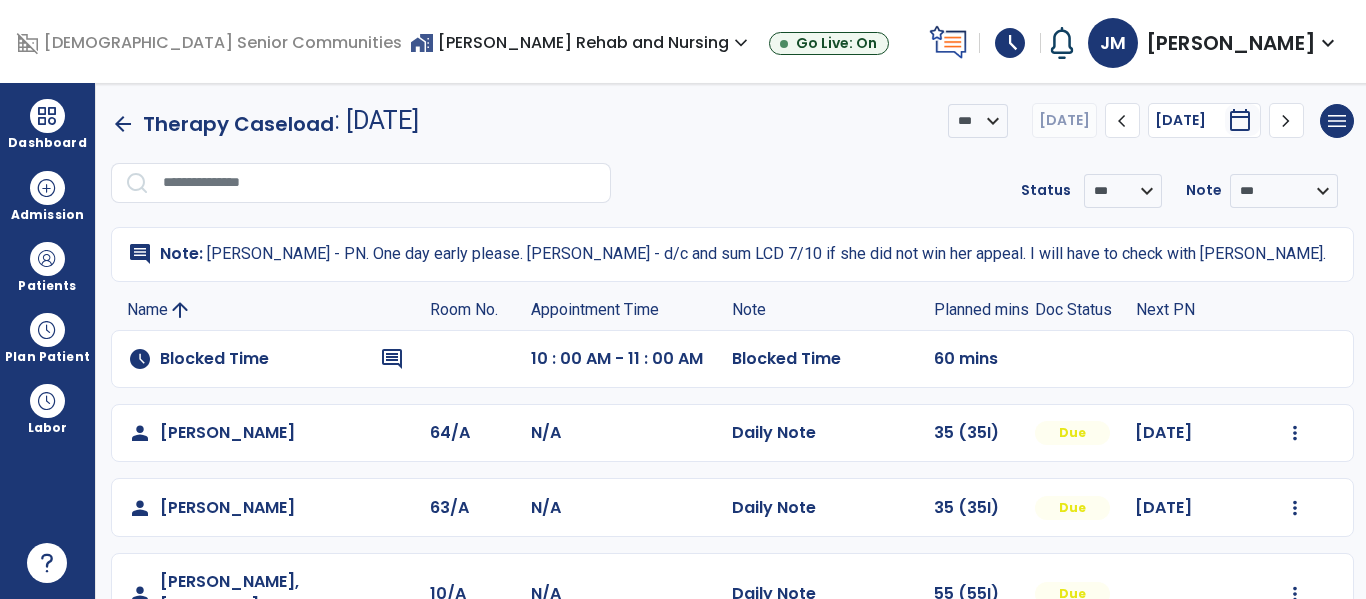 scroll, scrollTop: 782, scrollLeft: 0, axis: vertical 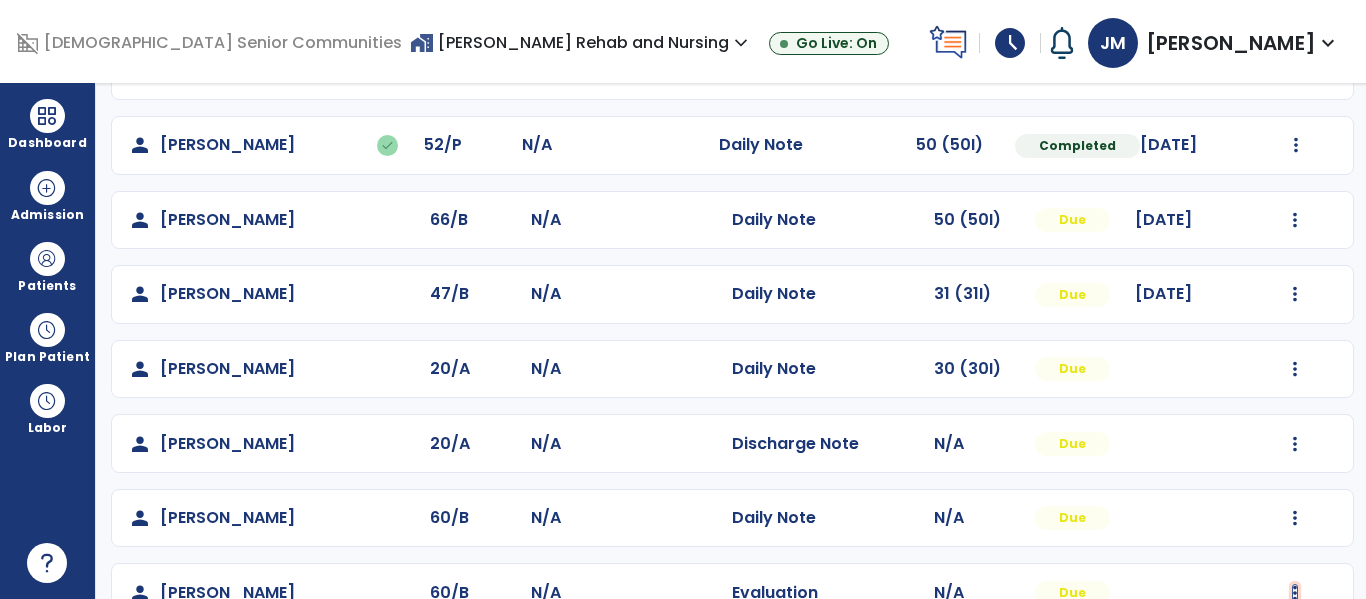 click at bounding box center (1295, -349) 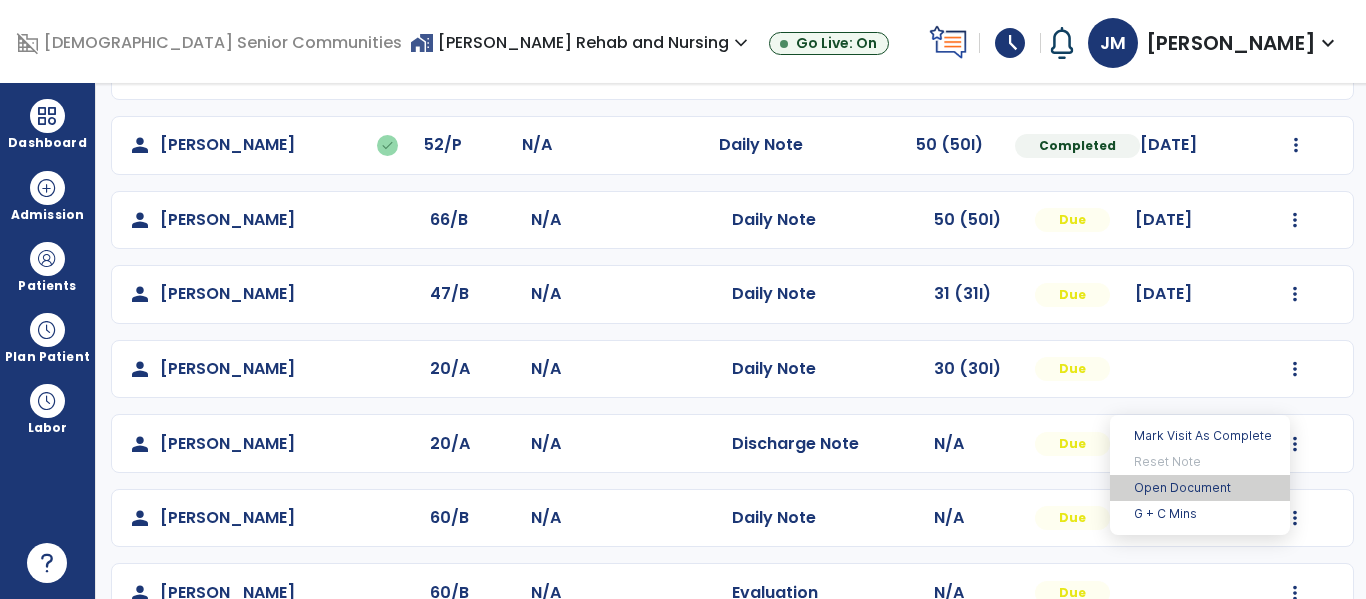 click on "Open Document" at bounding box center [1200, 488] 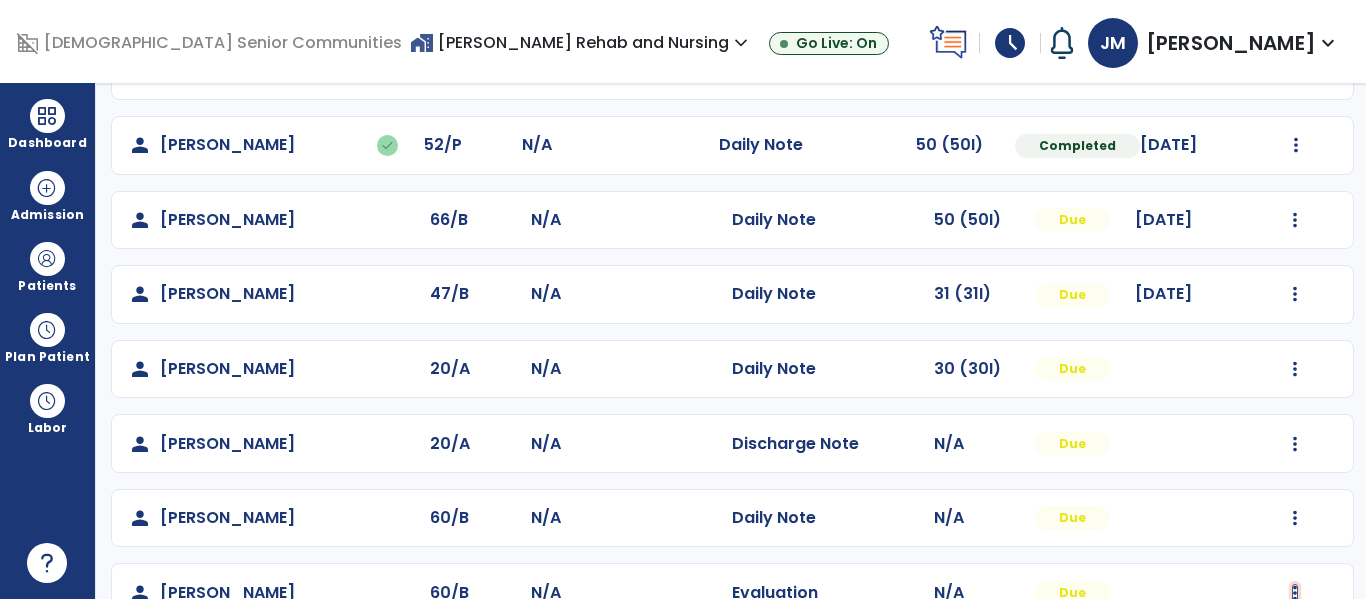 click at bounding box center [1295, 593] 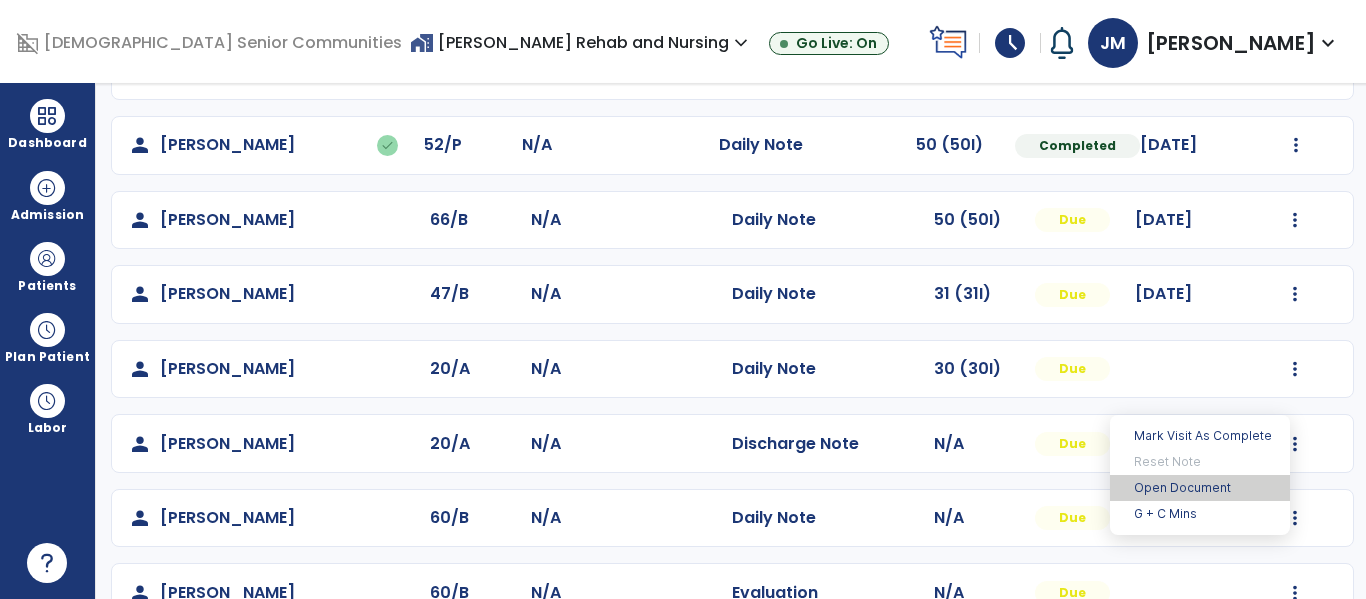 click on "Open Document" at bounding box center (1200, 488) 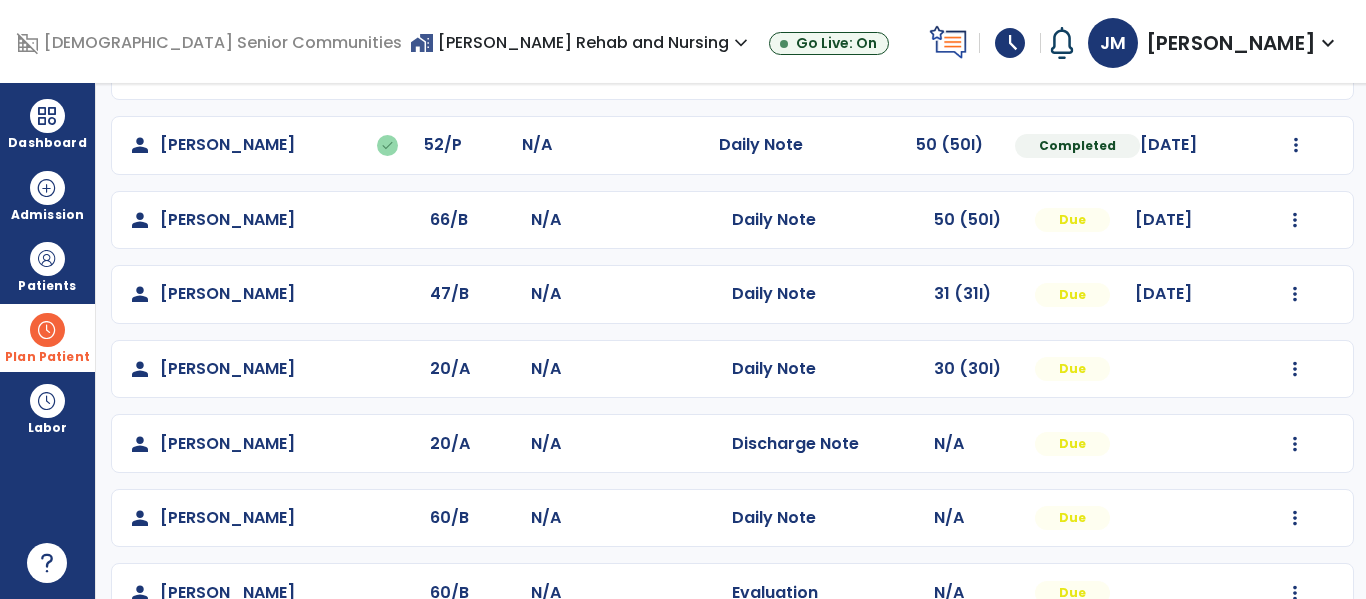 click on "Plan Patient" at bounding box center (47, 266) 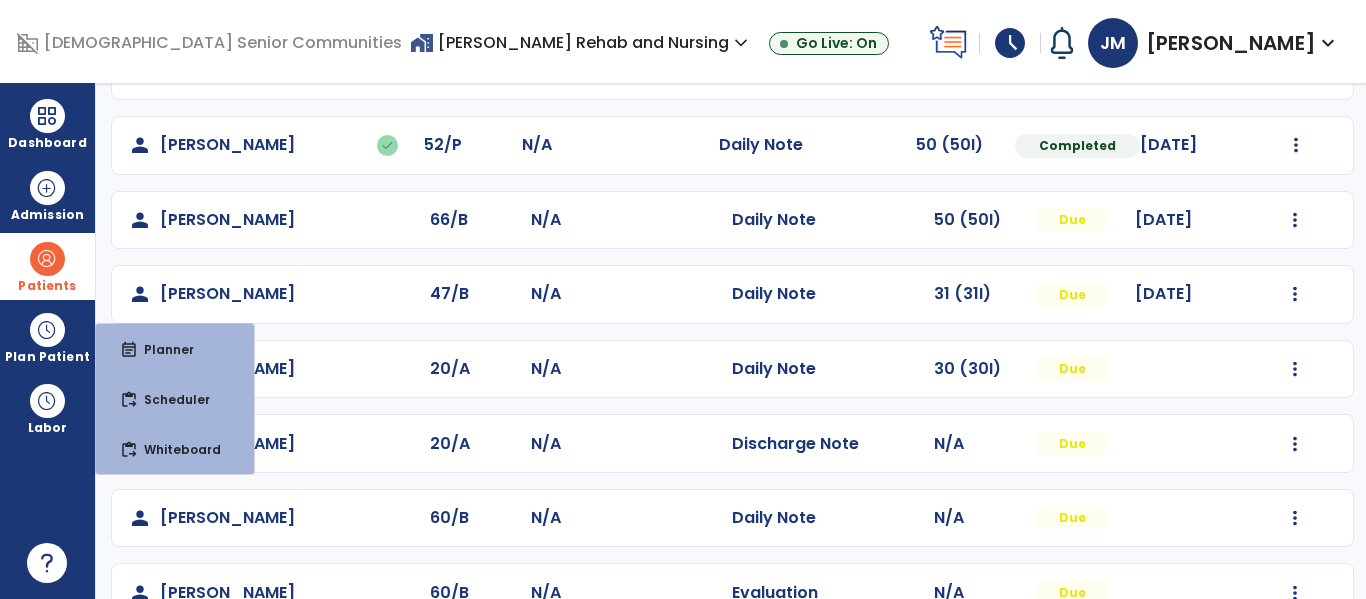 click at bounding box center [47, 259] 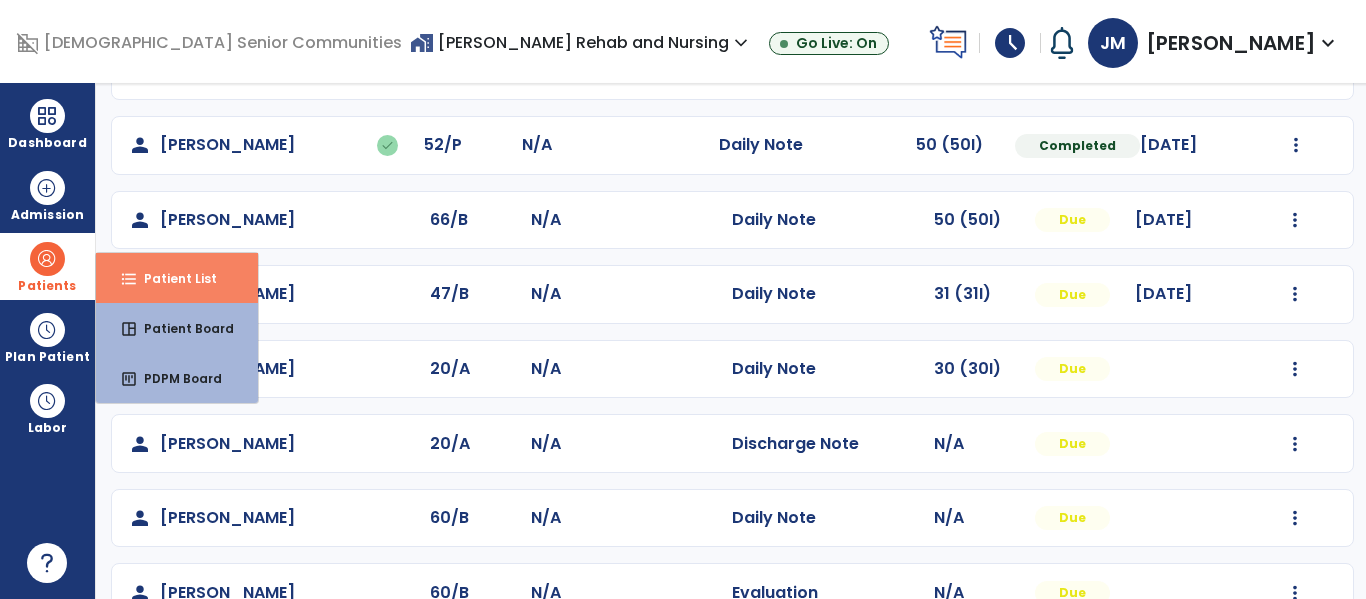 click on "Patient List" at bounding box center [172, 278] 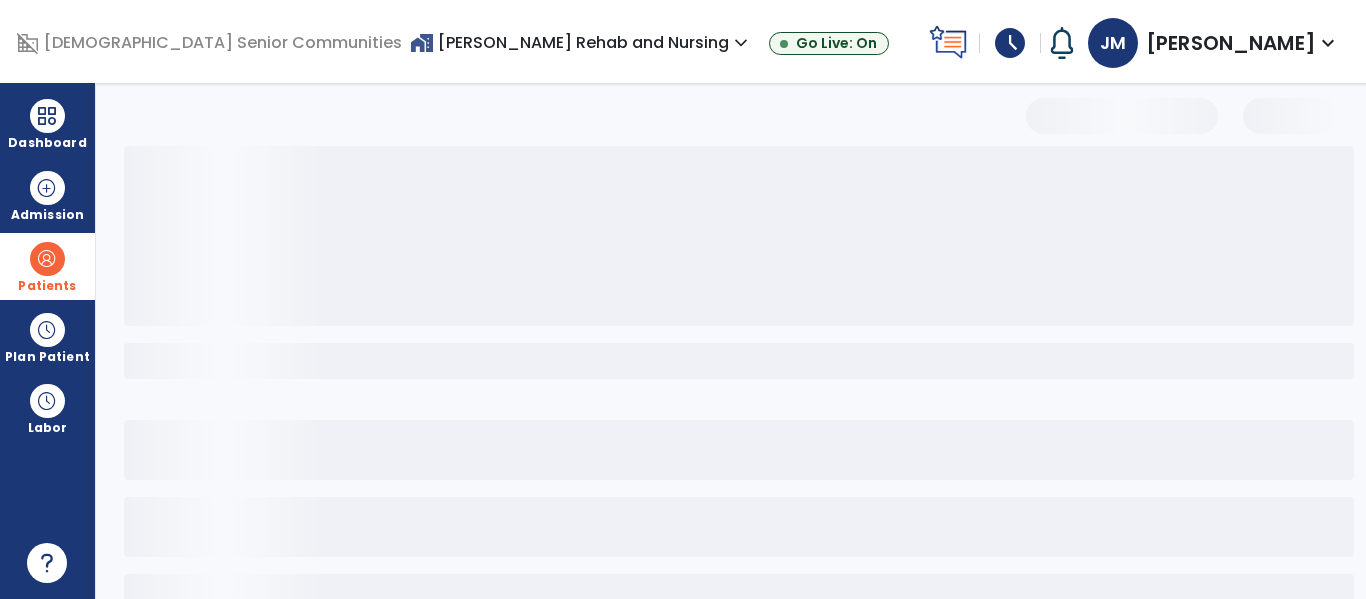 scroll, scrollTop: 220, scrollLeft: 0, axis: vertical 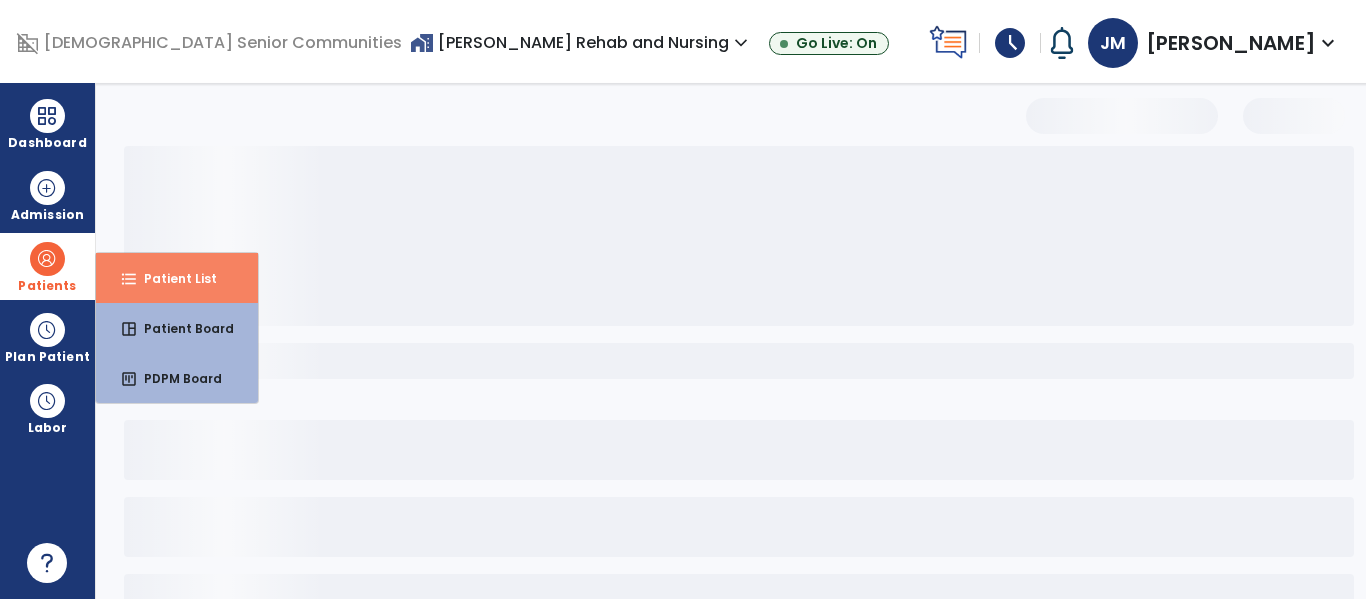 click on "Patient List" at bounding box center (172, 278) 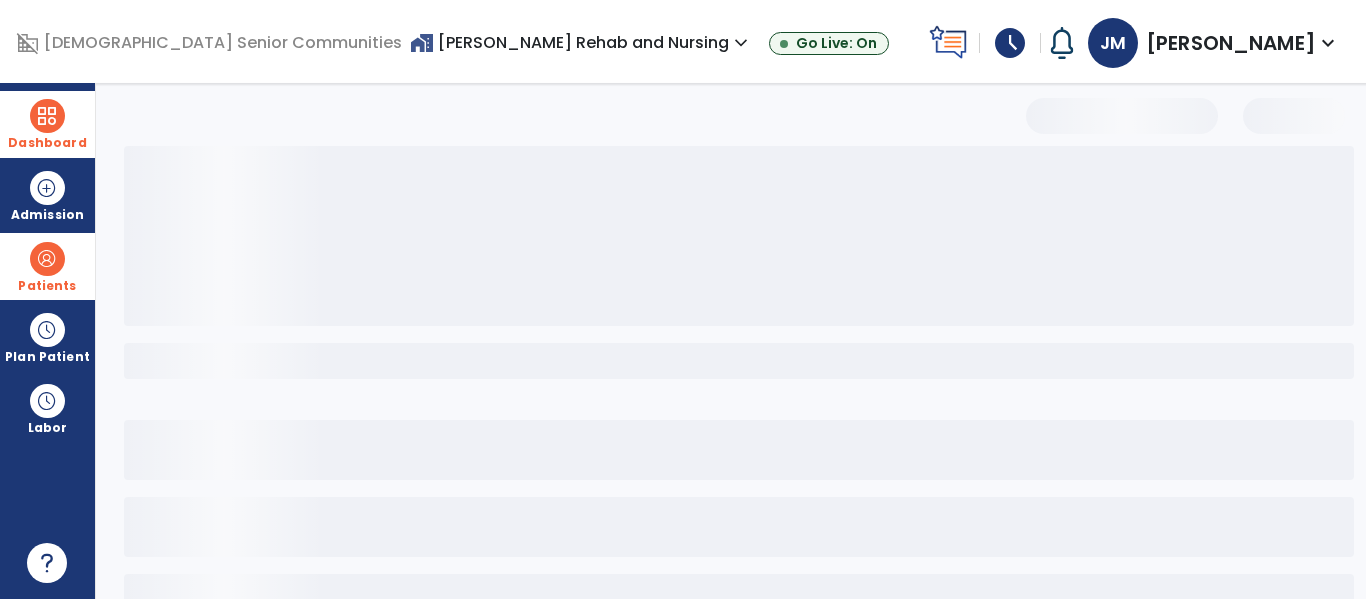 click at bounding box center (47, 116) 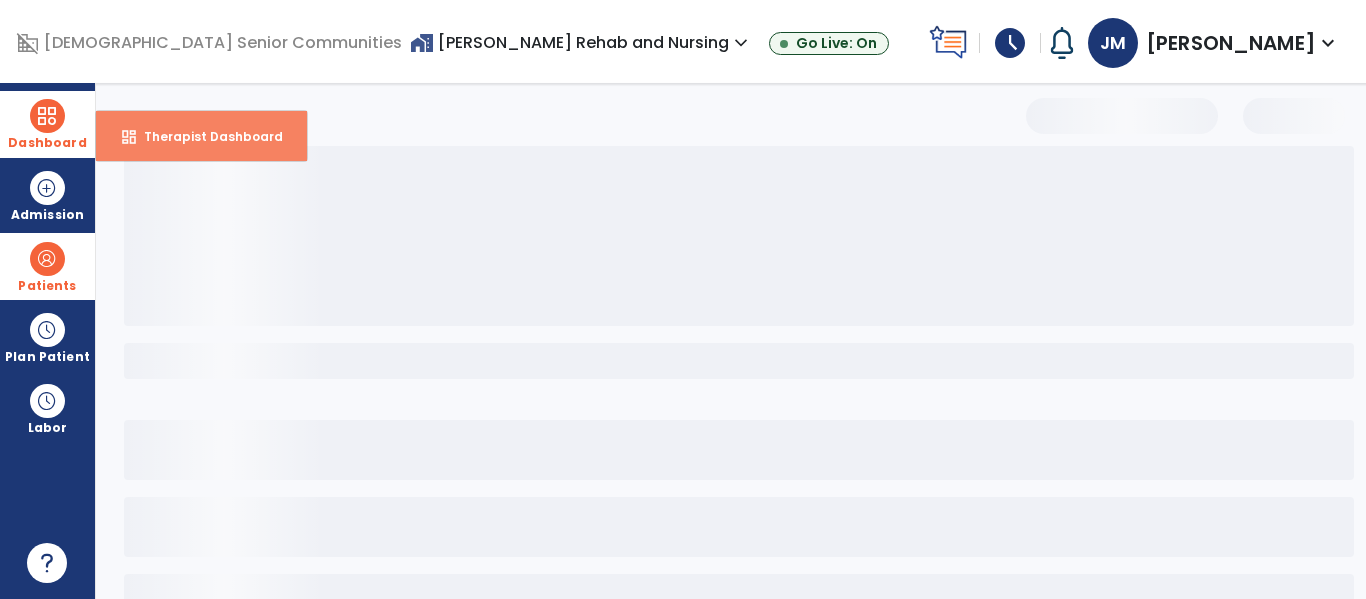 click on "Therapist Dashboard" at bounding box center (205, 136) 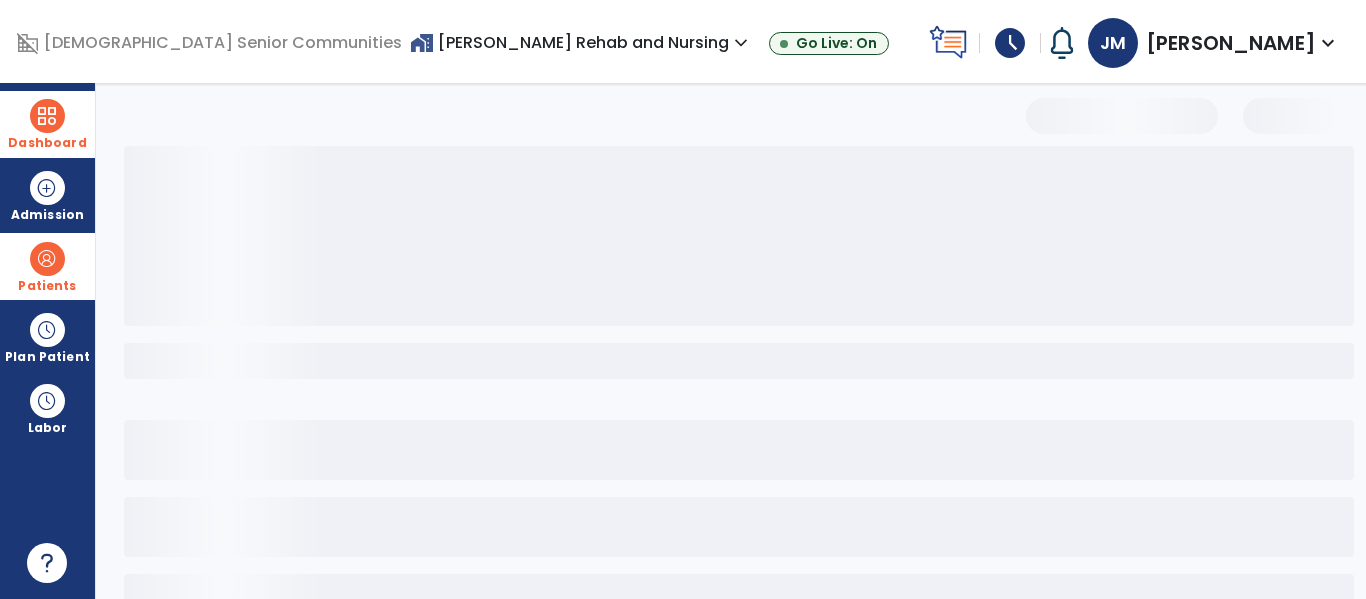 scroll, scrollTop: 220, scrollLeft: 0, axis: vertical 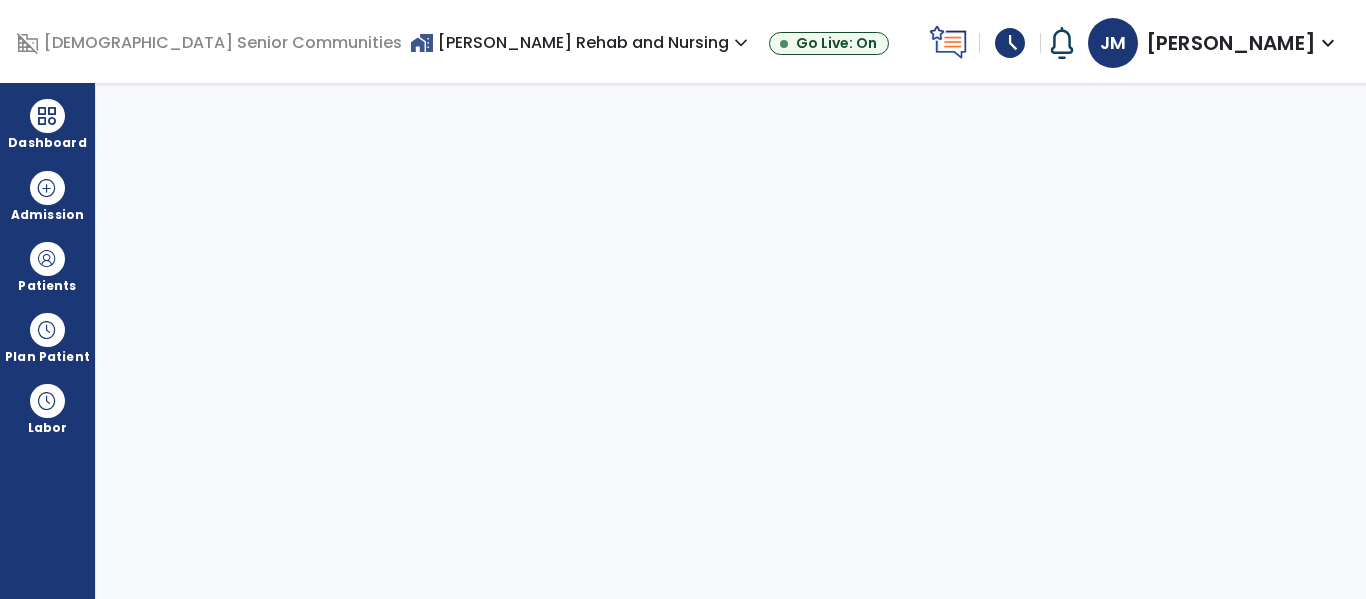 select on "****" 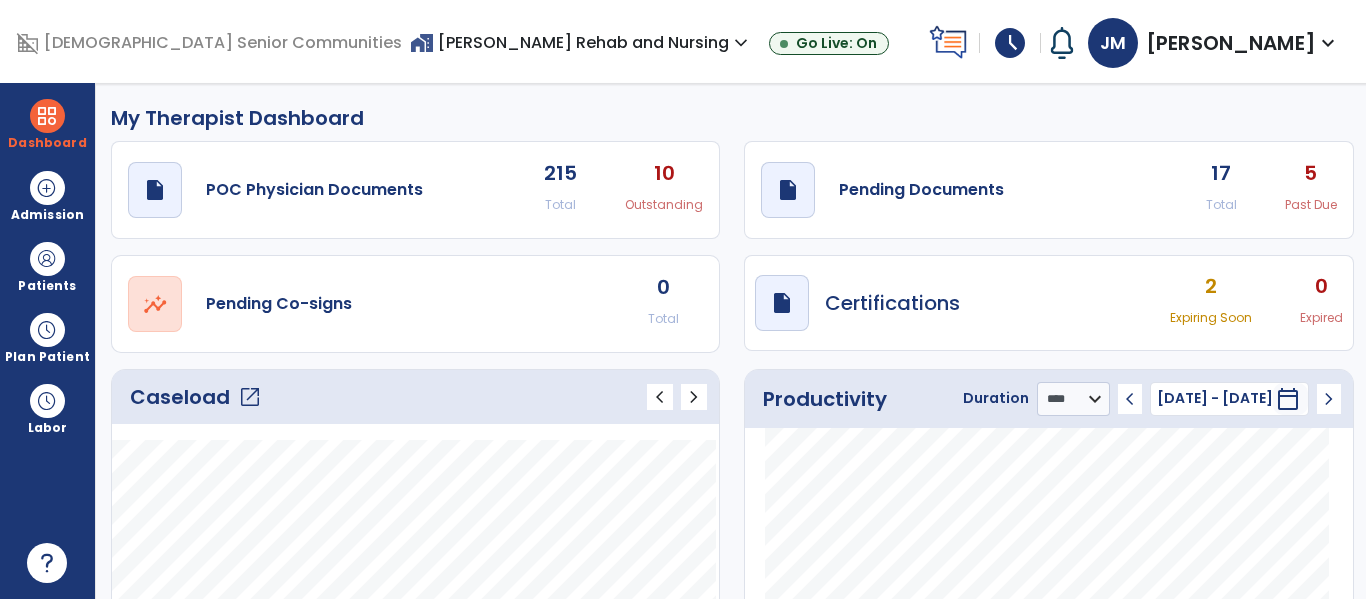 click on "open_in_new" 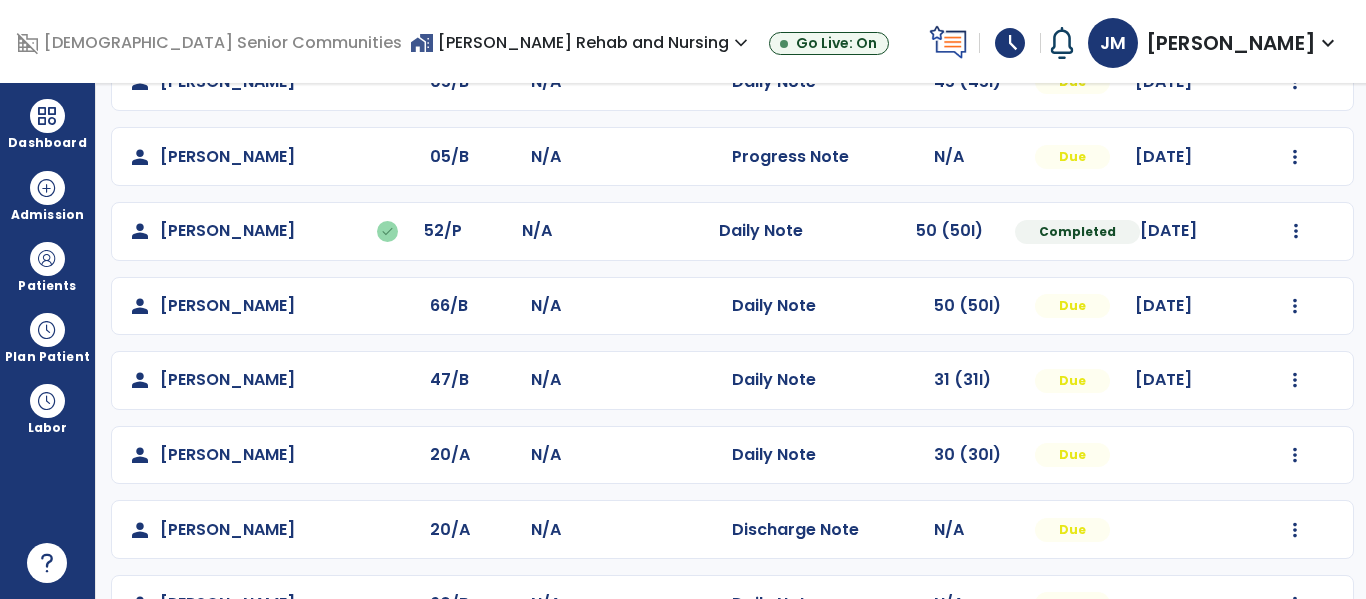 scroll, scrollTop: 782, scrollLeft: 0, axis: vertical 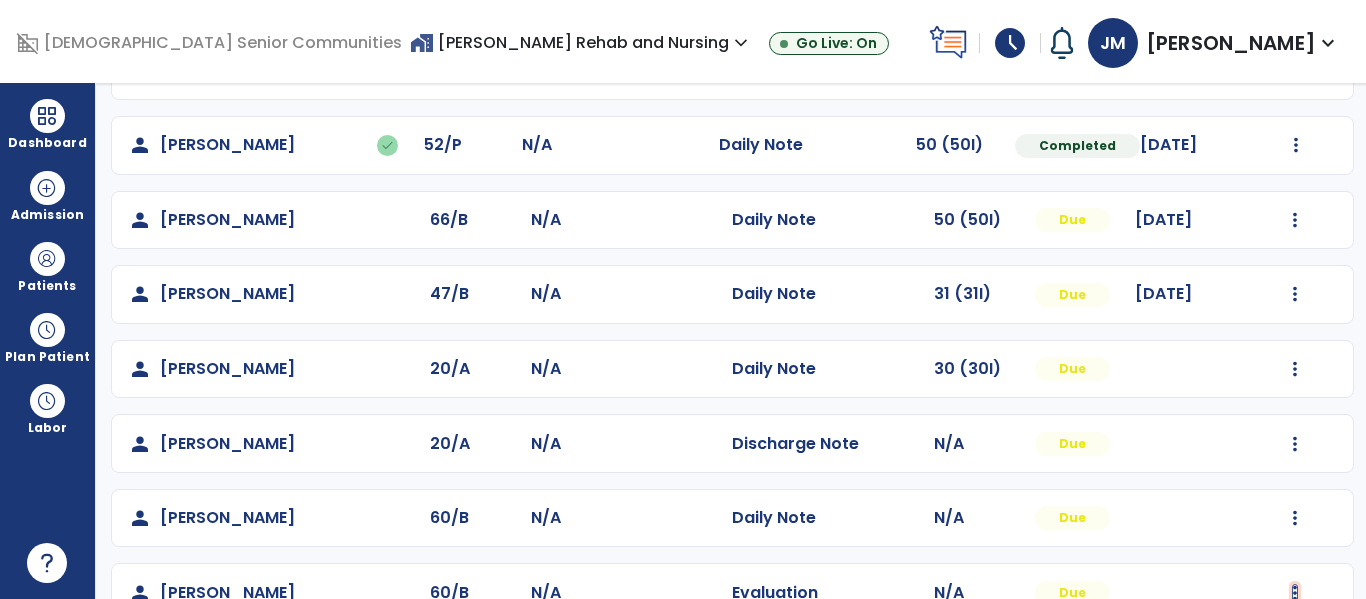 click at bounding box center (1295, -349) 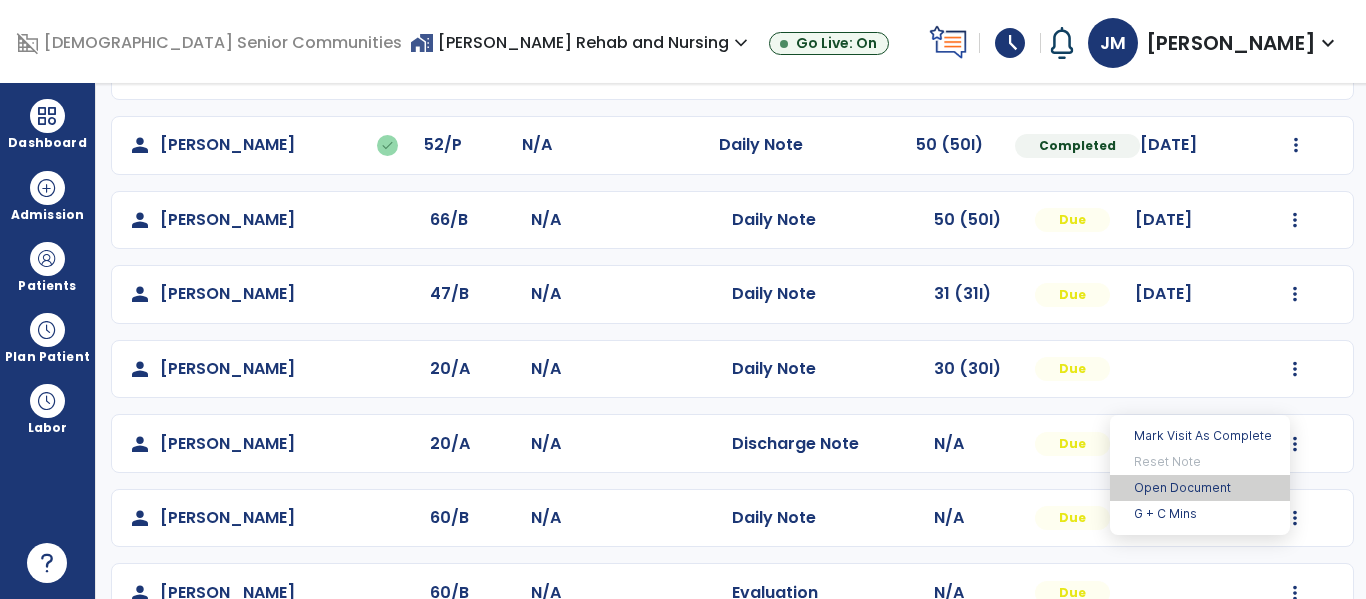 click on "Open Document" at bounding box center [1200, 488] 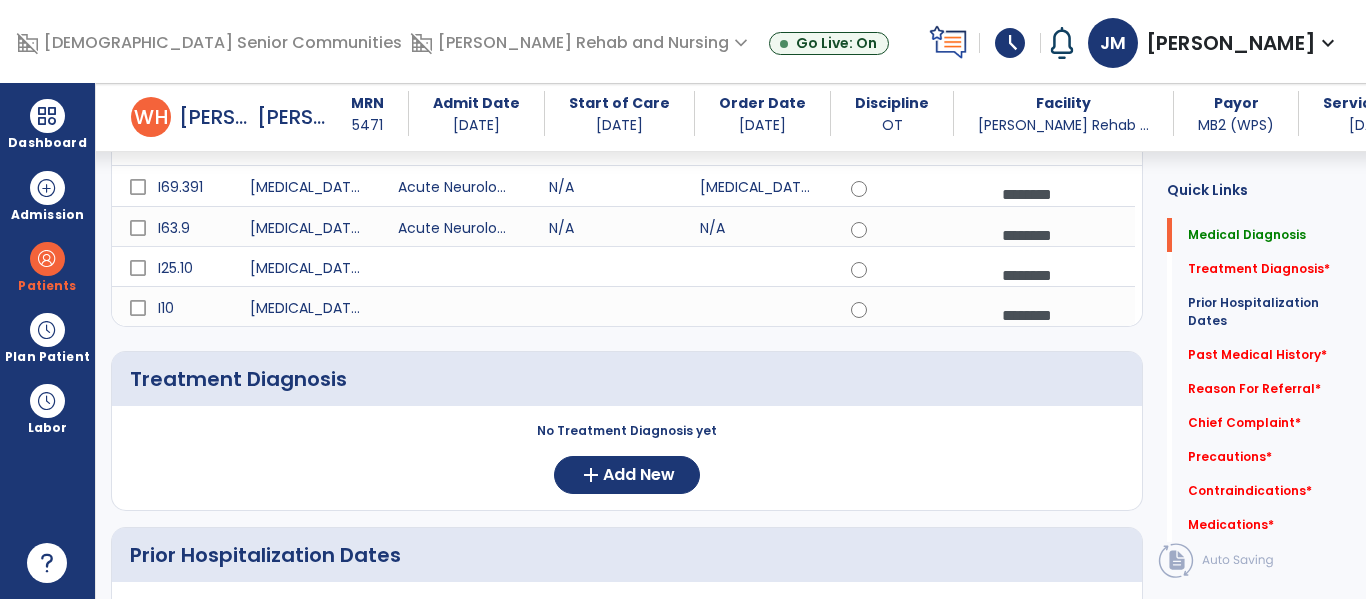 scroll, scrollTop: 284, scrollLeft: 0, axis: vertical 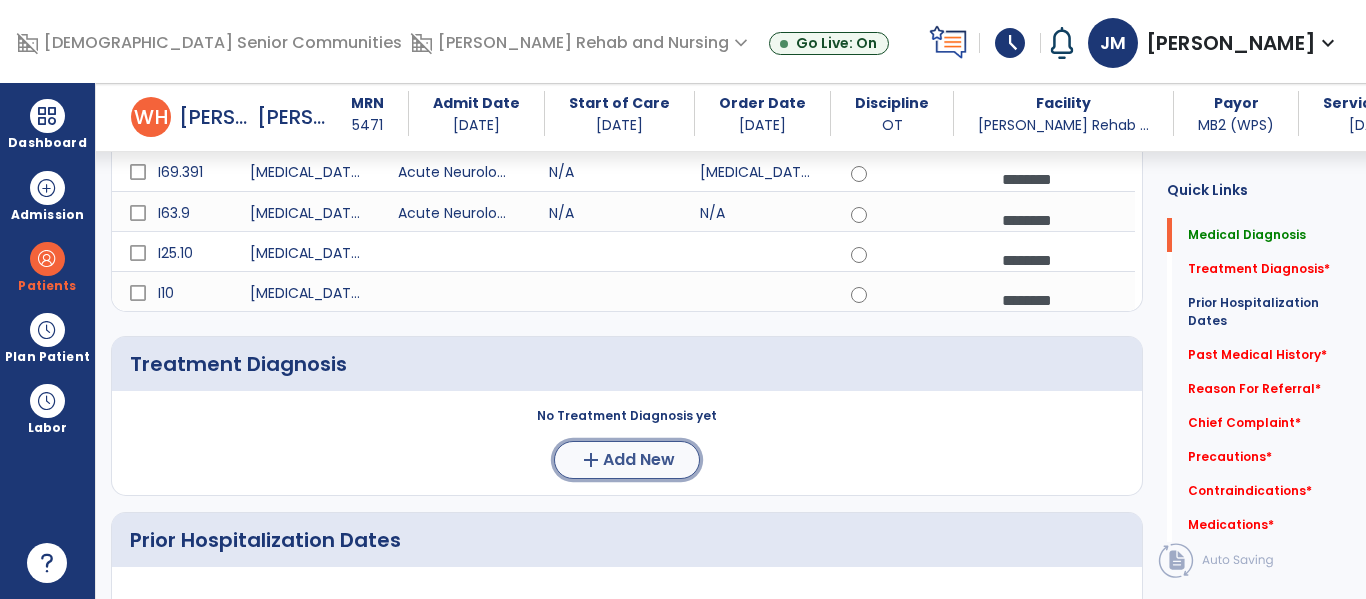 click on "Add New" 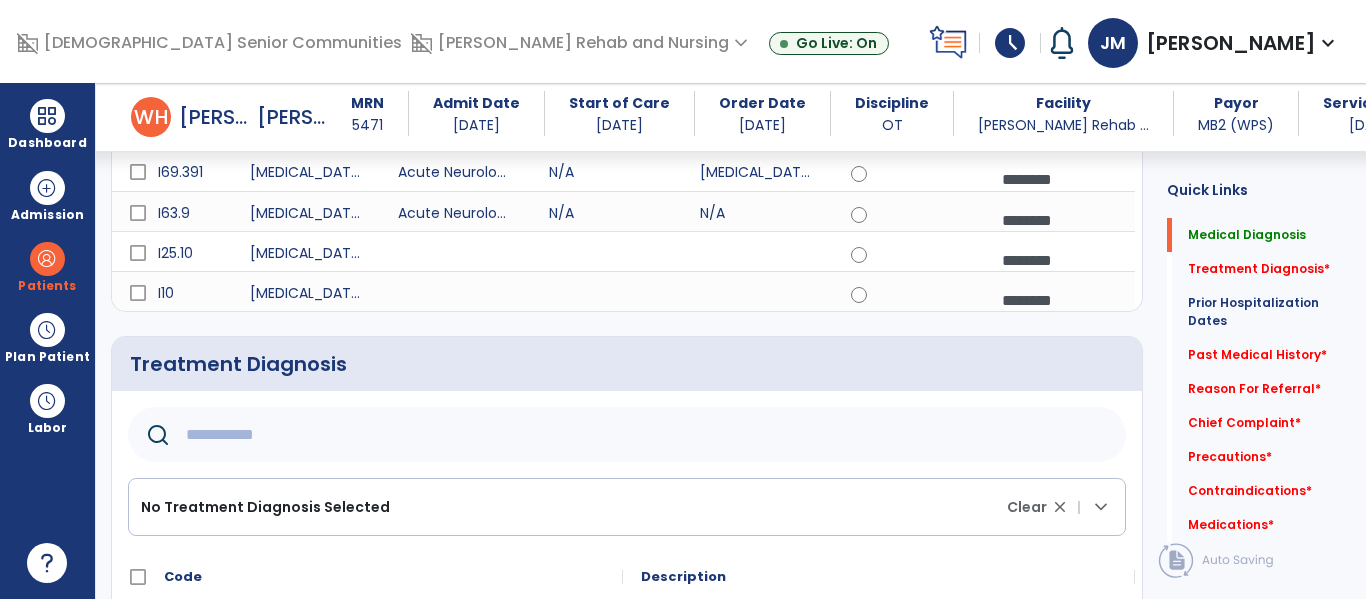 click 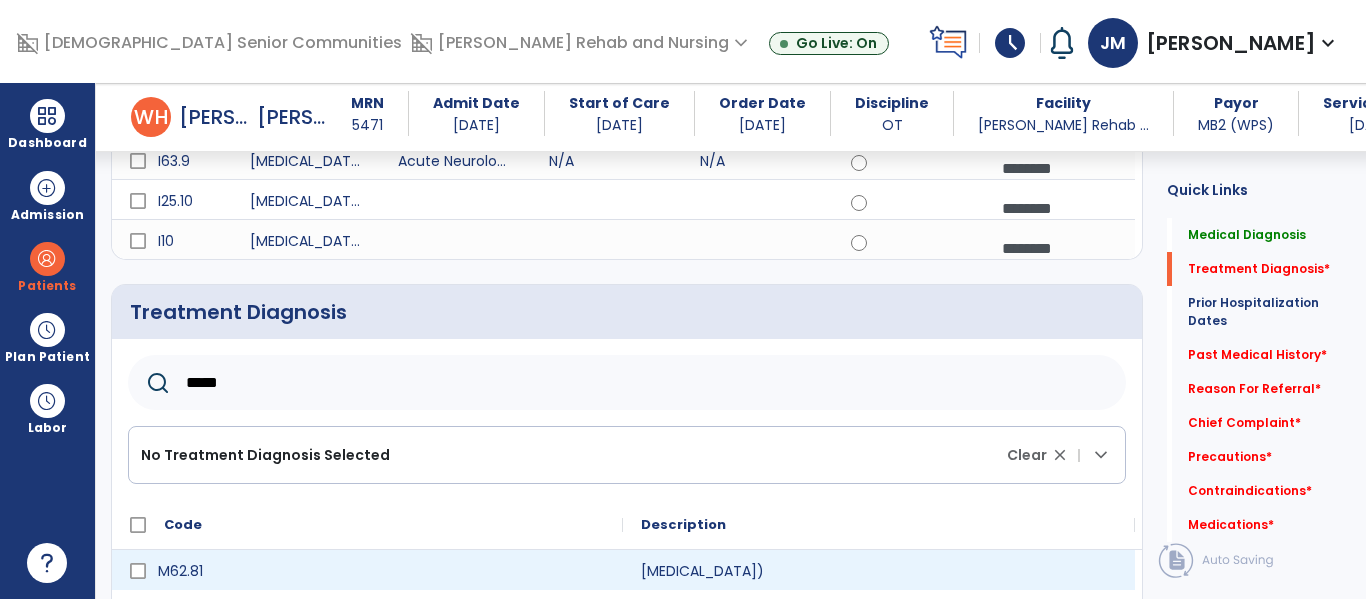 scroll, scrollTop: 543, scrollLeft: 0, axis: vertical 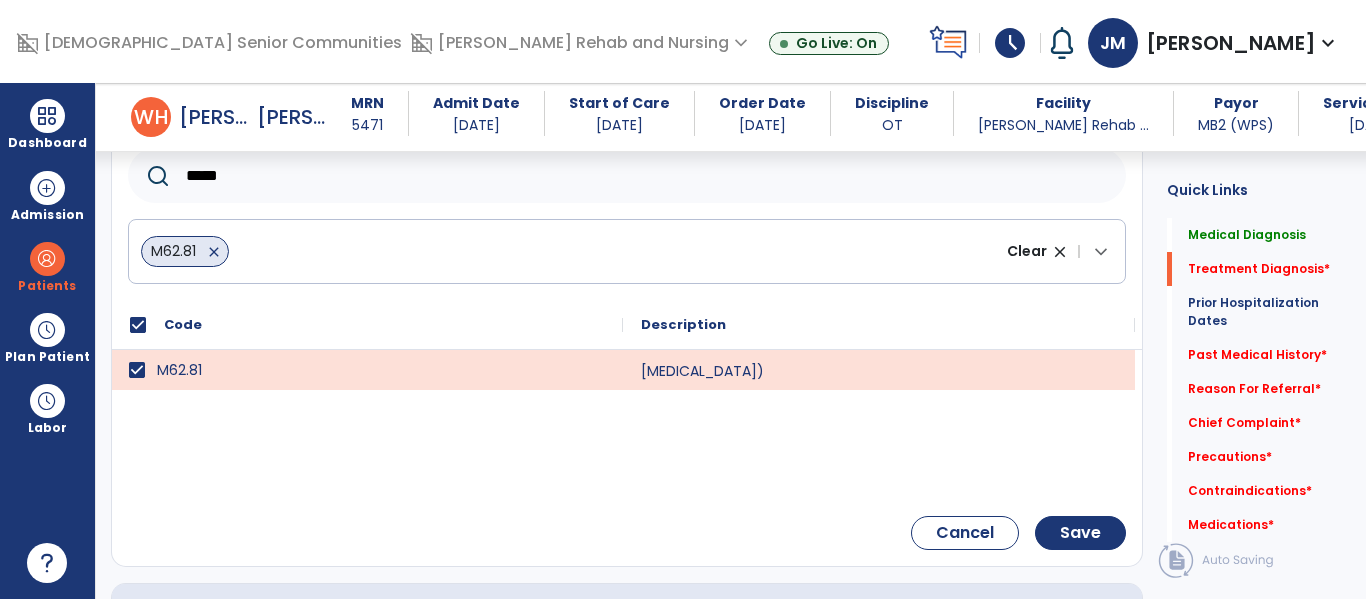 click on "*****" 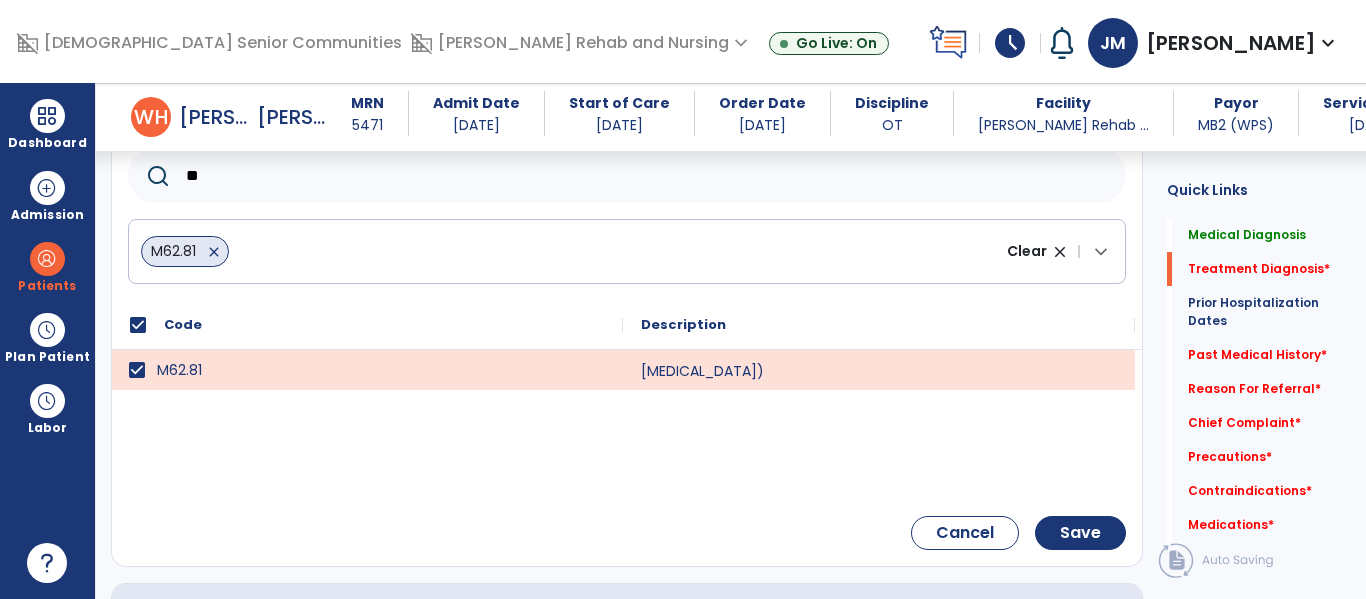type on "*" 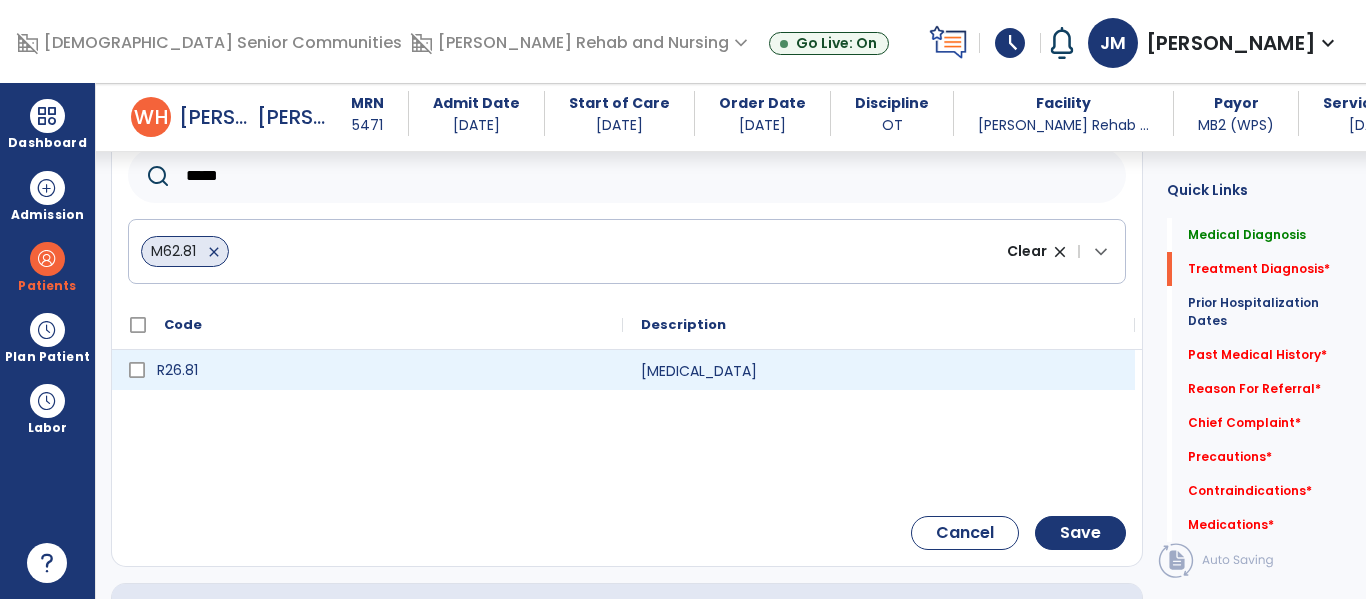 type on "*****" 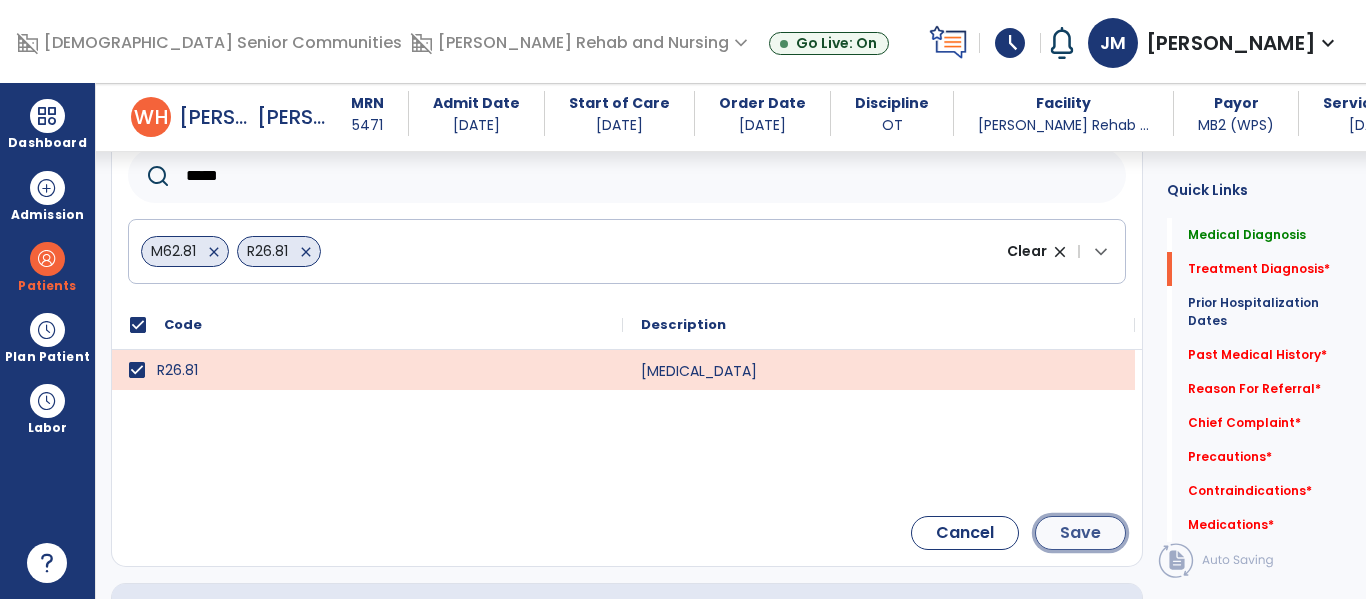 click on "Save" 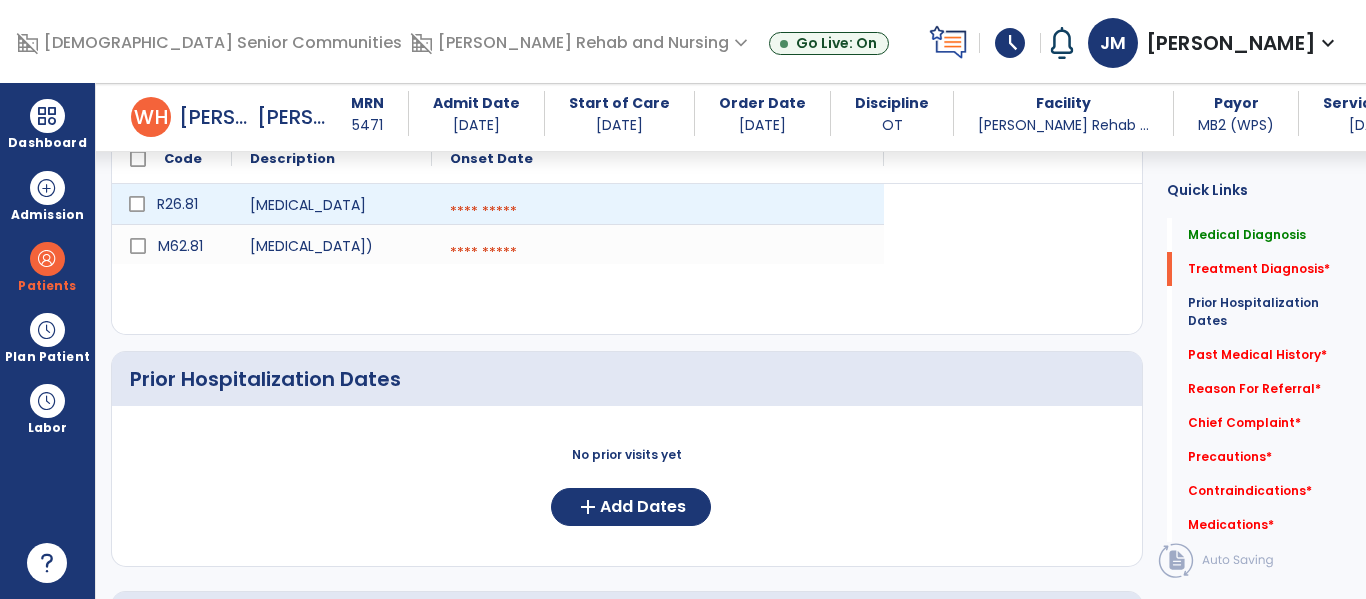 click at bounding box center (658, 212) 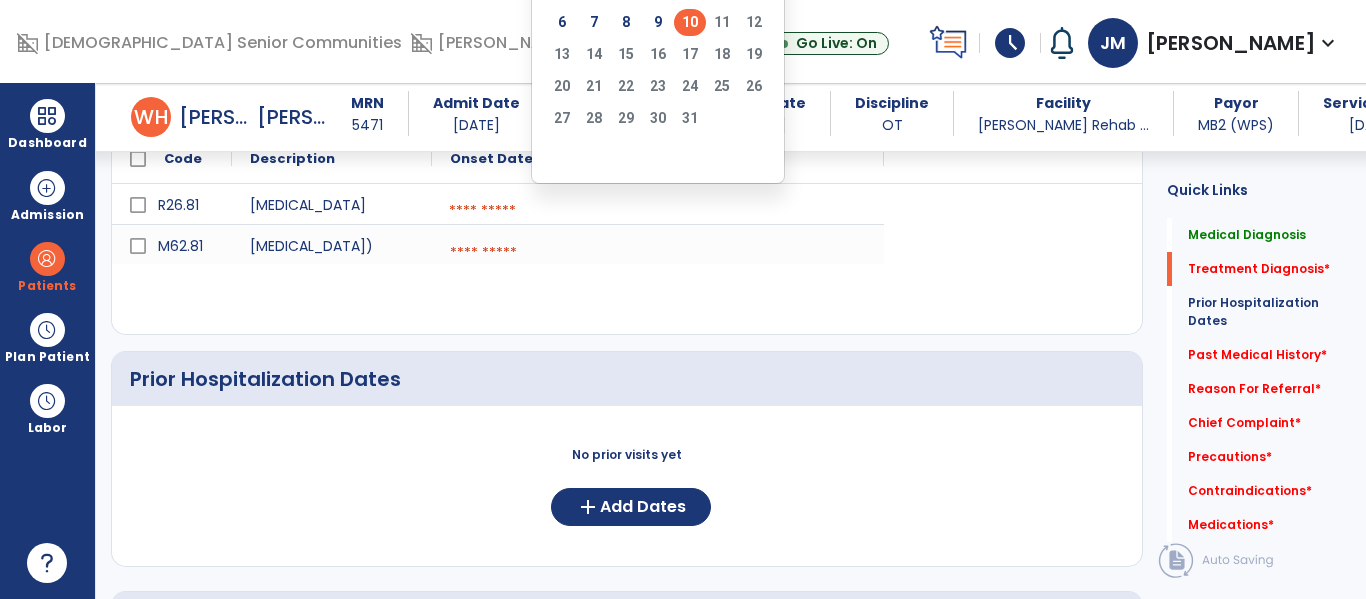 click on "10" 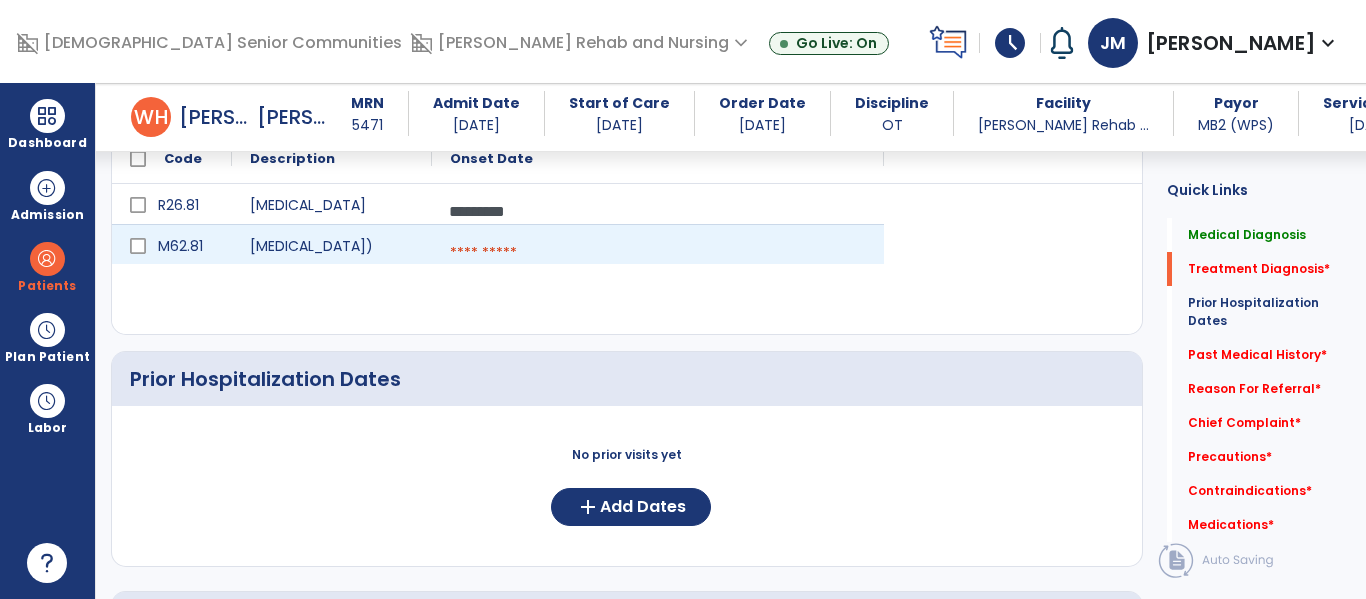 click at bounding box center (658, 253) 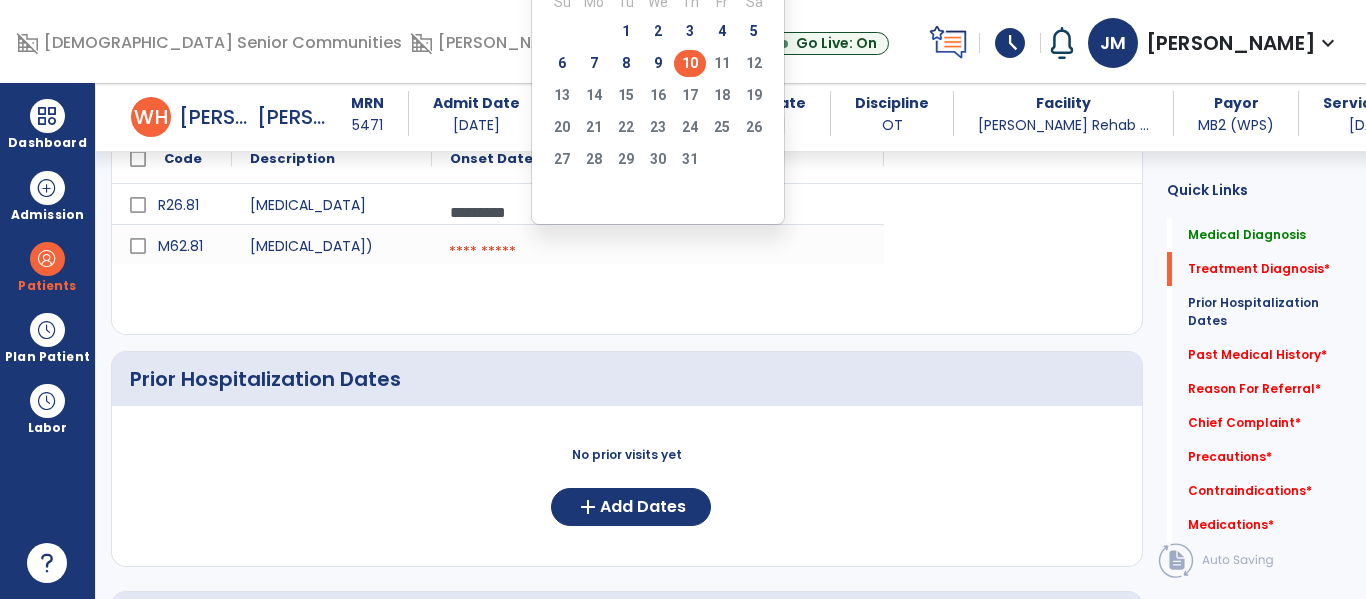drag, startPoint x: 694, startPoint y: 56, endPoint x: 692, endPoint y: 157, distance: 101.0198 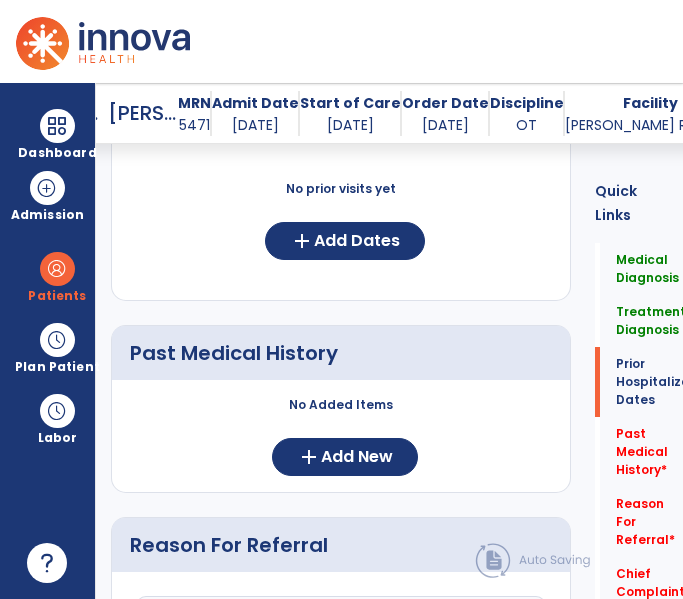 scroll, scrollTop: 969, scrollLeft: 0, axis: vertical 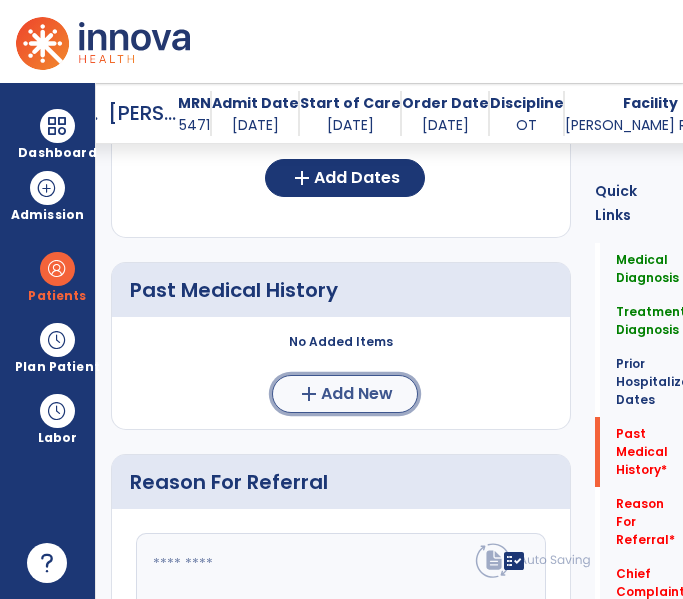 click on "Add New" 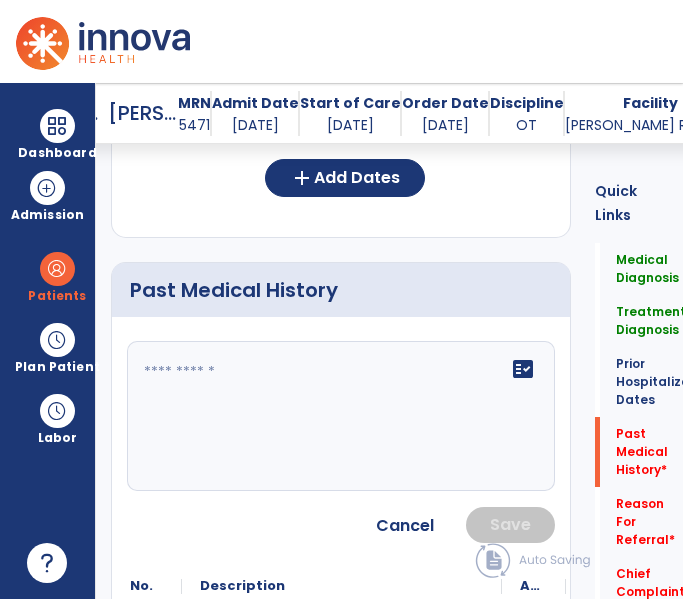click on "fact_check" 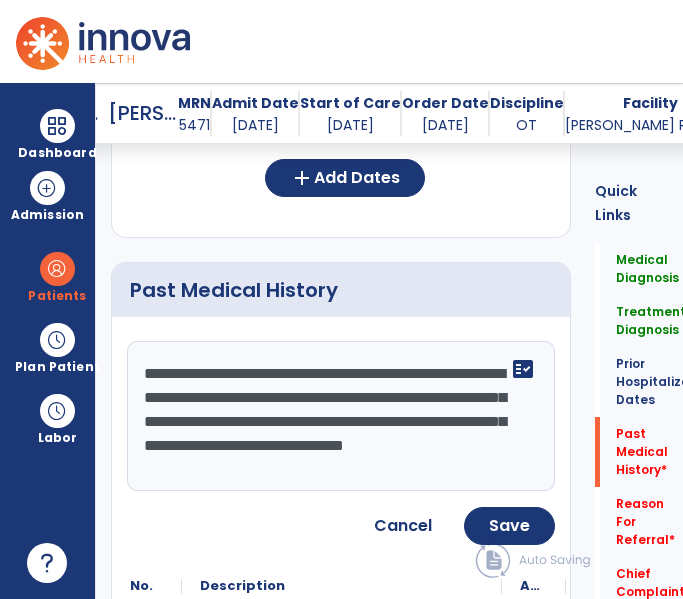 scroll, scrollTop: 15, scrollLeft: 0, axis: vertical 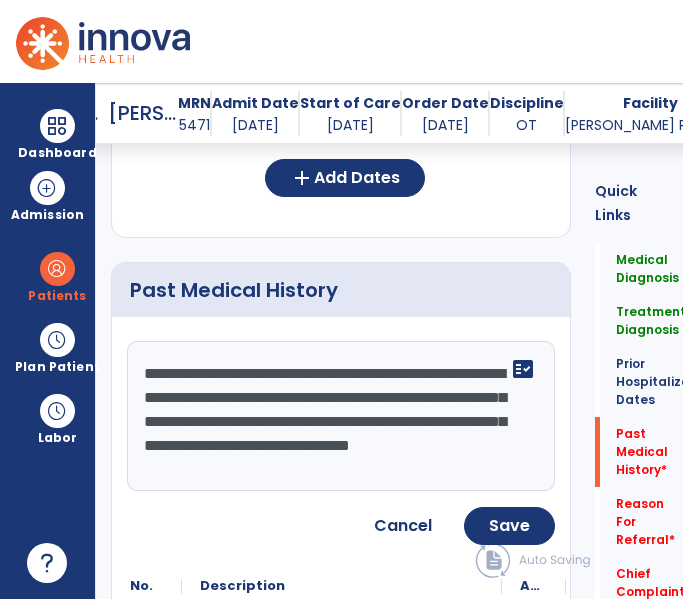 type on "**********" 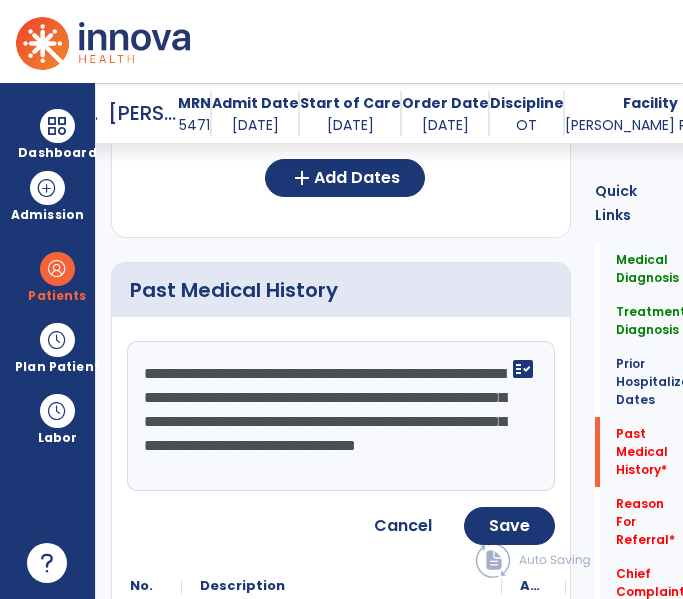 scroll, scrollTop: 24, scrollLeft: 0, axis: vertical 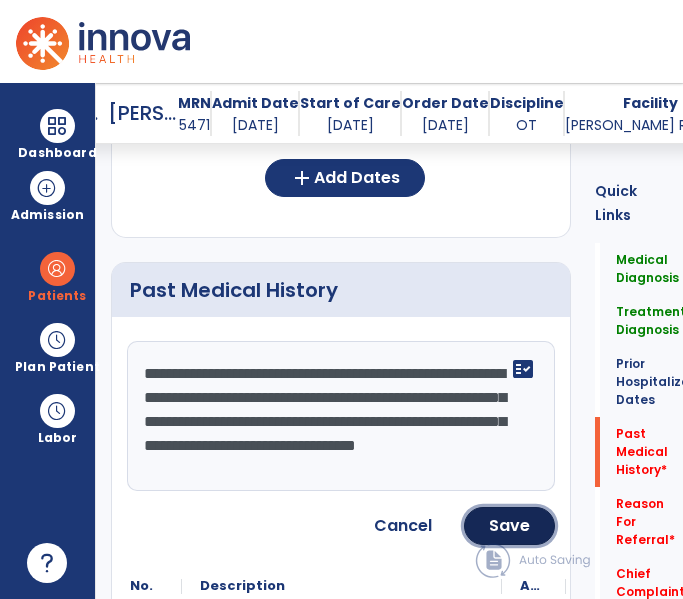 click on "Save" 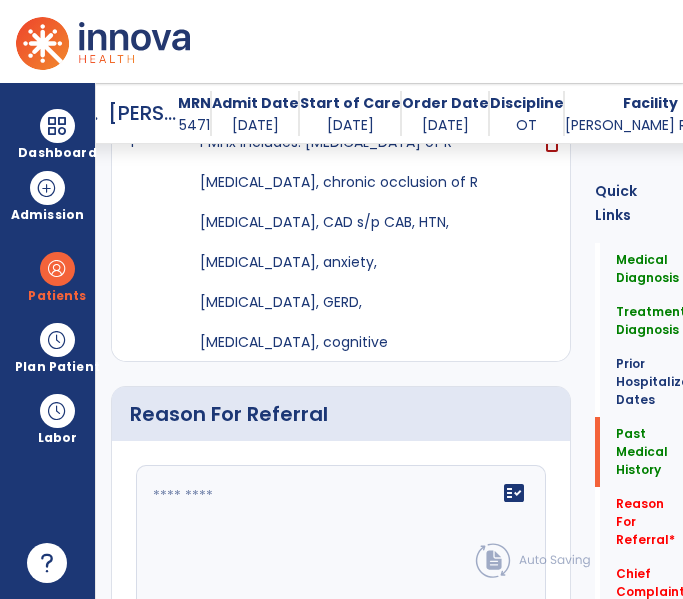 scroll, scrollTop: 1408, scrollLeft: 0, axis: vertical 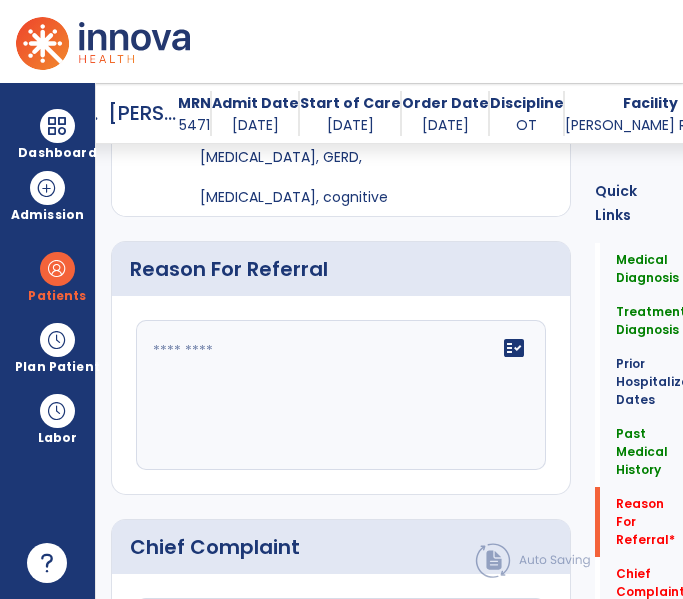 click 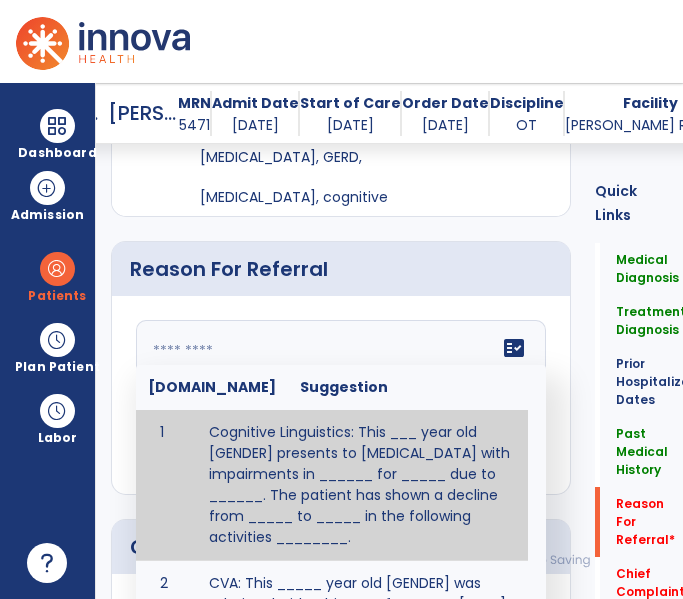 paste on "**********" 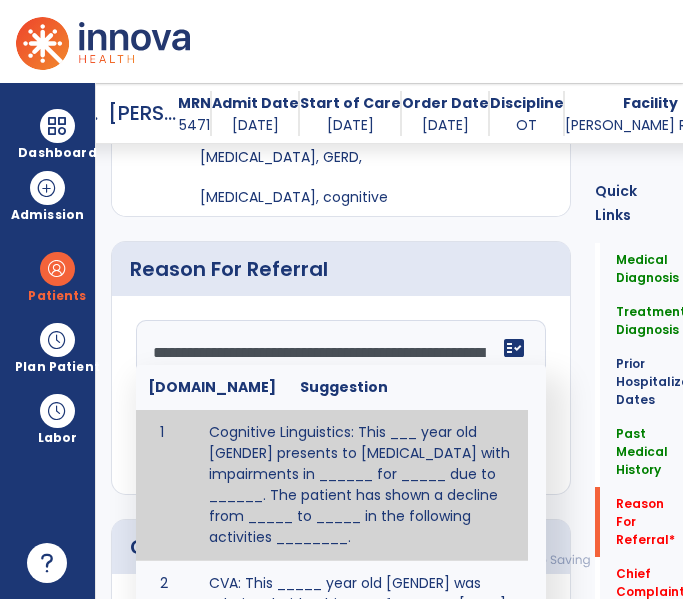 click on "**********" 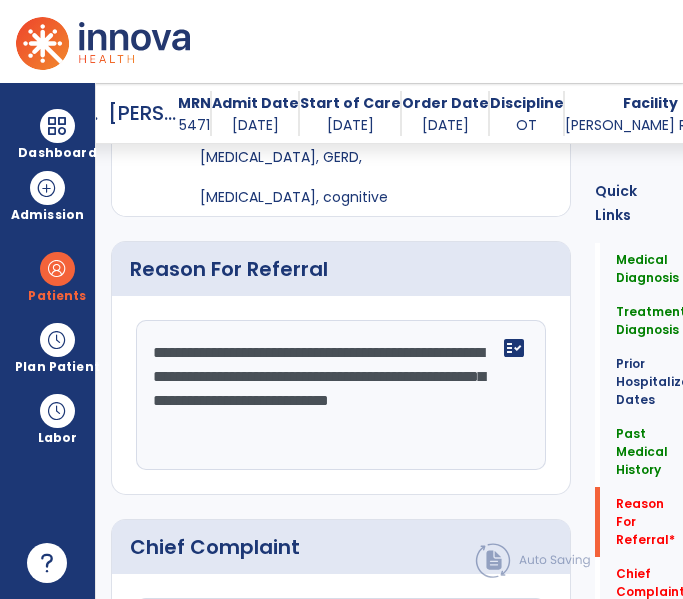 click on "**********" 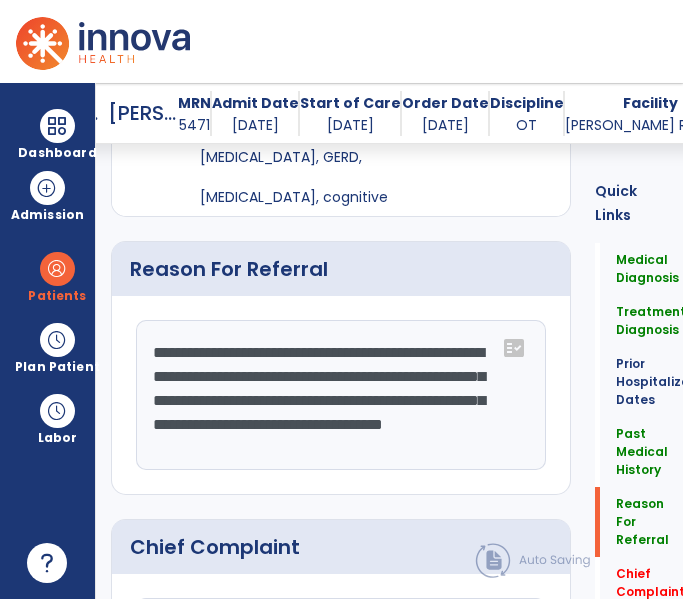 scroll, scrollTop: 15, scrollLeft: 0, axis: vertical 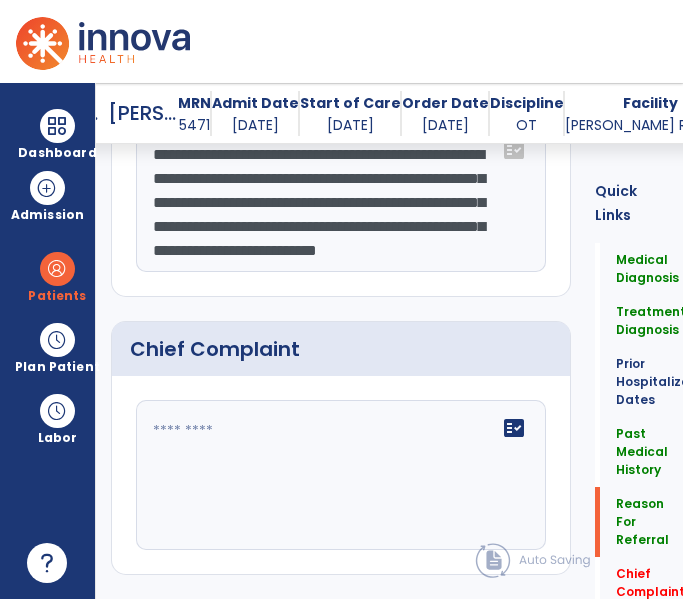 type on "**********" 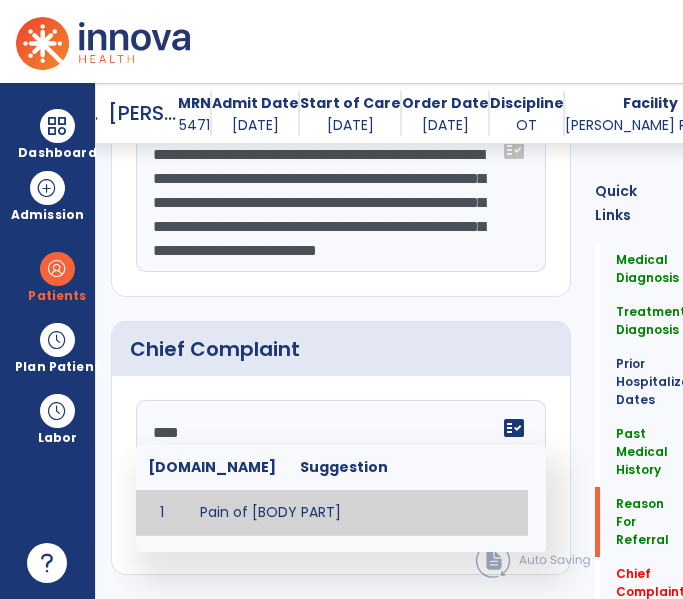 type on "*****" 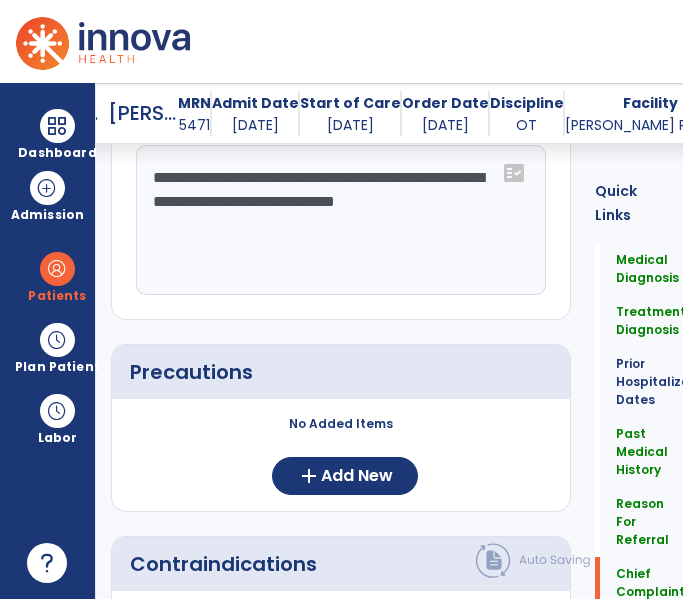 scroll, scrollTop: 1888, scrollLeft: 0, axis: vertical 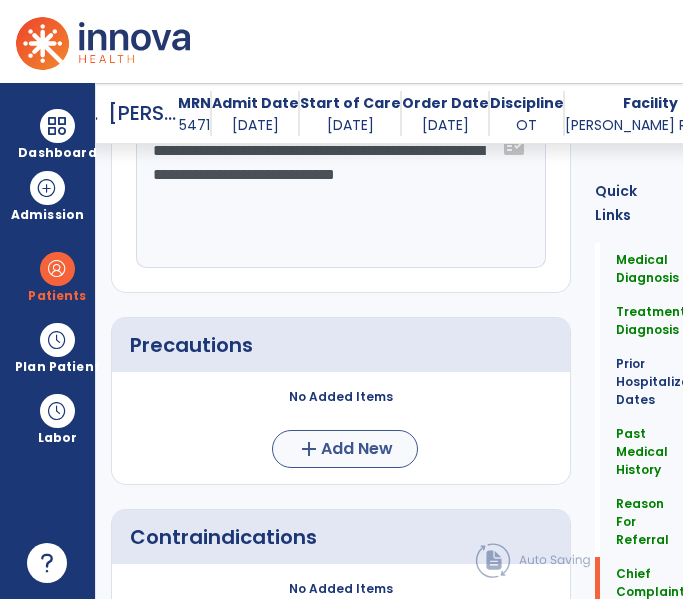 type on "**********" 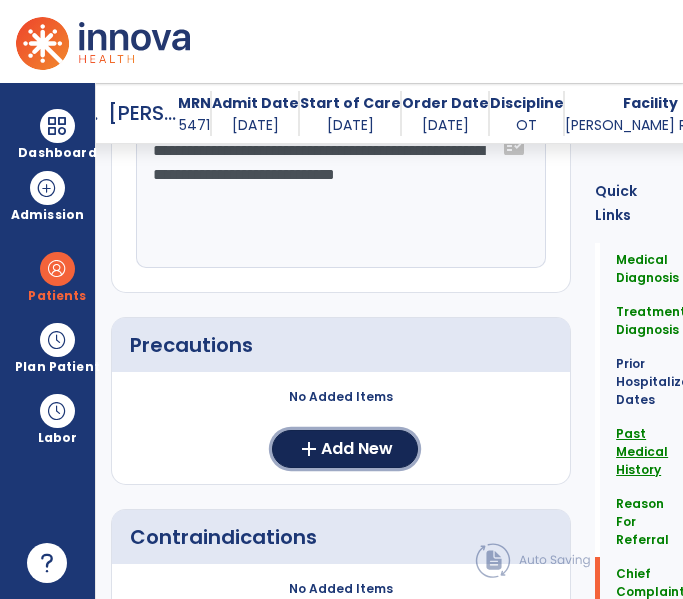 drag, startPoint x: 370, startPoint y: 445, endPoint x: 656, endPoint y: 459, distance: 286.34244 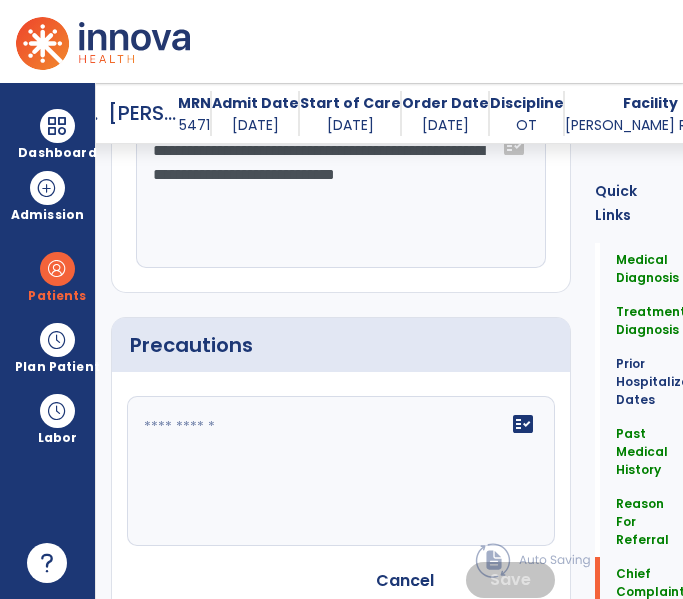 click 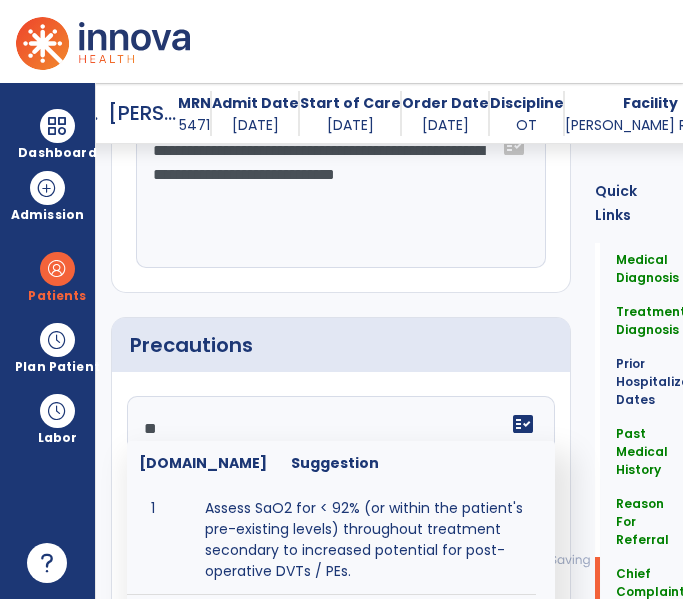 type on "***" 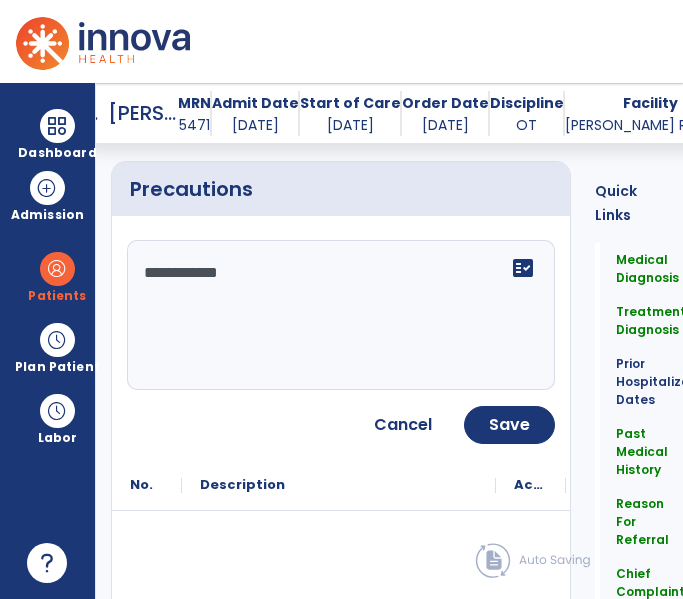 scroll, scrollTop: 2071, scrollLeft: 0, axis: vertical 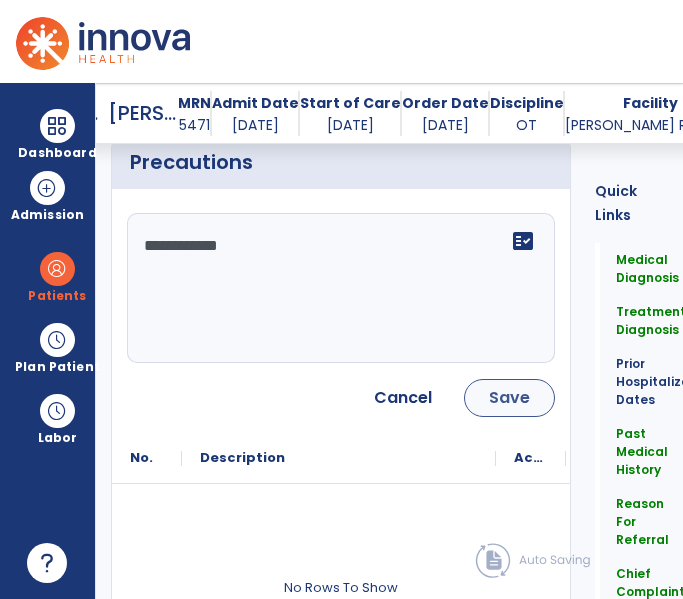 type on "**********" 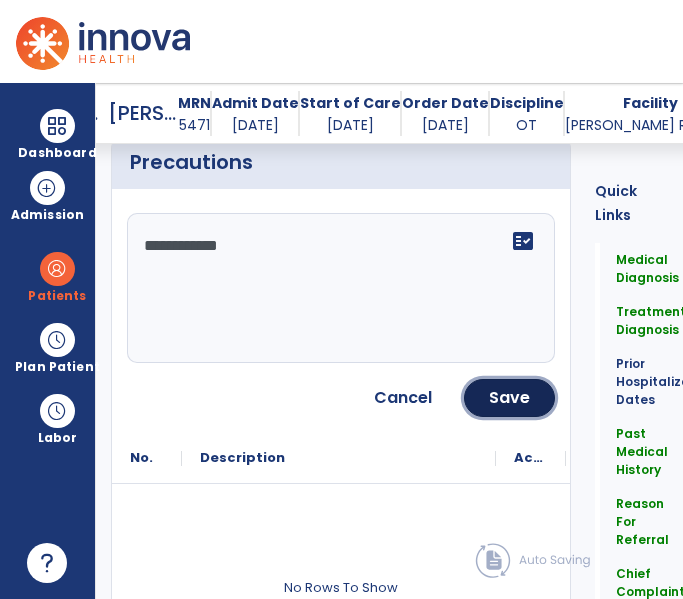 click on "Save" 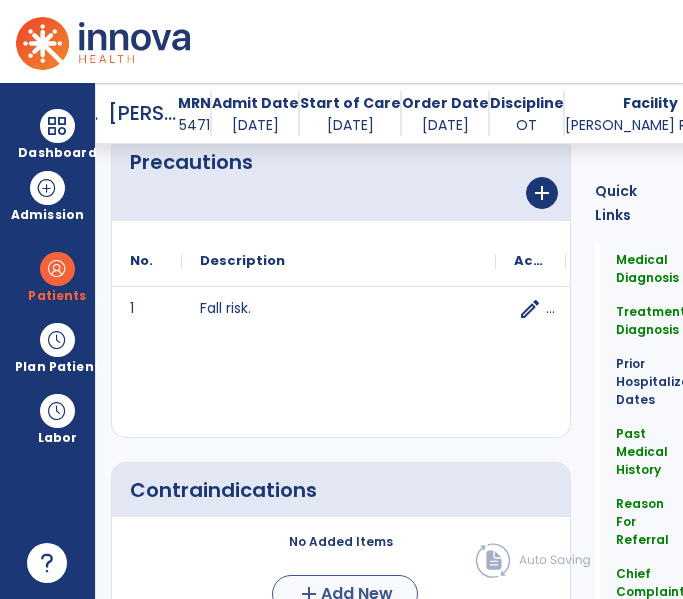 scroll, scrollTop: 2252, scrollLeft: 0, axis: vertical 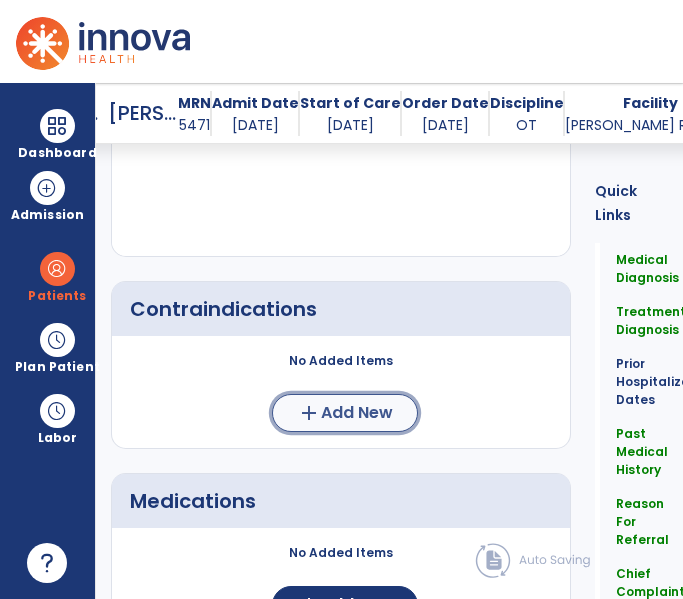 click on "Add New" 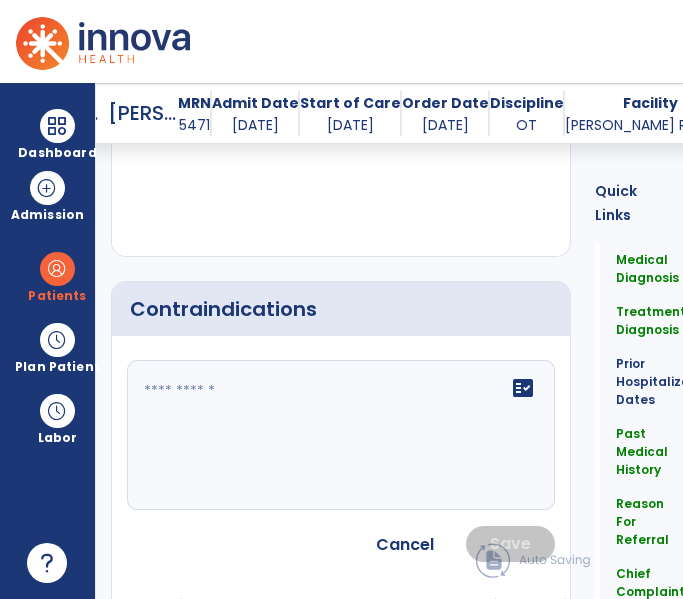click 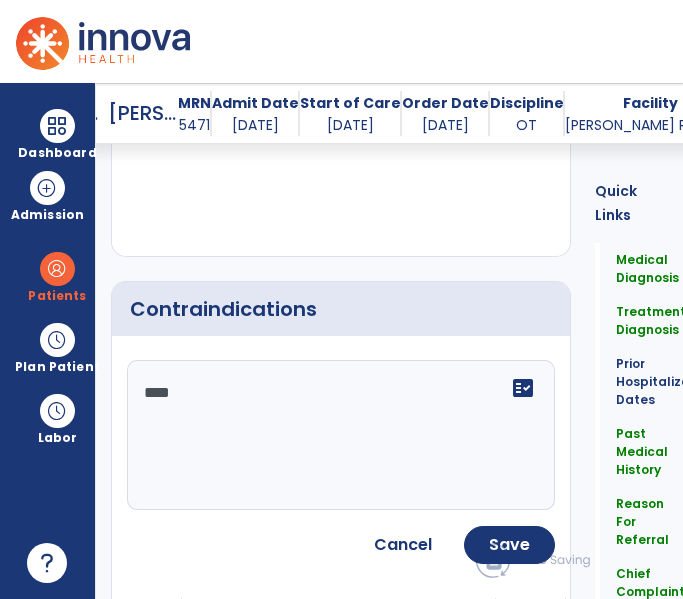 type on "****" 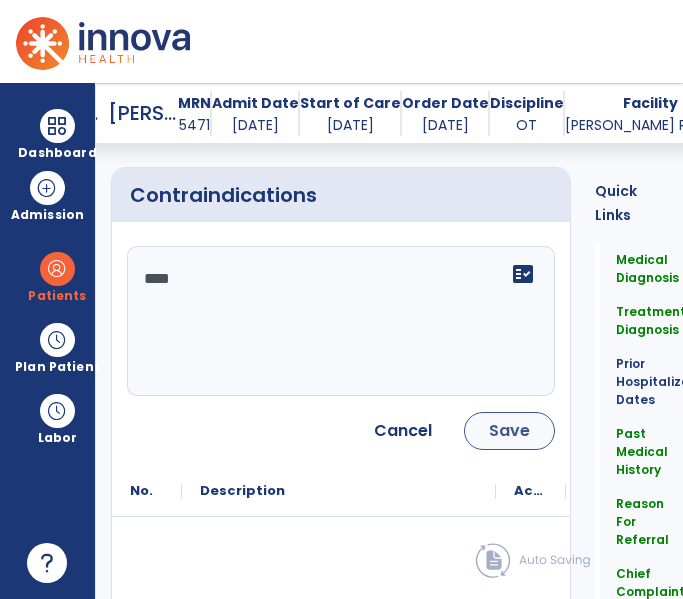 scroll, scrollTop: 2369, scrollLeft: 0, axis: vertical 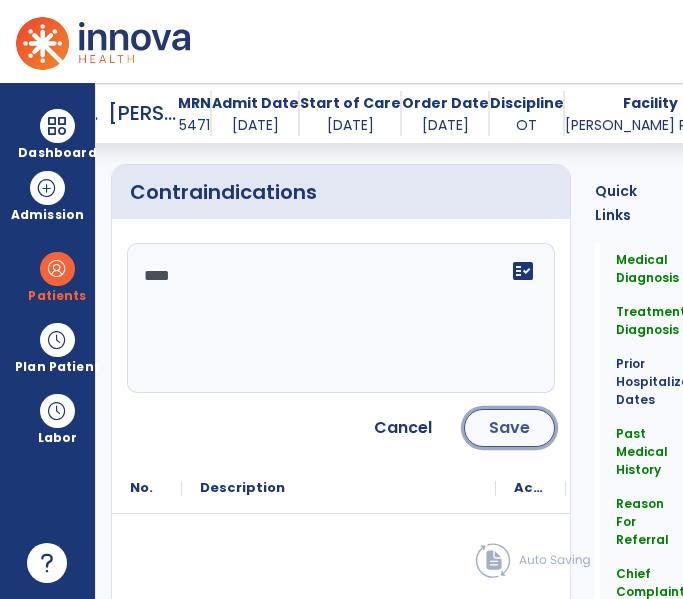 click on "Save" 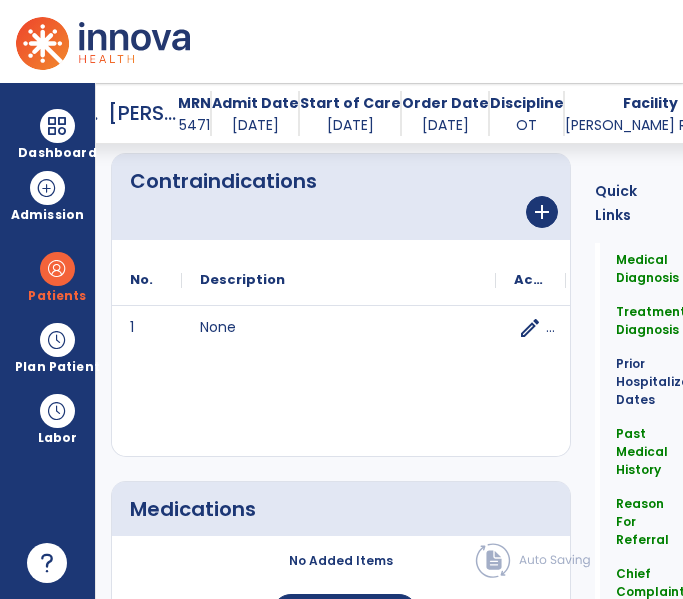 scroll, scrollTop: 2500, scrollLeft: 0, axis: vertical 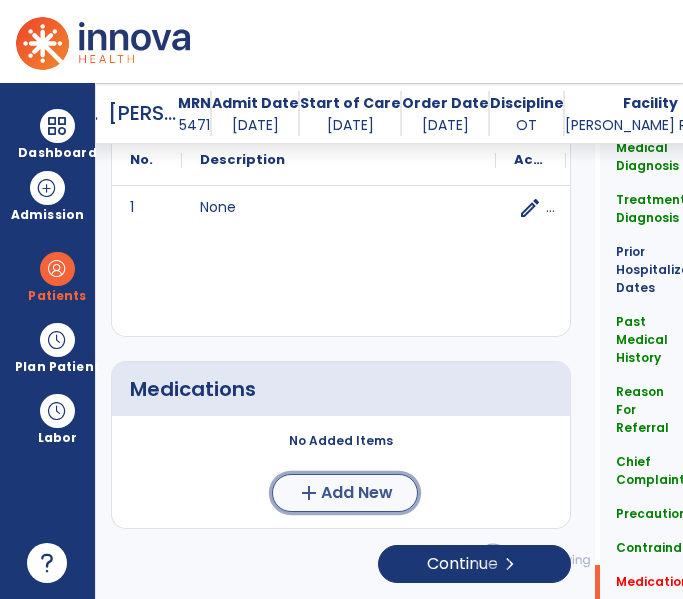 click on "add" 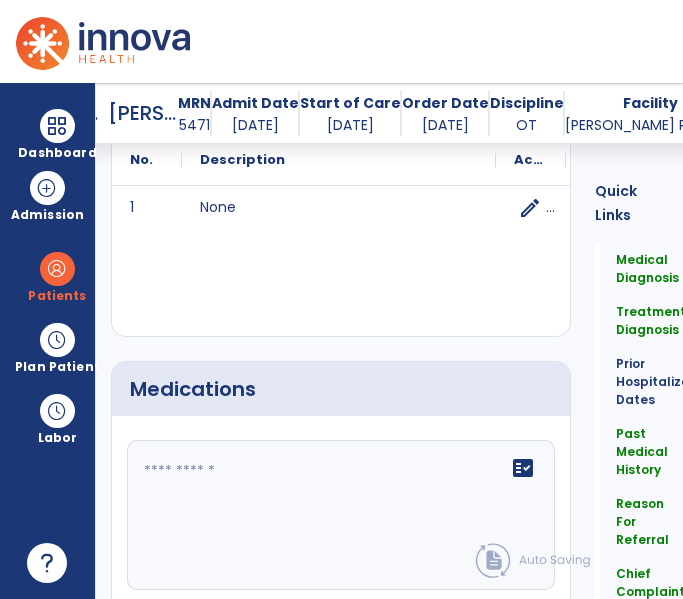 click 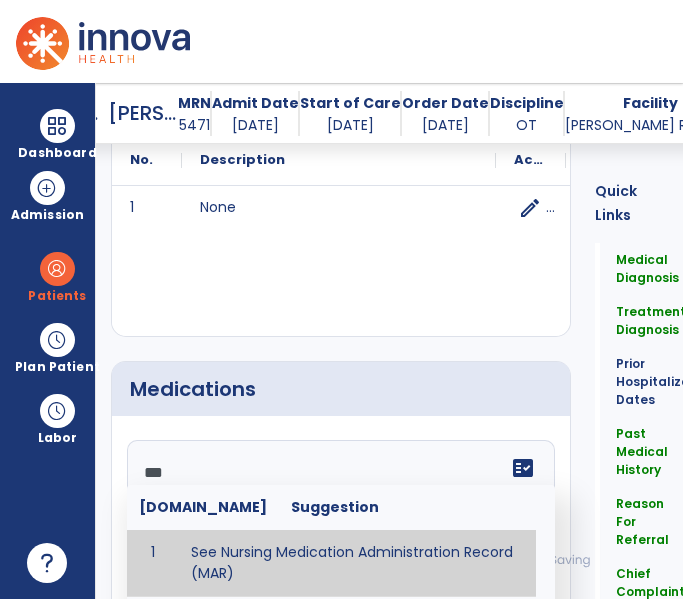 type on "**********" 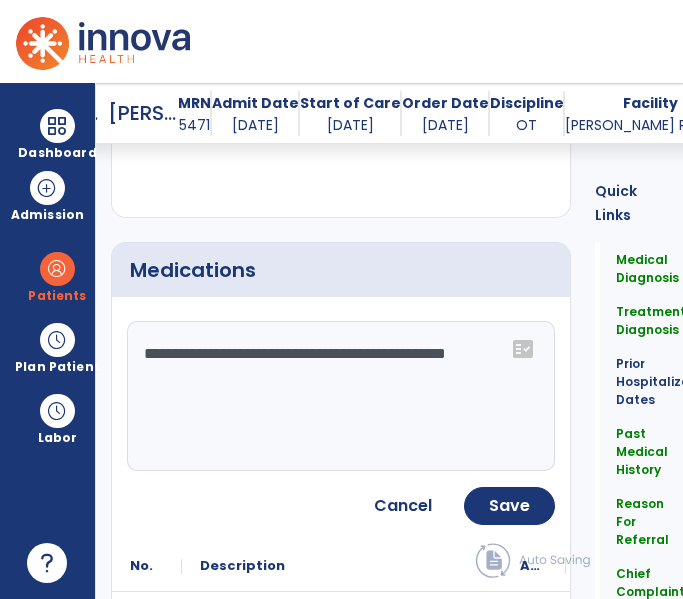 scroll, scrollTop: 2833, scrollLeft: 0, axis: vertical 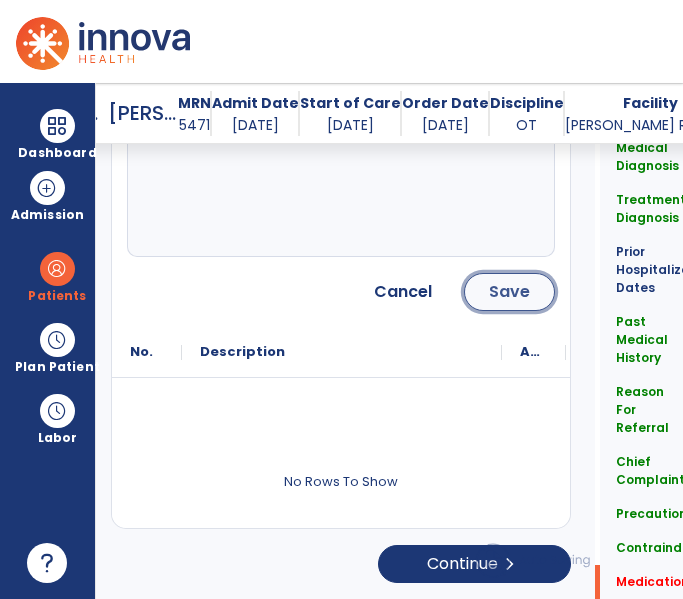 click on "Save" 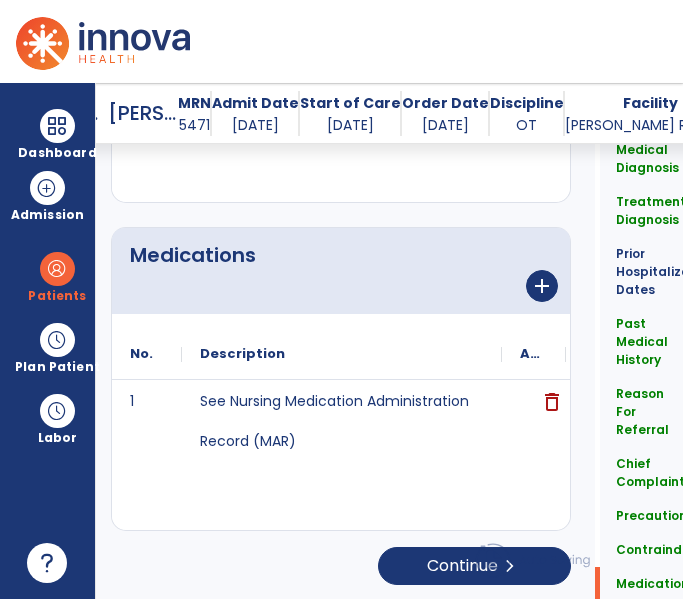 scroll, scrollTop: 2636, scrollLeft: 0, axis: vertical 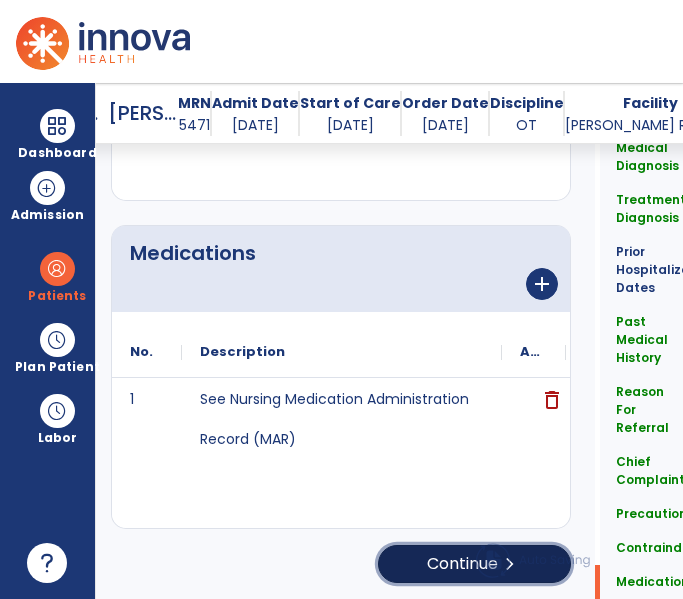 click on "Continue  chevron_right" 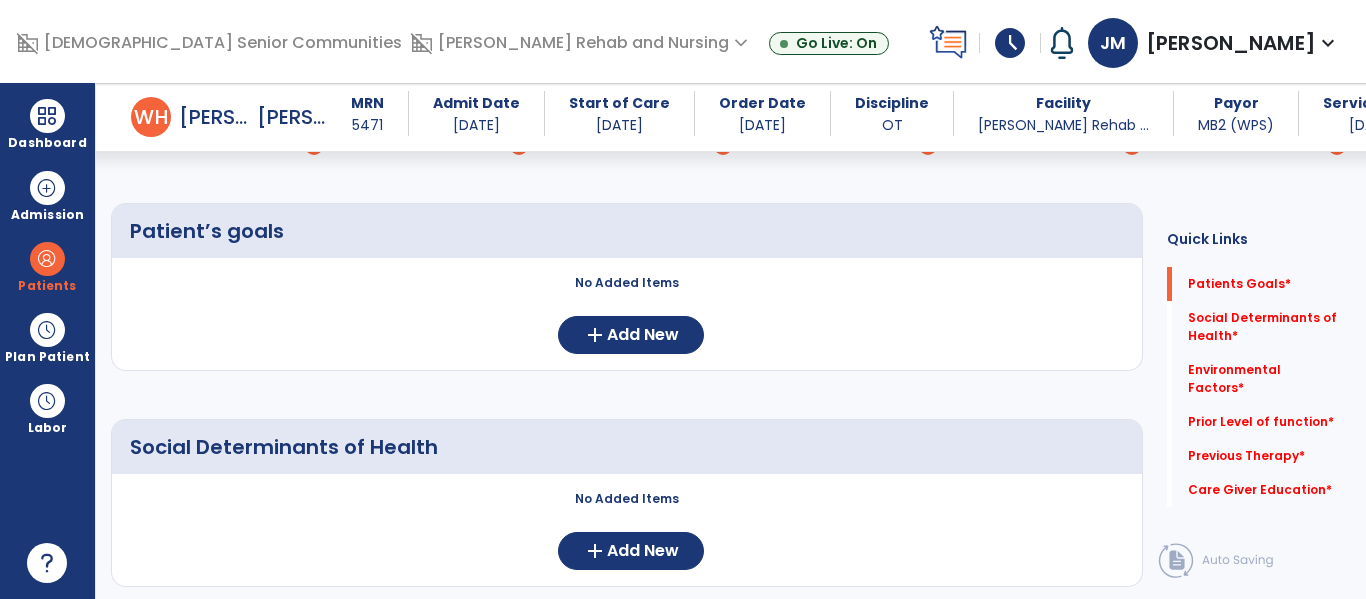 scroll, scrollTop: 141, scrollLeft: 0, axis: vertical 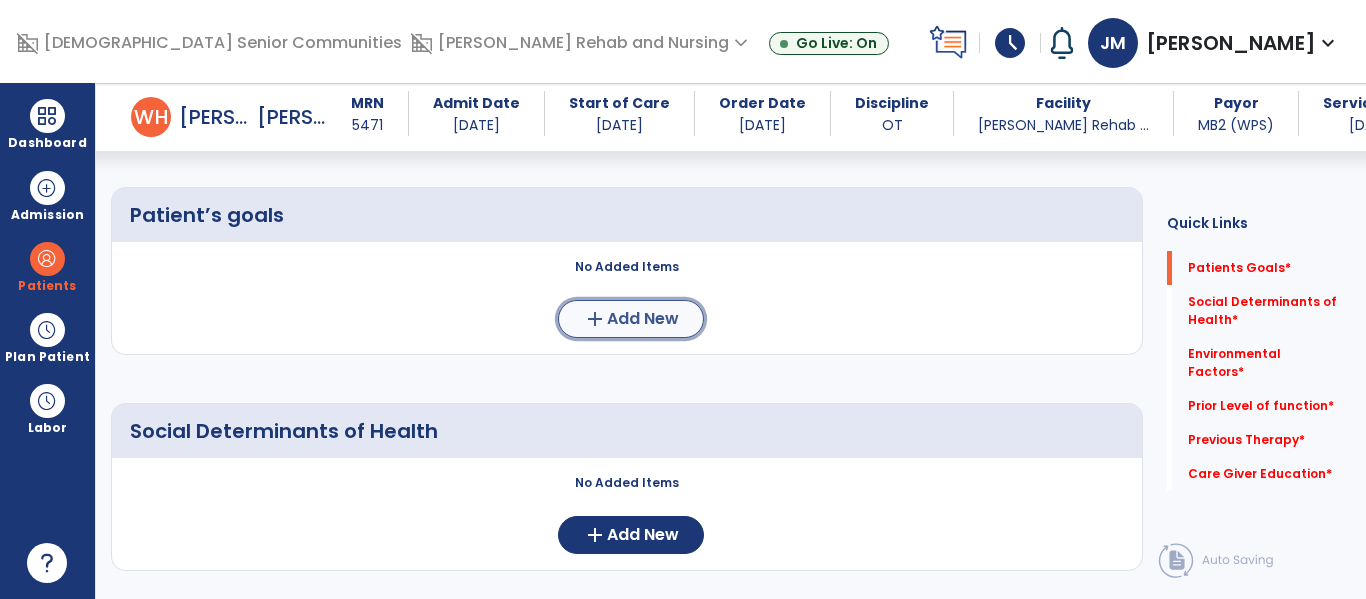 click on "Add New" 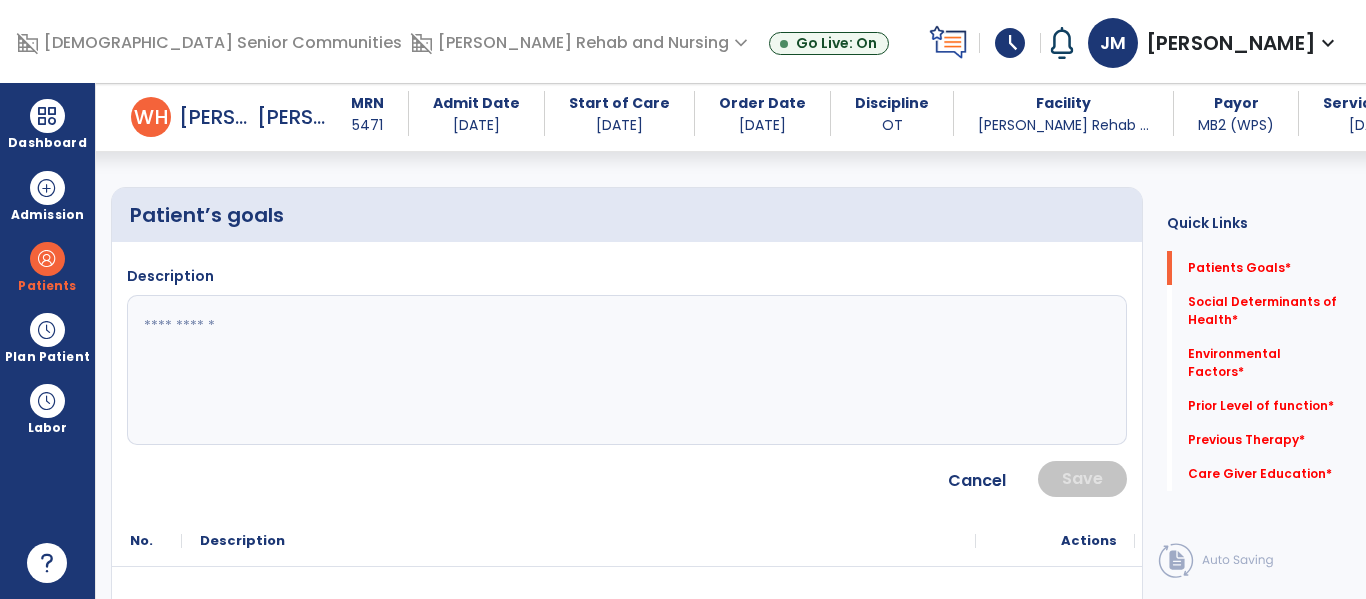 click 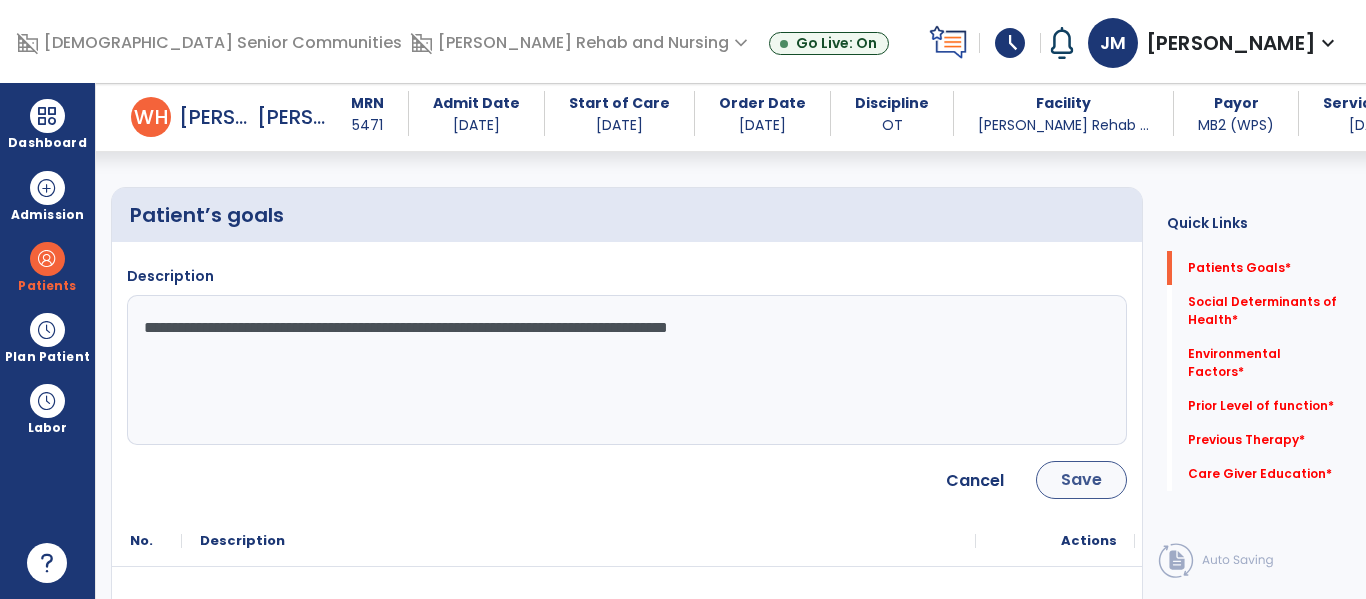 type on "**********" 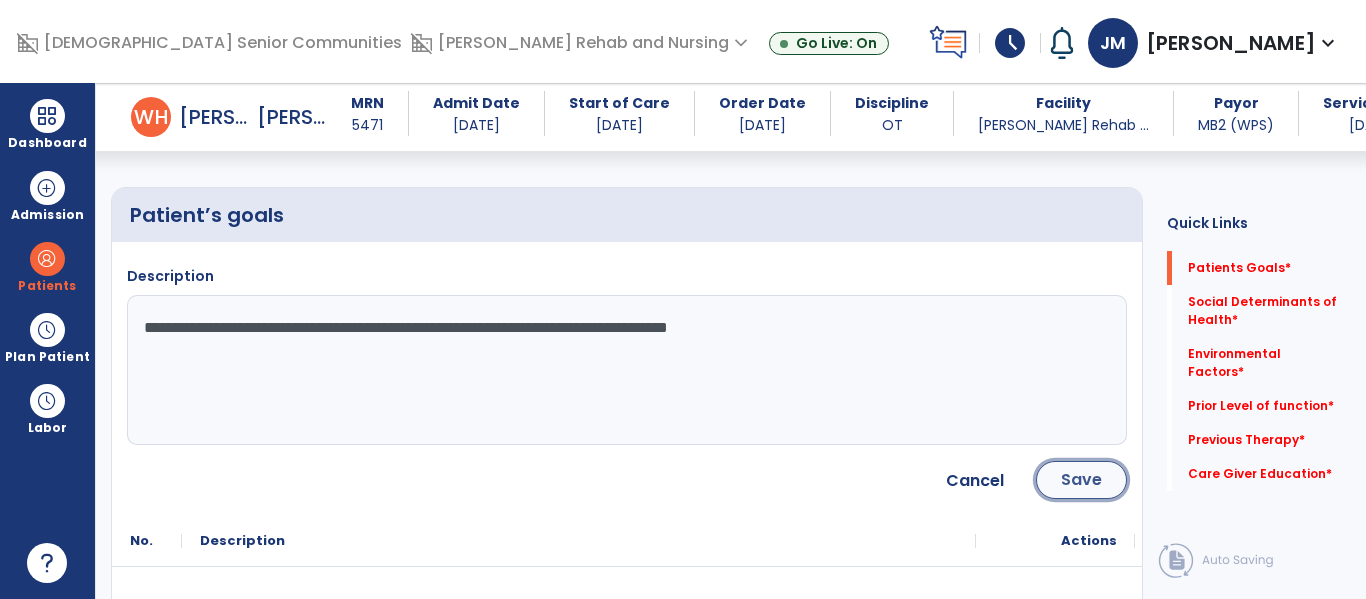click on "Save" 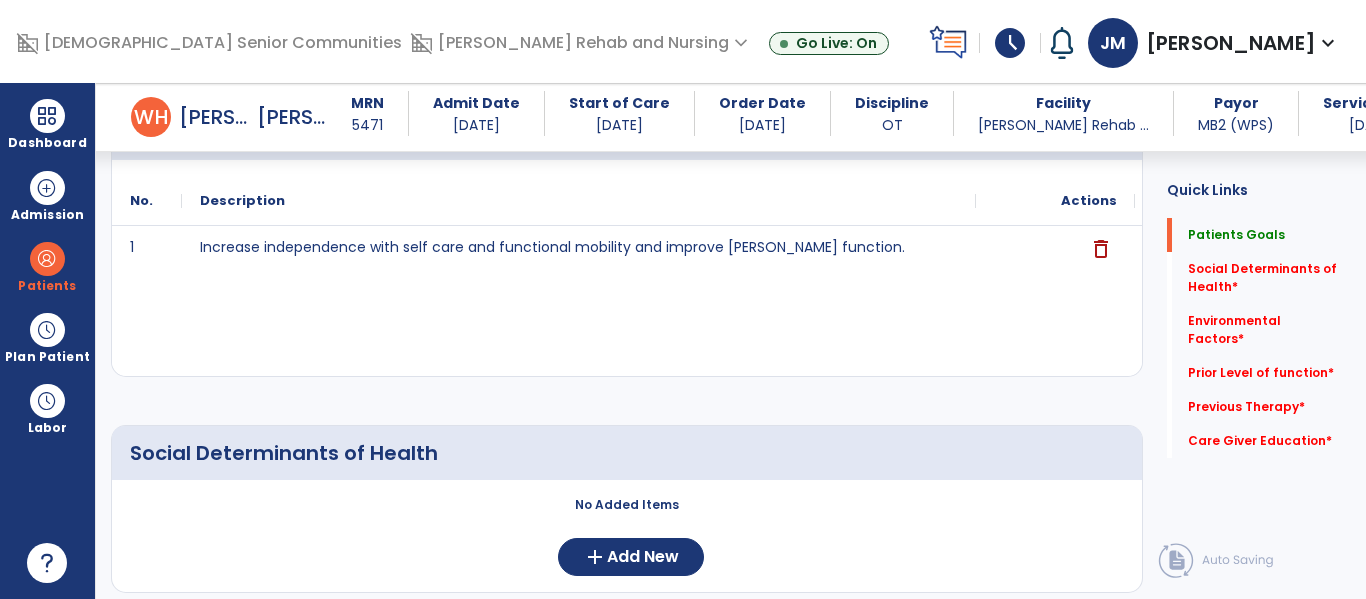 scroll, scrollTop: 356, scrollLeft: 0, axis: vertical 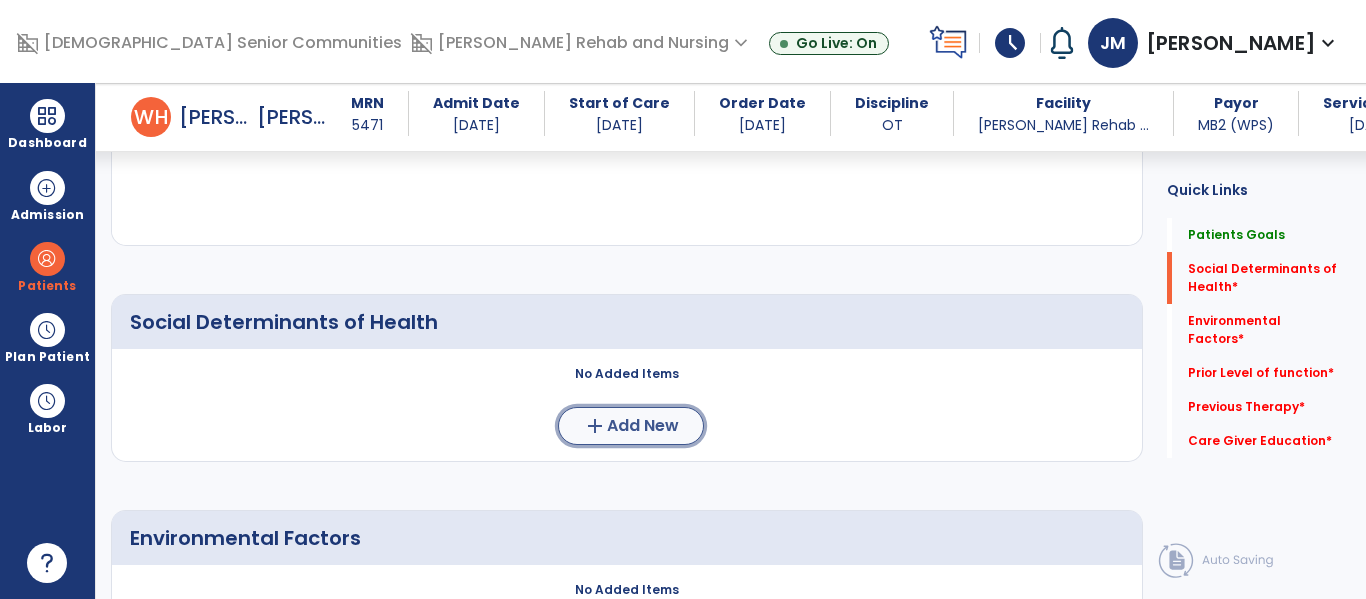 click on "Add New" 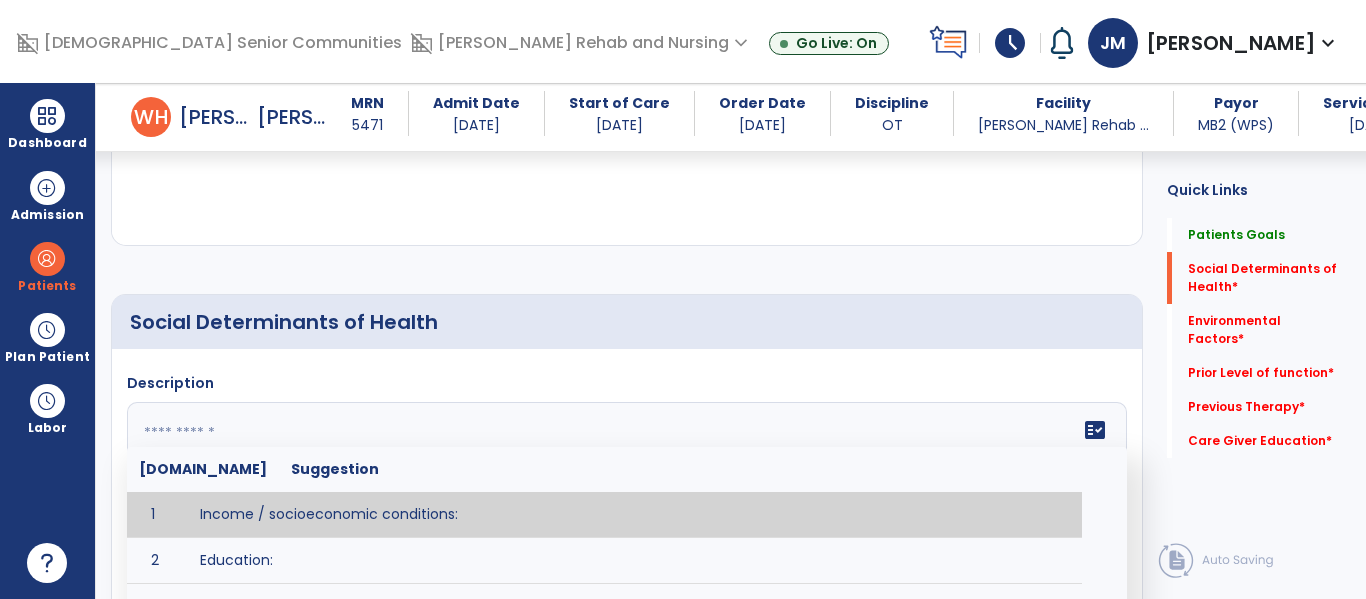 click 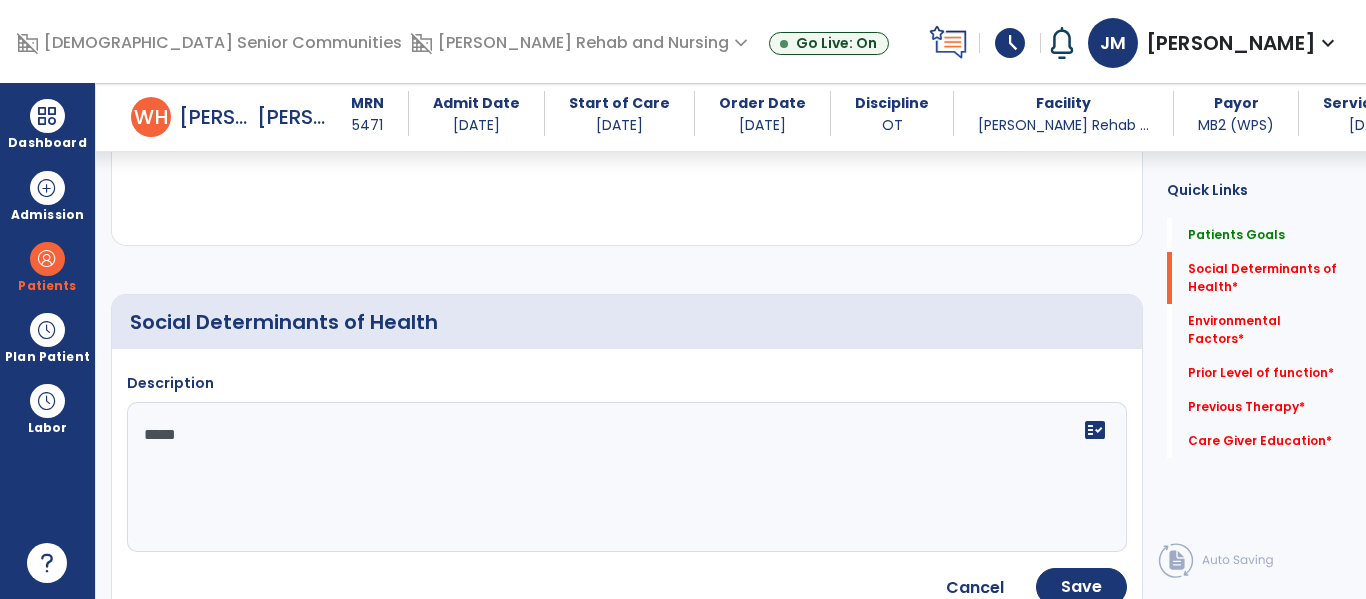 type on "******" 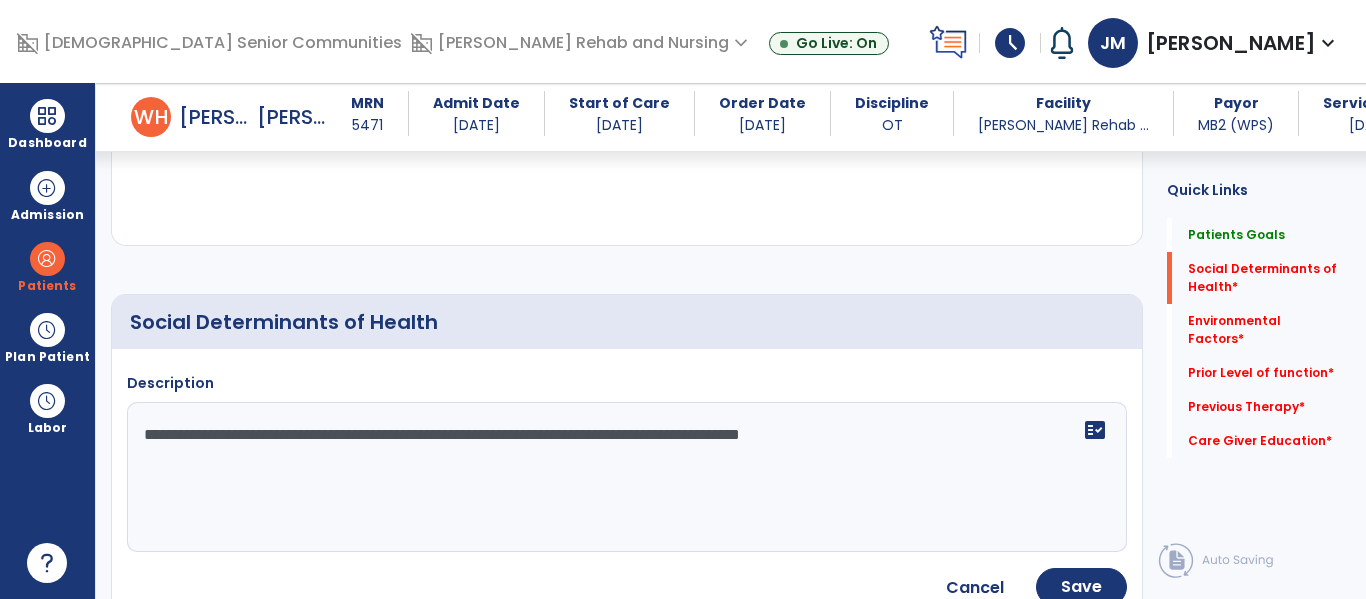 type on "**********" 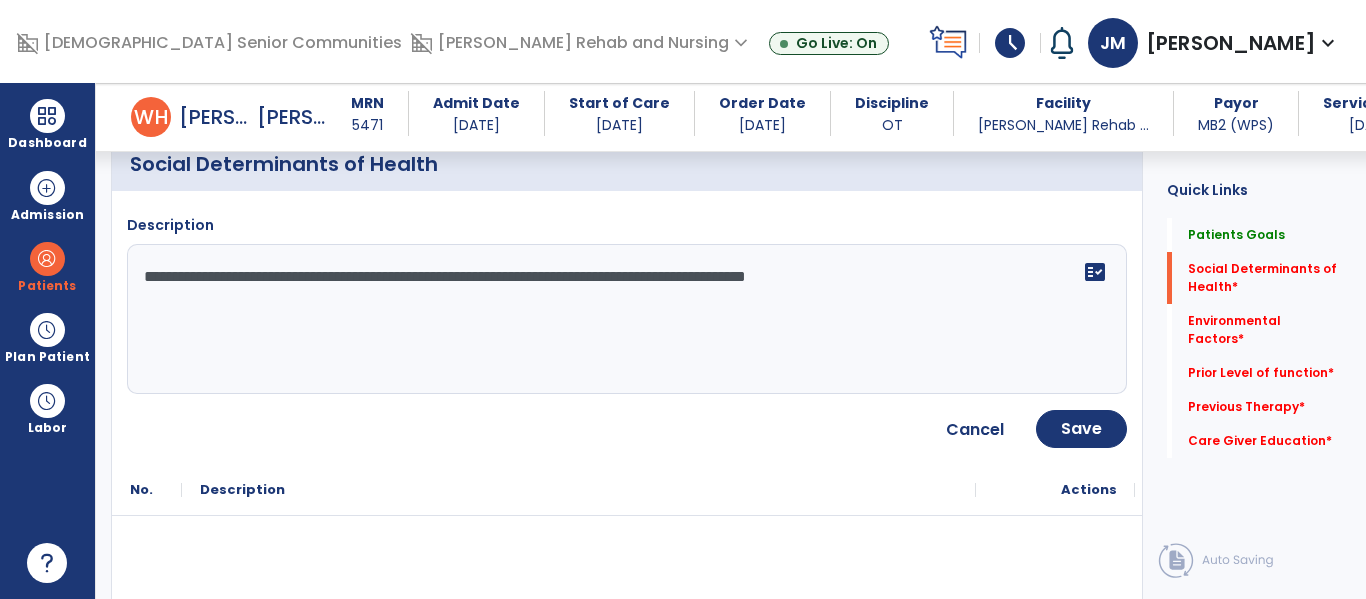 scroll, scrollTop: 614, scrollLeft: 0, axis: vertical 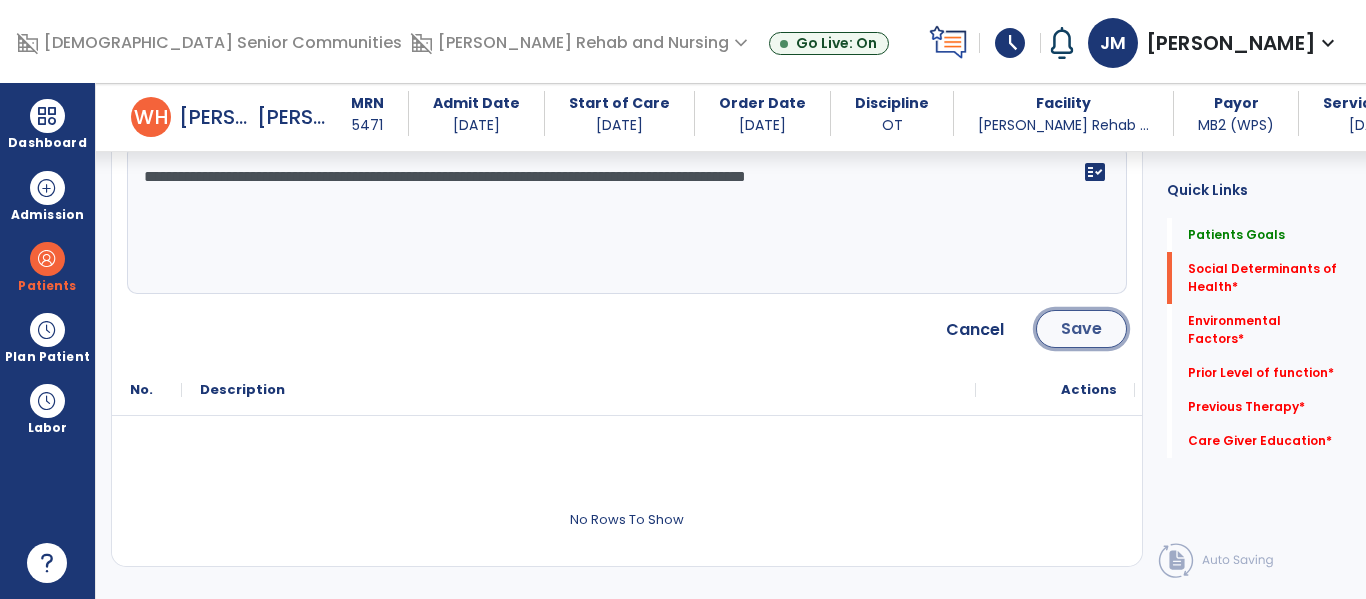 click on "Save" 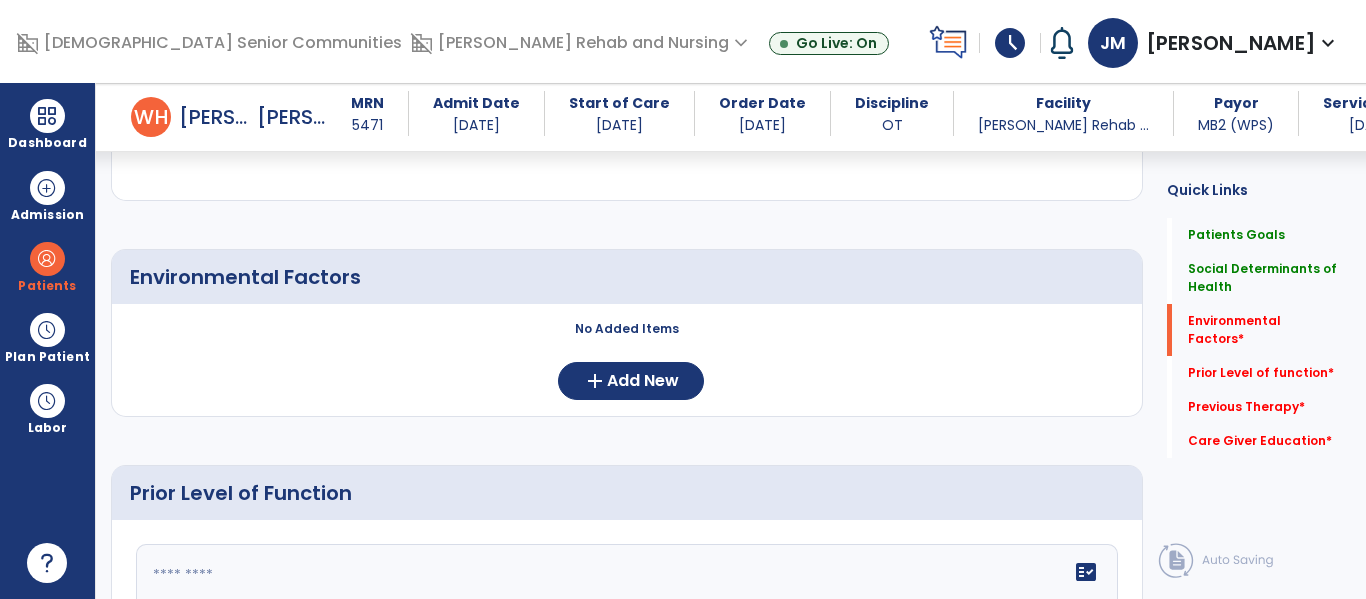 scroll, scrollTop: 813, scrollLeft: 0, axis: vertical 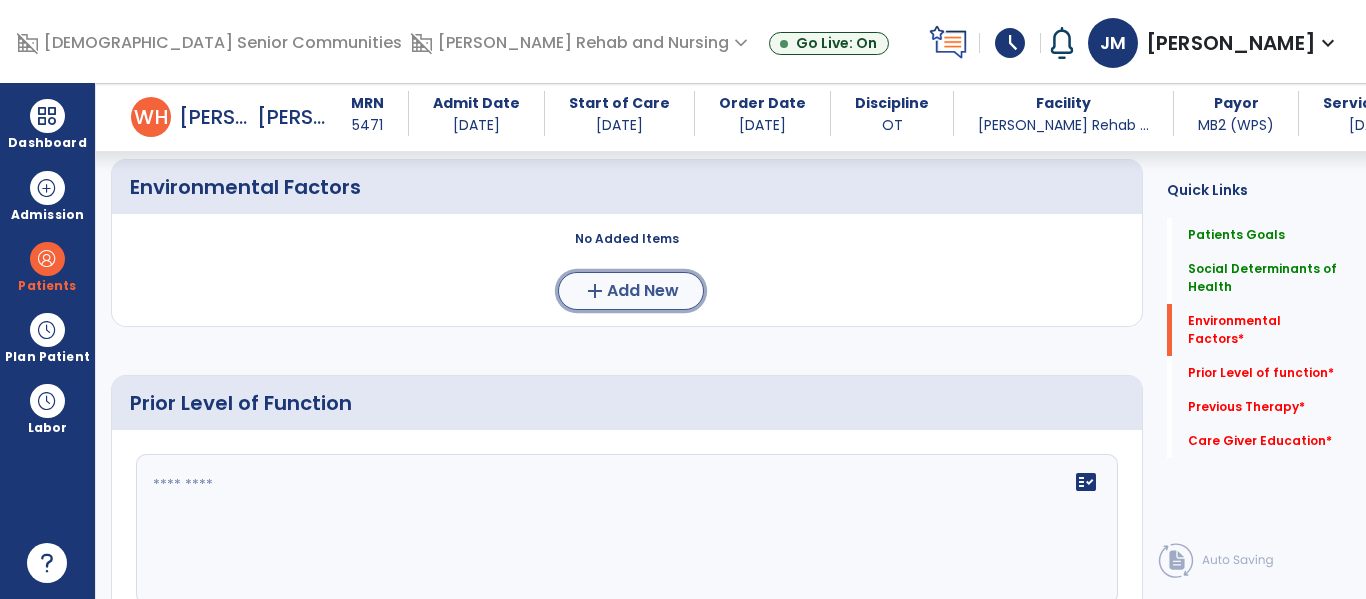 click on "Add New" 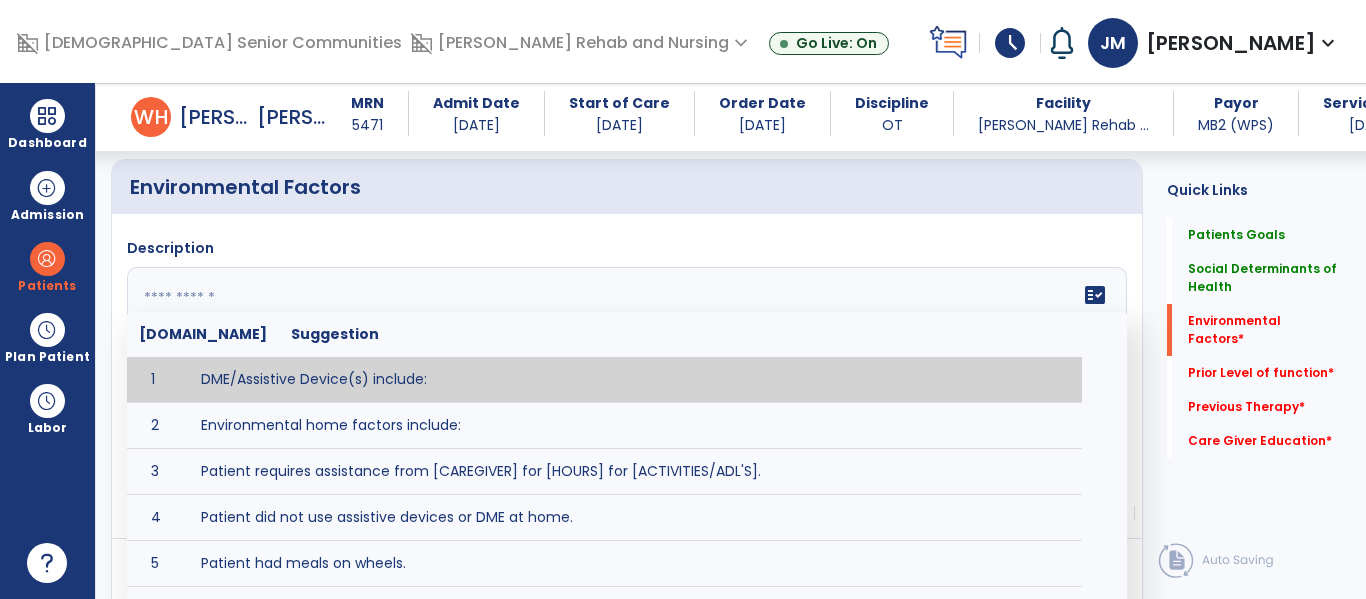 click 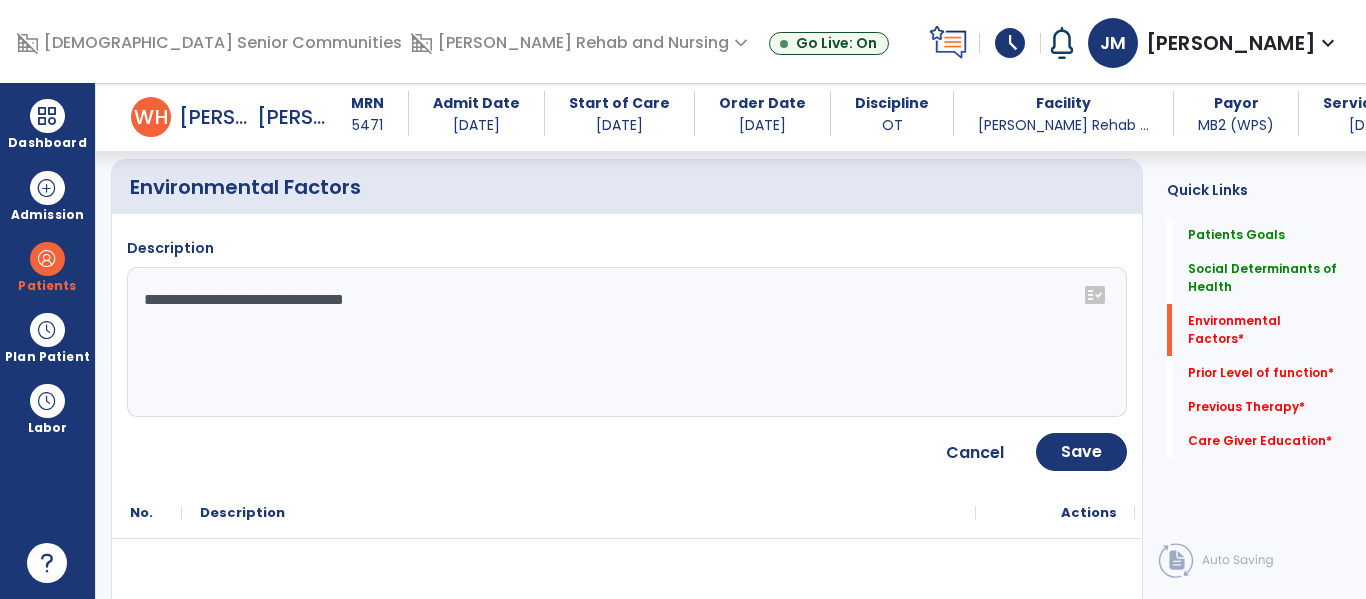 click on "**********" 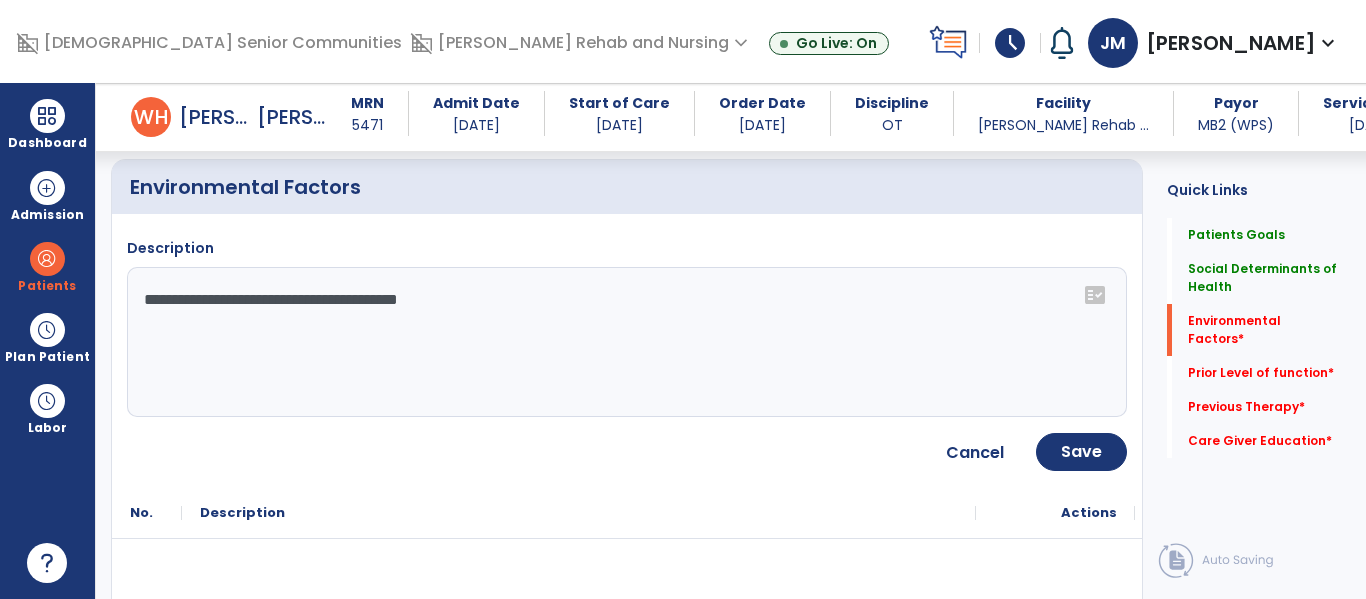 type on "**********" 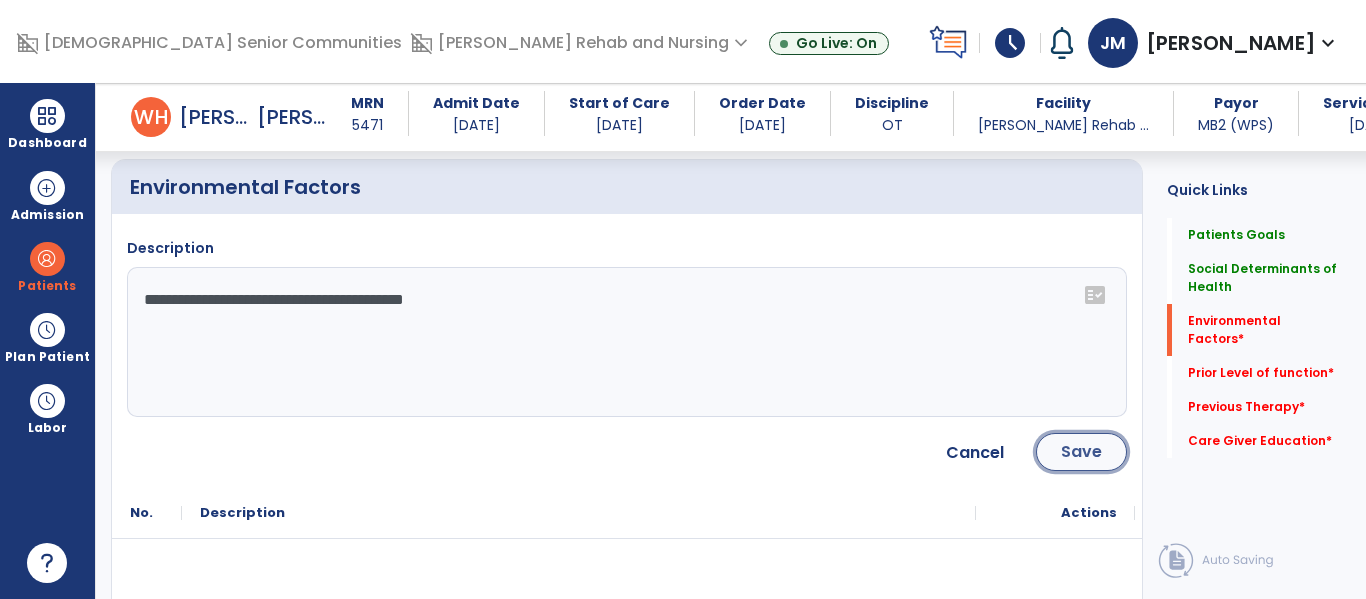 click on "Save" 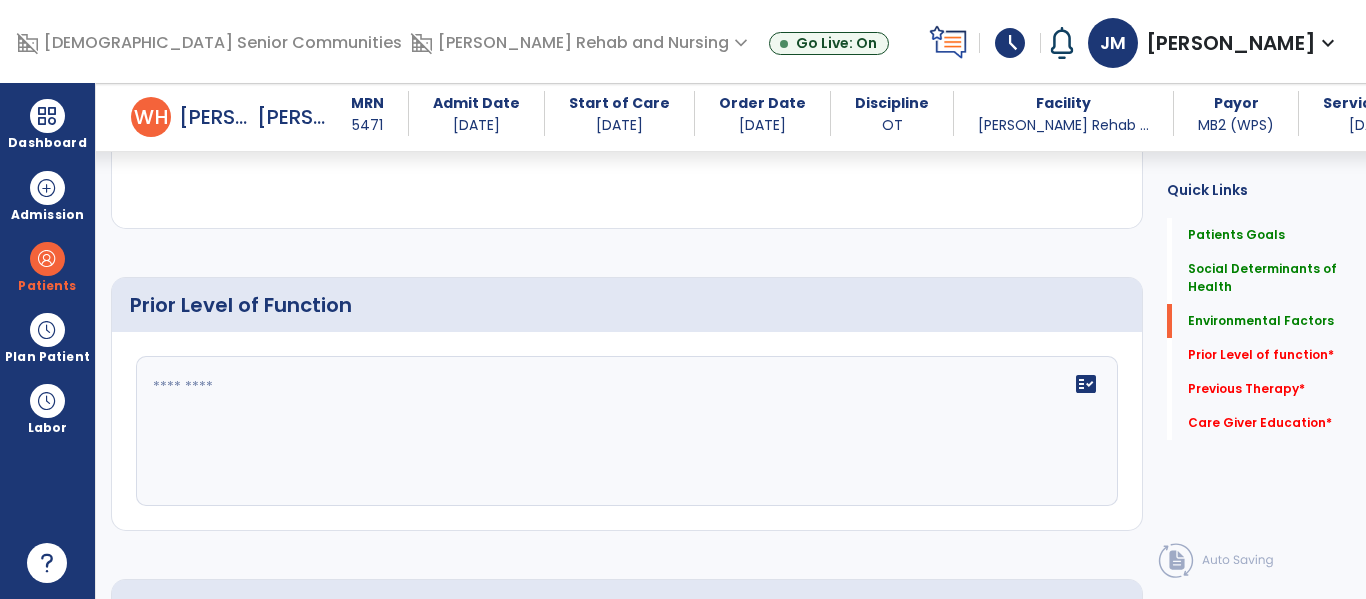 scroll, scrollTop: 1029, scrollLeft: 0, axis: vertical 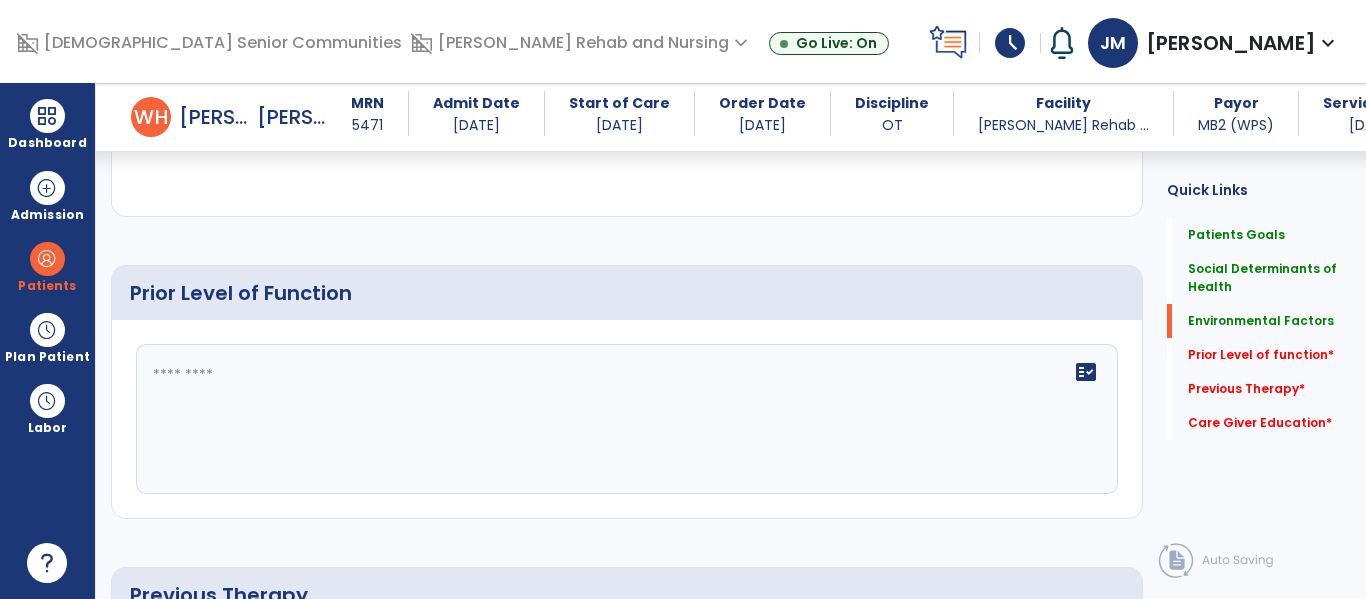 click on "fact_check" 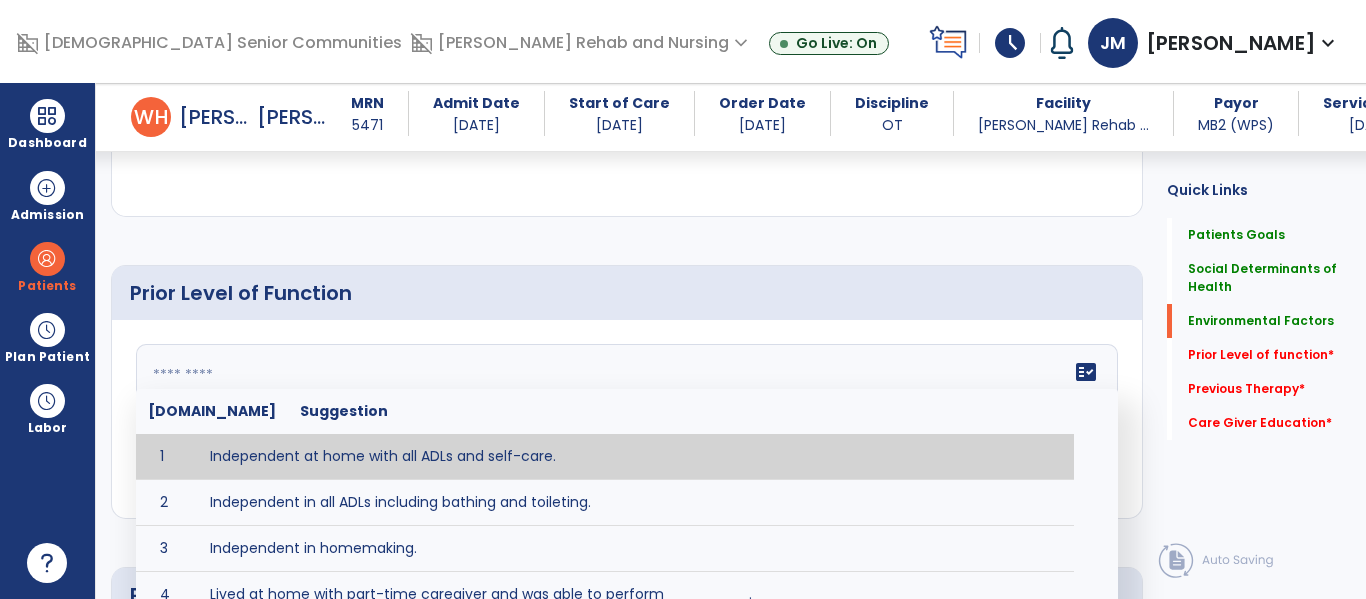 paste on "**********" 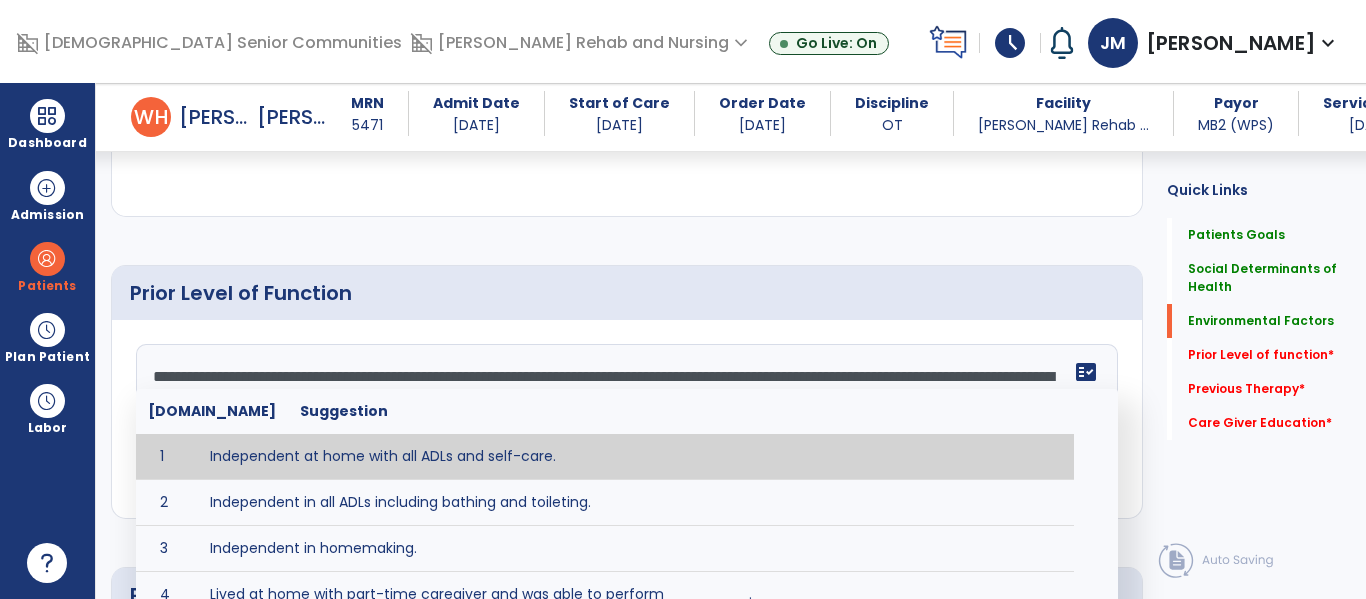 drag, startPoint x: 153, startPoint y: 371, endPoint x: 165, endPoint y: 366, distance: 13 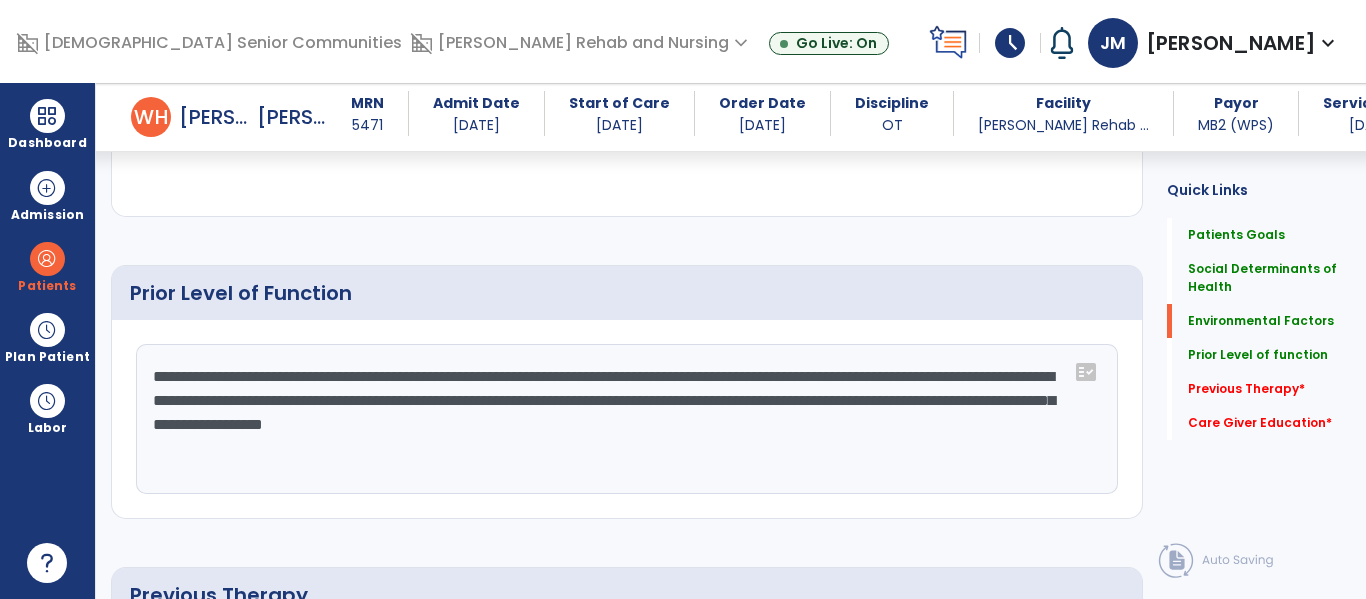 drag, startPoint x: 265, startPoint y: 422, endPoint x: 302, endPoint y: 416, distance: 37.48333 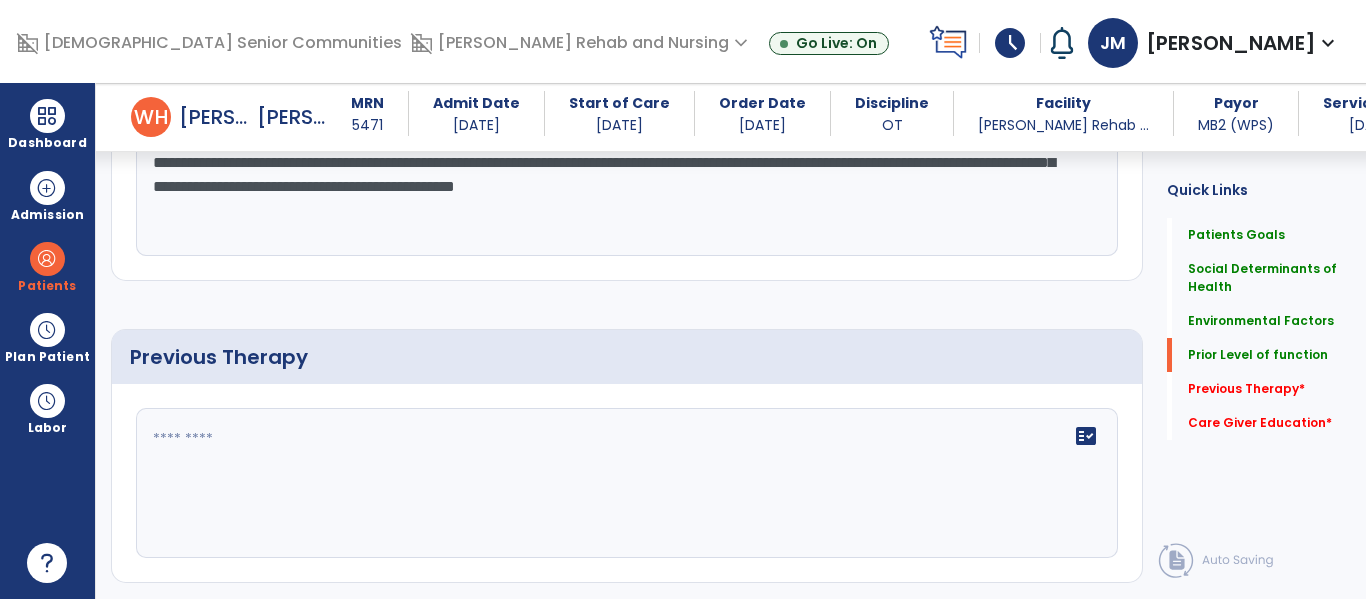 scroll, scrollTop: 1293, scrollLeft: 0, axis: vertical 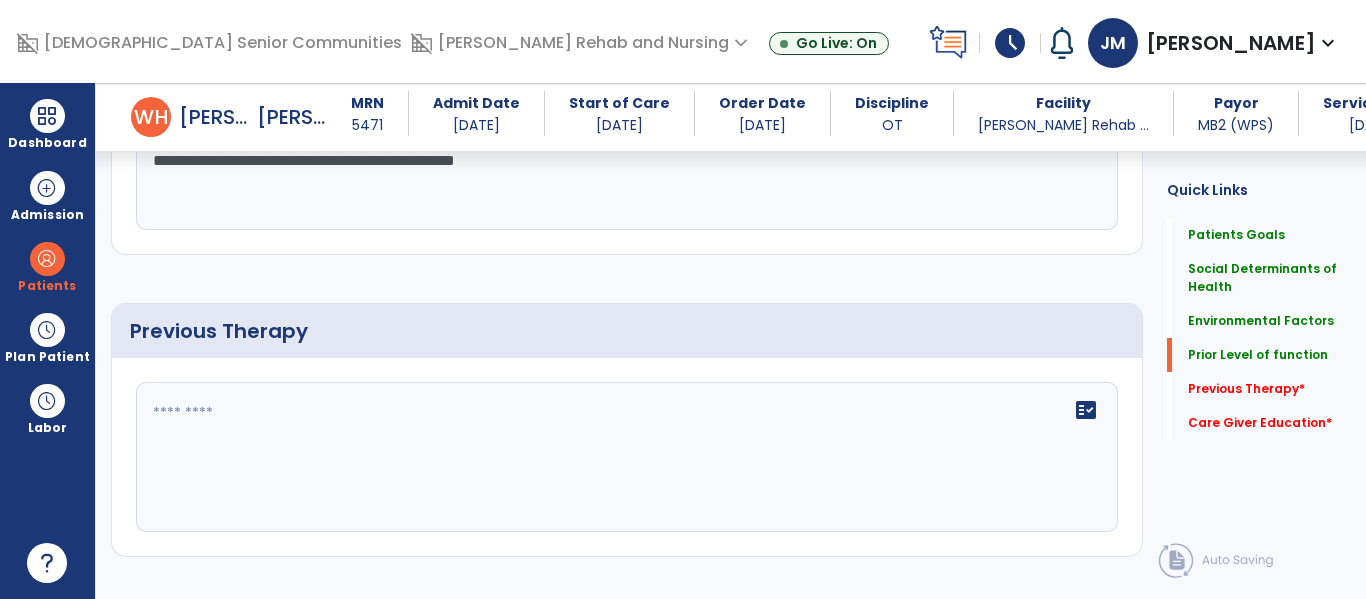 type on "**********" 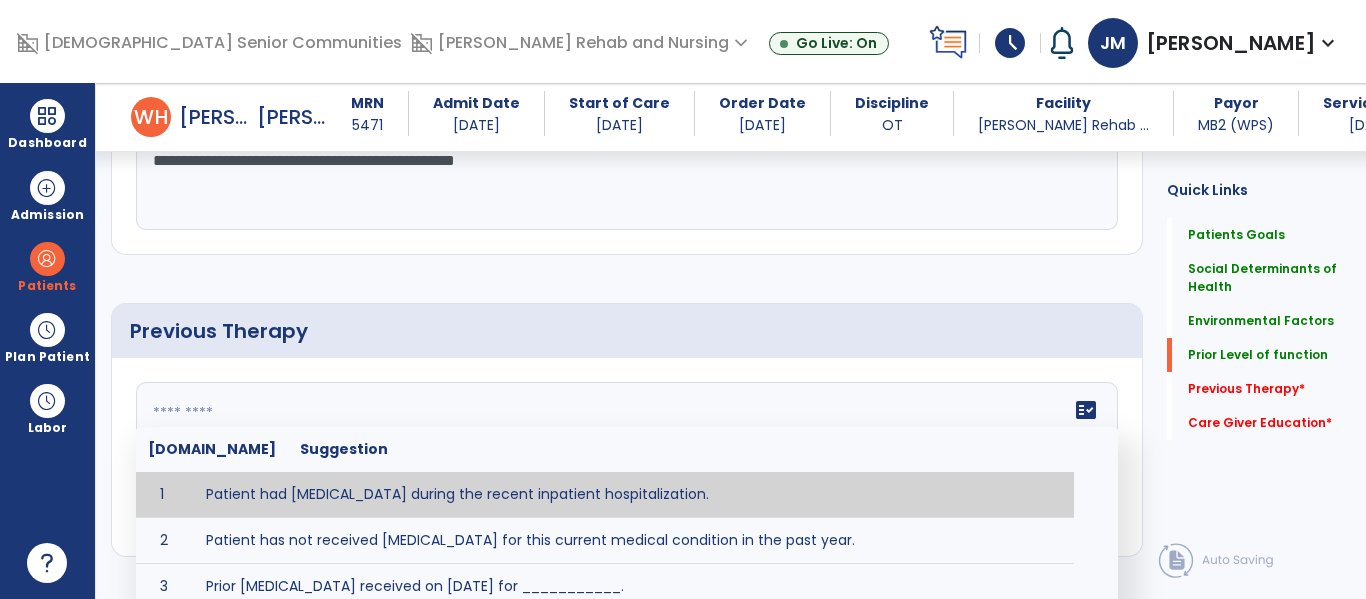 click on "fact_check  Sr.No Suggestion 1 Patient had occupational therapy during the recent inpatient hospitalization. 2 Patient has not received Occupational Therapy for this current medical condition in the past year. 3 Prior Occupational Therapy received on [DATE] for ___________. 4 Prior Occupational Therapy for [CONDITION] included [TYPE of THERAPY] in [MONTH/YEAR] with good results. 5 Patient has not received Occupational Therapy for this current medical condition in the past year and had yet to achieve LTGs prior to being hospitalized. 6 Prior to this recent hospitalization, the patient had been on therapy case load for [TIME]and was still working to achieve LTGs before being hospitalized." 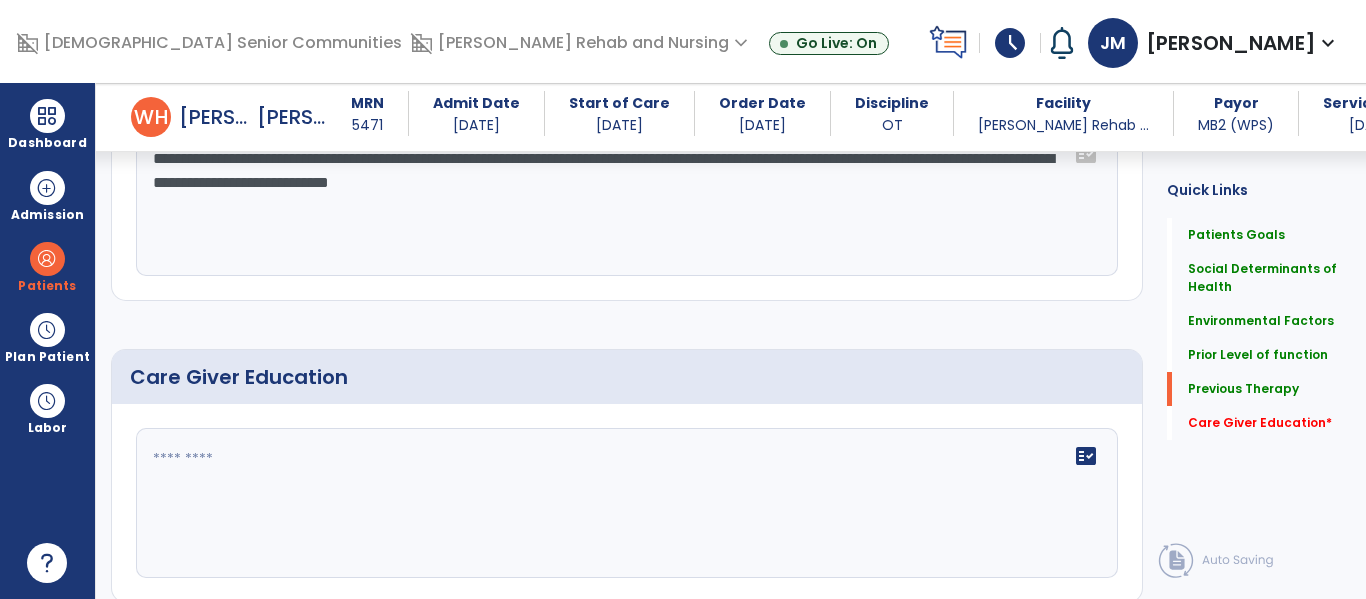 scroll, scrollTop: 1621, scrollLeft: 0, axis: vertical 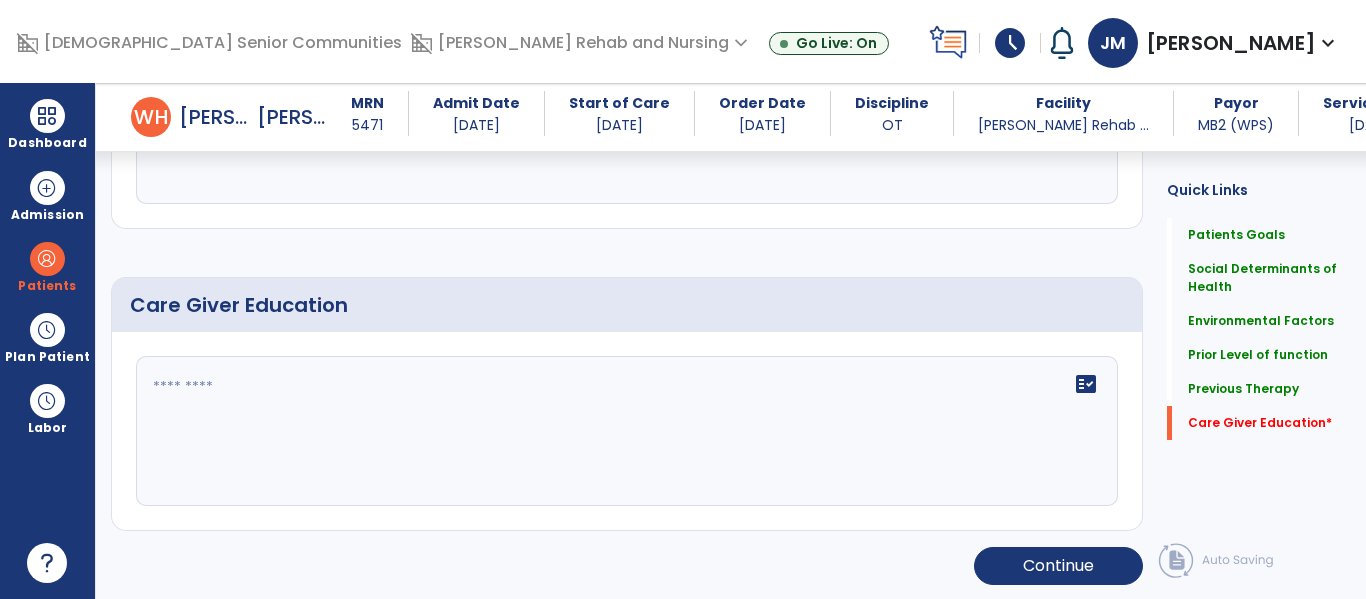 type on "**********" 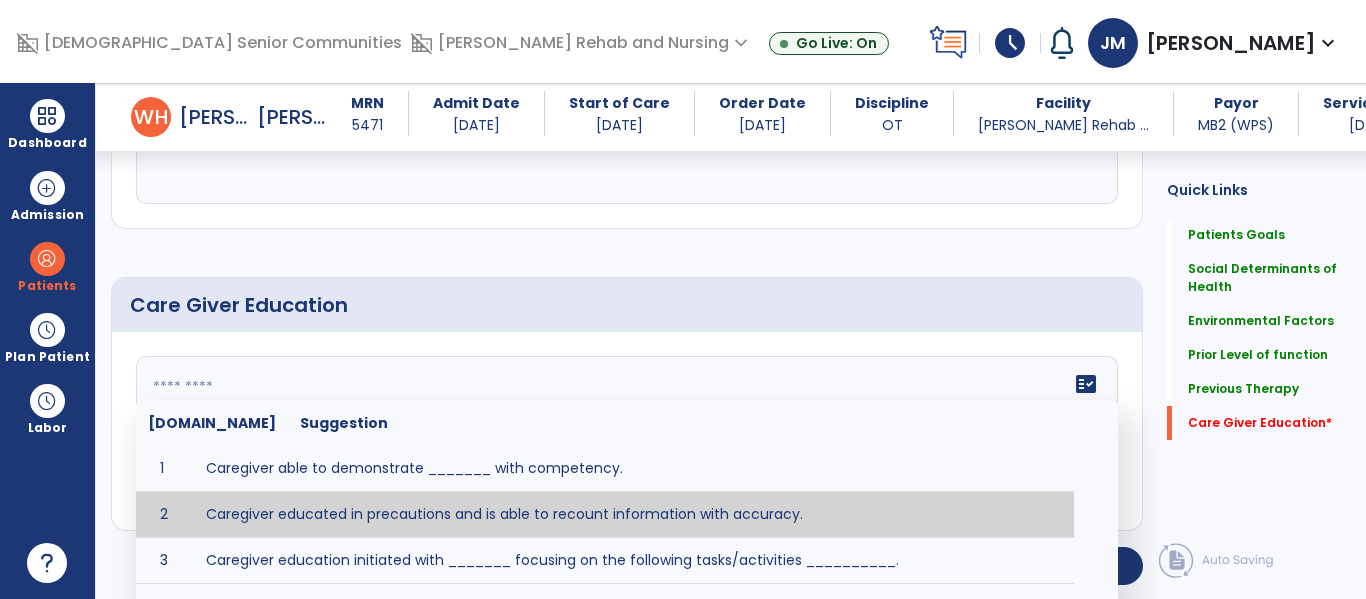 type on "**********" 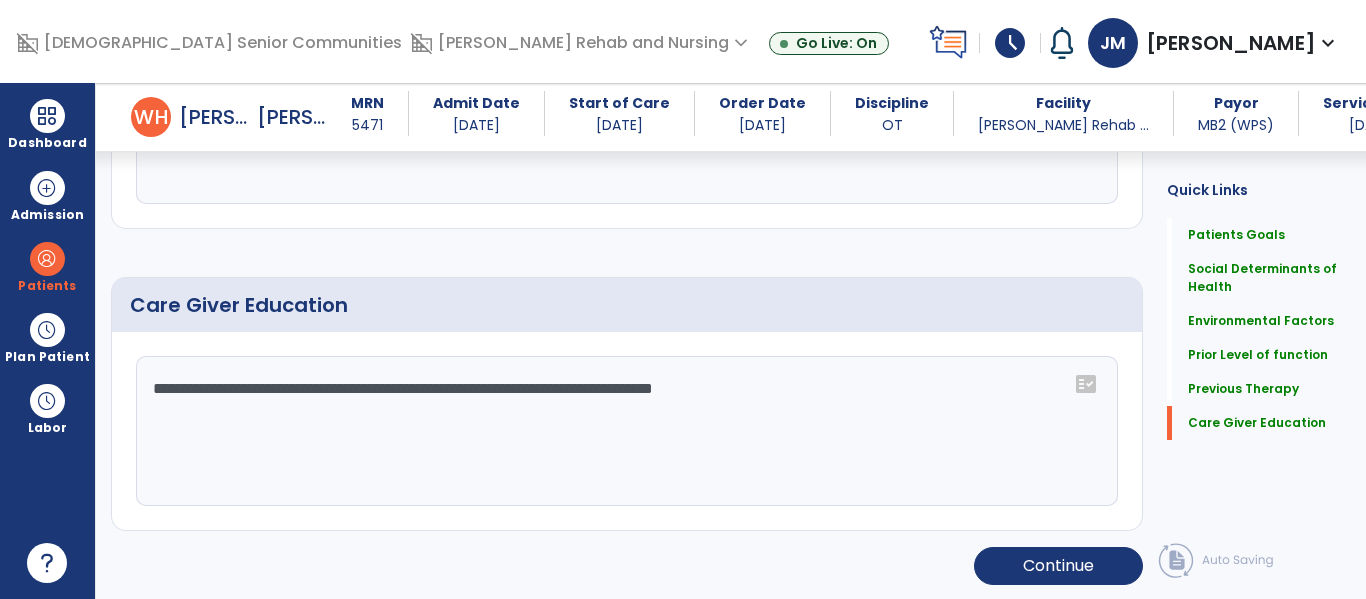 scroll, scrollTop: 1623, scrollLeft: 0, axis: vertical 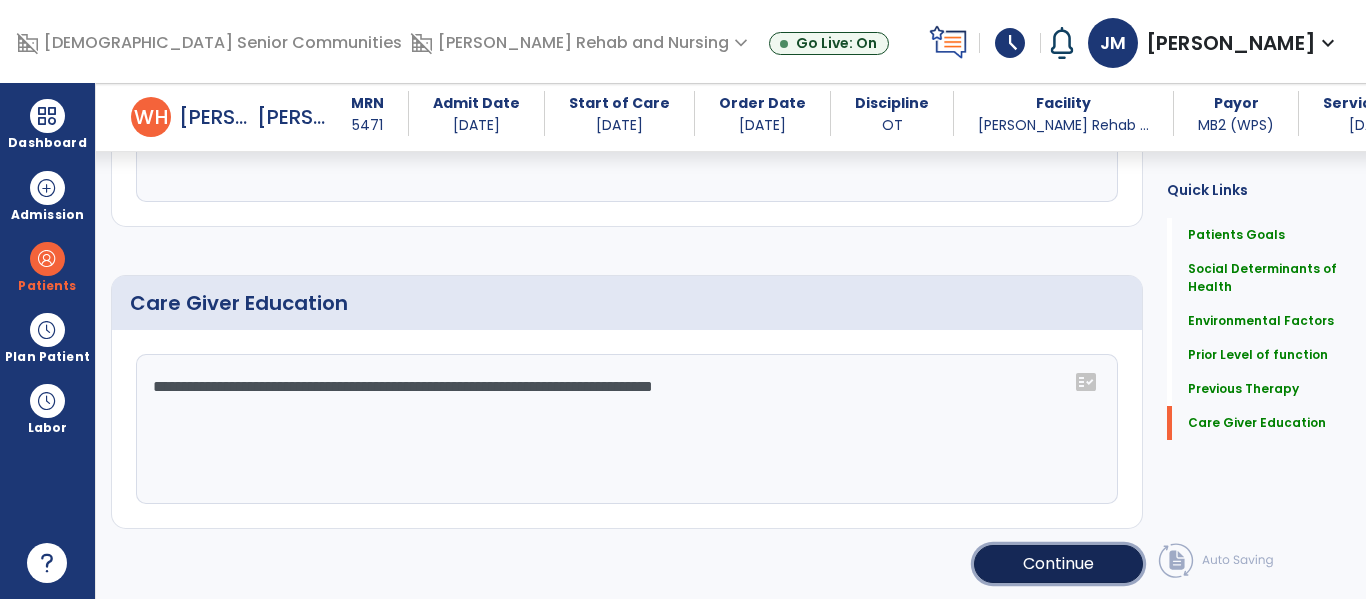 click on "Continue" 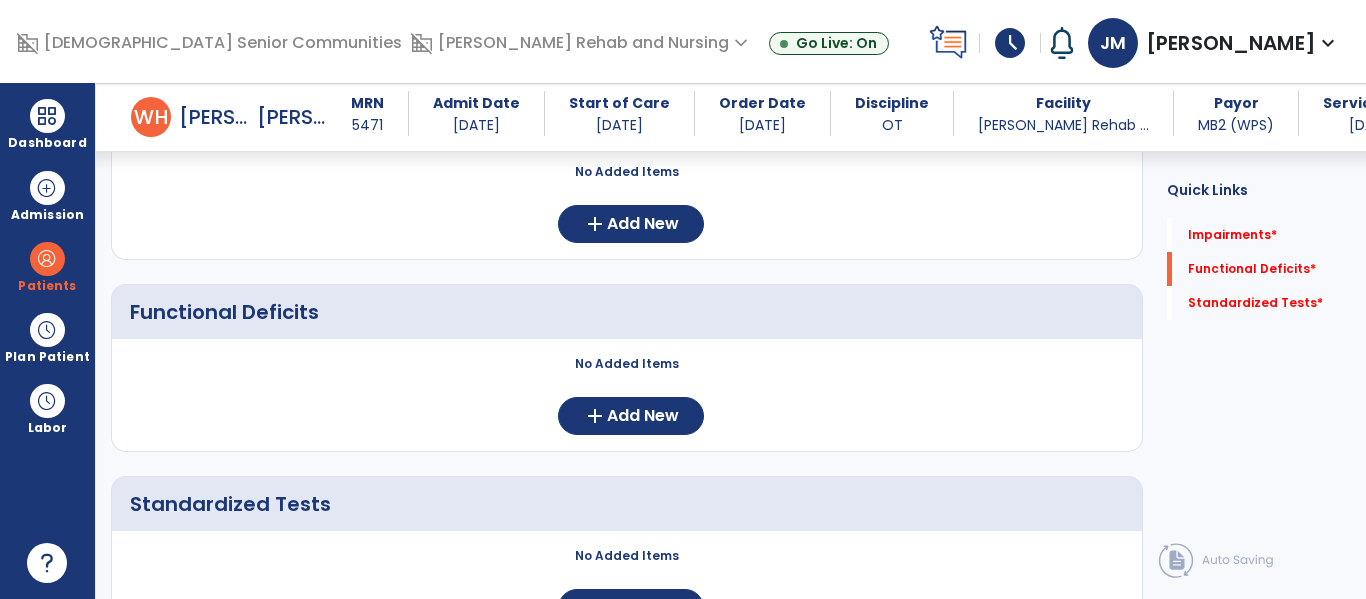 scroll, scrollTop: 35, scrollLeft: 0, axis: vertical 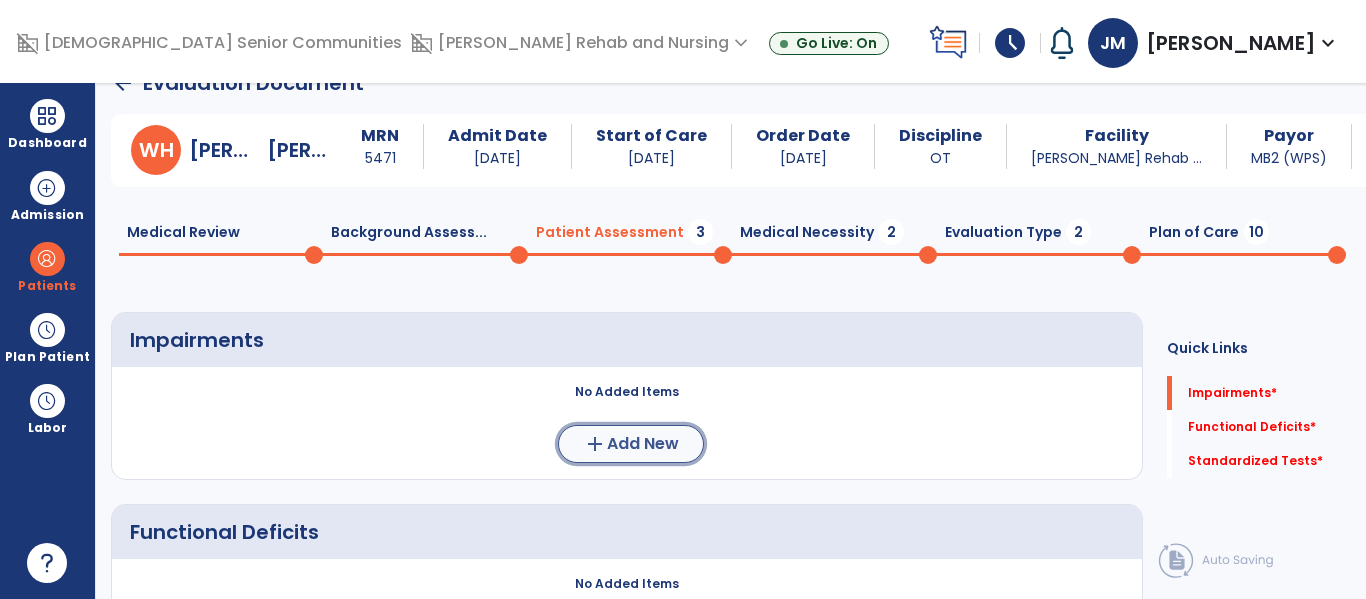 click on "Add New" 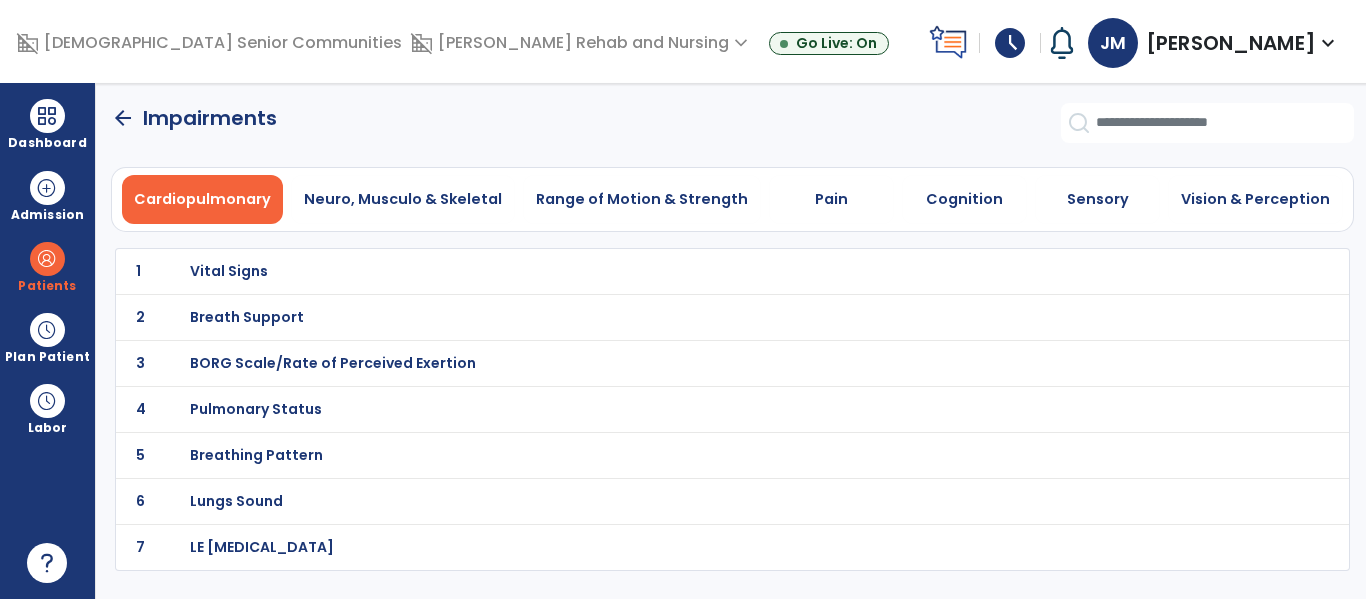 scroll, scrollTop: 0, scrollLeft: 0, axis: both 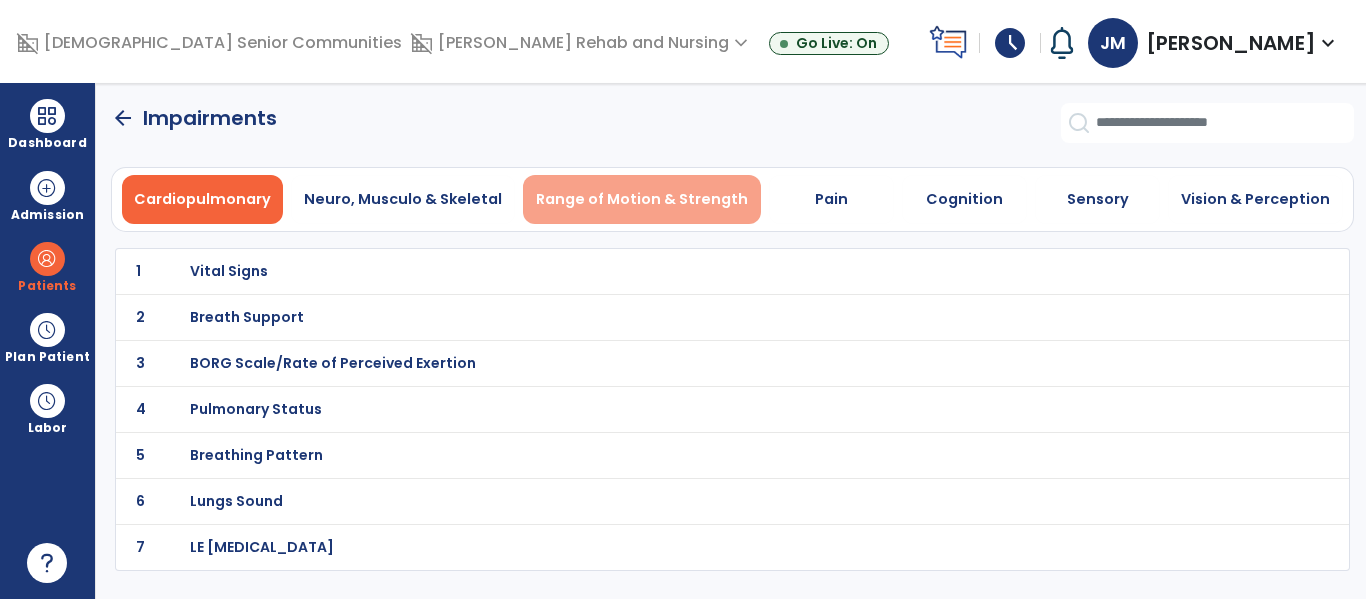 click on "Range of Motion & Strength" at bounding box center [642, 199] 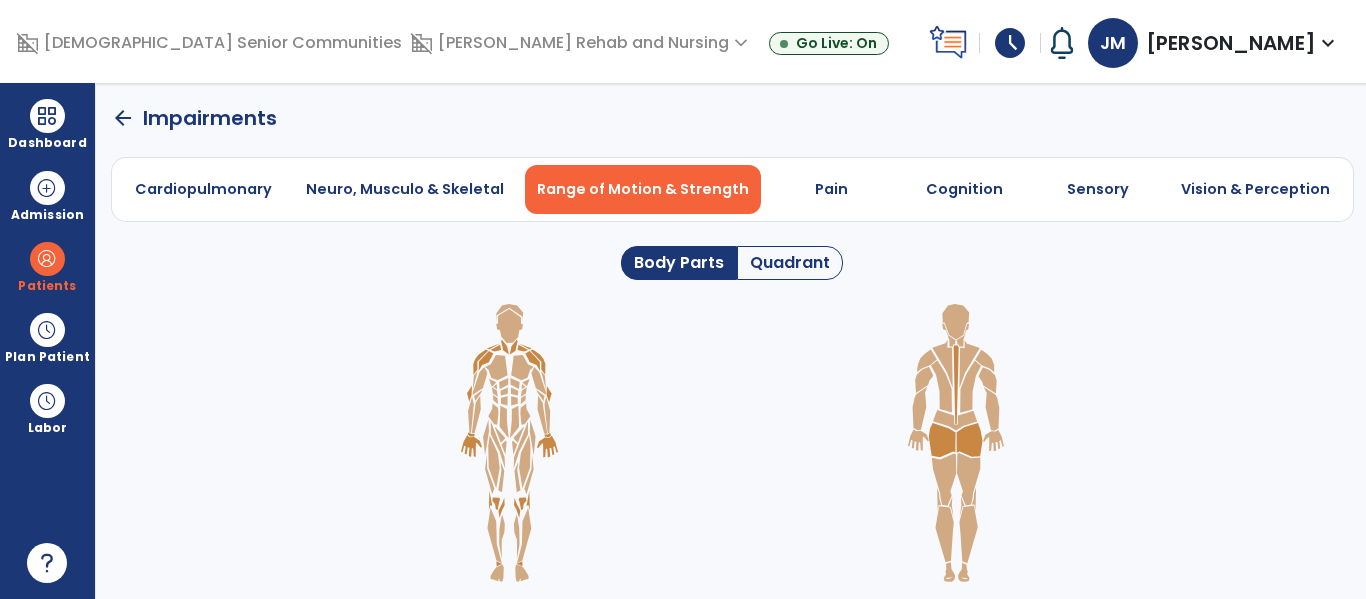 click on "Quadrant" 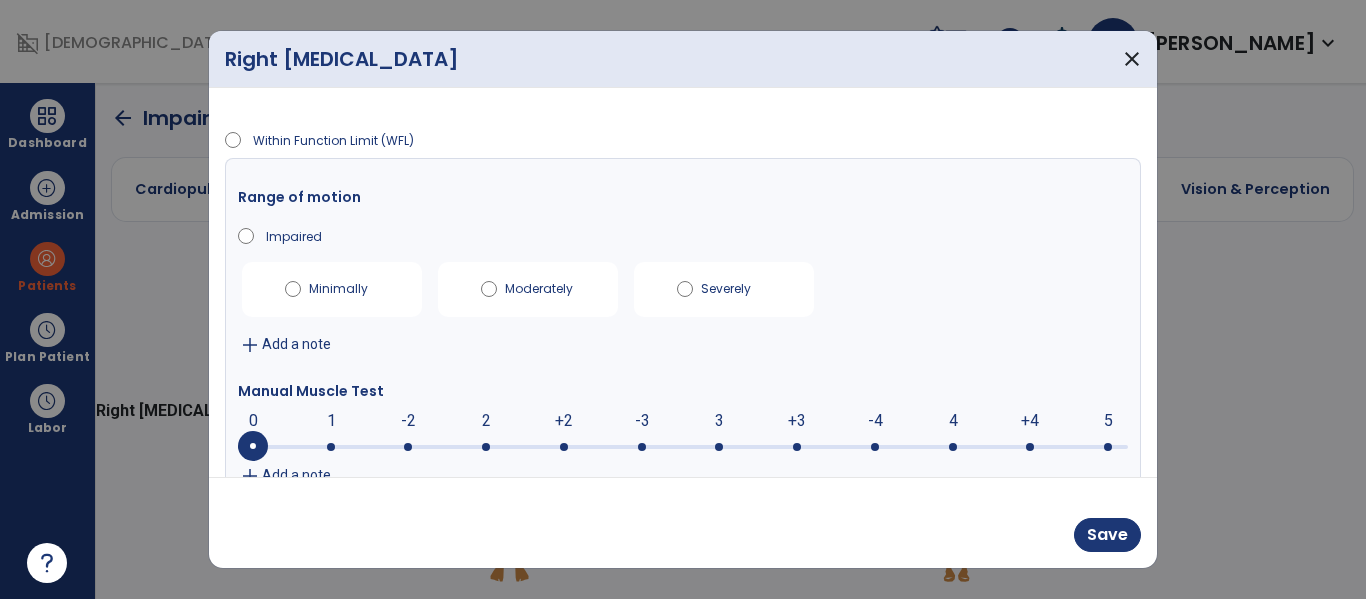click at bounding box center (683, 445) 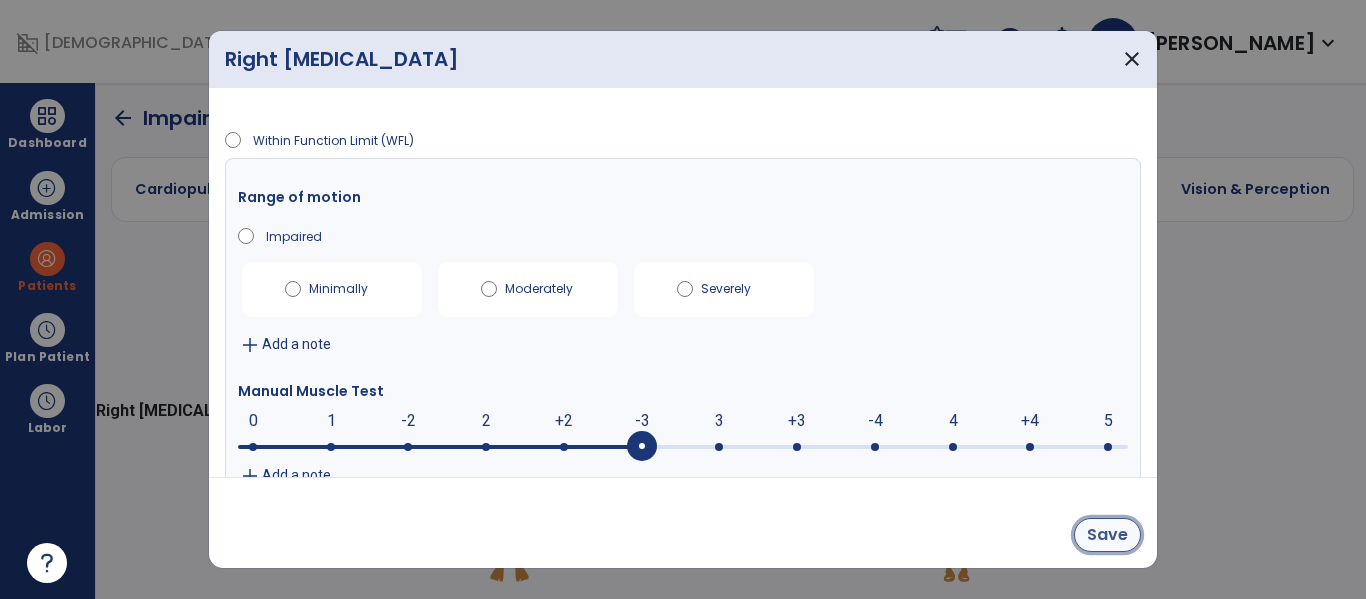 click on "Save" at bounding box center (1107, 535) 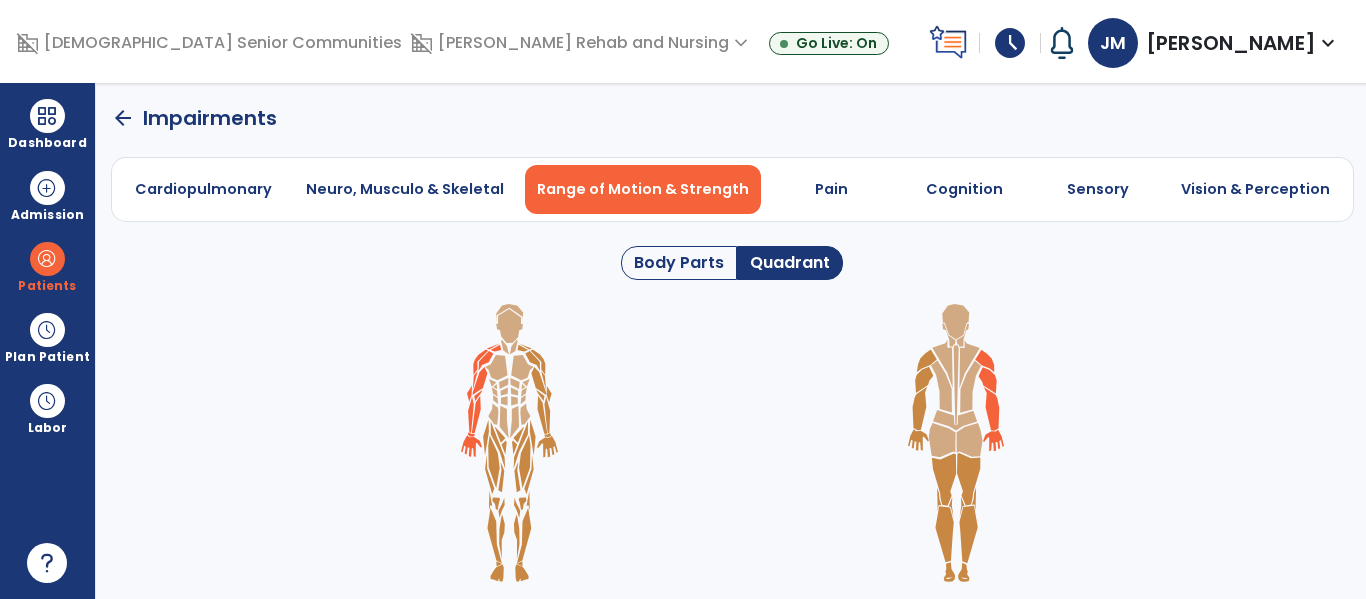 click on "Body Parts" 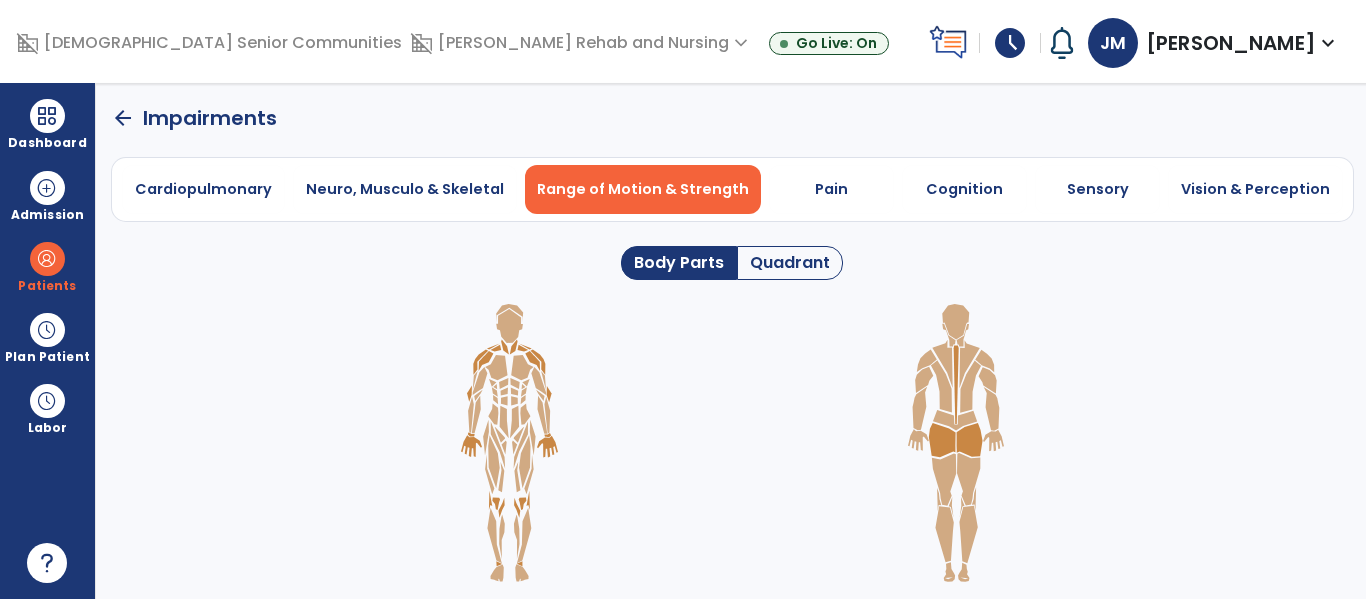 click on "Quadrant" 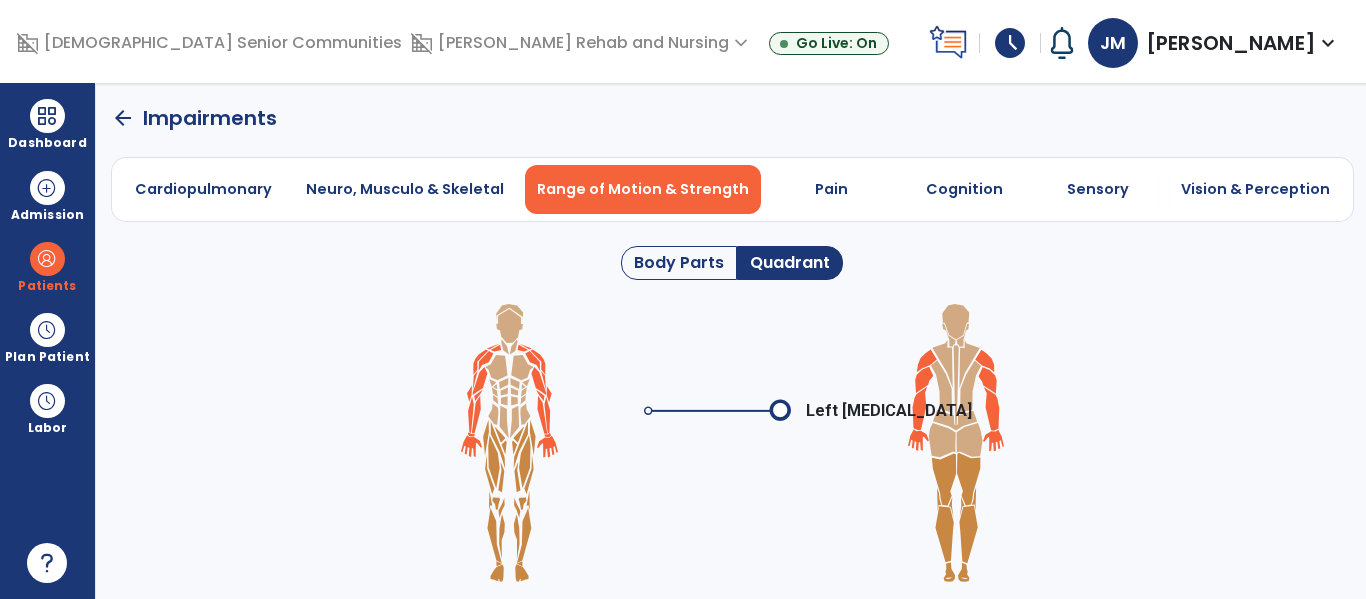click 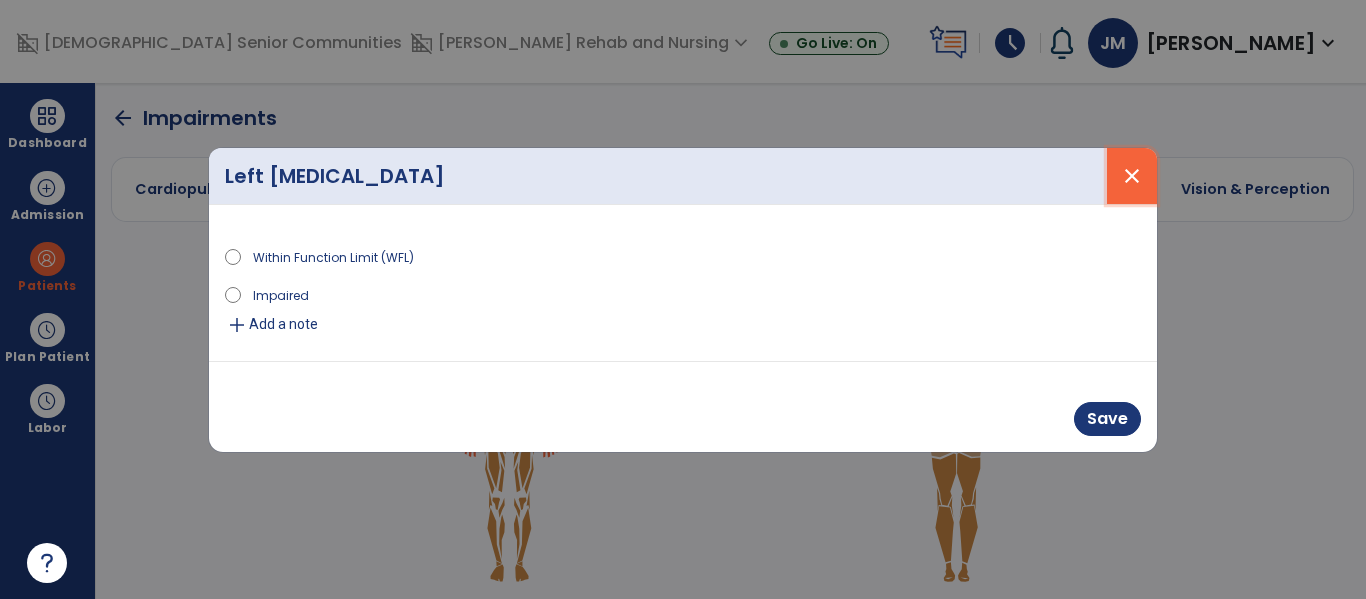 click on "close" at bounding box center [1132, 176] 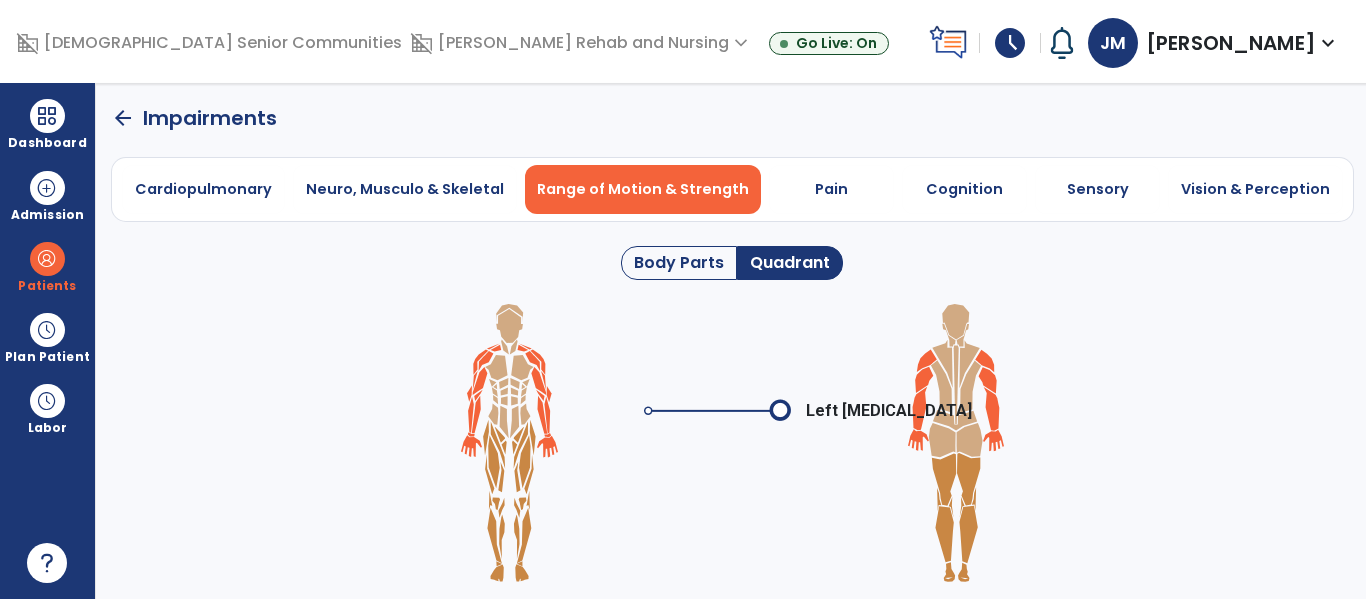 click on "Body Parts" 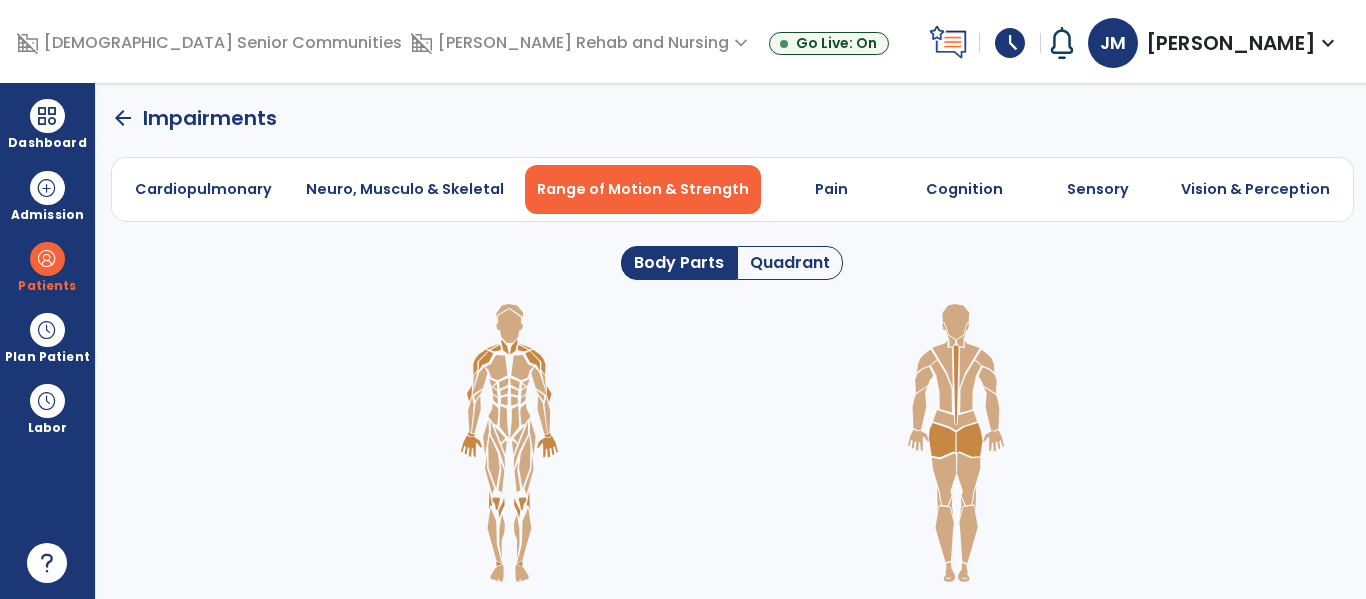 click 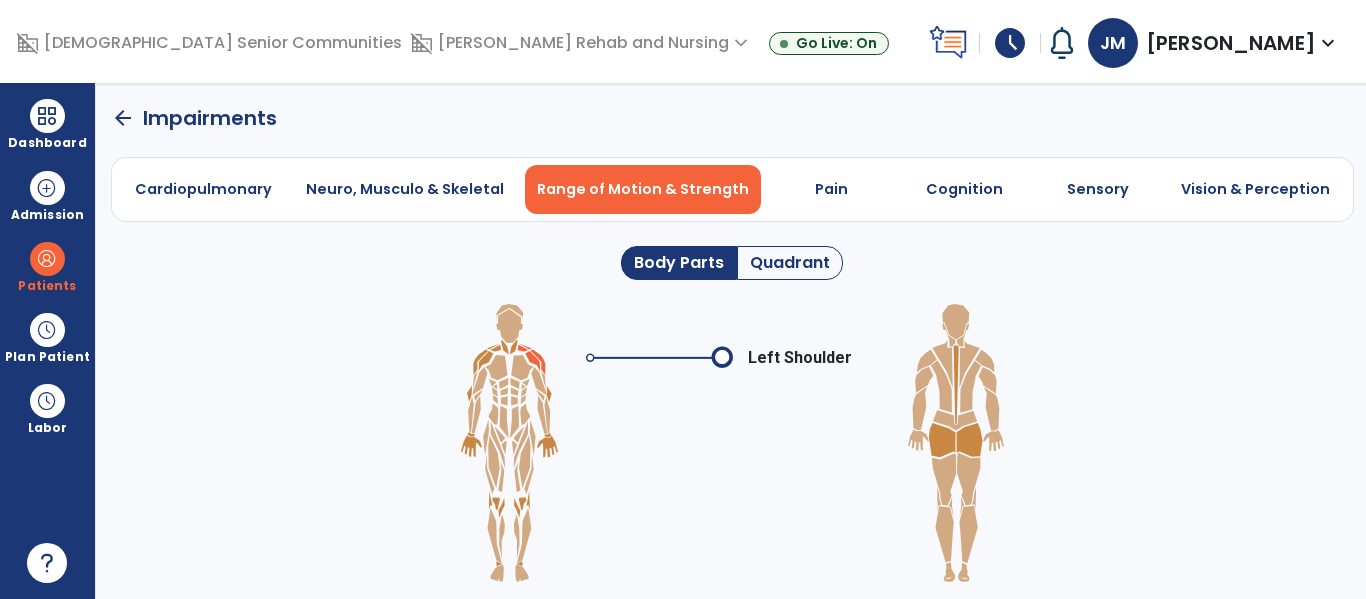 click 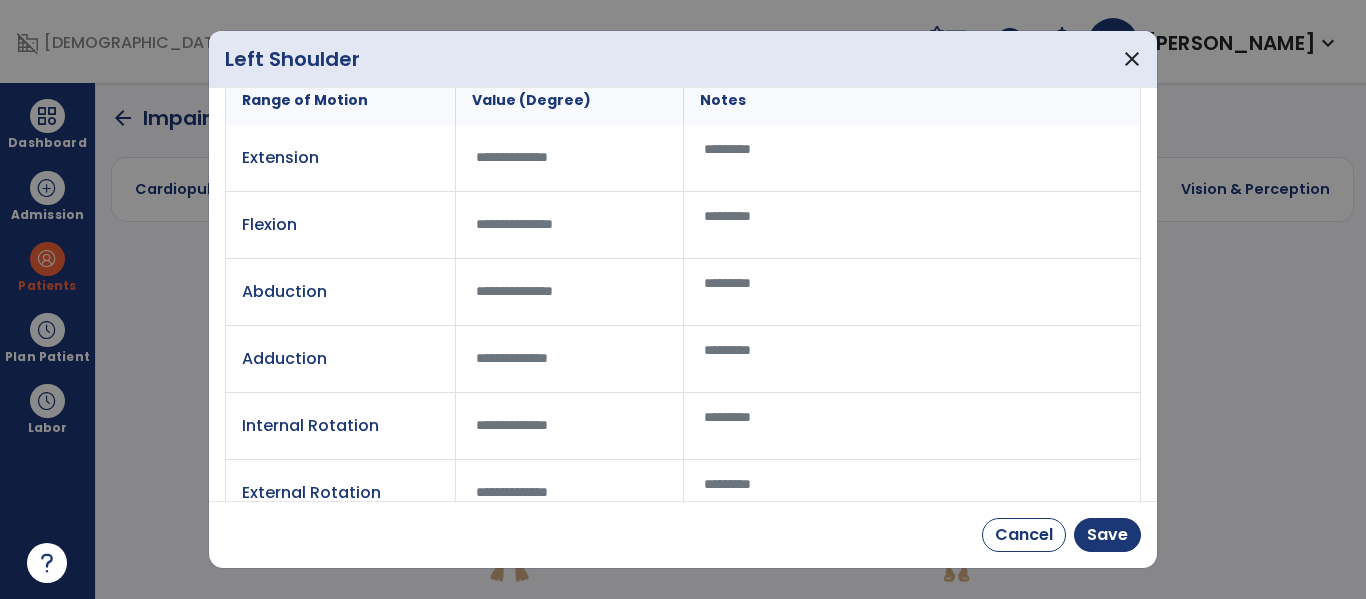 scroll, scrollTop: 0, scrollLeft: 0, axis: both 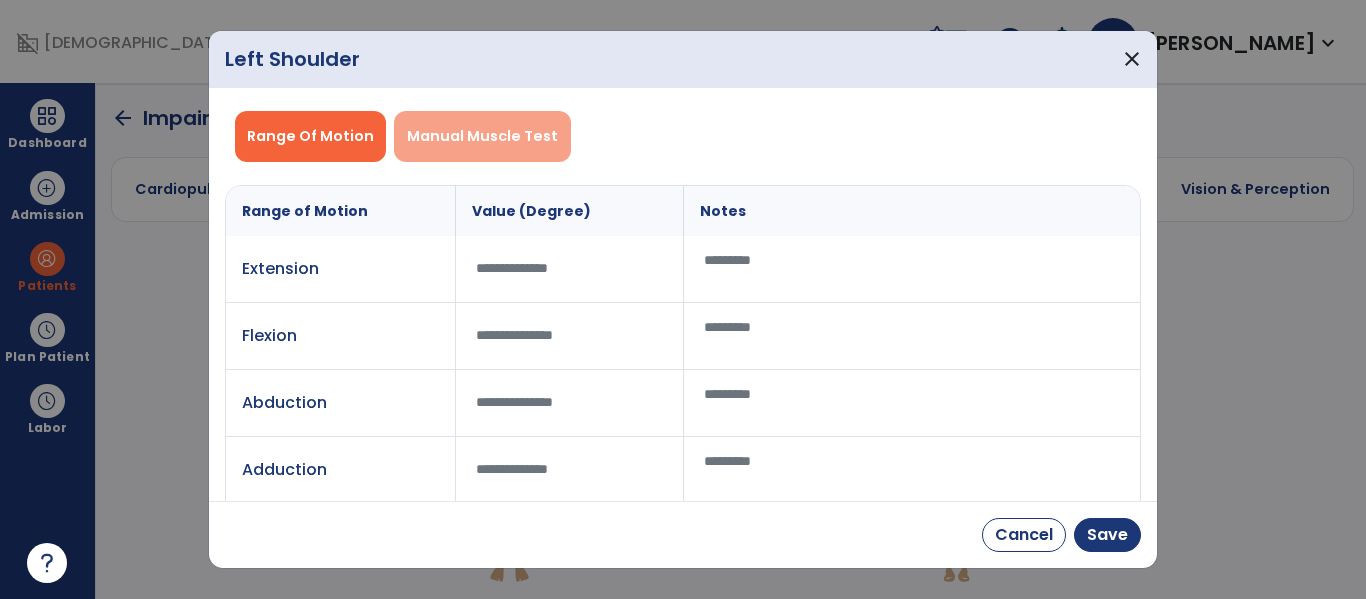 click on "Manual Muscle Test" at bounding box center (482, 136) 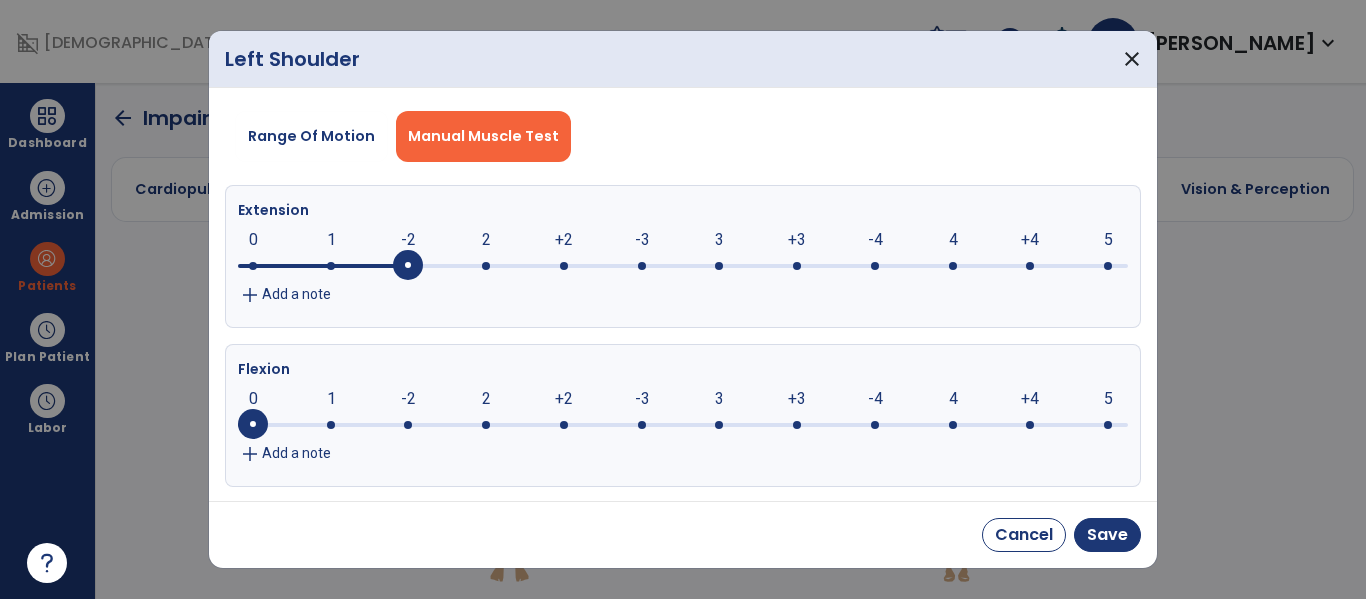 click 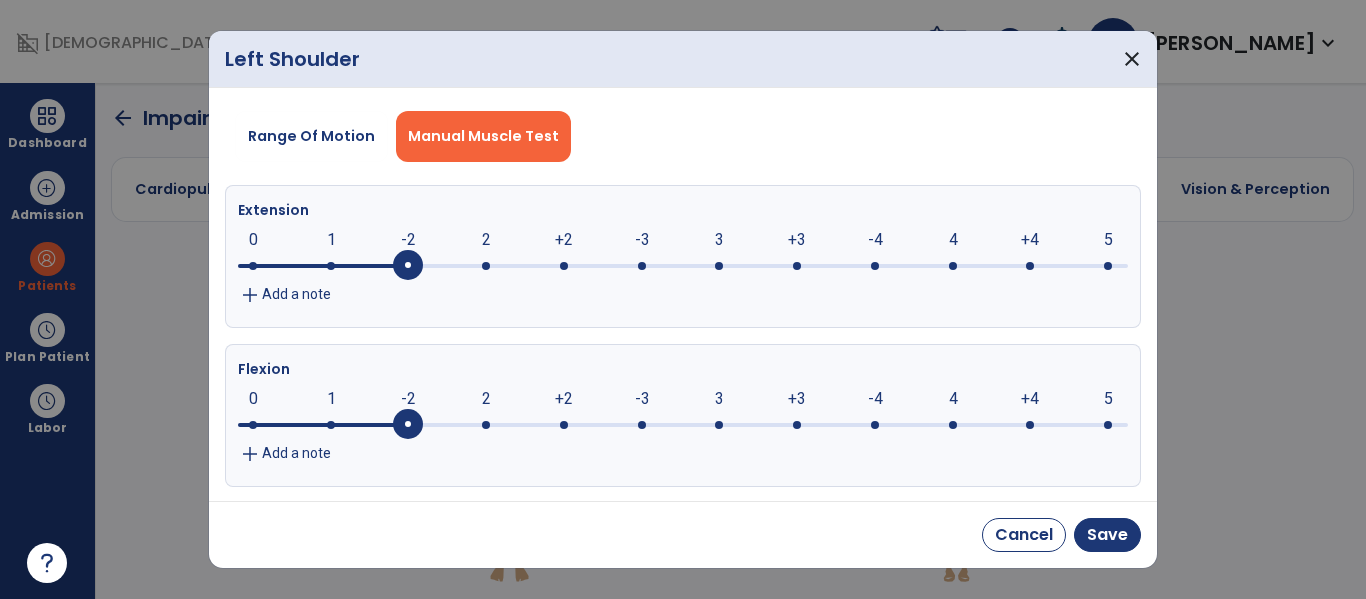 click 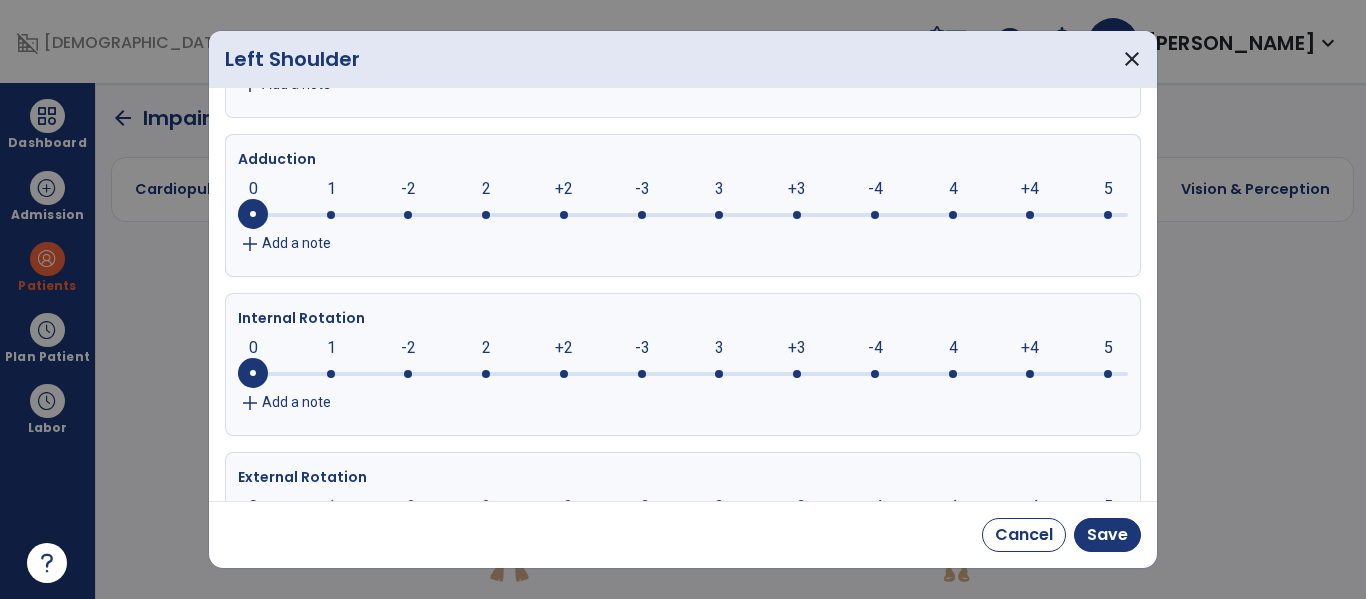 scroll, scrollTop: 563, scrollLeft: 0, axis: vertical 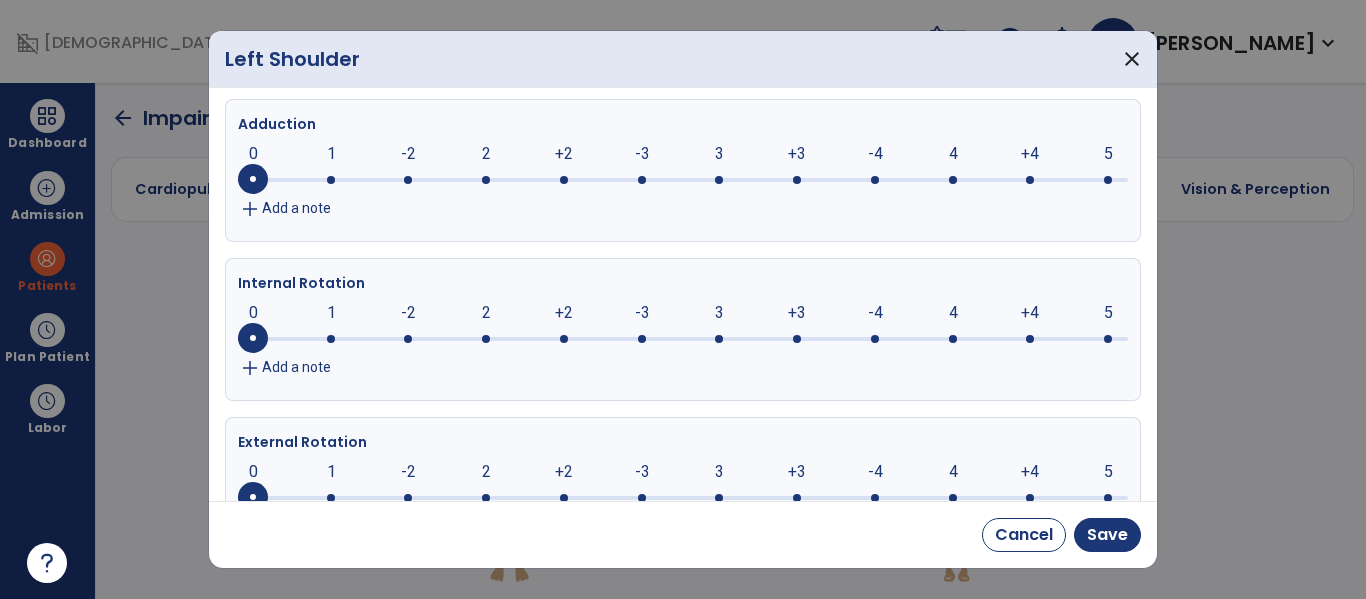 click 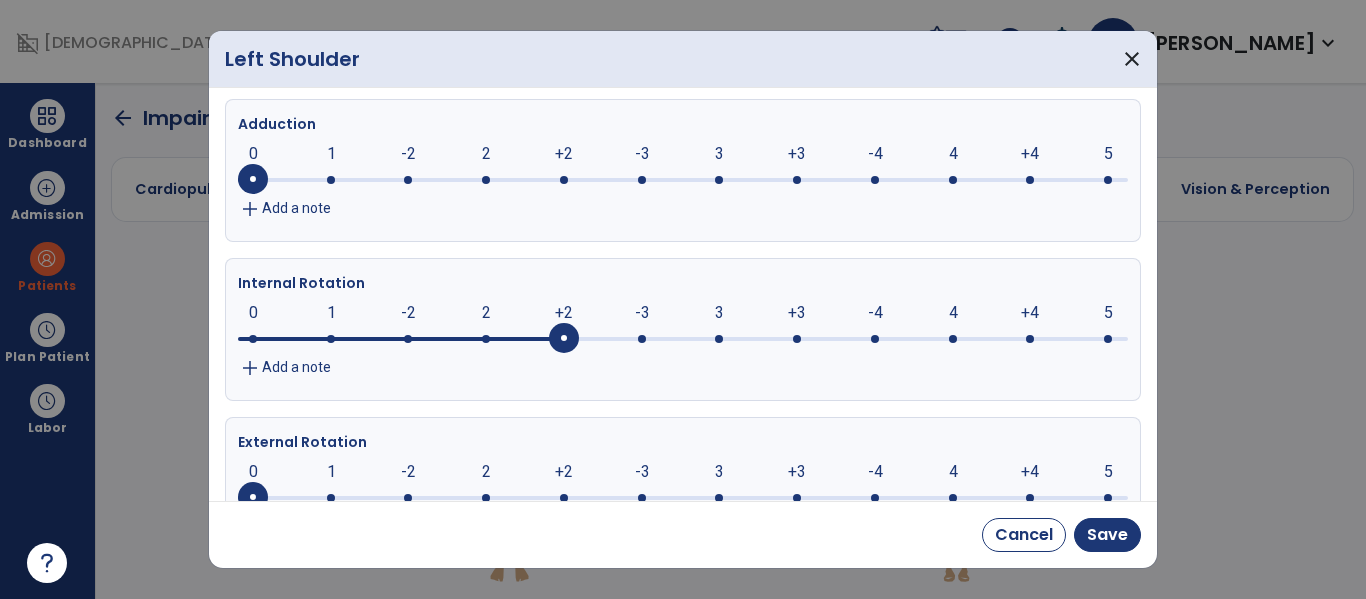 click 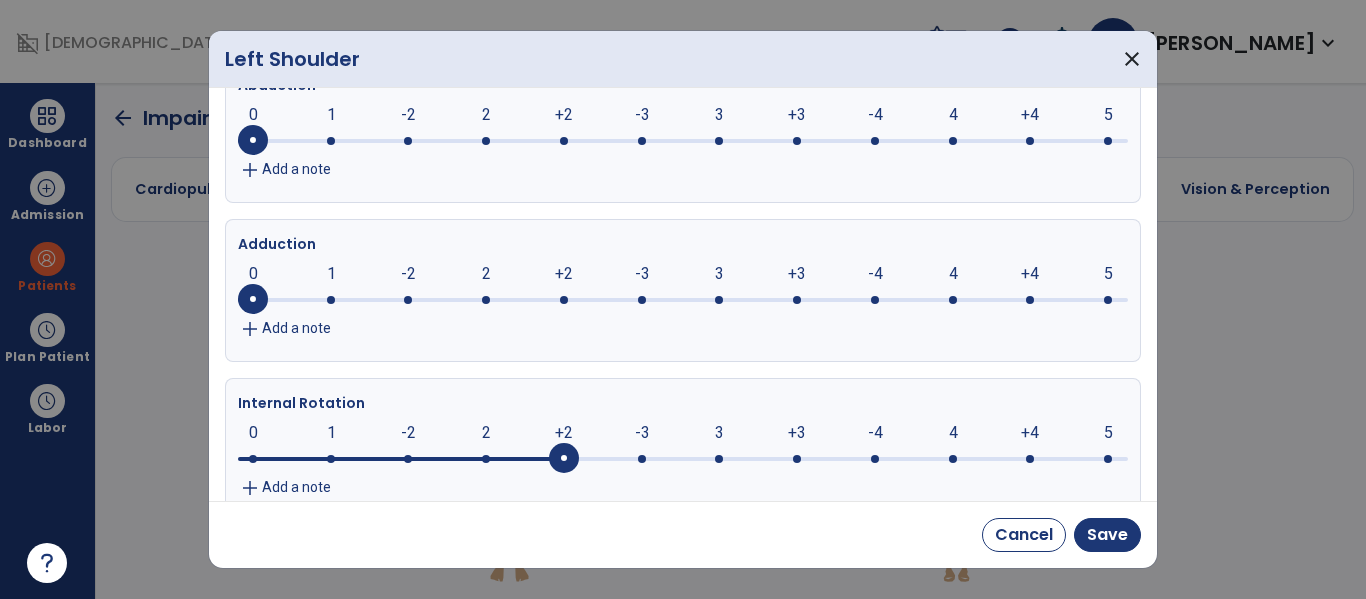 scroll, scrollTop: 321, scrollLeft: 0, axis: vertical 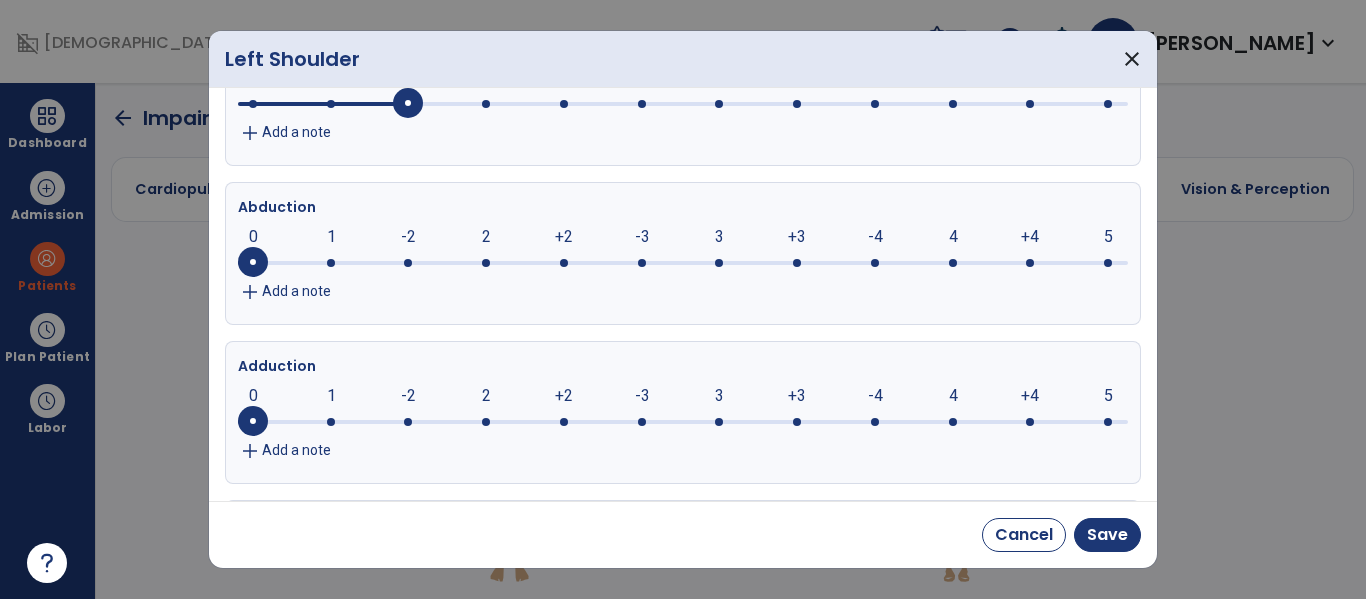 click 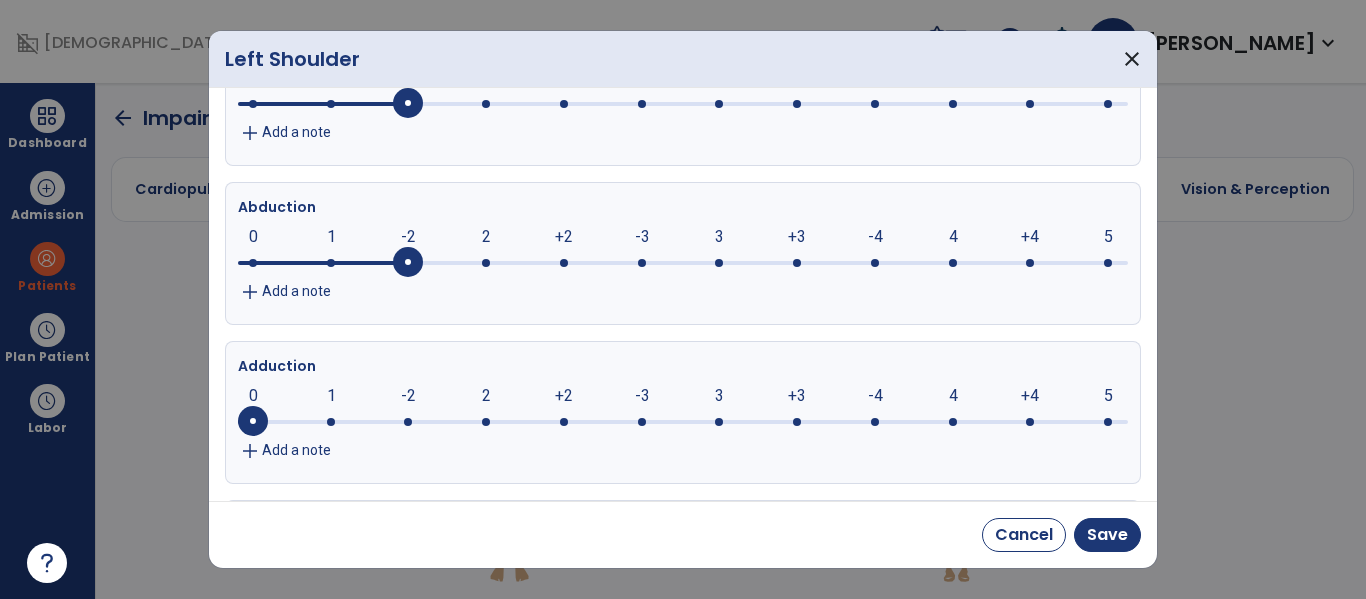 drag, startPoint x: 406, startPoint y: 421, endPoint x: 449, endPoint y: 419, distance: 43.046486 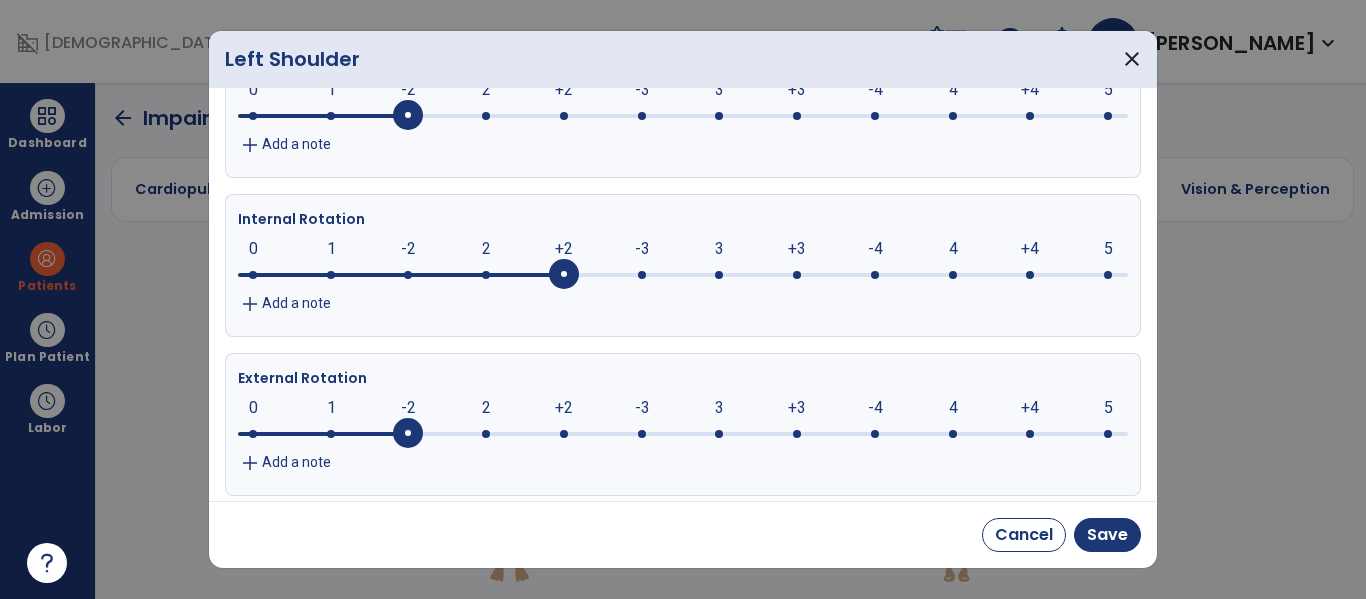 scroll, scrollTop: 638, scrollLeft: 0, axis: vertical 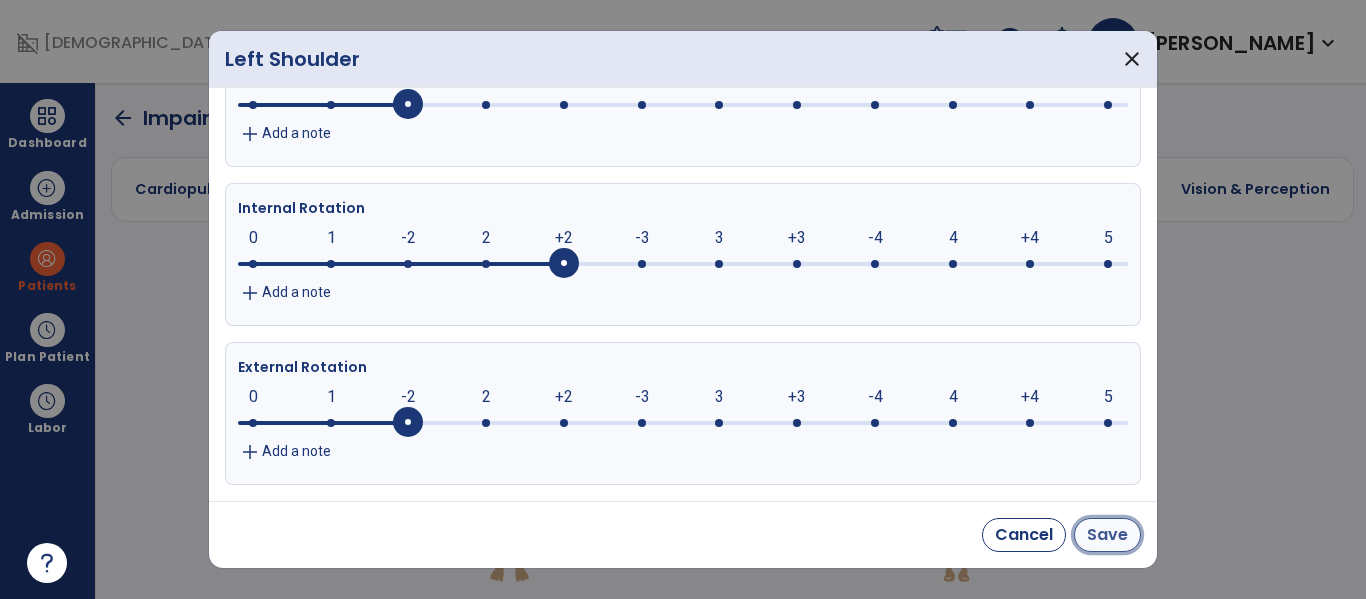 click on "Save" at bounding box center (1107, 535) 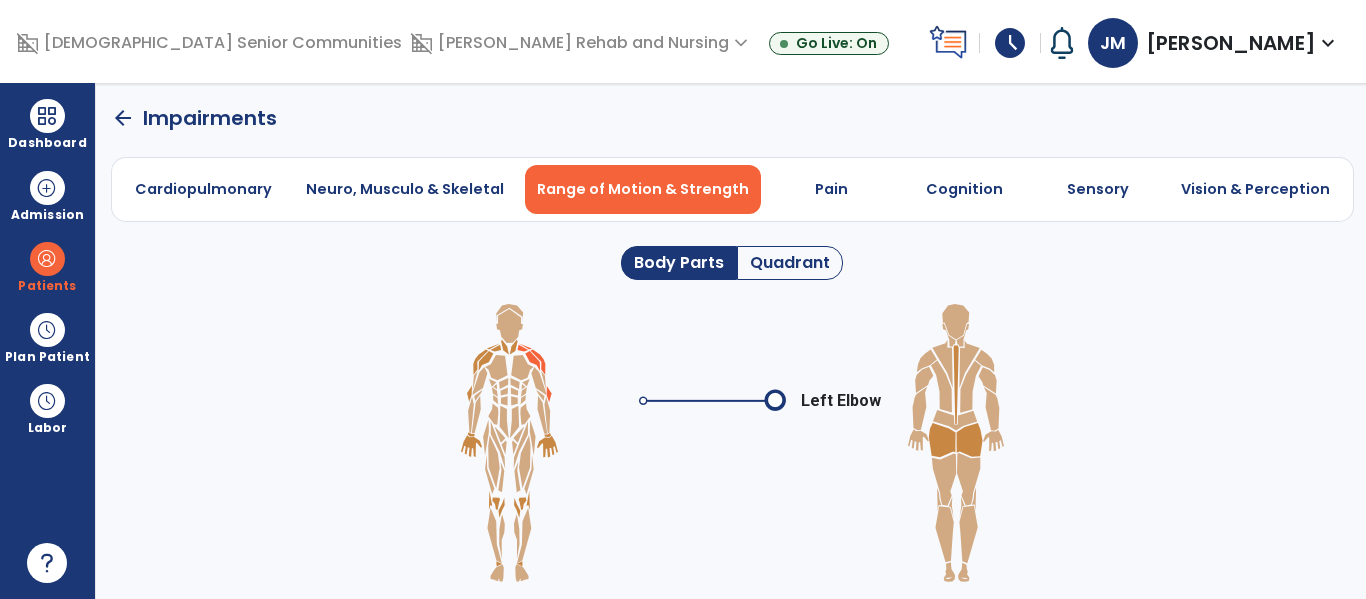 click 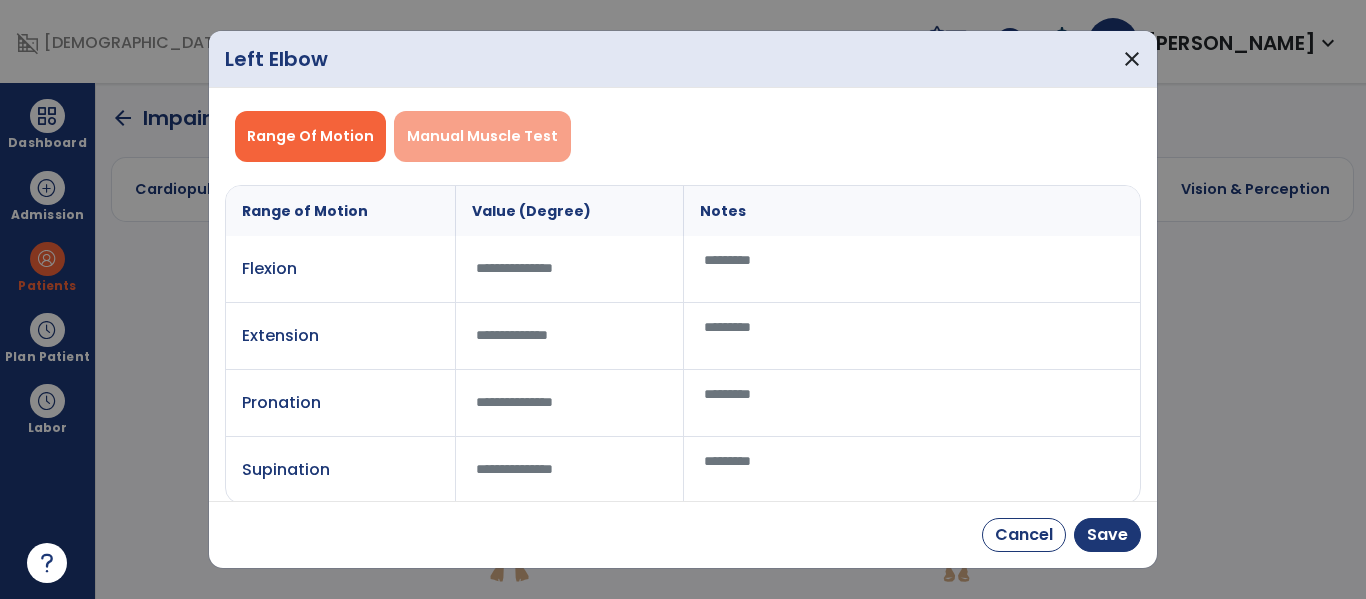 click on "Manual Muscle Test" at bounding box center [482, 136] 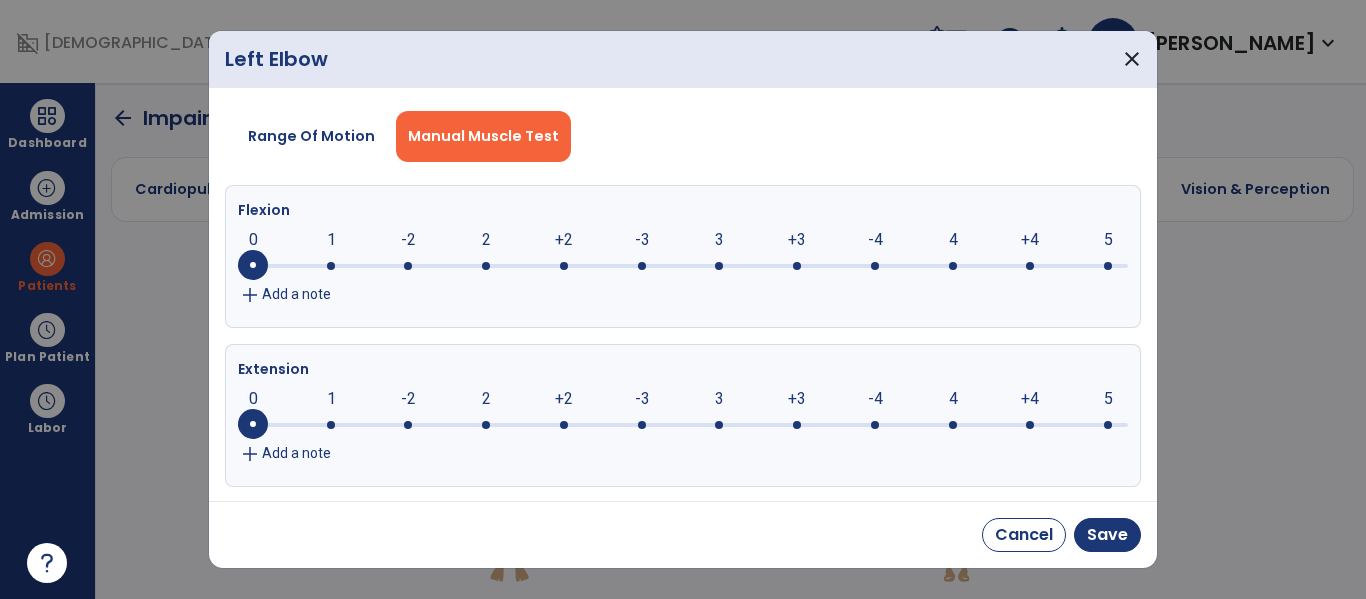 click 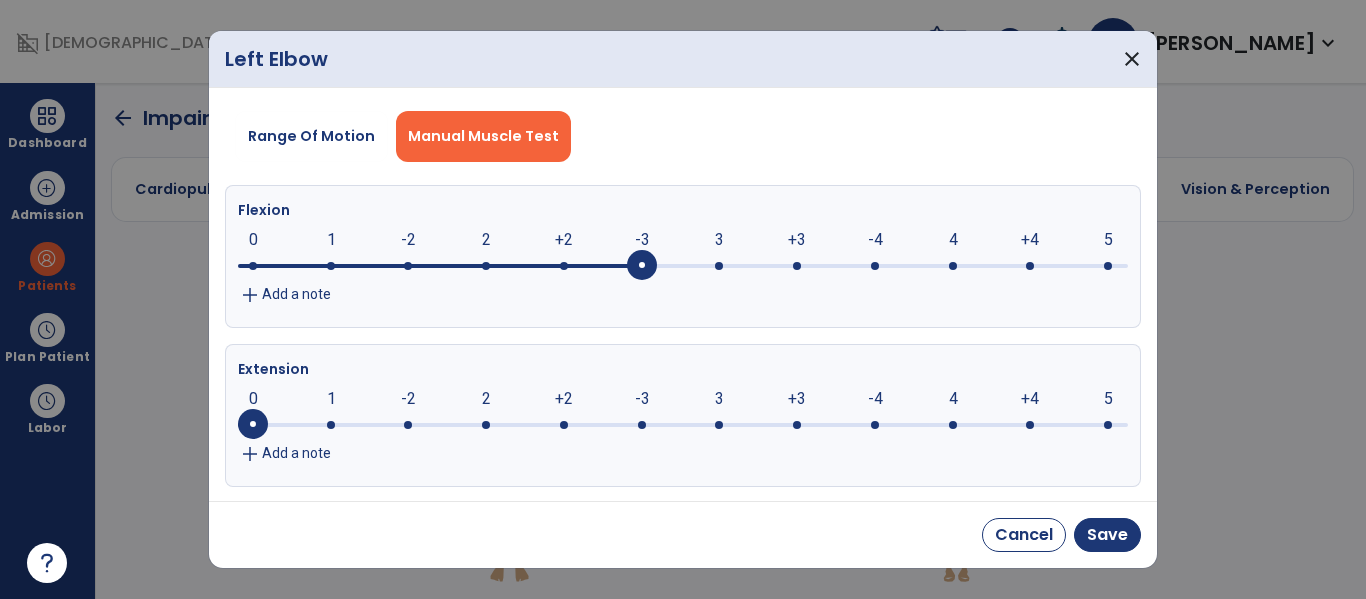click 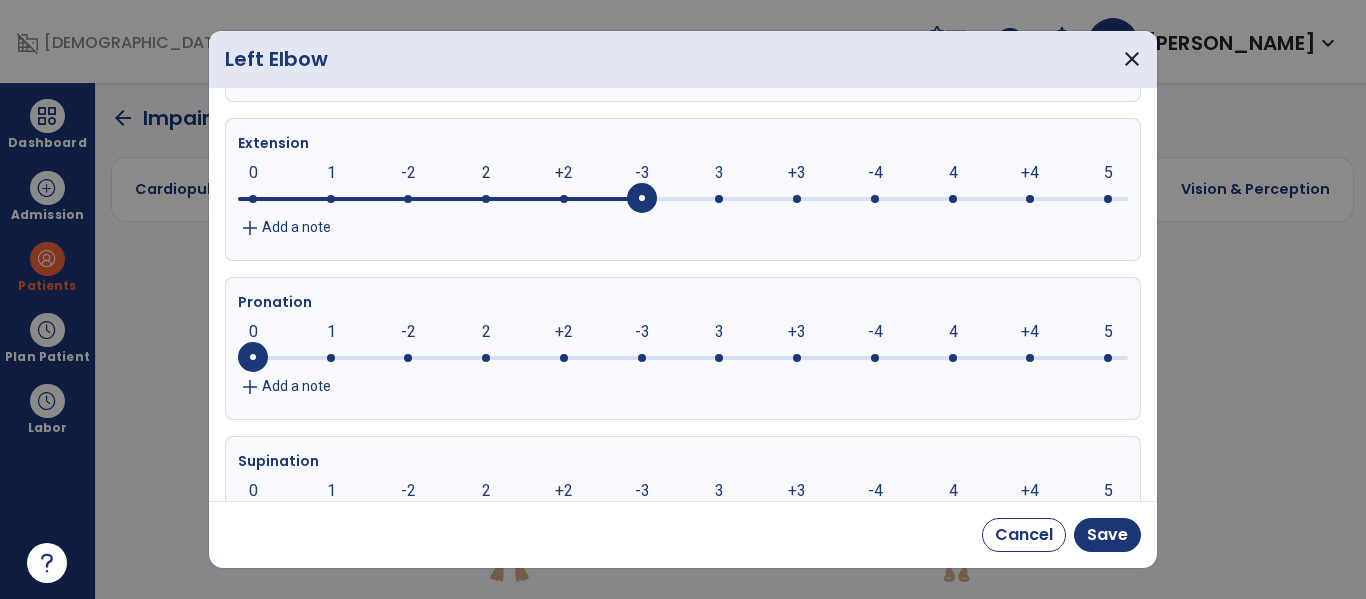 scroll, scrollTop: 231, scrollLeft: 0, axis: vertical 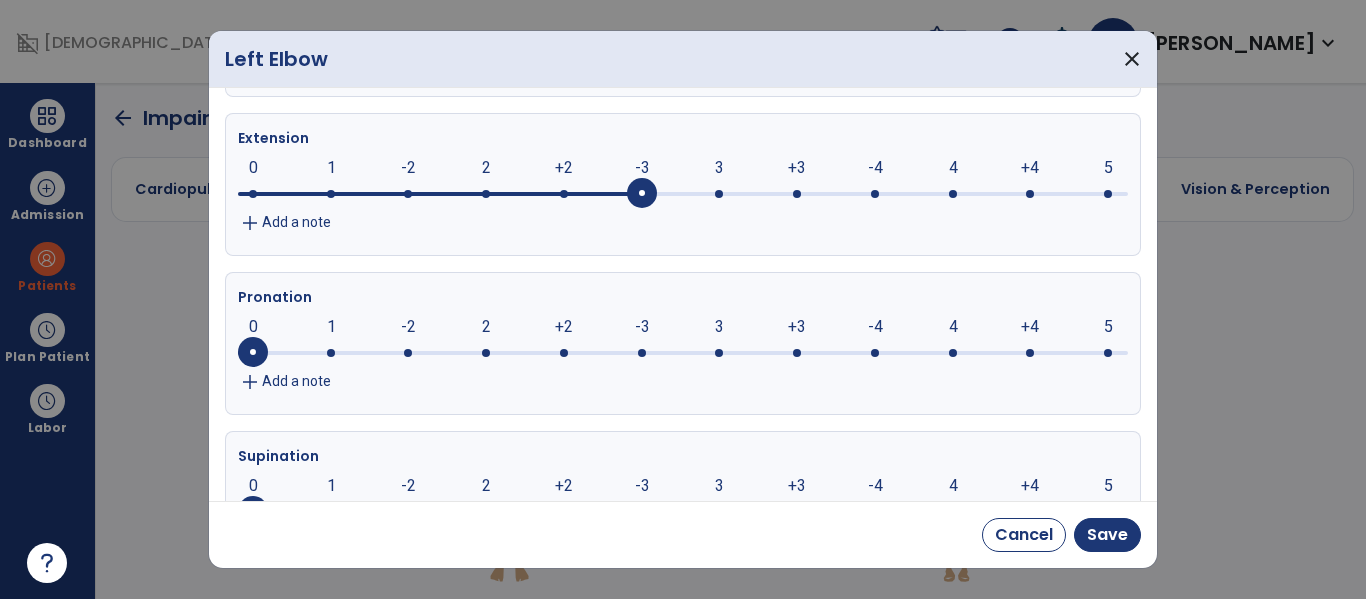 click 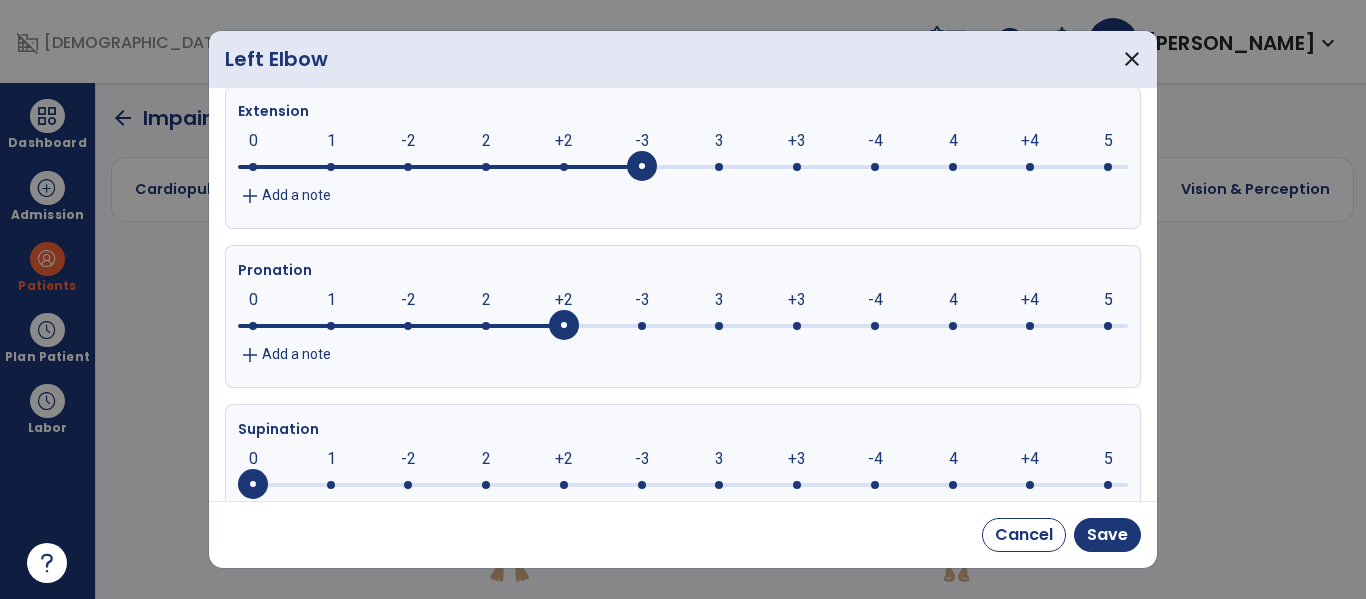 scroll, scrollTop: 262, scrollLeft: 0, axis: vertical 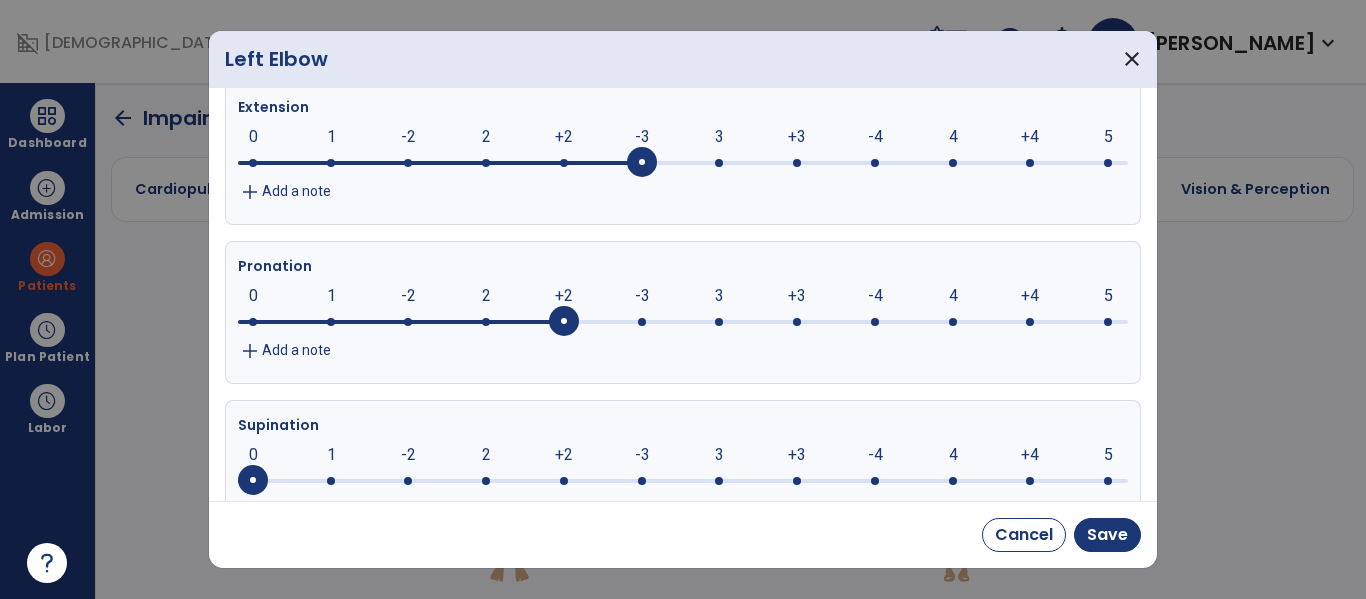 click 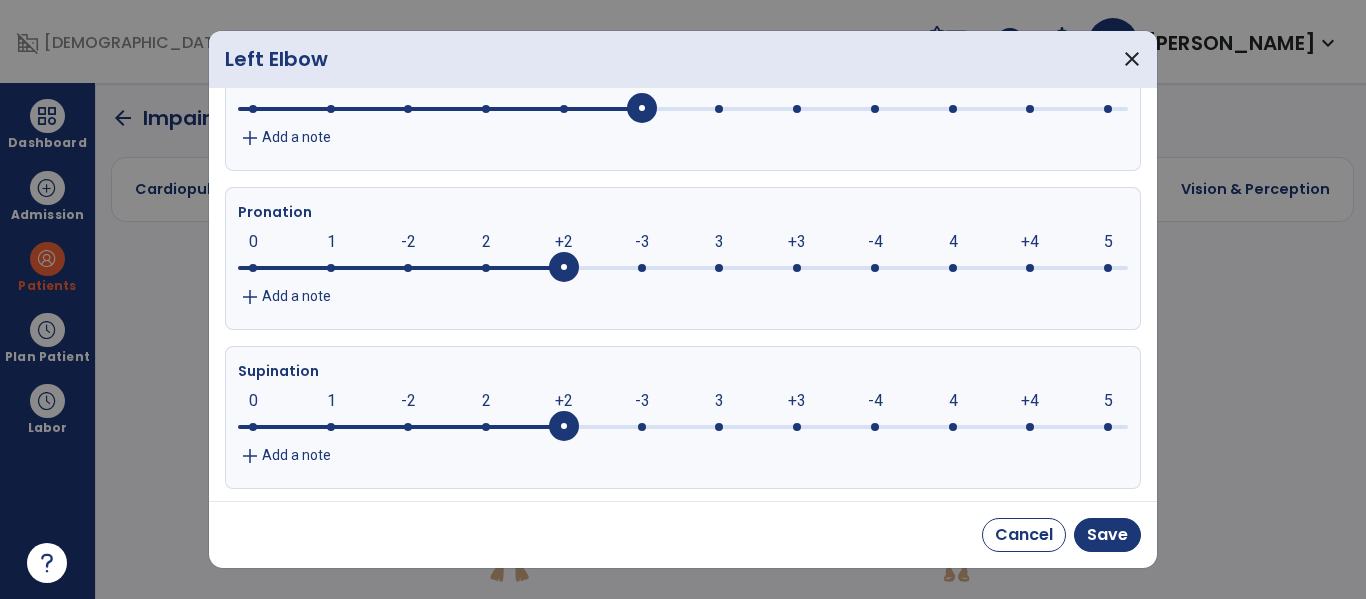 scroll, scrollTop: 320, scrollLeft: 0, axis: vertical 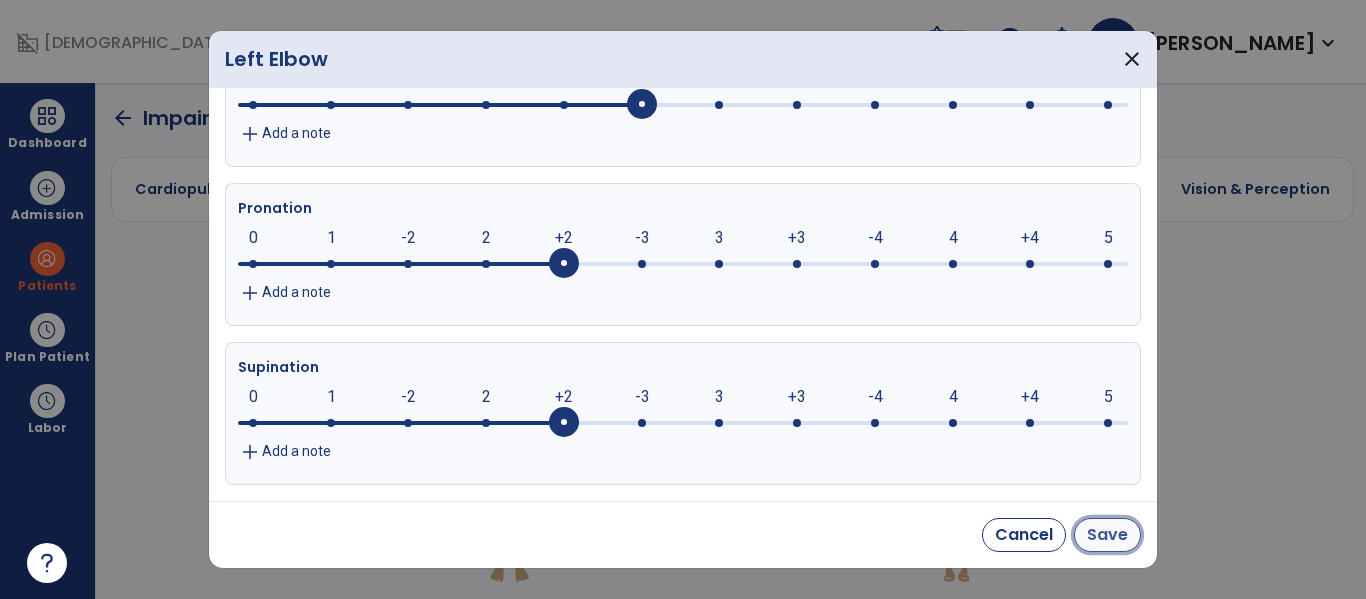 click on "Save" at bounding box center (1107, 535) 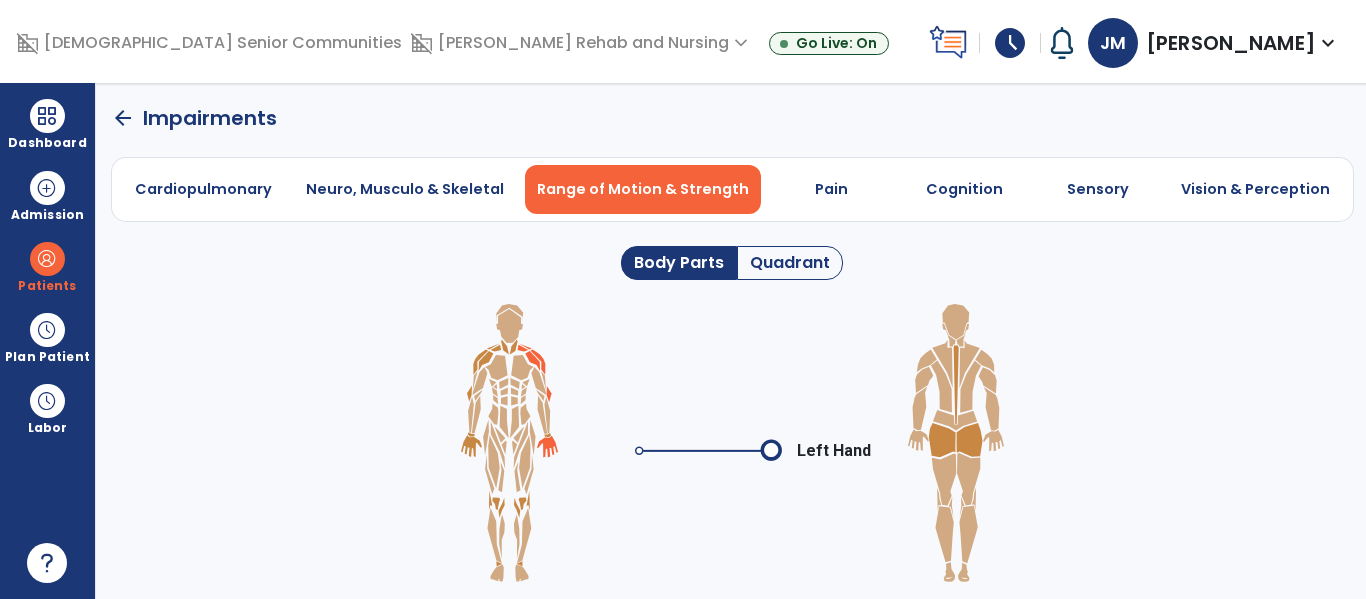 click 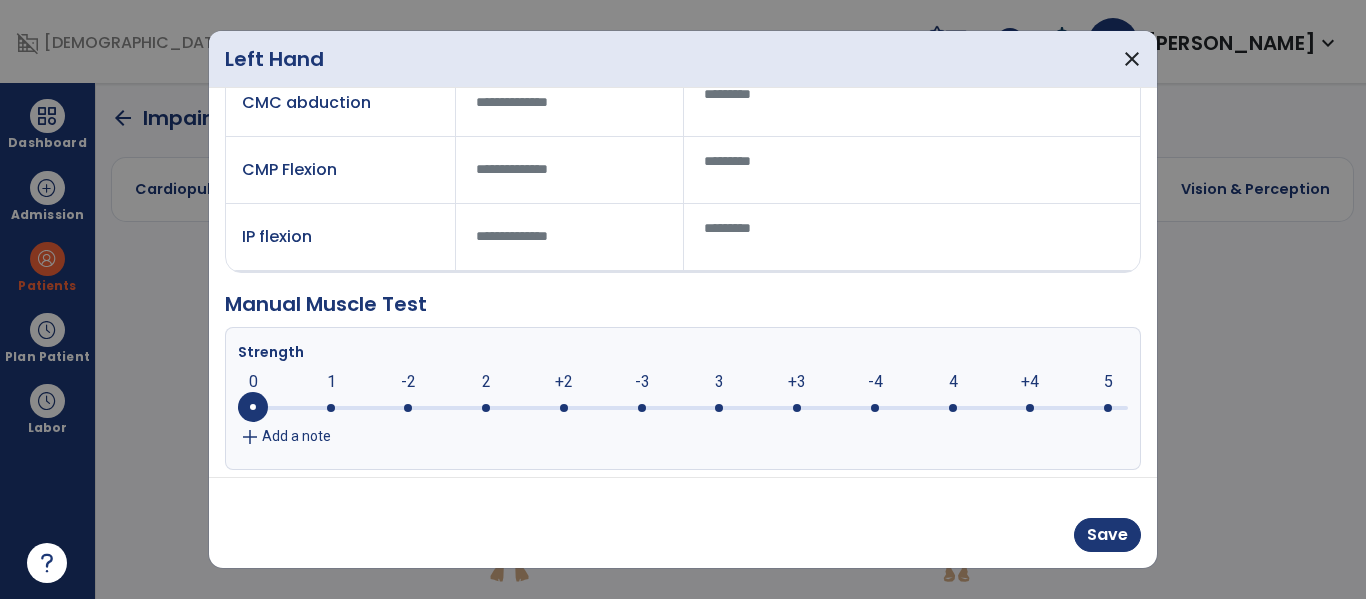 scroll, scrollTop: 278, scrollLeft: 0, axis: vertical 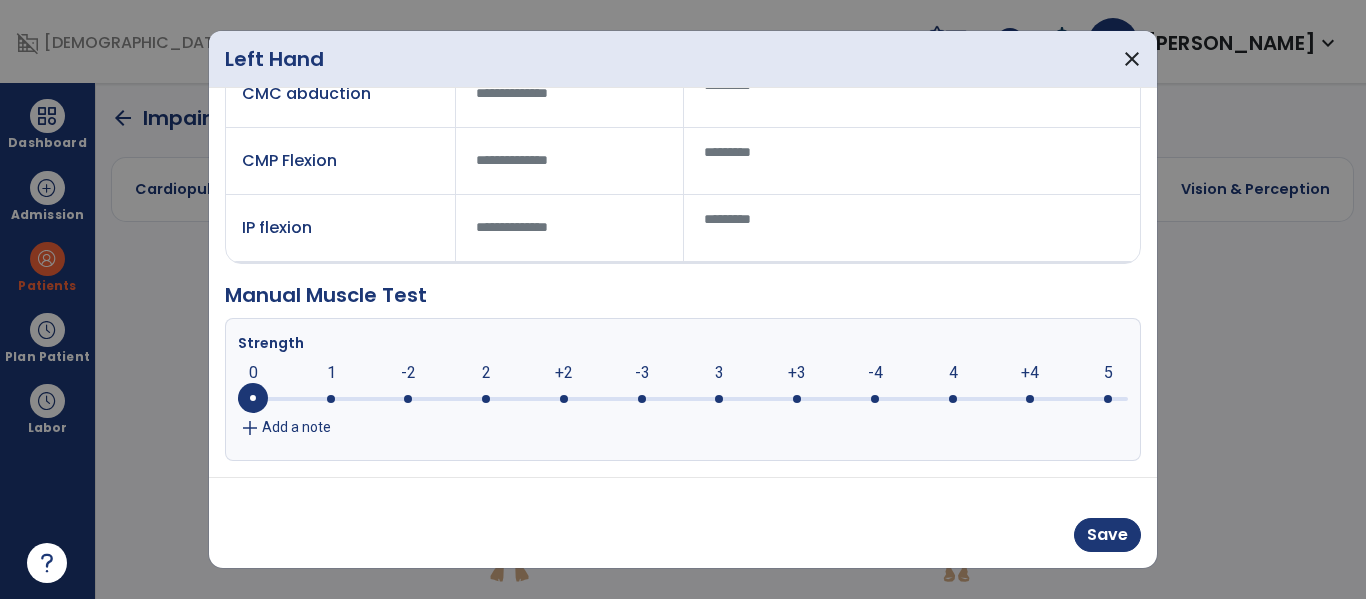 click at bounding box center (408, 399) 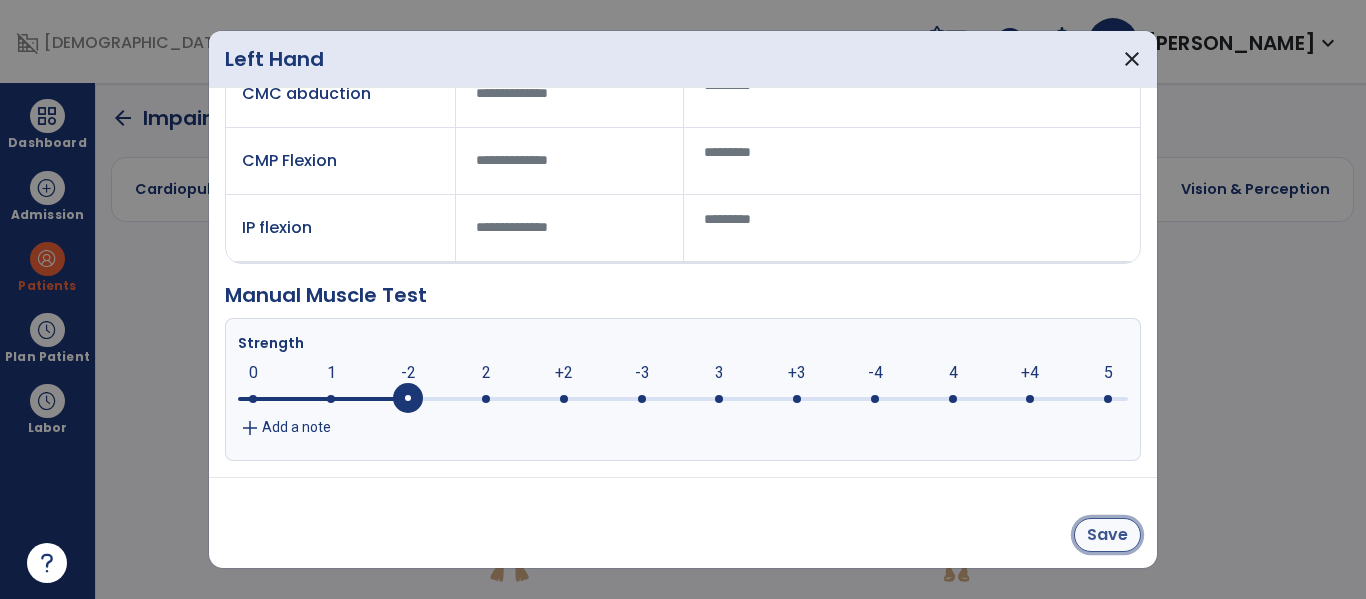 click on "Save" at bounding box center (1107, 535) 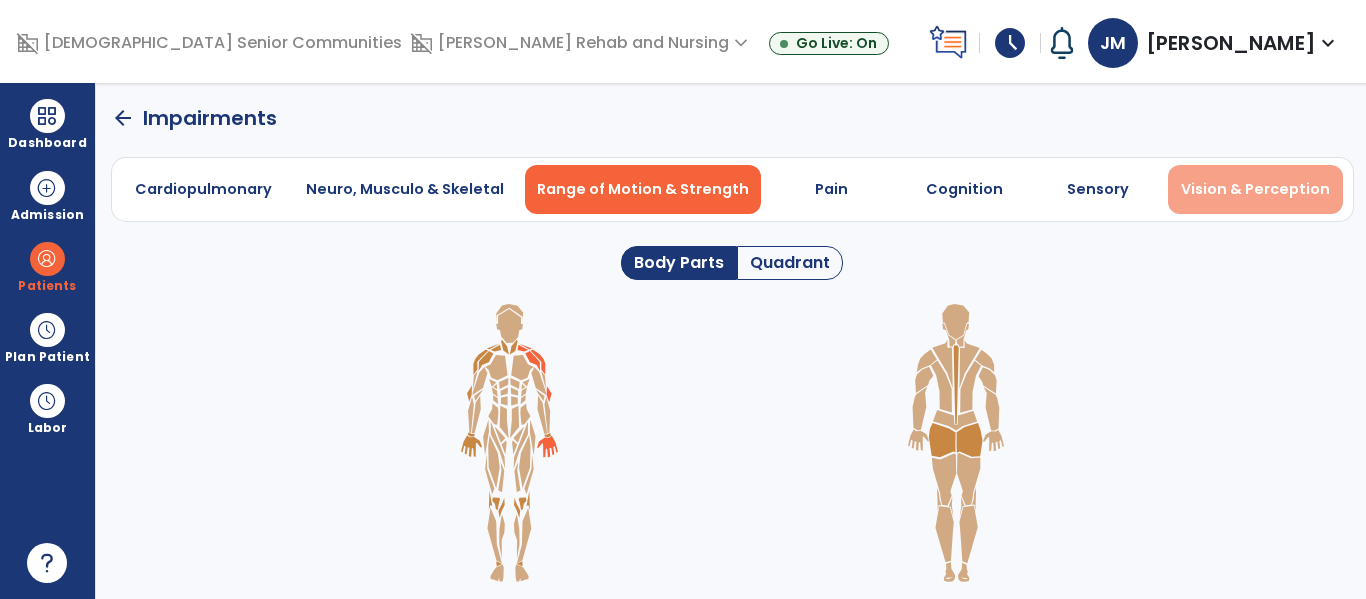 click on "Vision & Perception" at bounding box center [1255, 189] 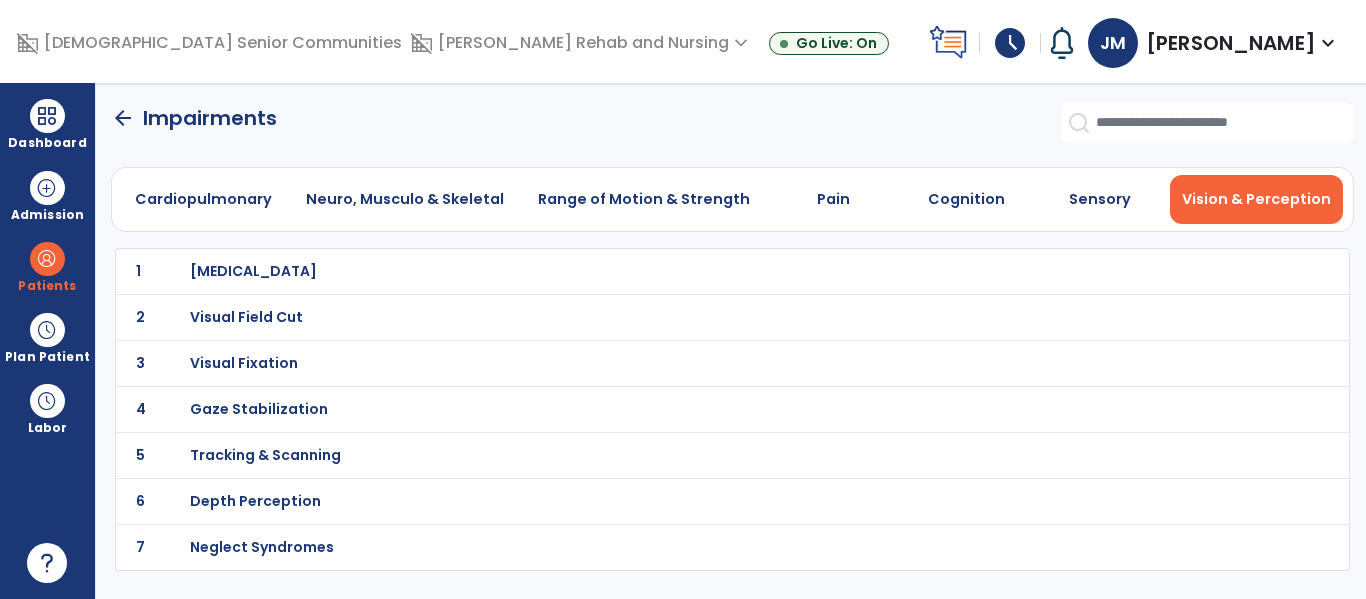 click on "arrow_back" 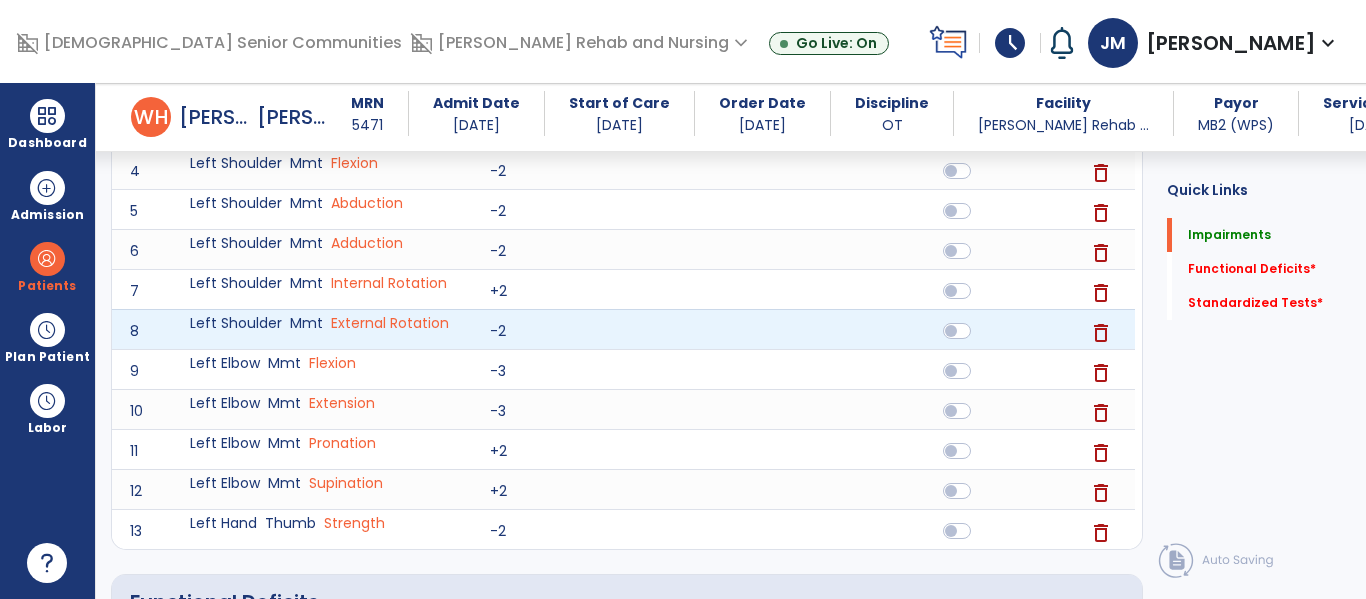 scroll, scrollTop: 266, scrollLeft: 0, axis: vertical 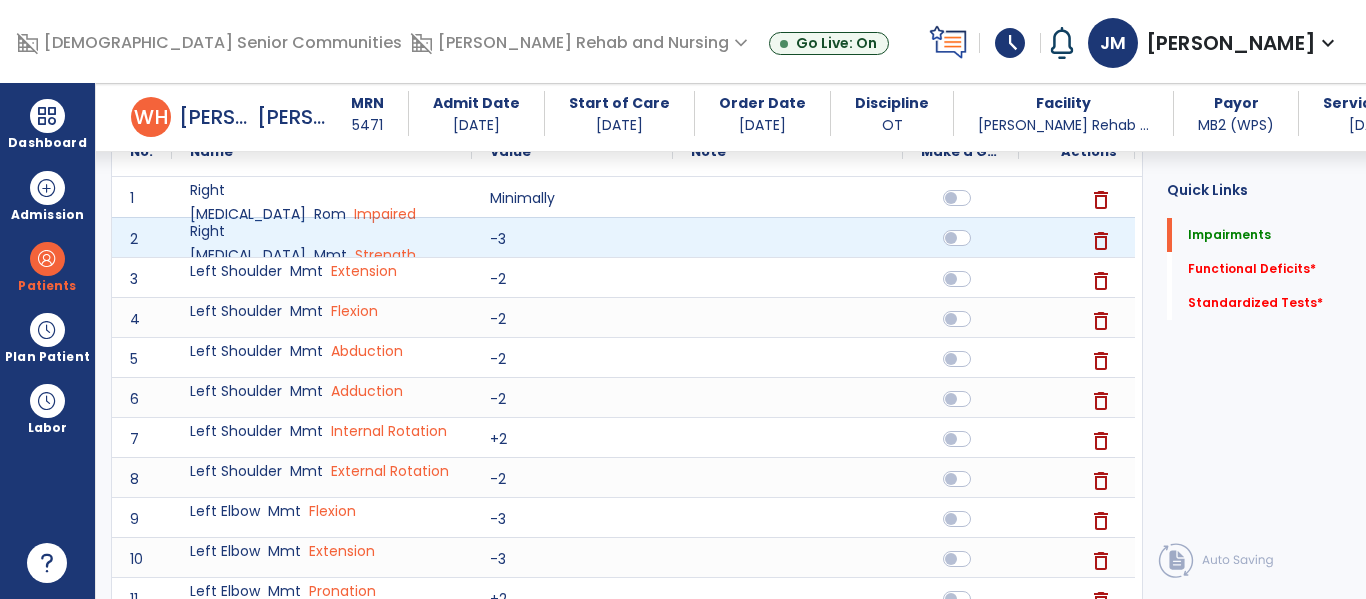 click 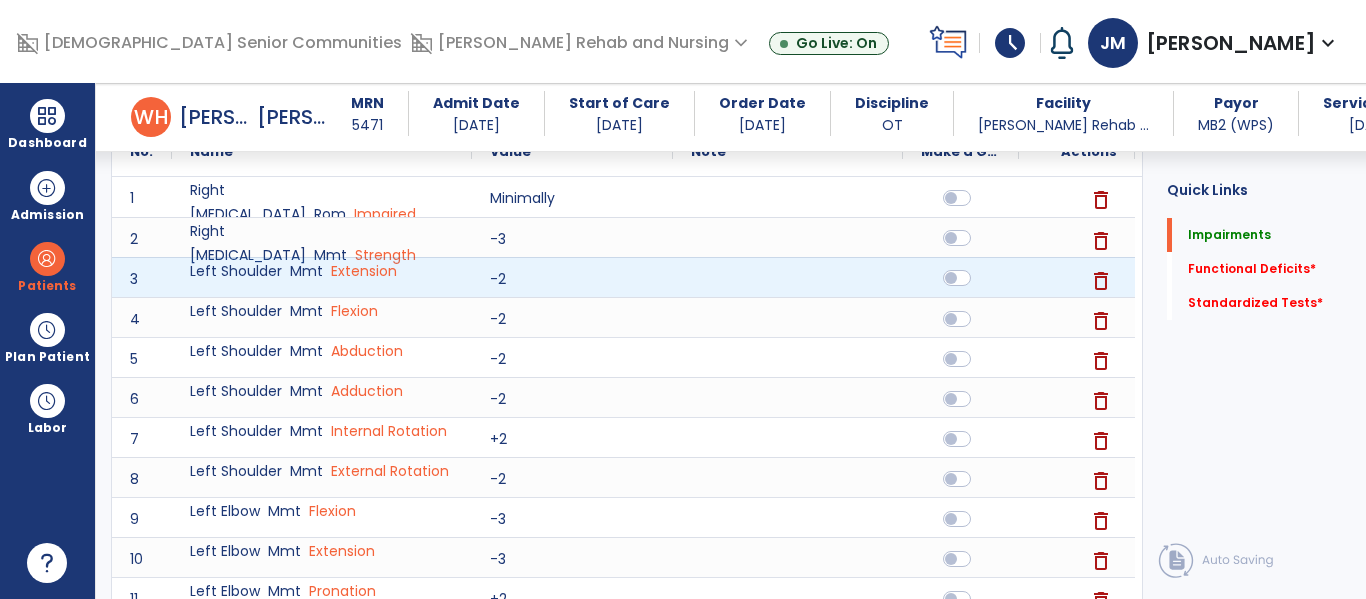 click 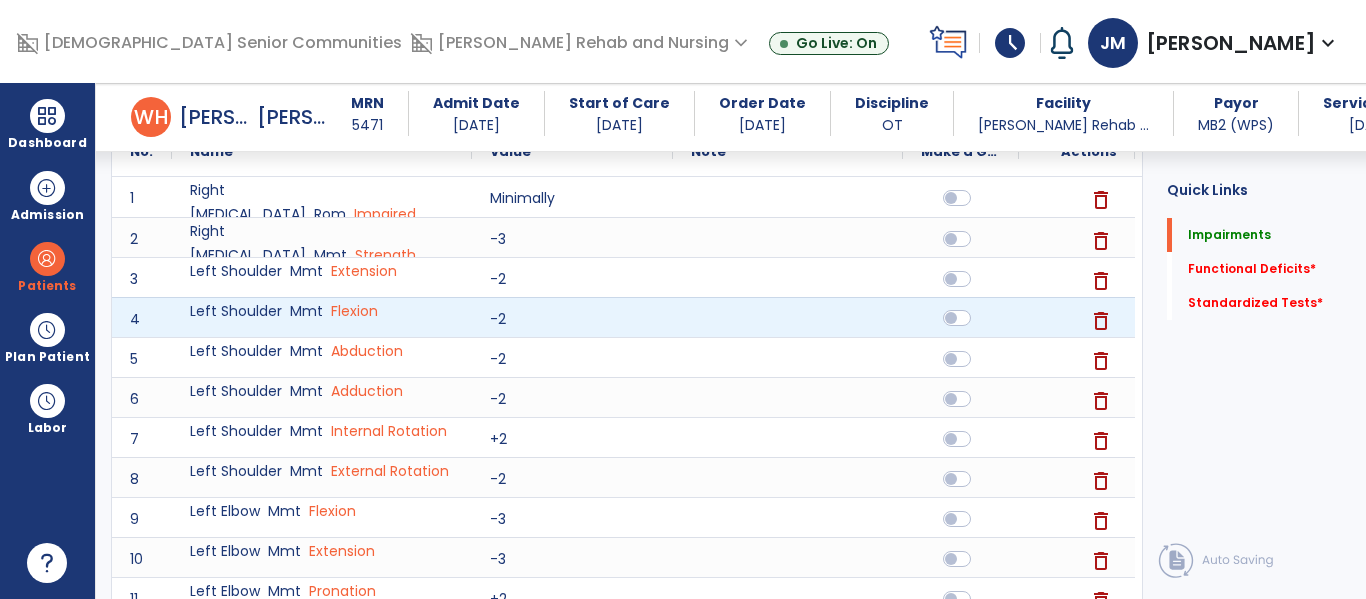 click 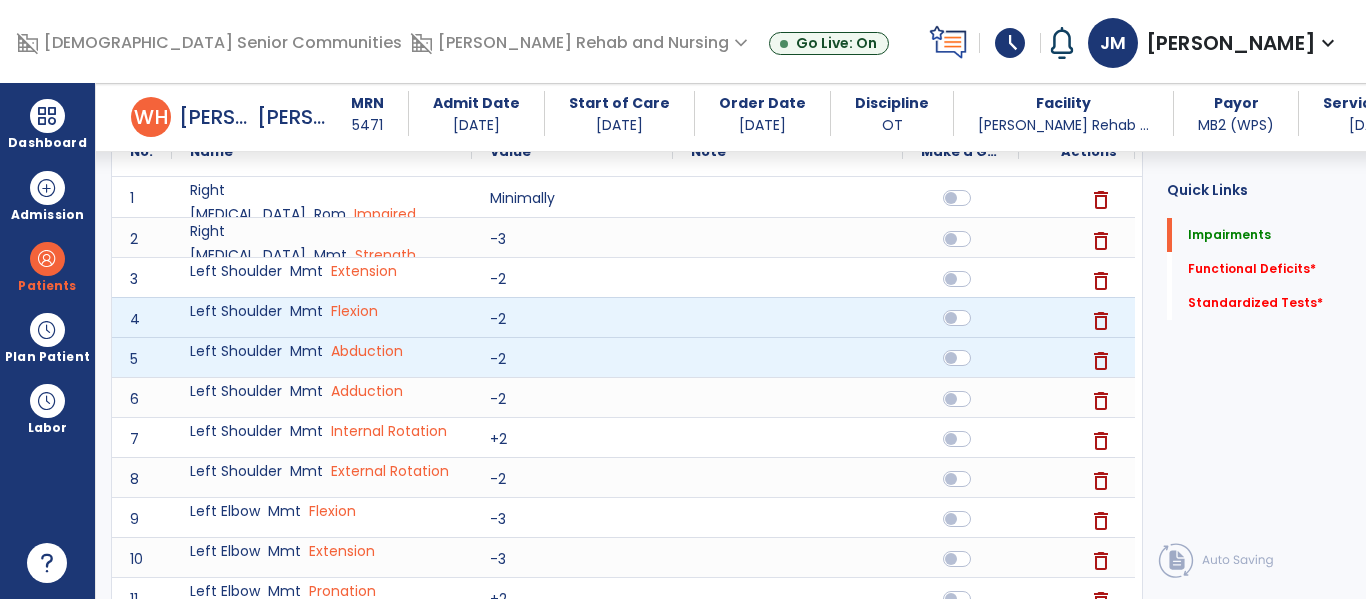 click 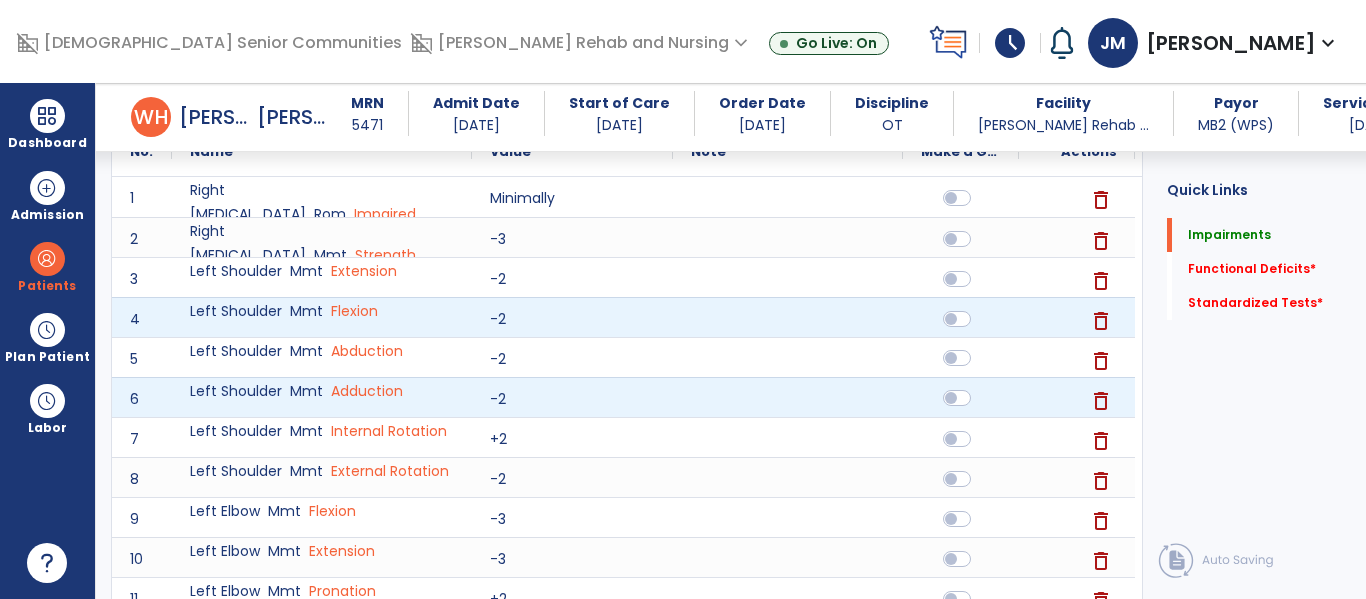 click 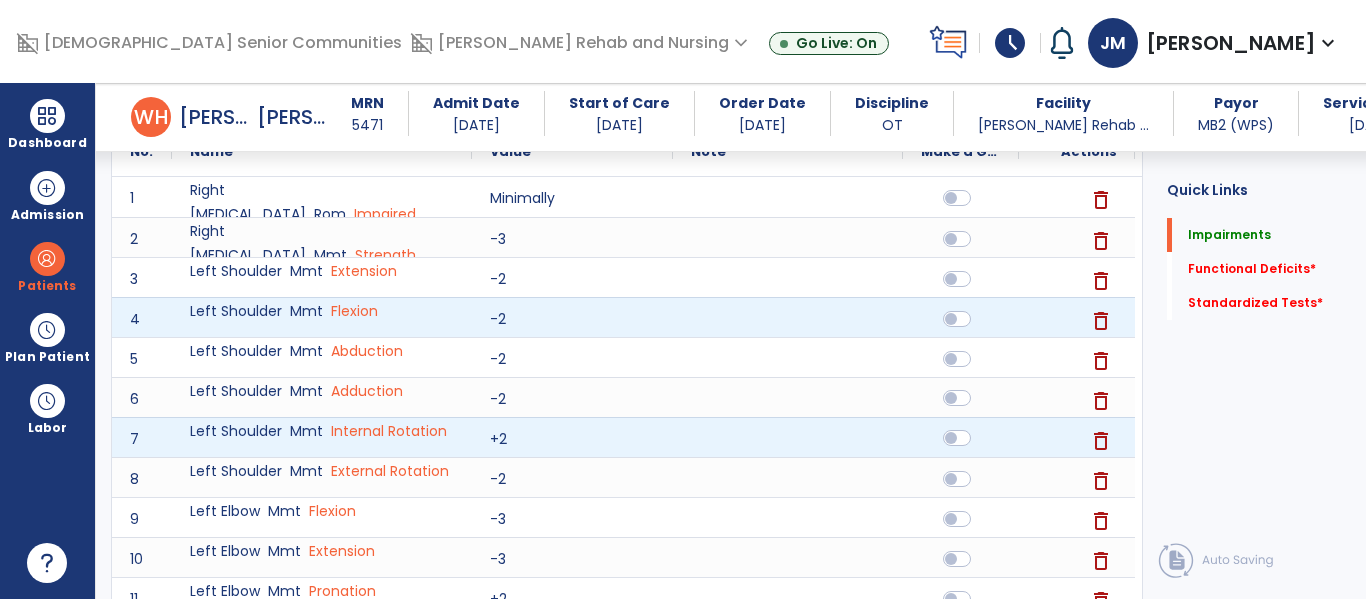 click 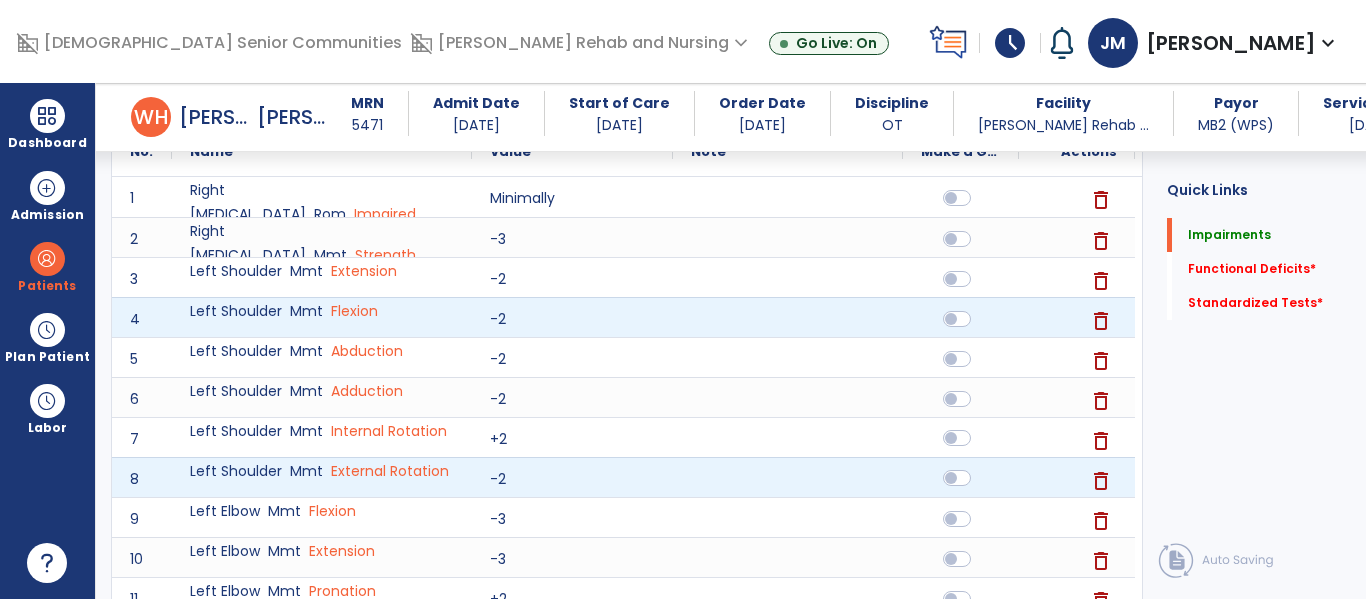 click 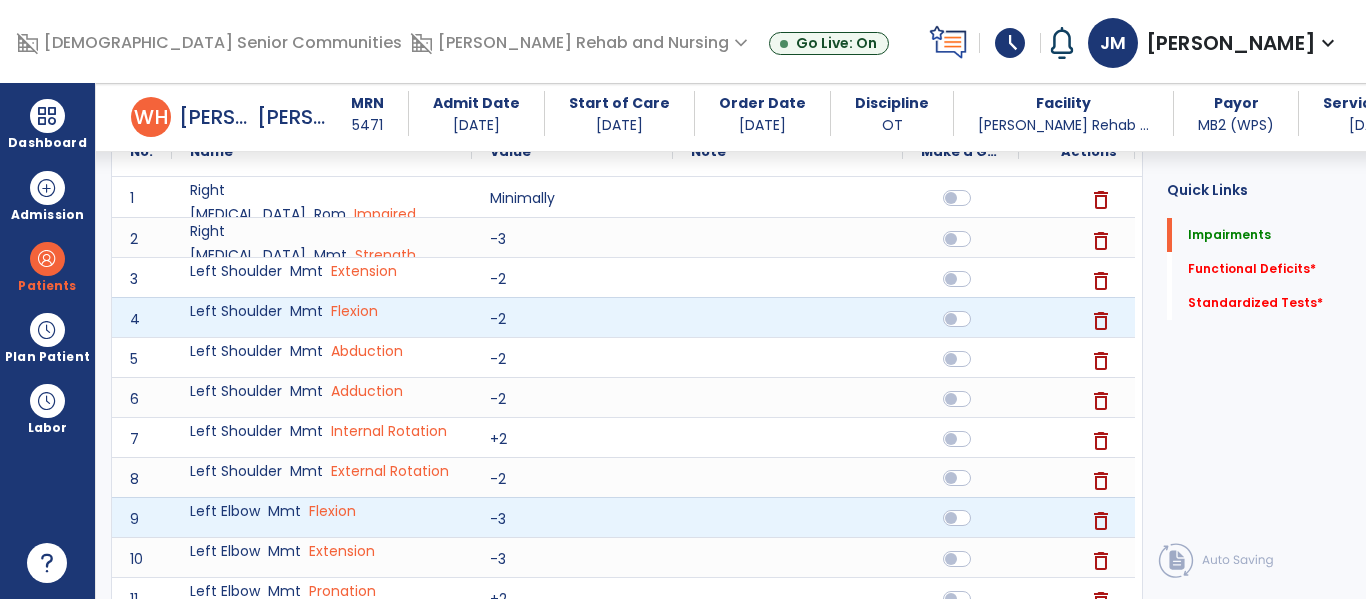 click 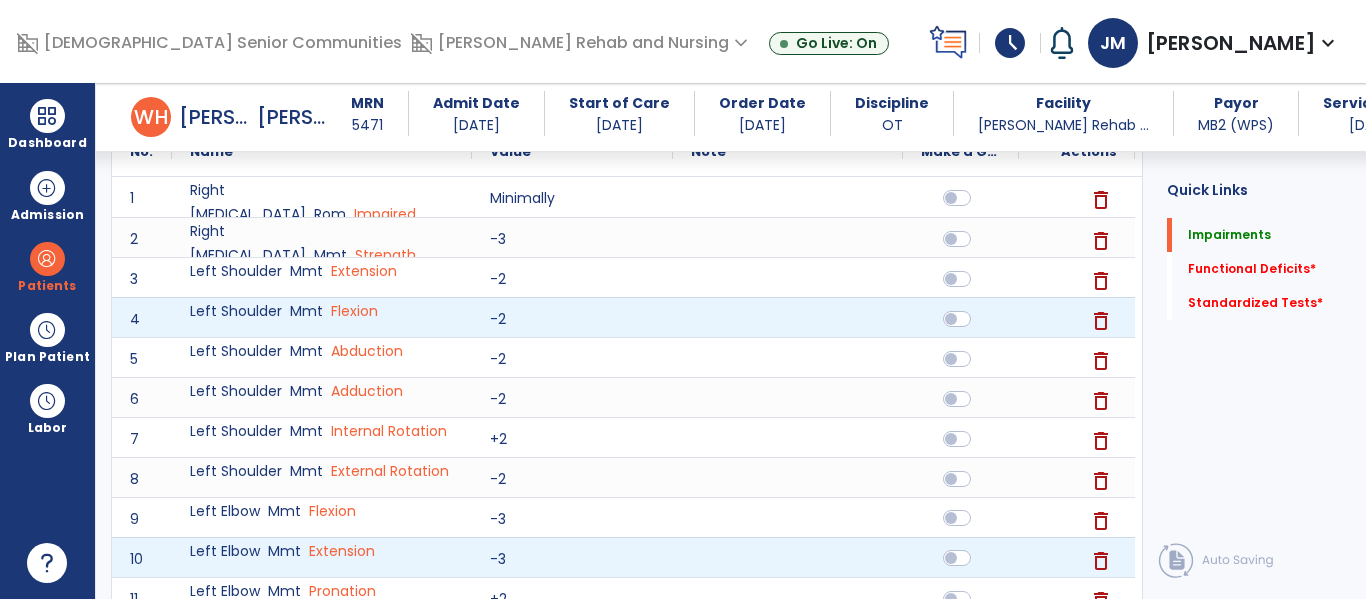 drag, startPoint x: 947, startPoint y: 559, endPoint x: 968, endPoint y: 538, distance: 29.698484 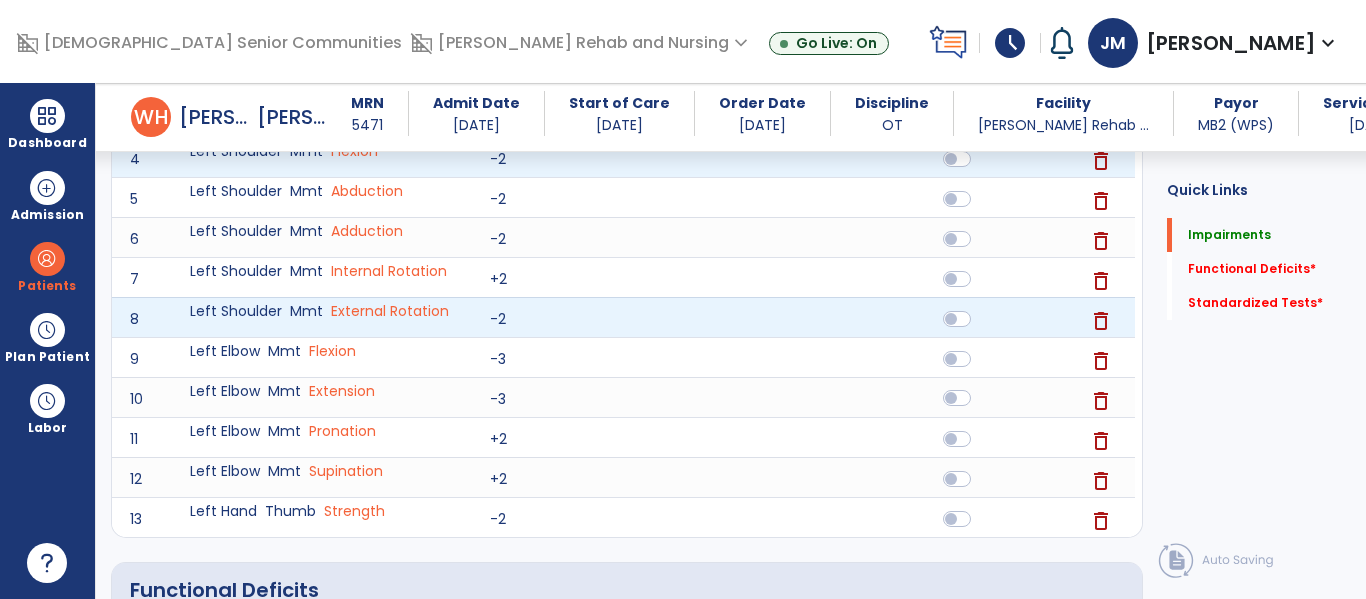 scroll, scrollTop: 433, scrollLeft: 0, axis: vertical 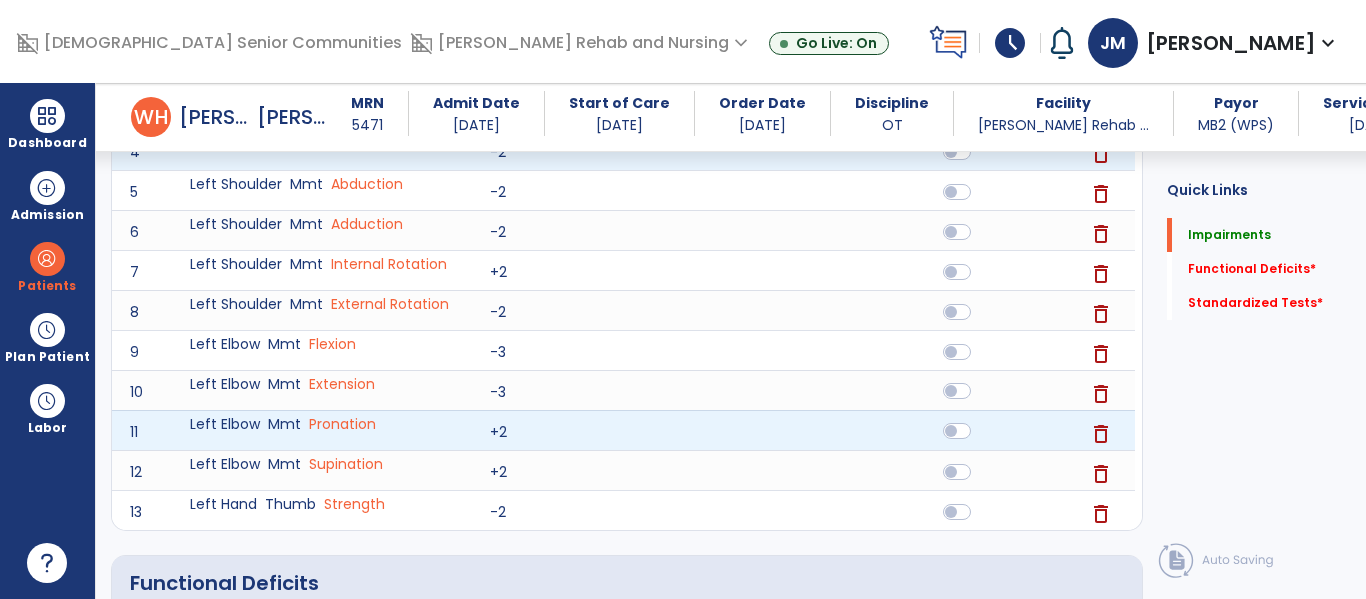 click 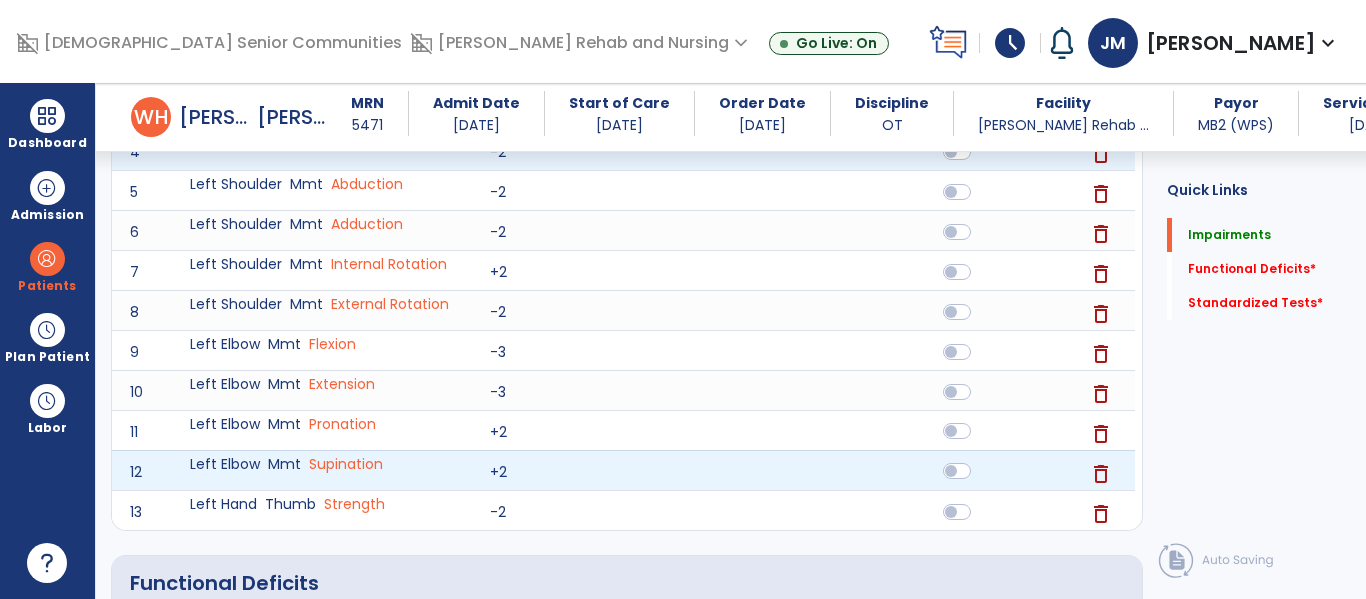 drag, startPoint x: 954, startPoint y: 472, endPoint x: 955, endPoint y: 492, distance: 20.024984 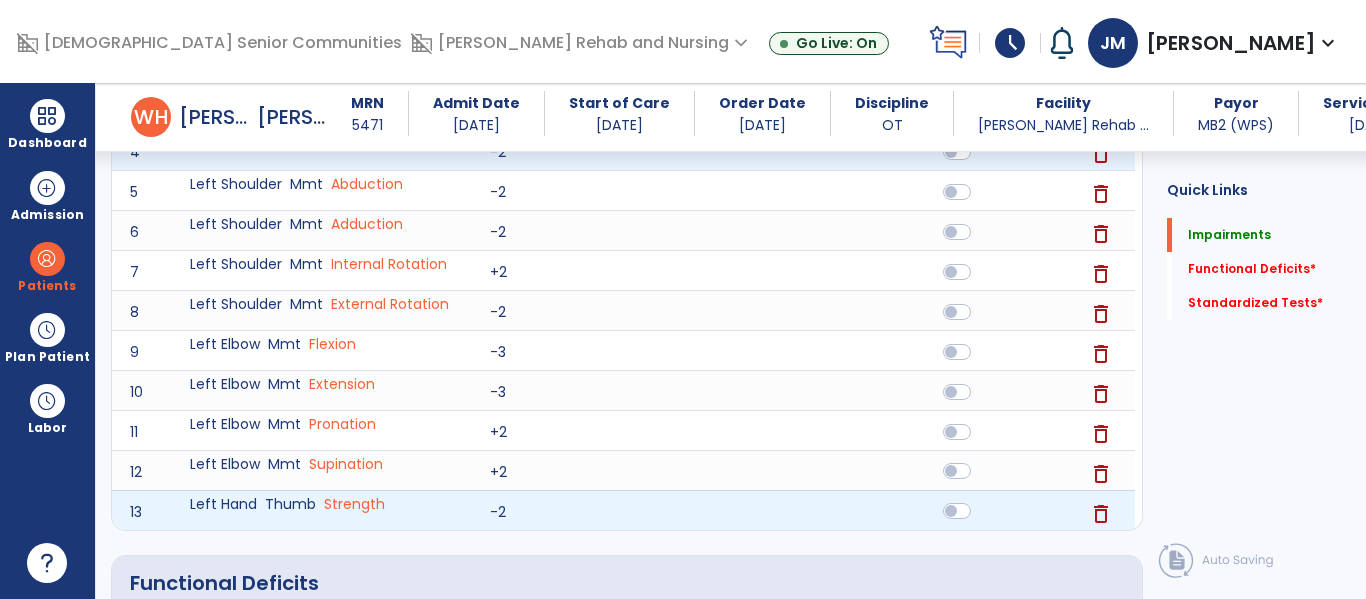 click 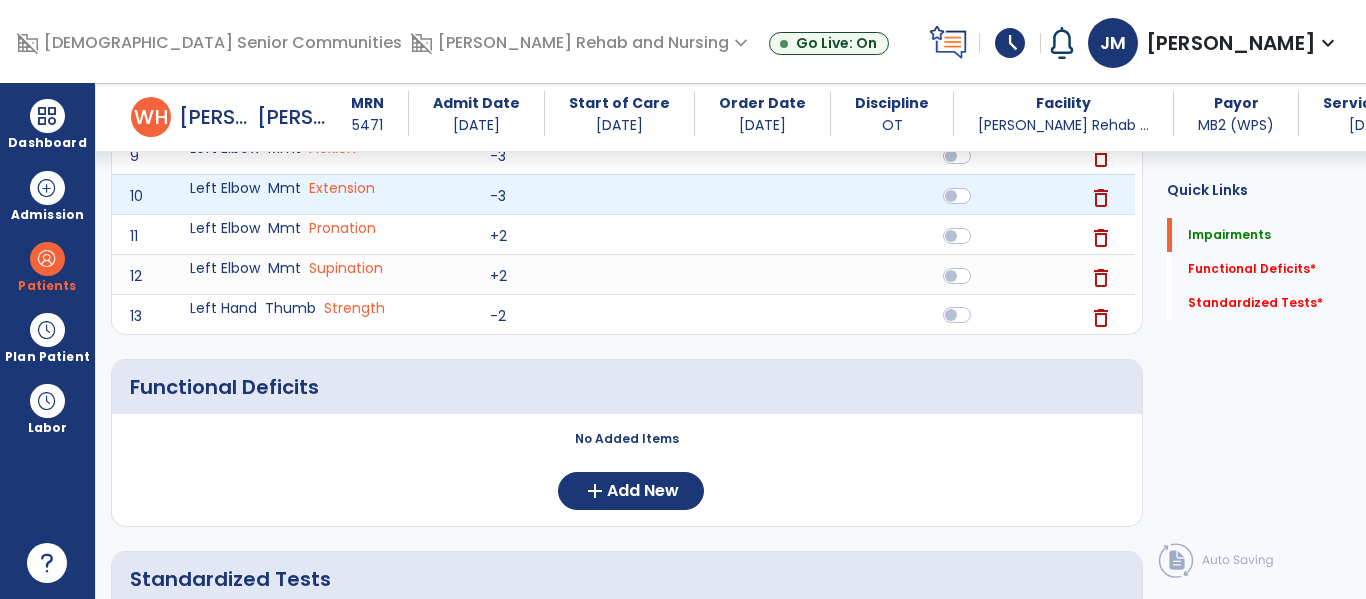 scroll, scrollTop: 649, scrollLeft: 0, axis: vertical 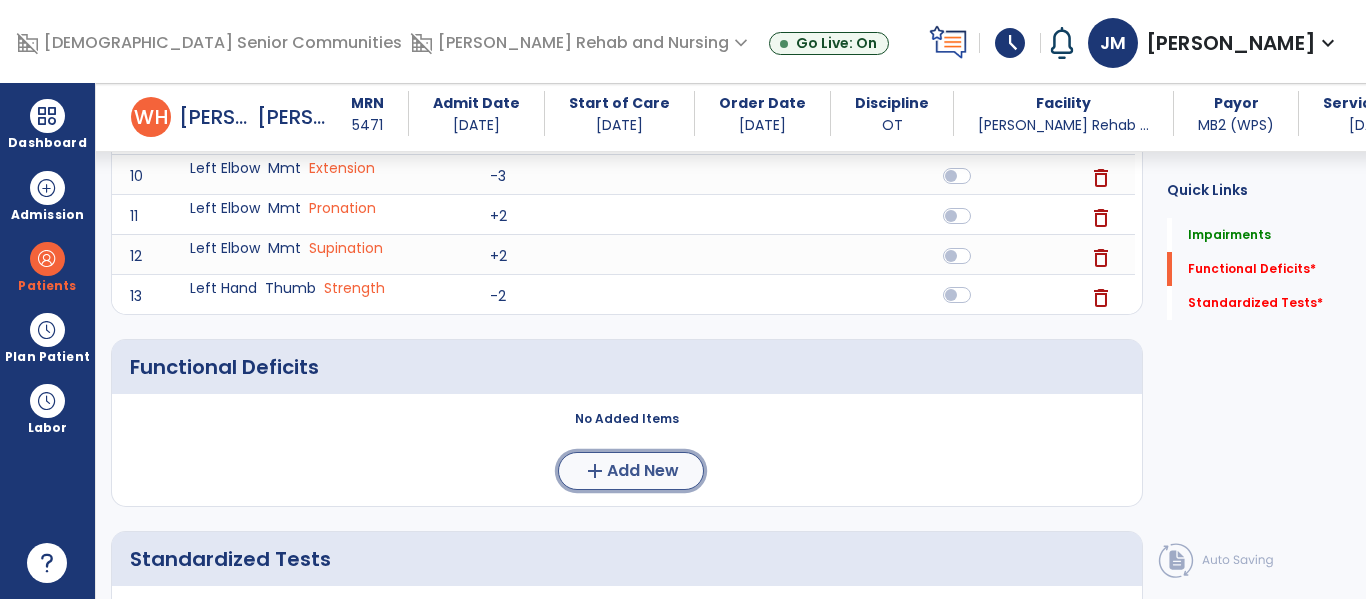 click on "Add New" 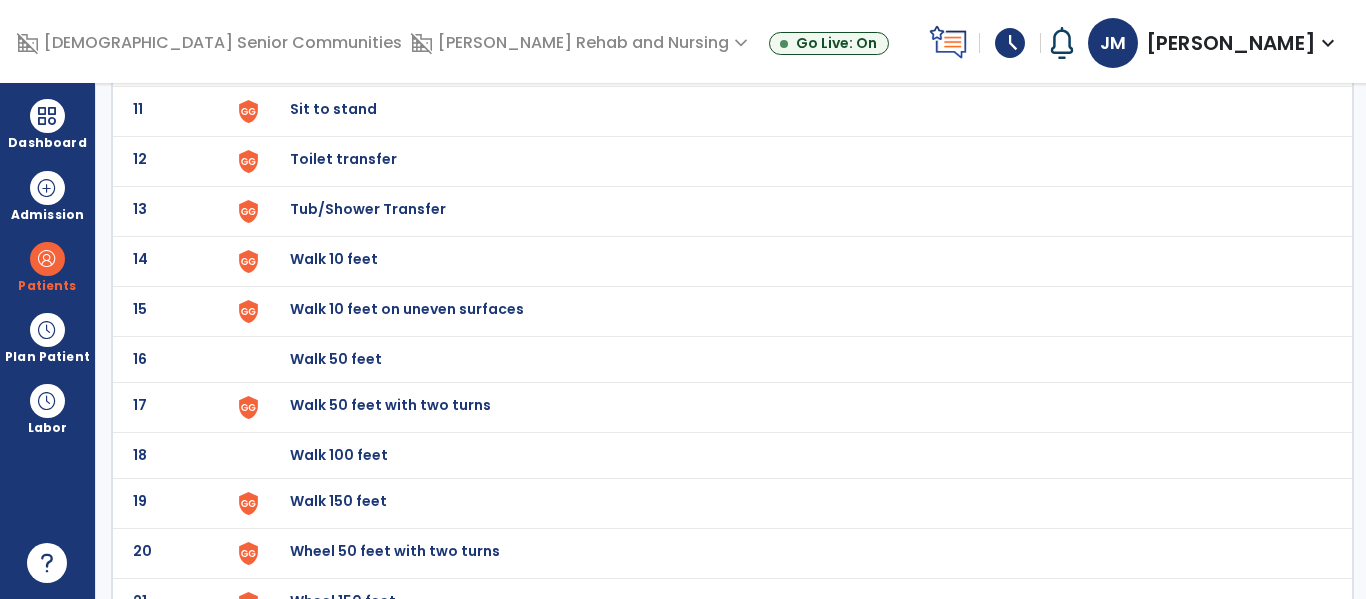 scroll, scrollTop: 0, scrollLeft: 0, axis: both 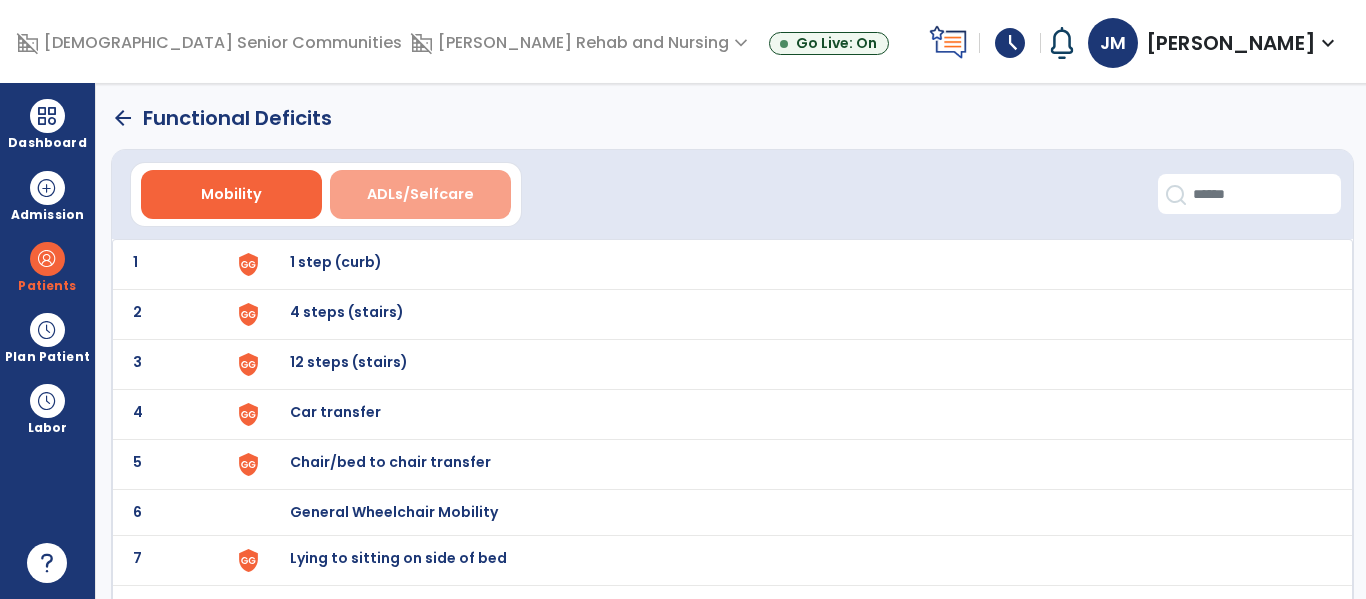 click on "ADLs/Selfcare" at bounding box center (420, 194) 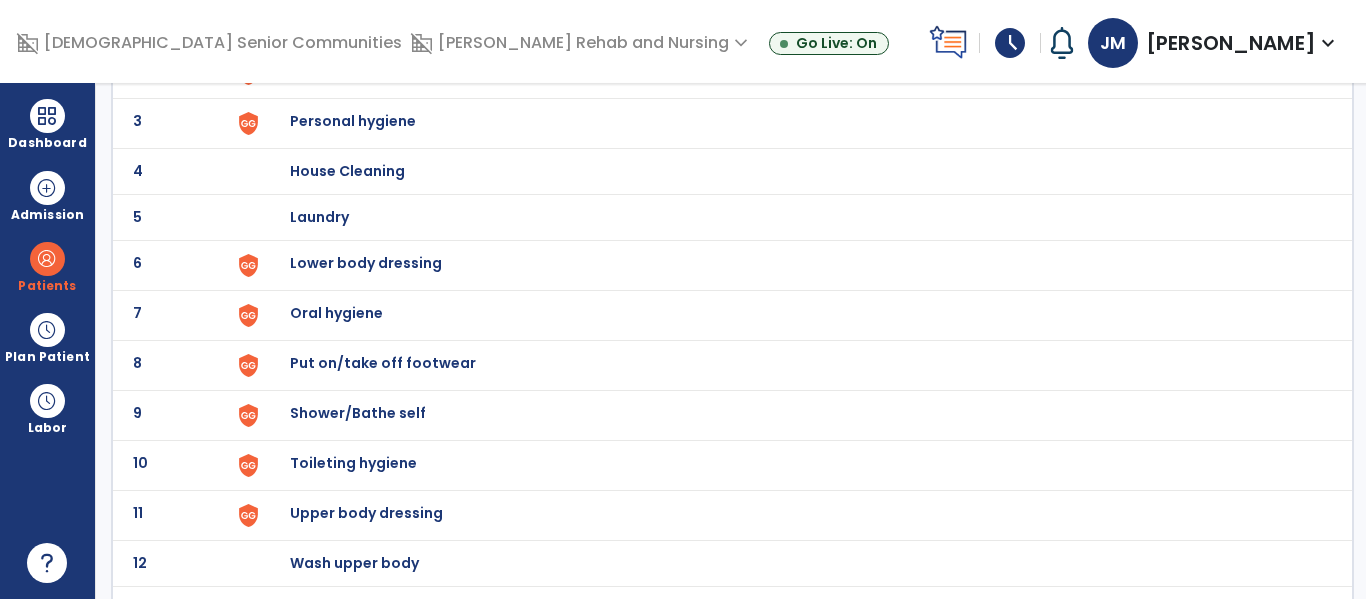 scroll, scrollTop: 254, scrollLeft: 0, axis: vertical 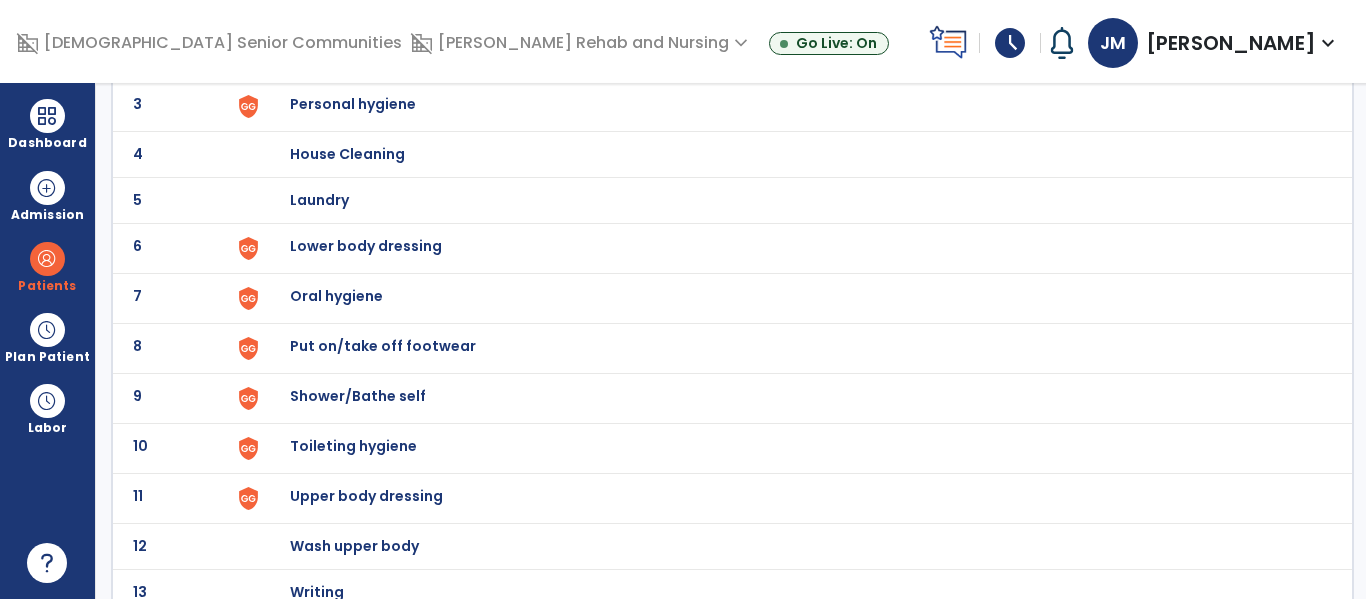 click on "Upper body dressing" at bounding box center (403, 8) 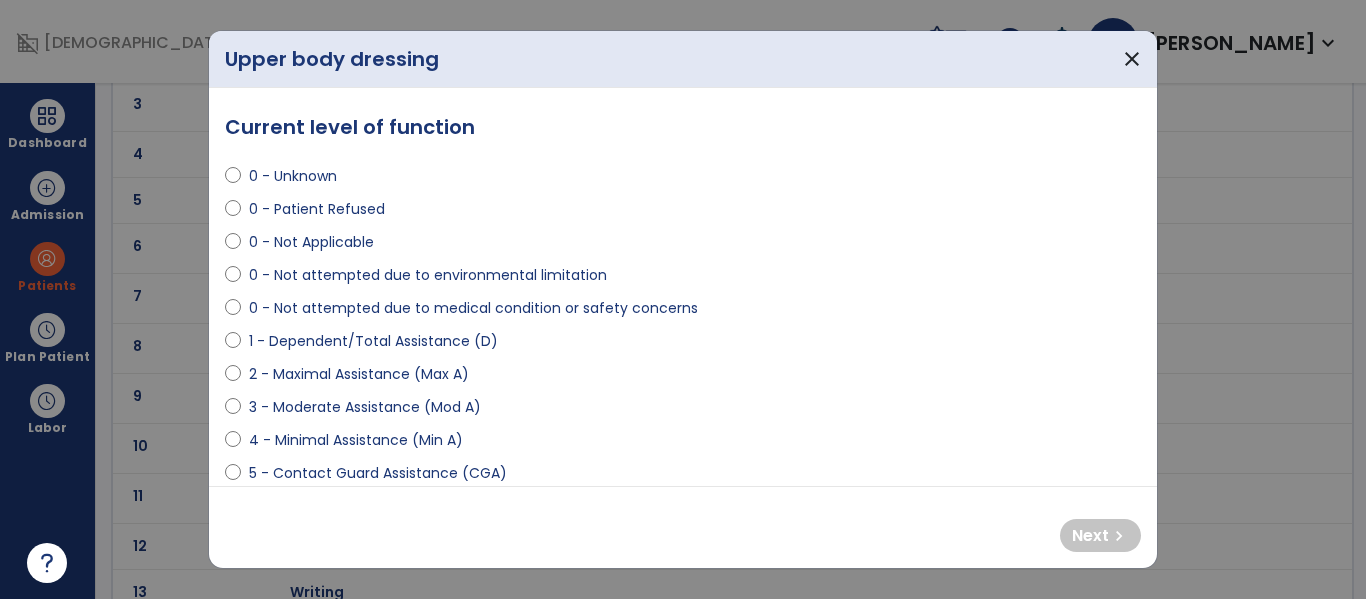 select on "**********" 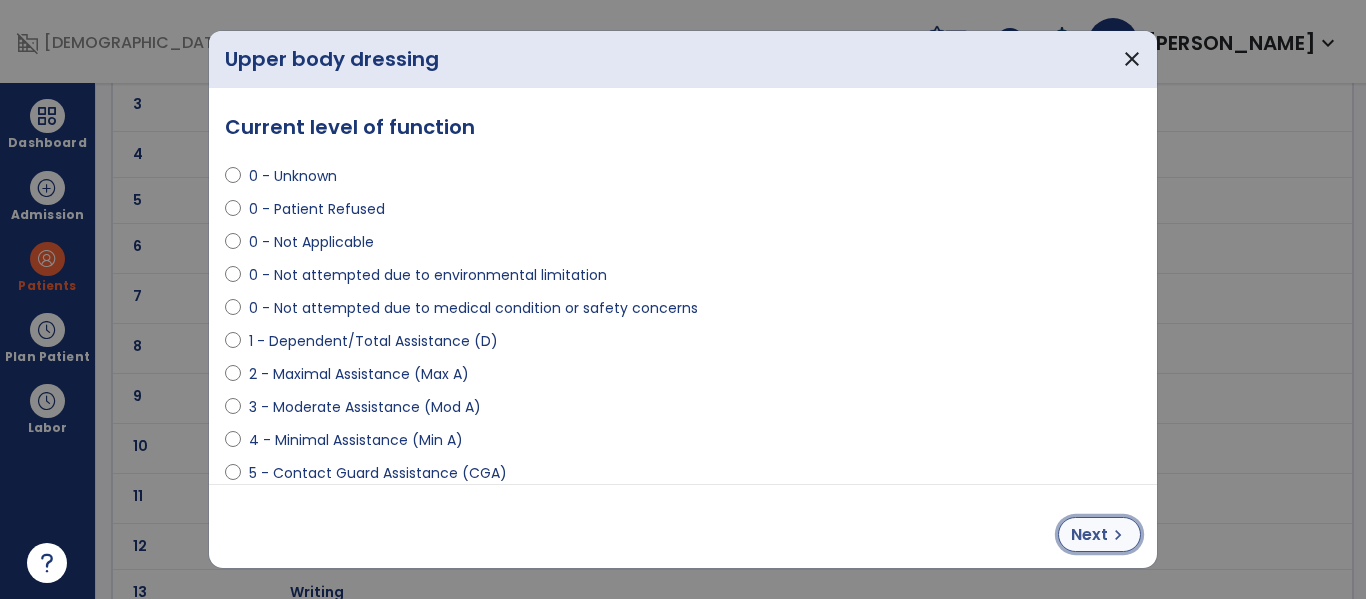 click on "Next" at bounding box center [1089, 535] 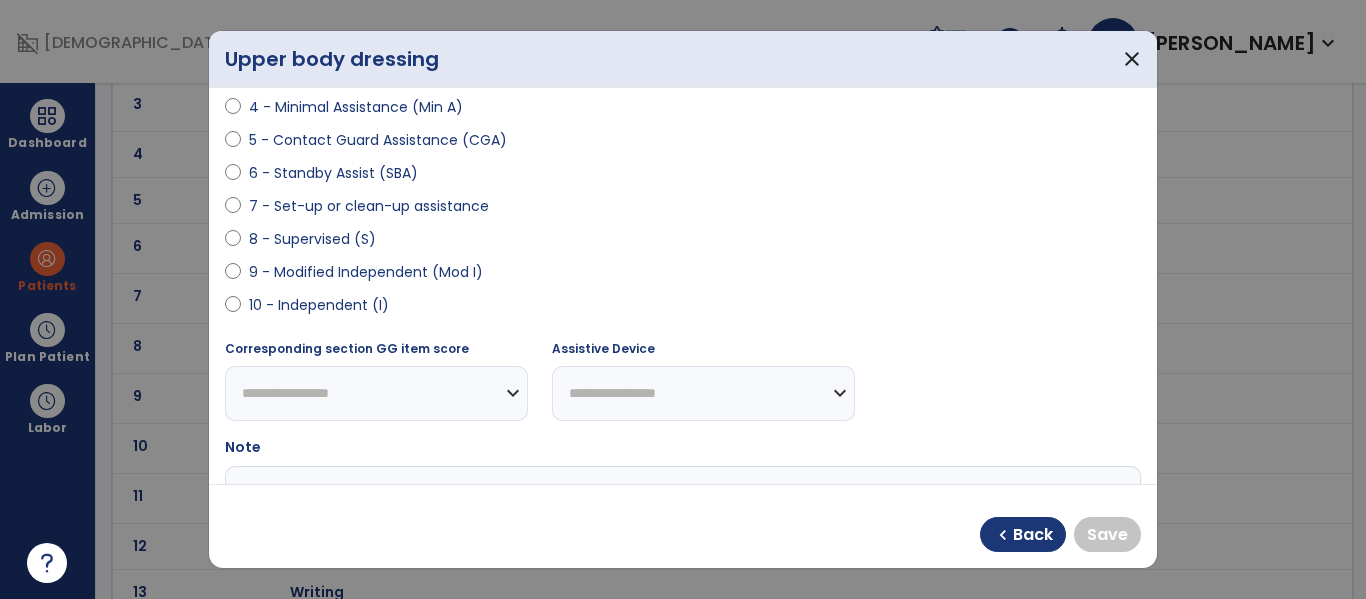 scroll, scrollTop: 334, scrollLeft: 0, axis: vertical 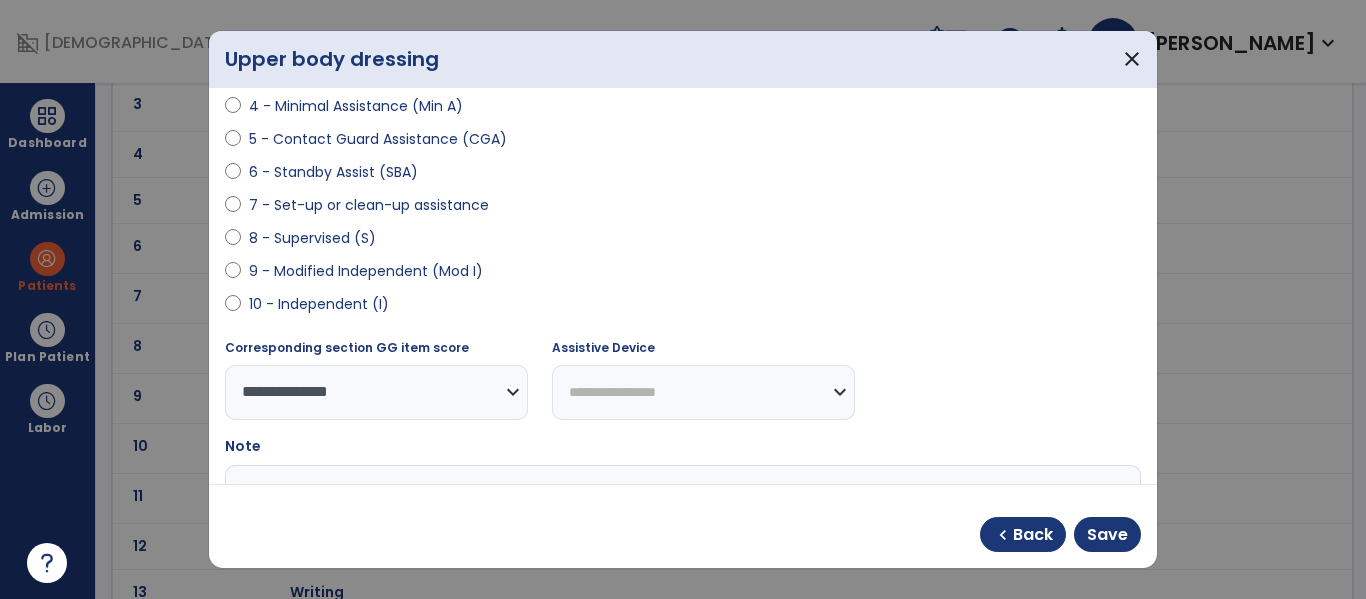 select on "**********" 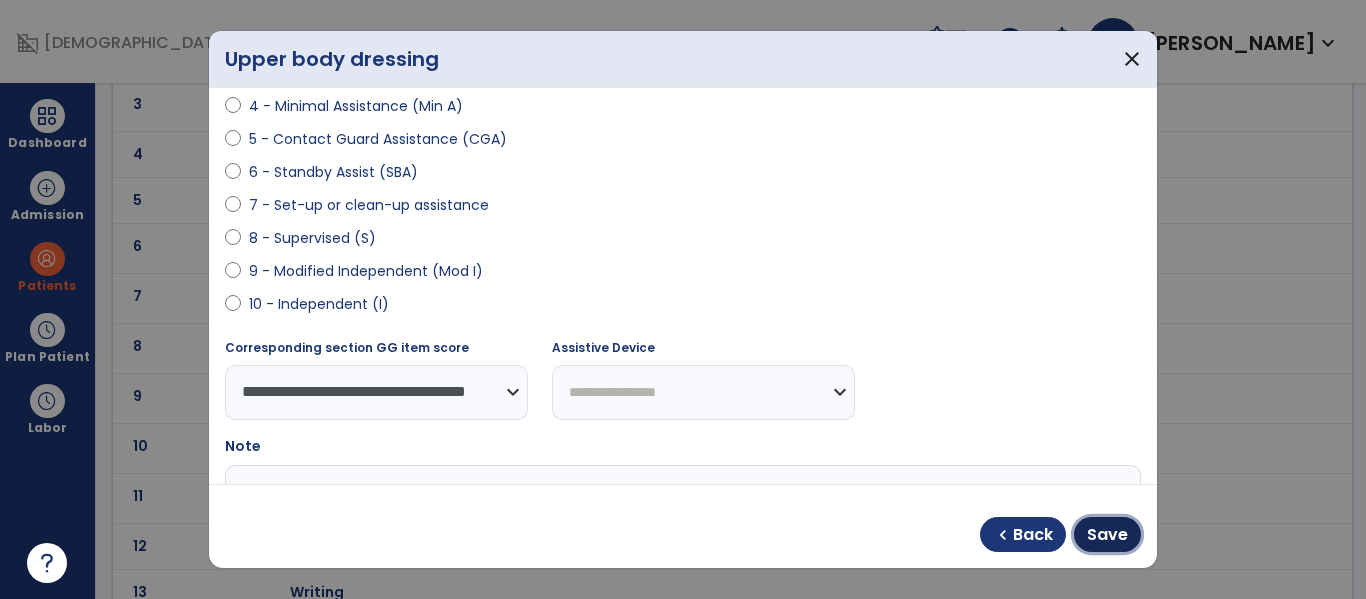 drag, startPoint x: 1107, startPoint y: 542, endPoint x: 1096, endPoint y: 537, distance: 12.083046 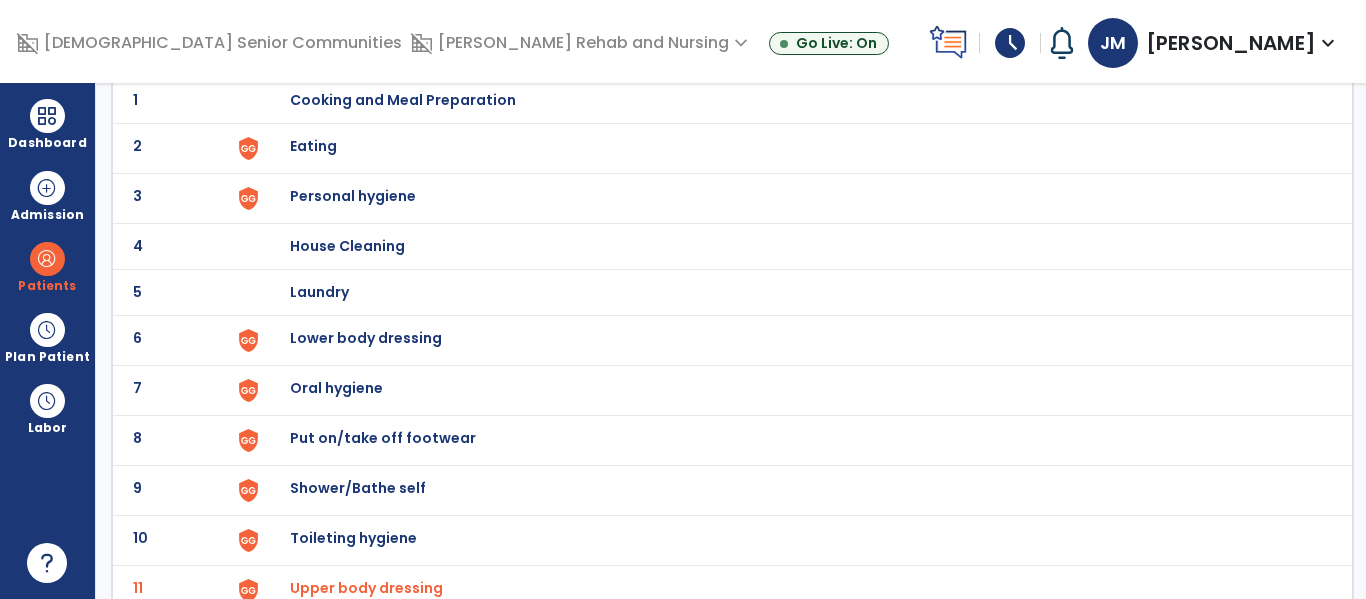 scroll, scrollTop: 58, scrollLeft: 0, axis: vertical 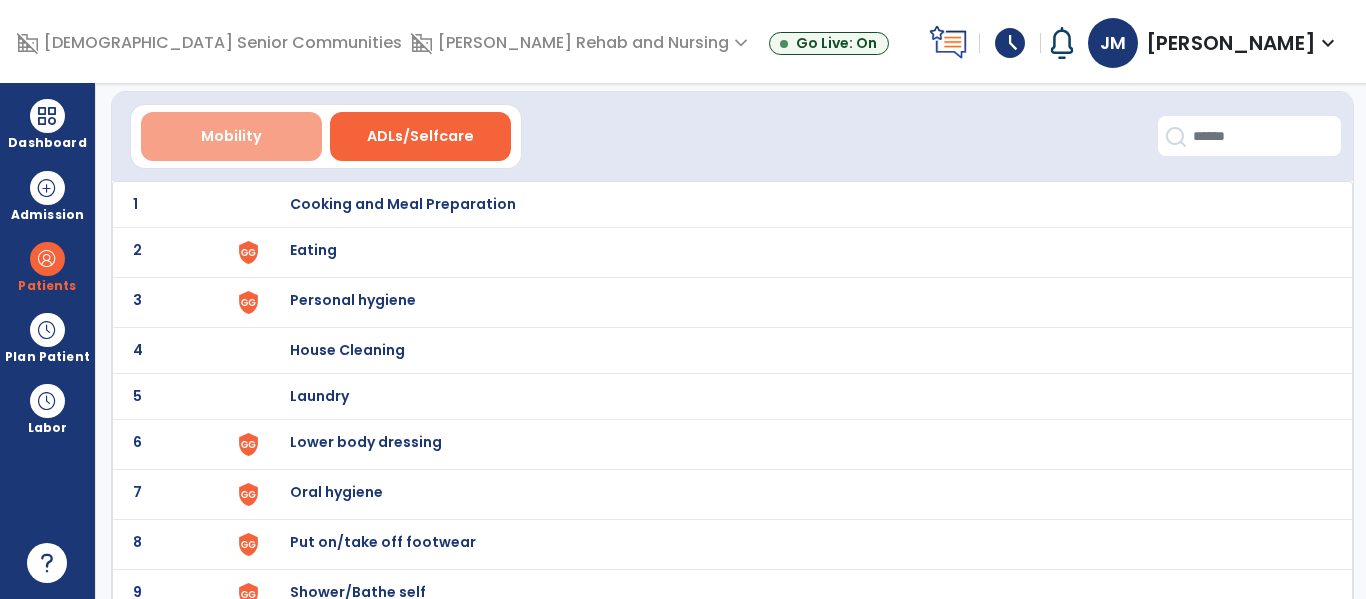 click on "Mobility" at bounding box center [231, 136] 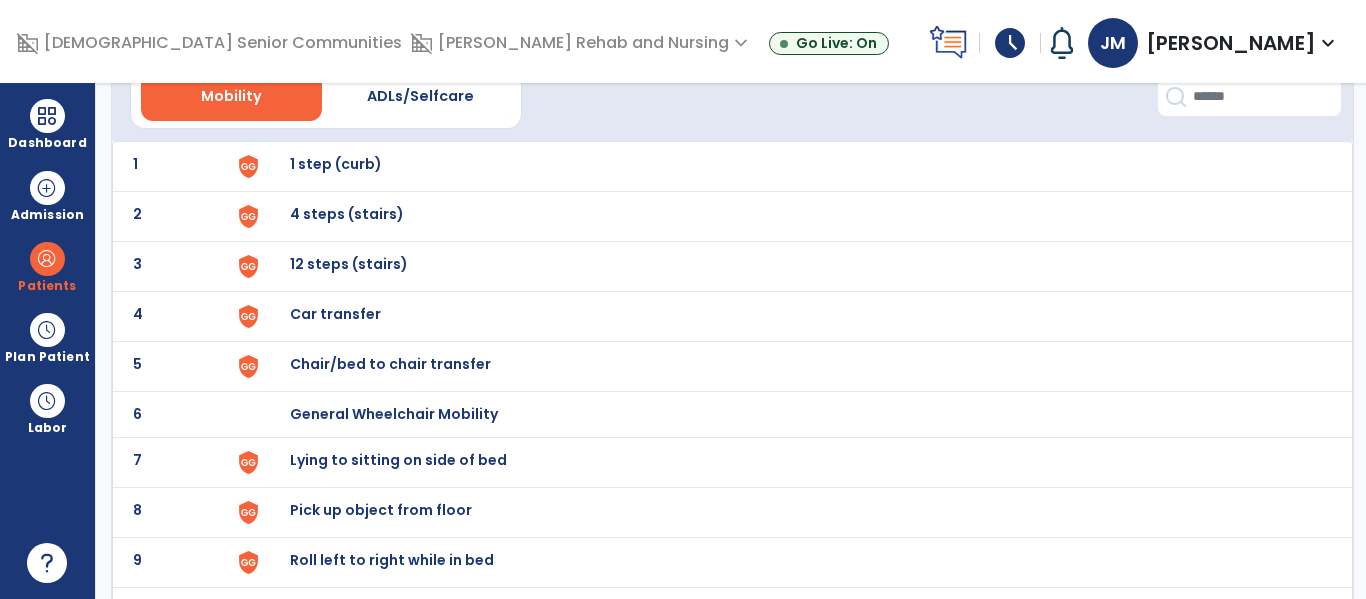 scroll, scrollTop: 195, scrollLeft: 0, axis: vertical 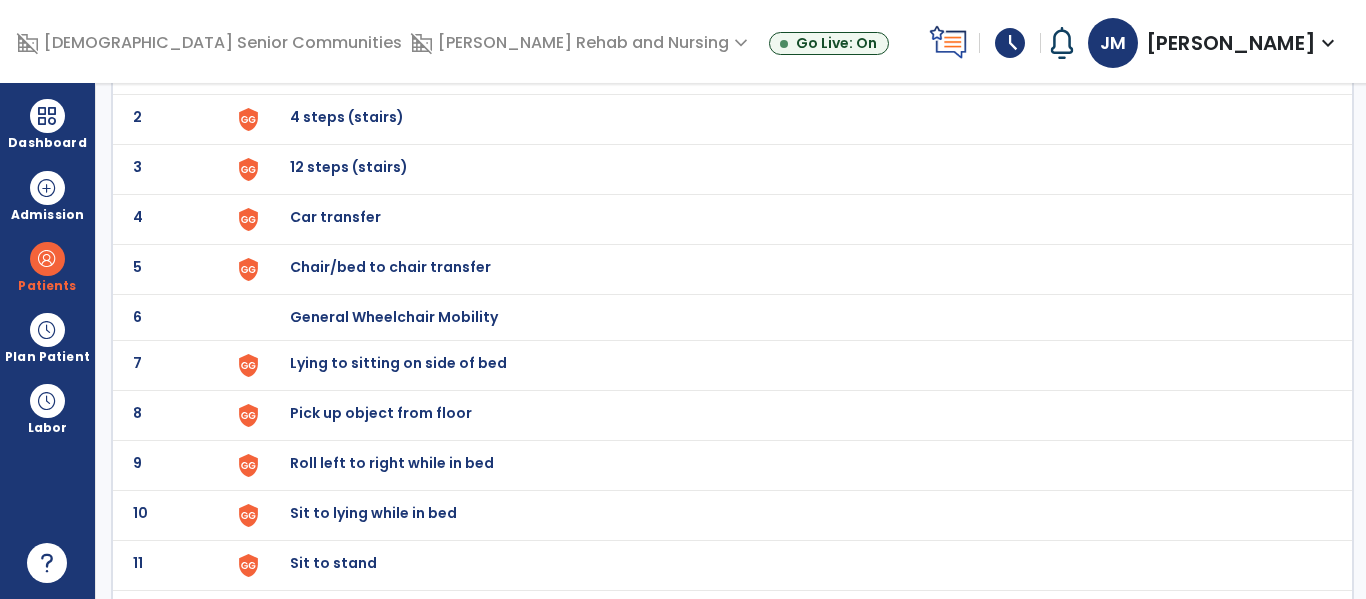 click on "Sit to stand" at bounding box center (336, 67) 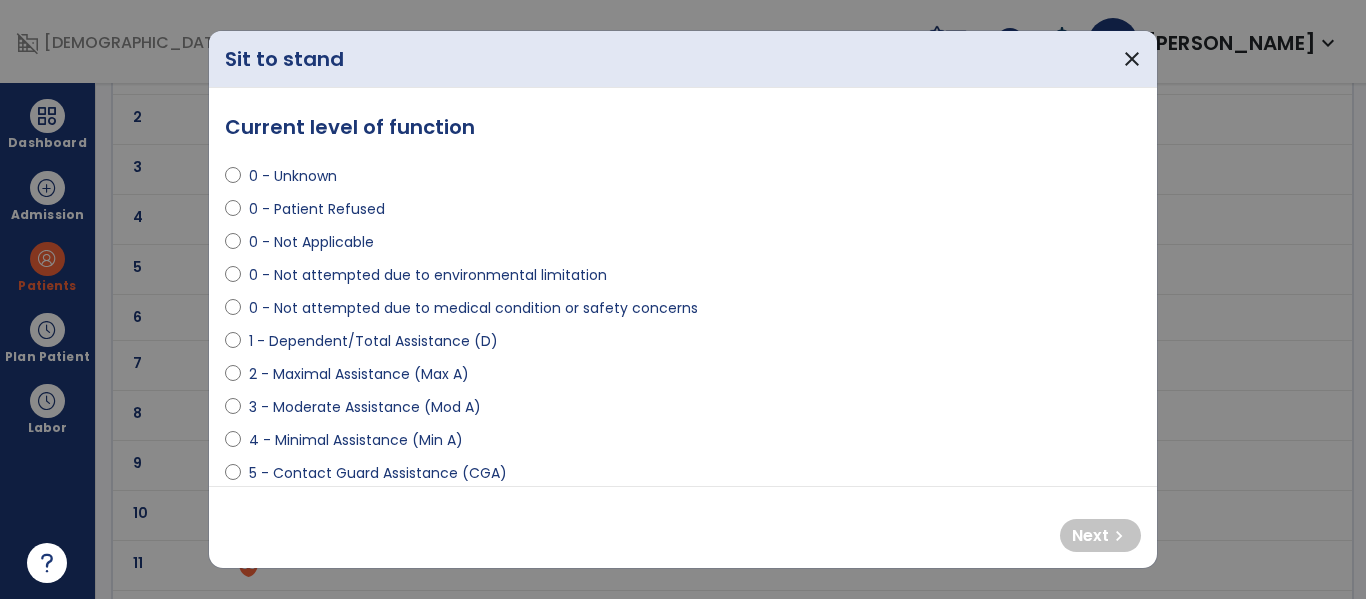 select on "**********" 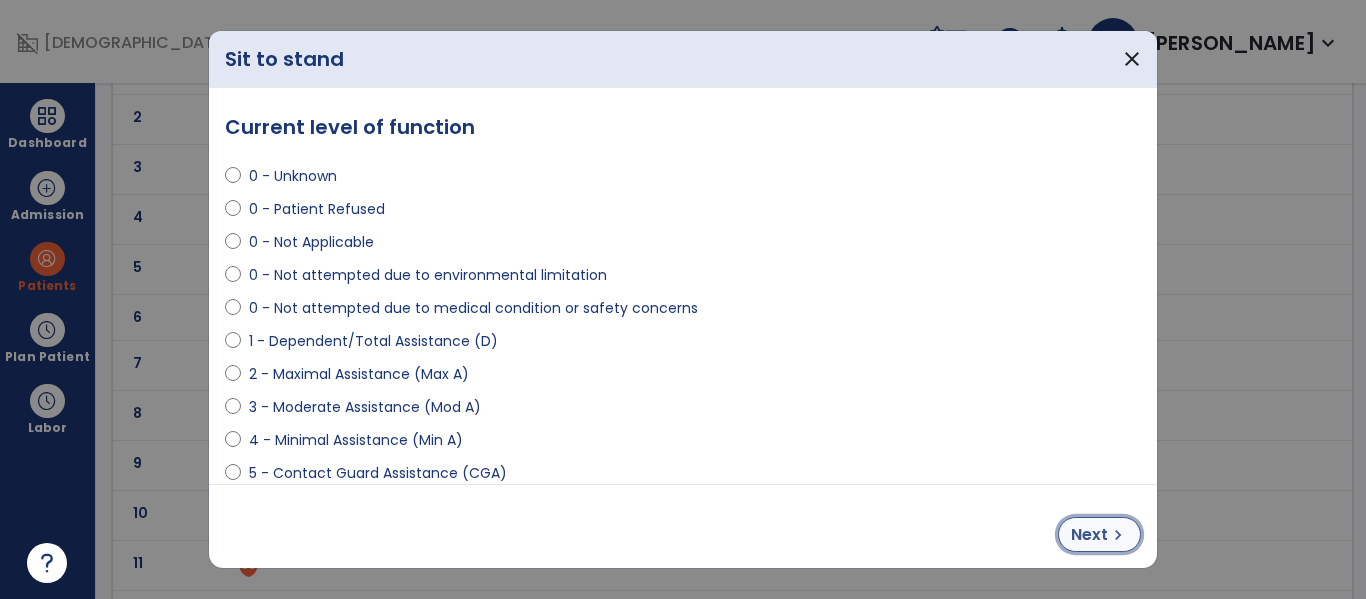 click on "Next" at bounding box center [1089, 535] 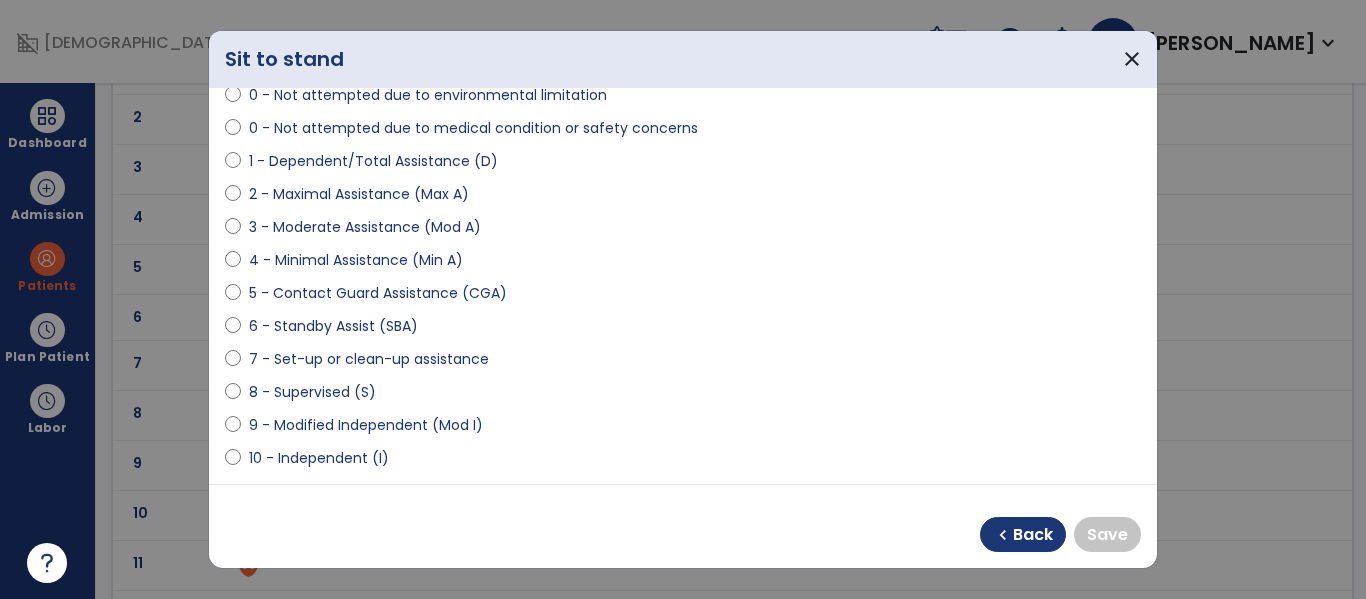 scroll, scrollTop: 321, scrollLeft: 0, axis: vertical 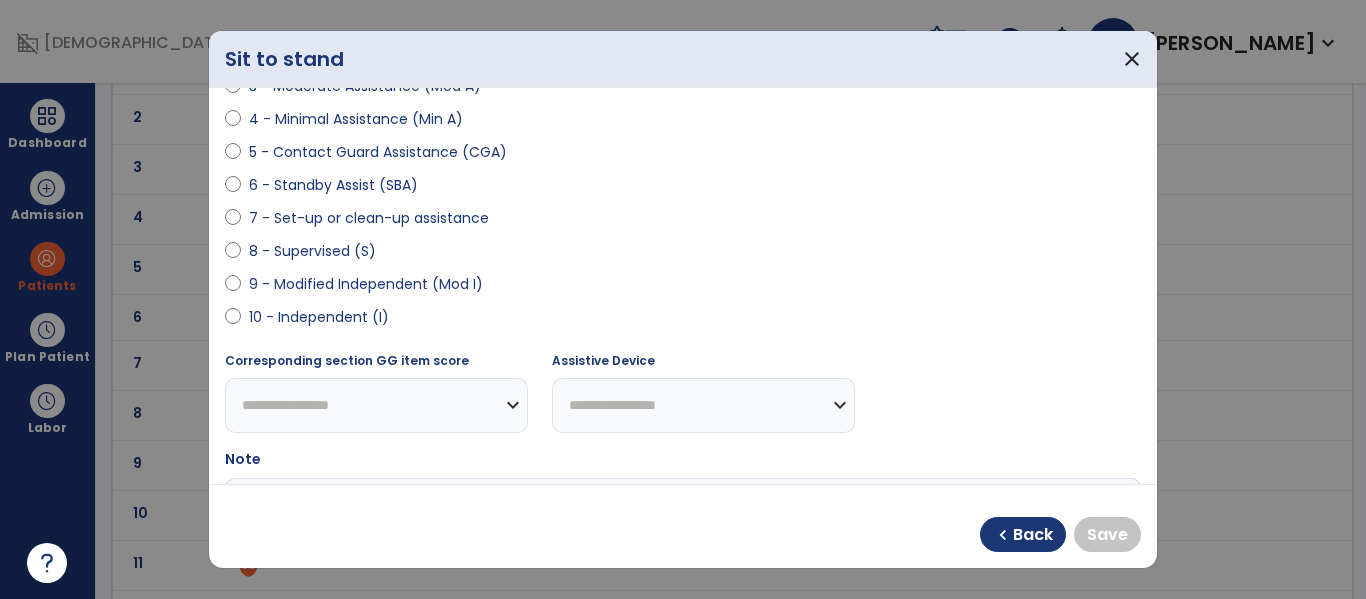 select on "**********" 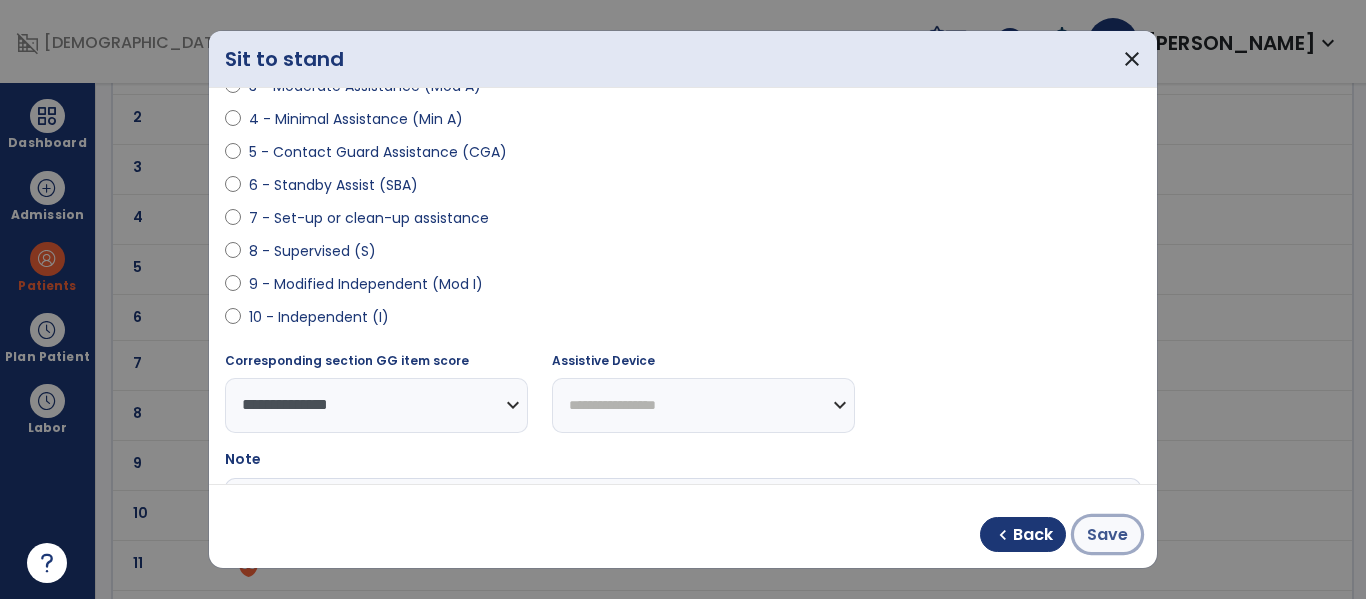 click on "Save" at bounding box center (1107, 535) 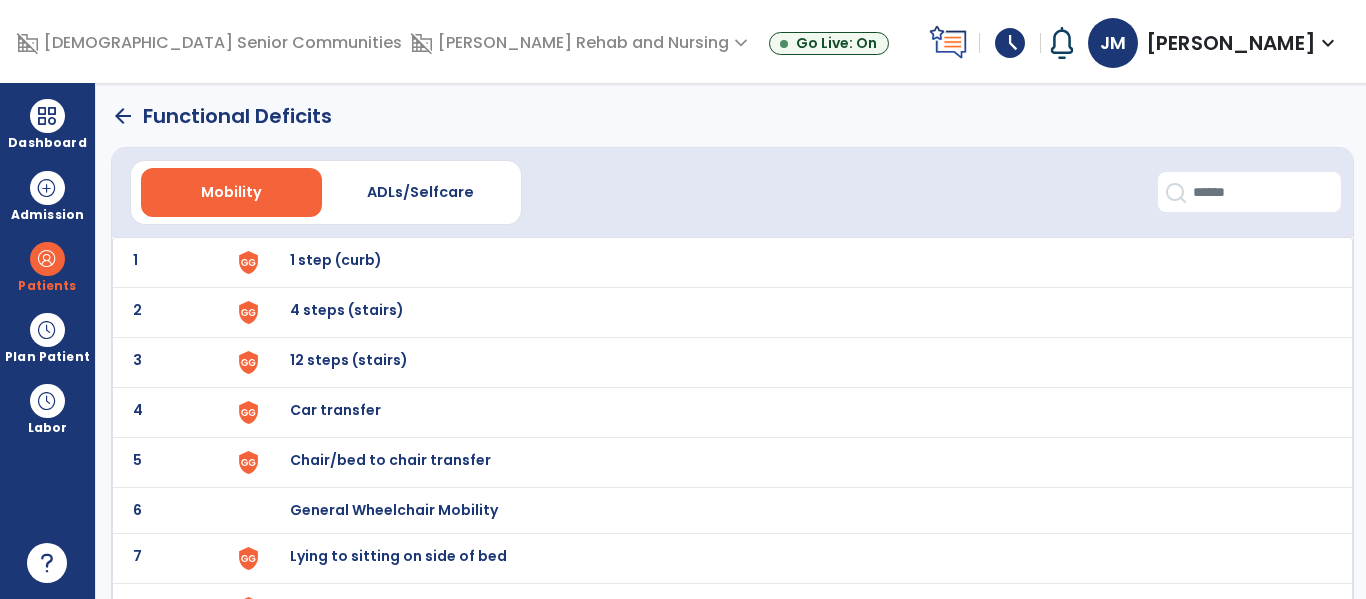 scroll, scrollTop: 0, scrollLeft: 0, axis: both 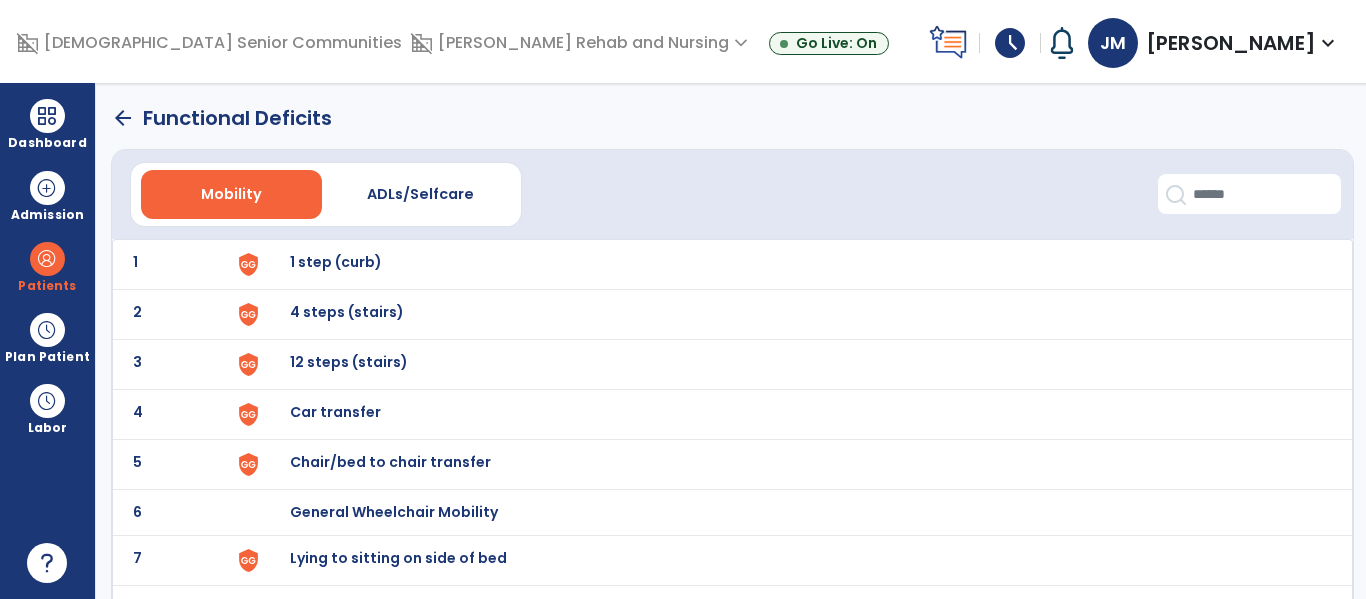 click on "arrow_back" 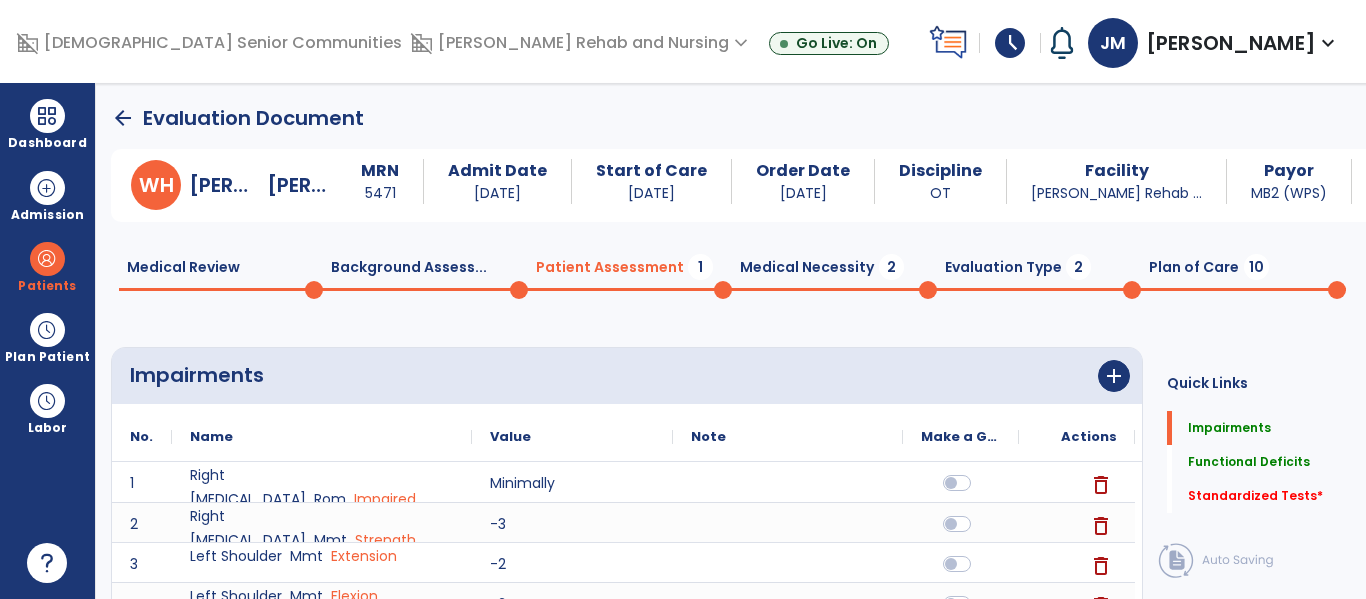 scroll, scrollTop: 20, scrollLeft: 0, axis: vertical 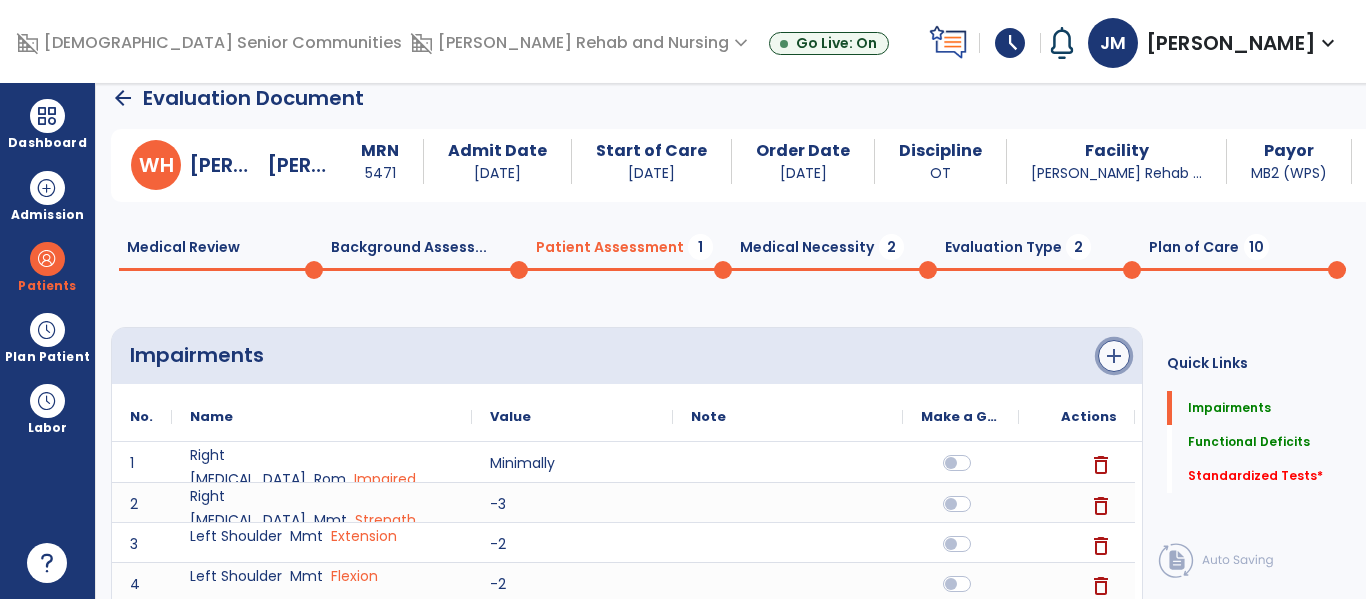 click on "add" 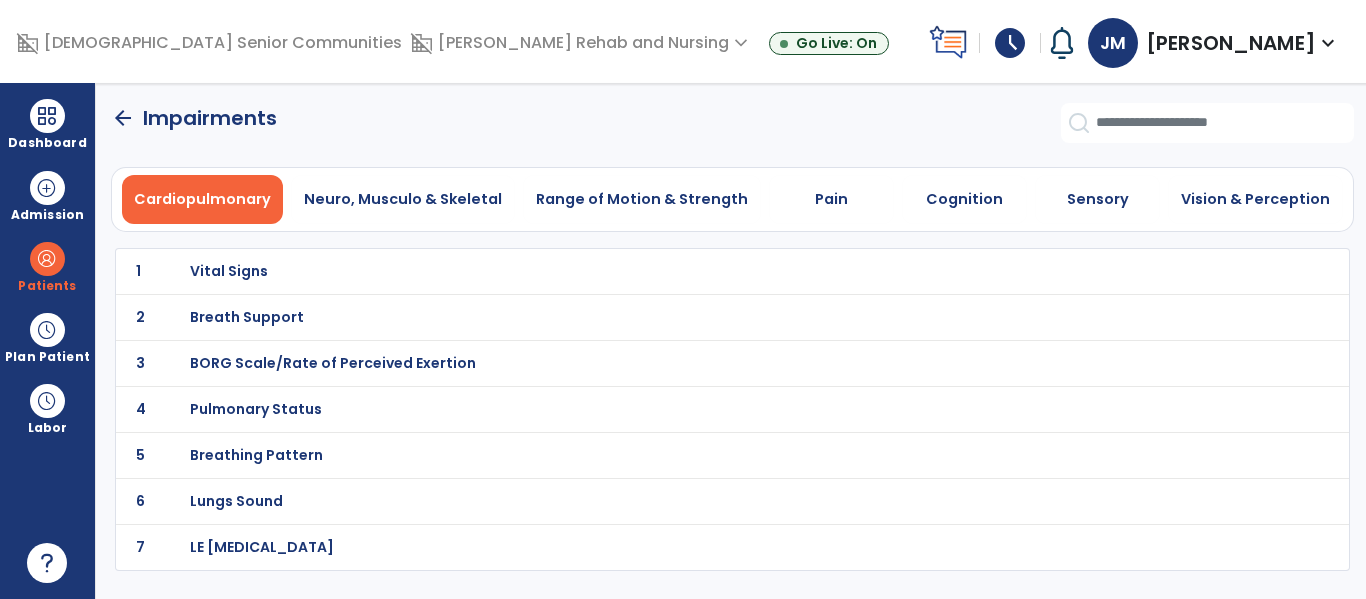 scroll, scrollTop: 0, scrollLeft: 0, axis: both 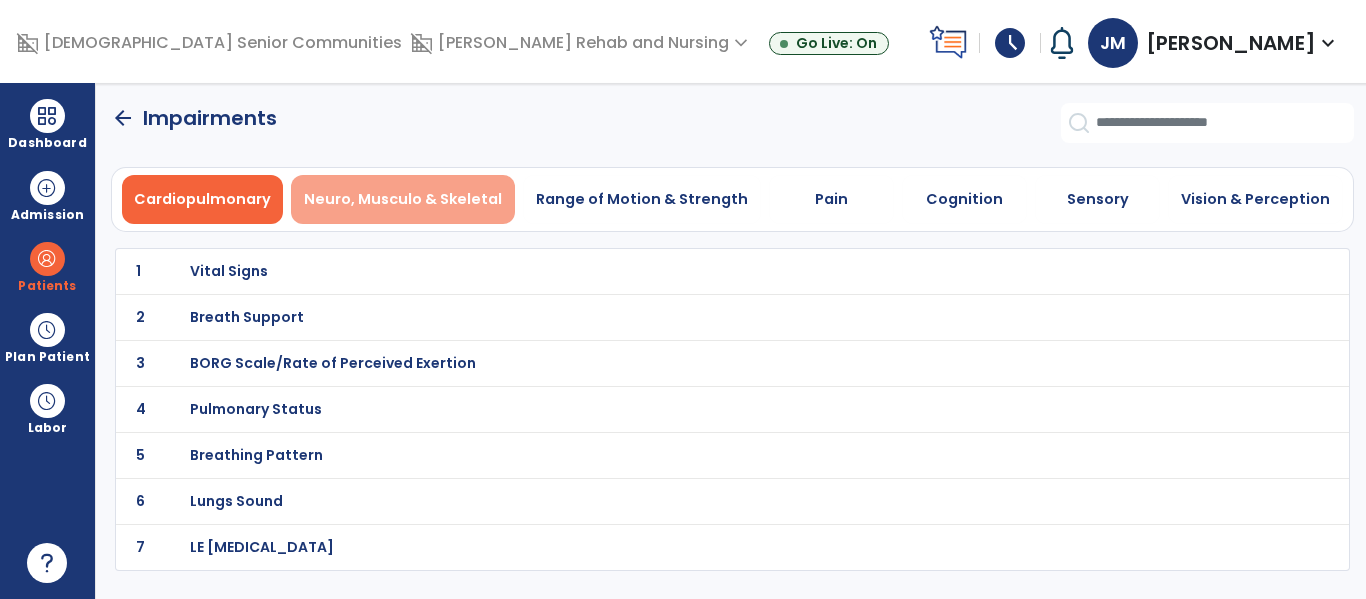 click on "Neuro, Musculo & Skeletal" at bounding box center (403, 199) 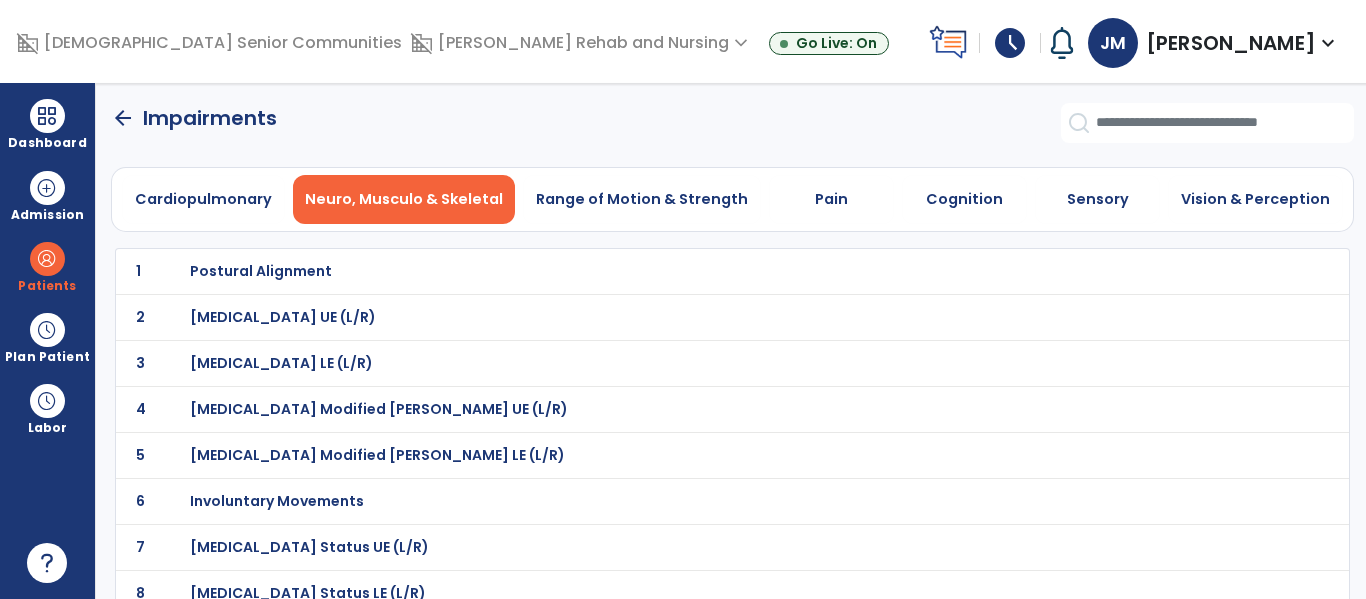 click on "Postural Alignment" at bounding box center (261, 271) 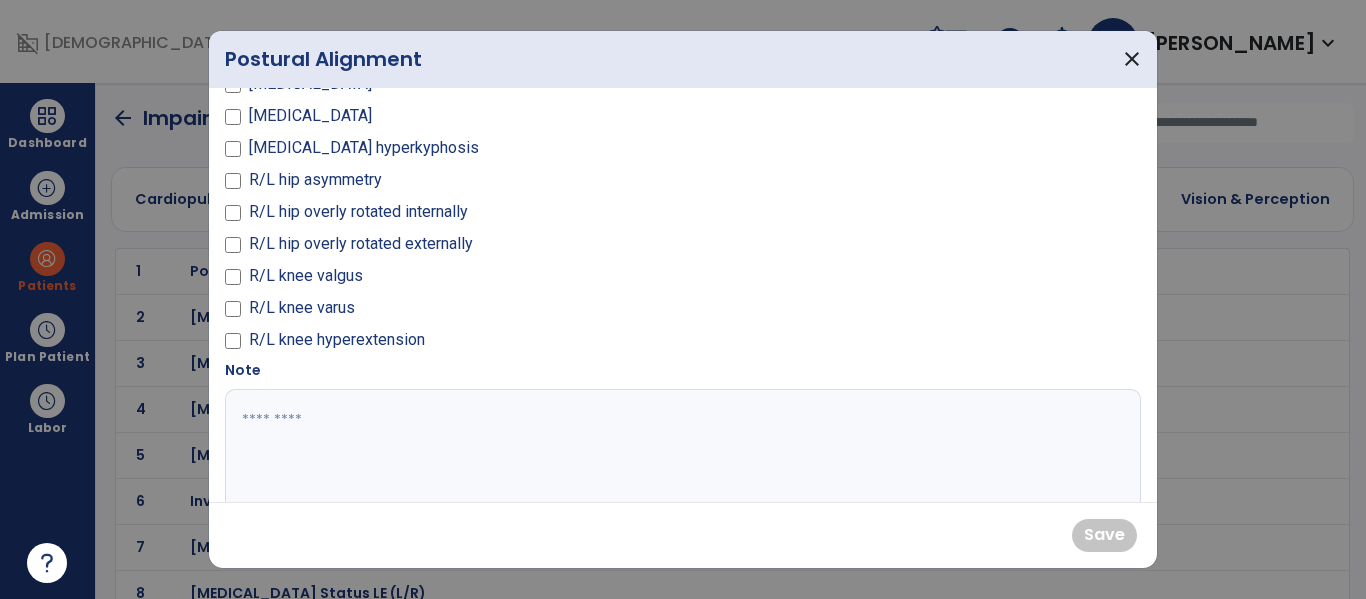 scroll, scrollTop: 153, scrollLeft: 0, axis: vertical 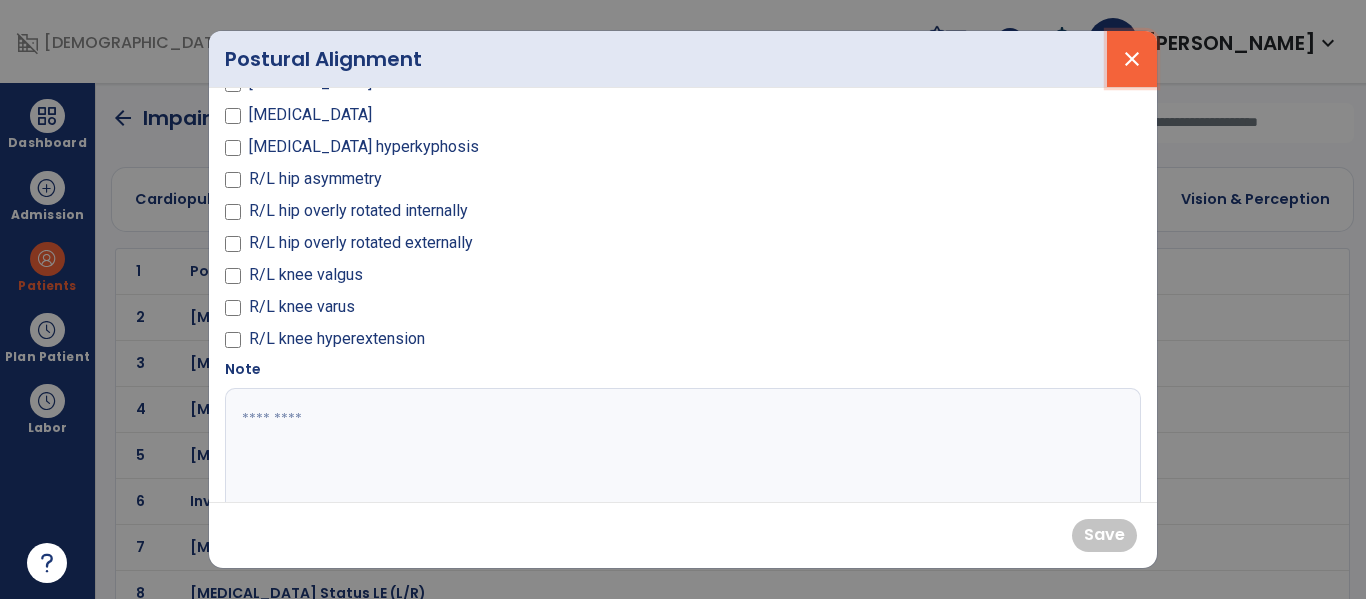 click on "close" at bounding box center (1132, 59) 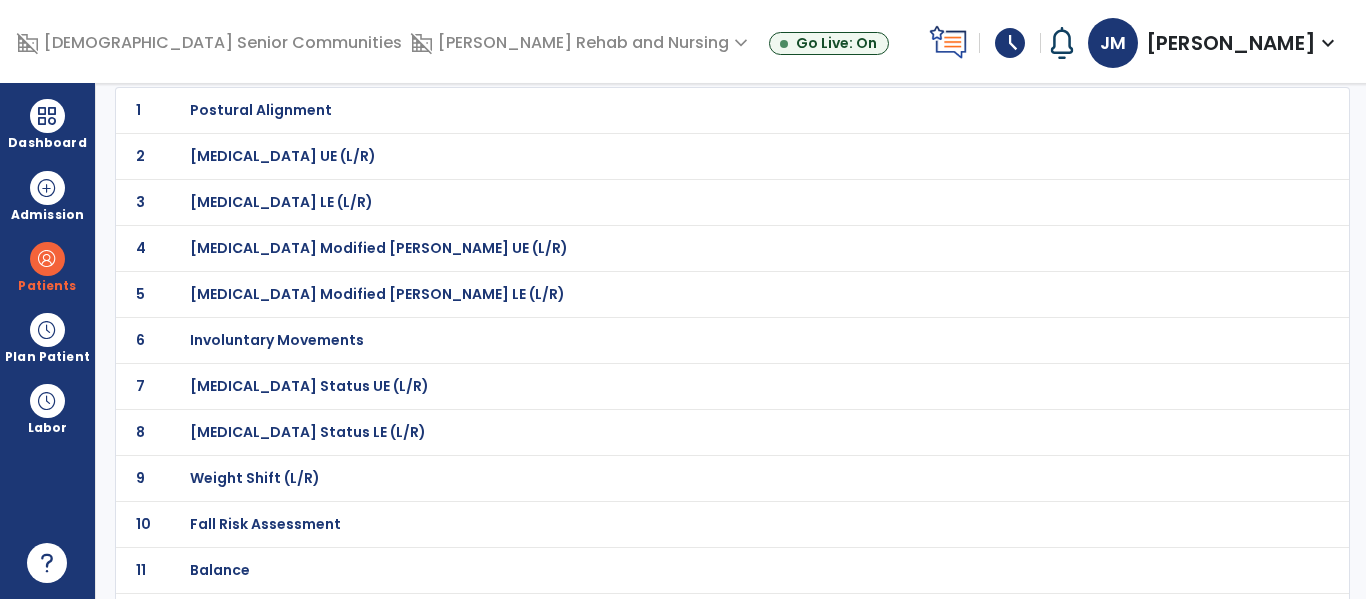 scroll, scrollTop: 160, scrollLeft: 0, axis: vertical 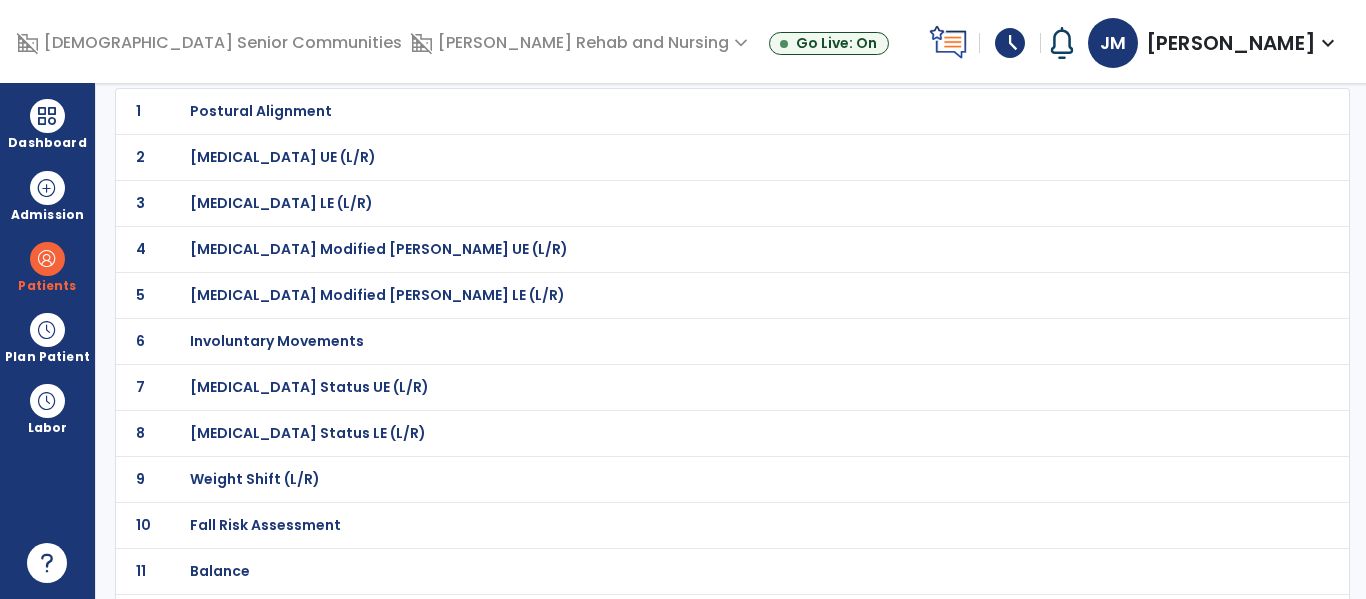 click on "Weight Shift (L/R)" at bounding box center [261, 111] 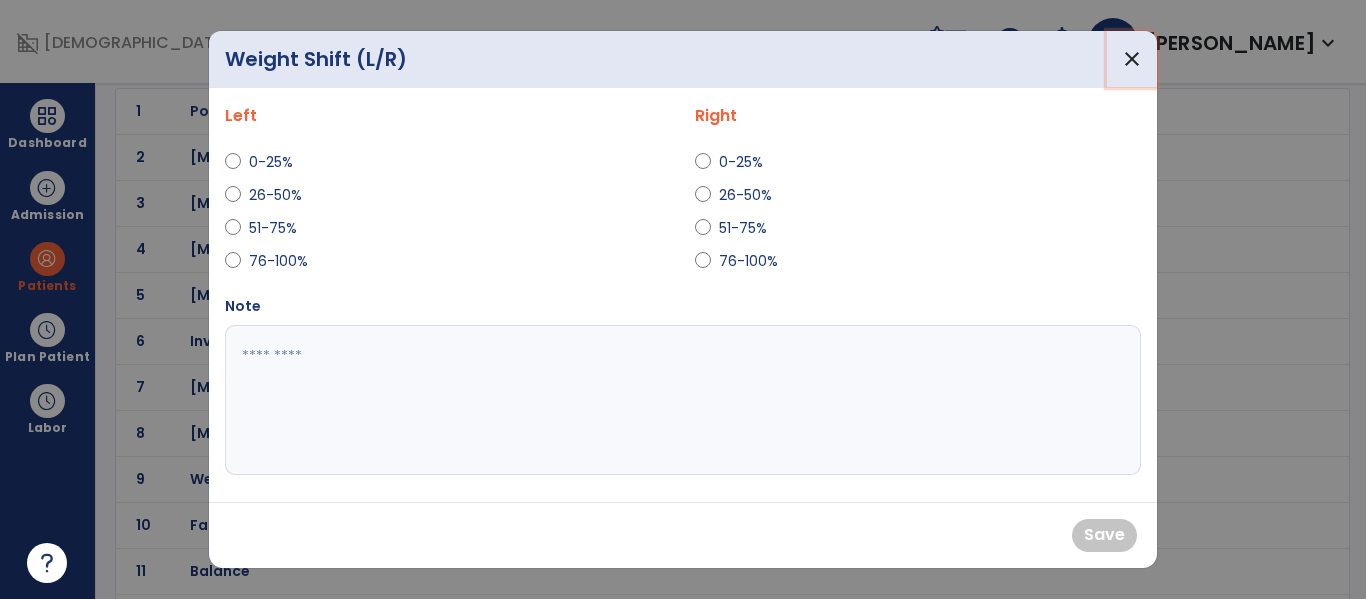 click on "close" at bounding box center [1132, 59] 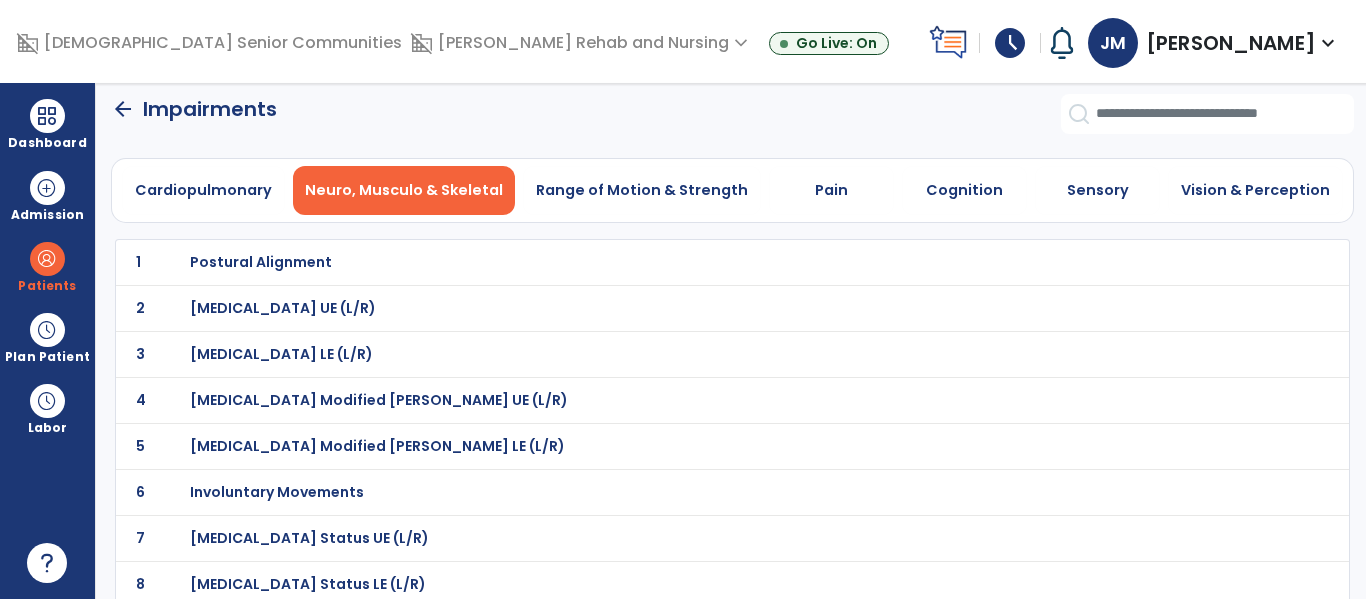 scroll, scrollTop: 0, scrollLeft: 0, axis: both 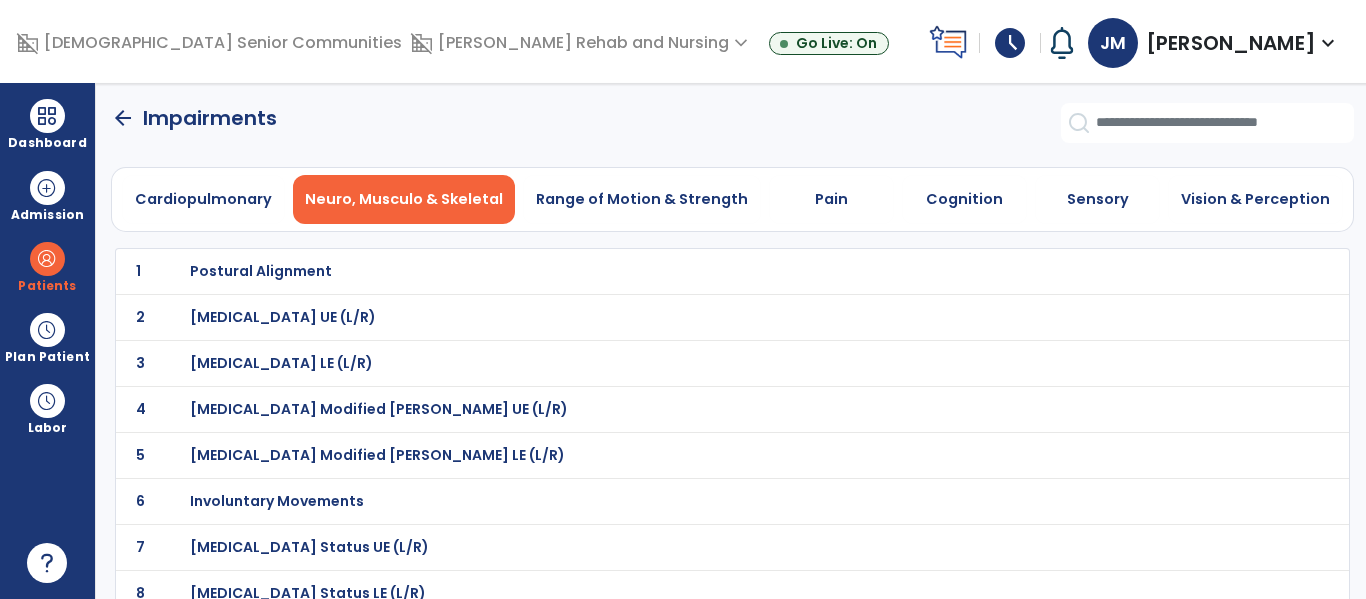 click on "arrow_back" 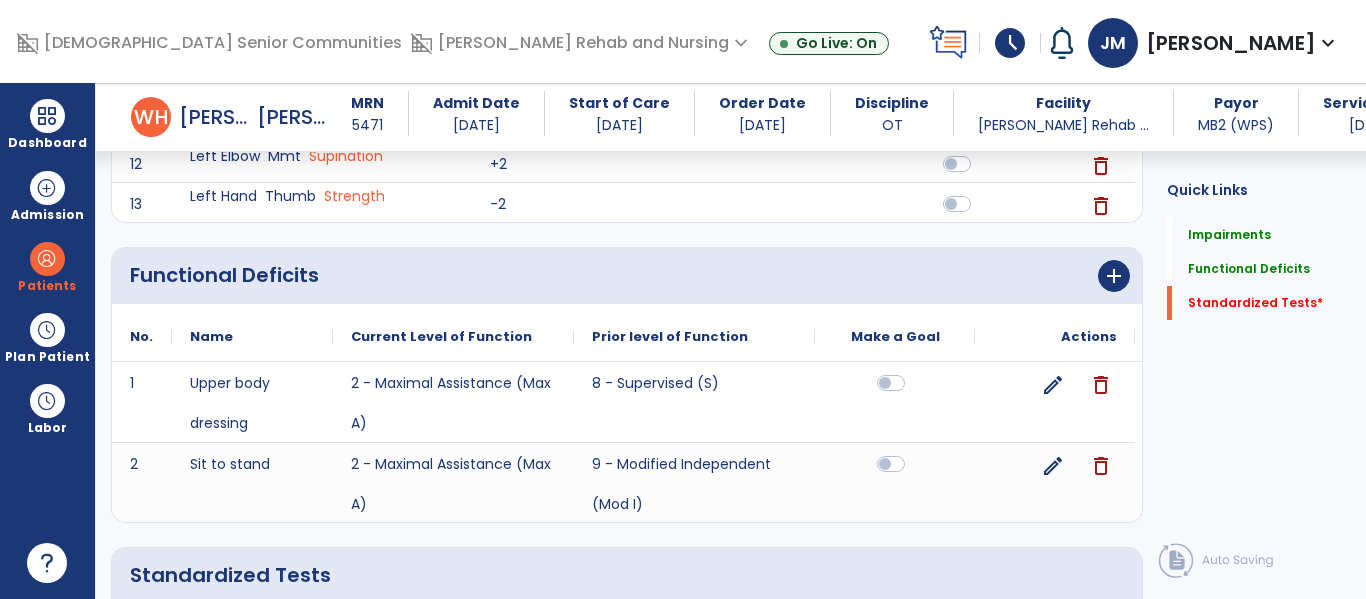 scroll, scrollTop: 736, scrollLeft: 0, axis: vertical 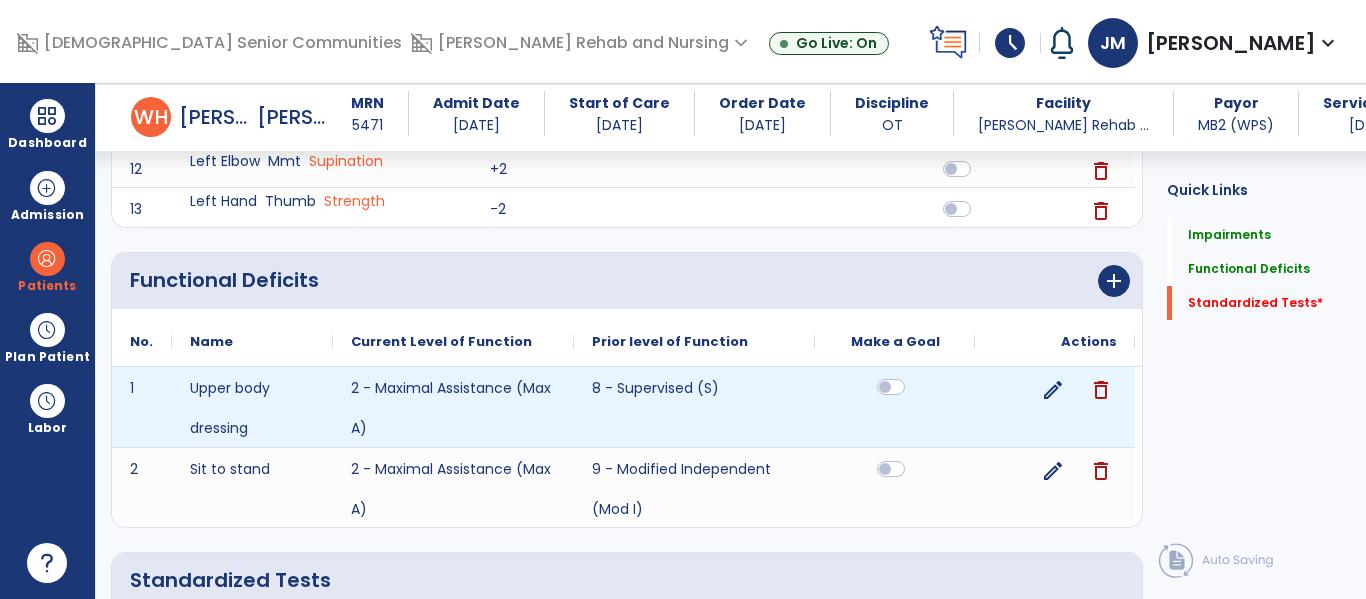 click 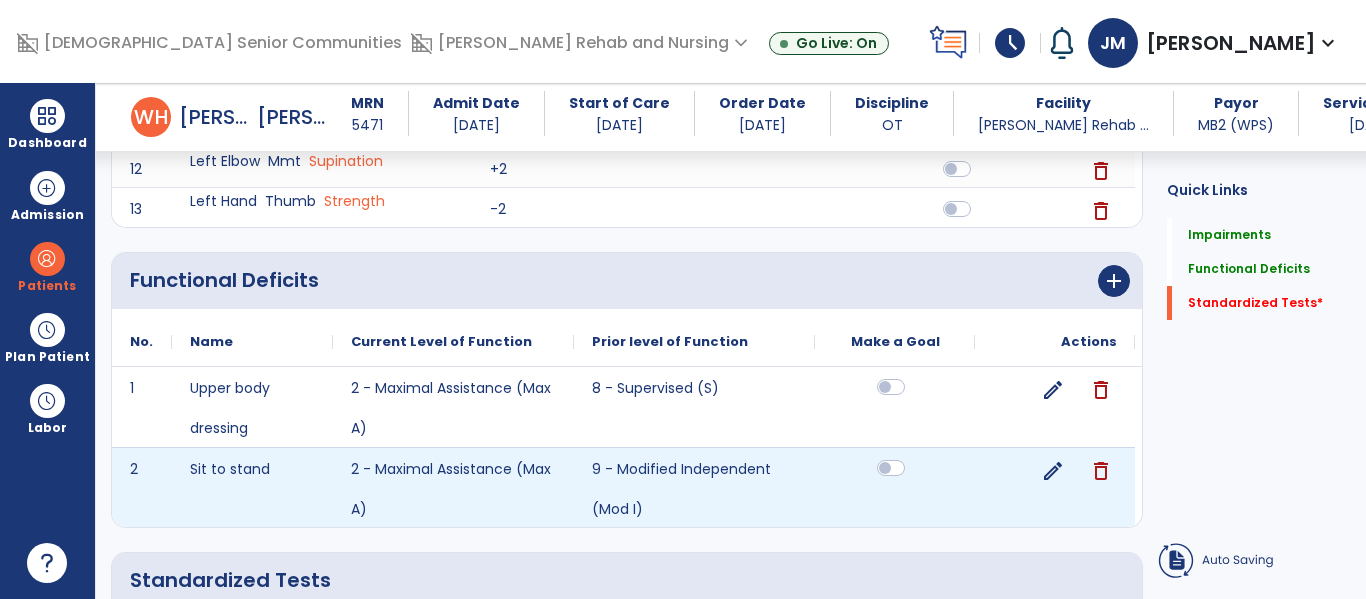 click 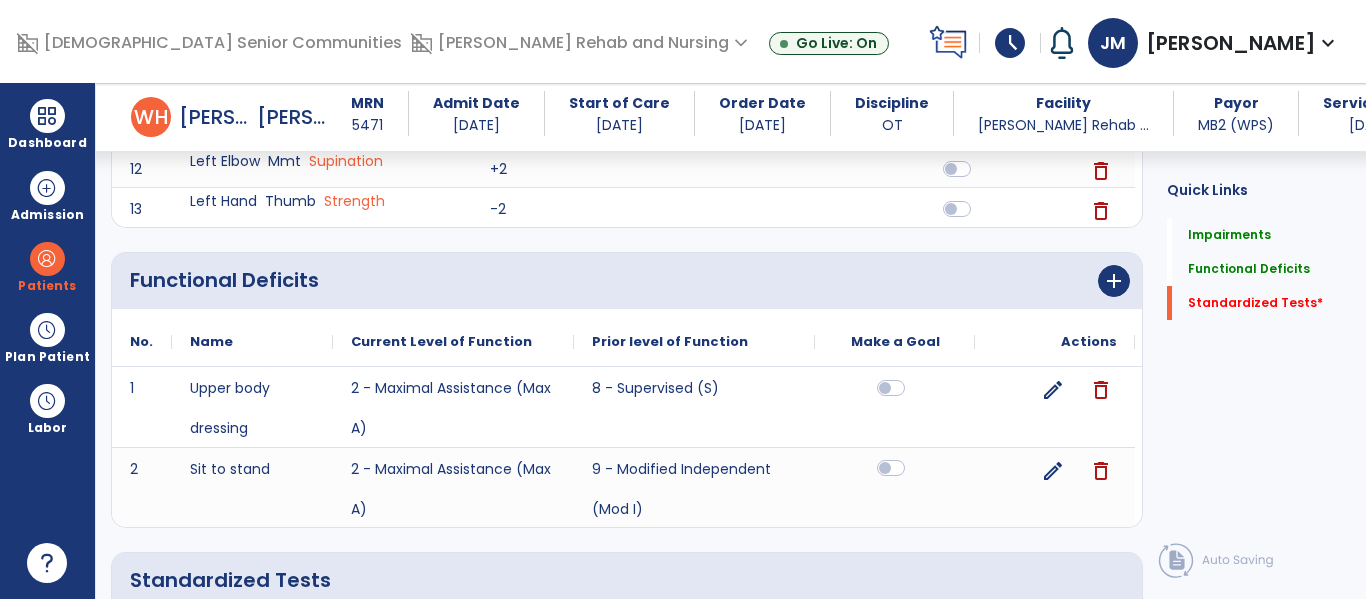 scroll, scrollTop: 927, scrollLeft: 0, axis: vertical 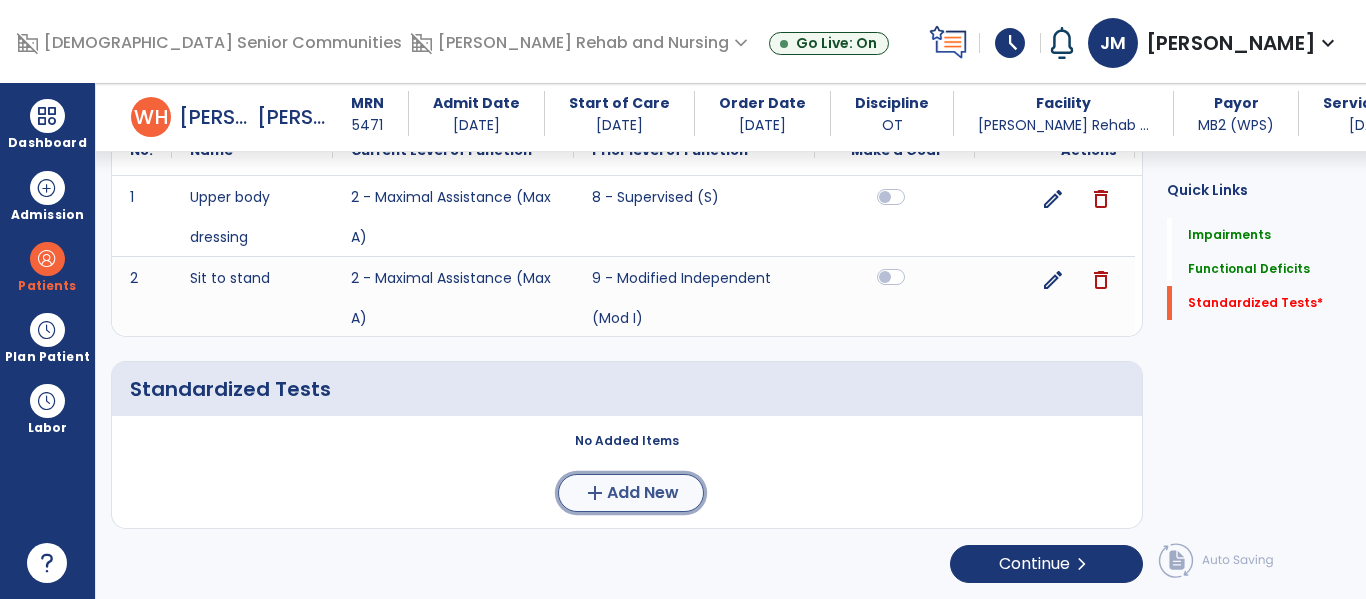 click on "Add New" 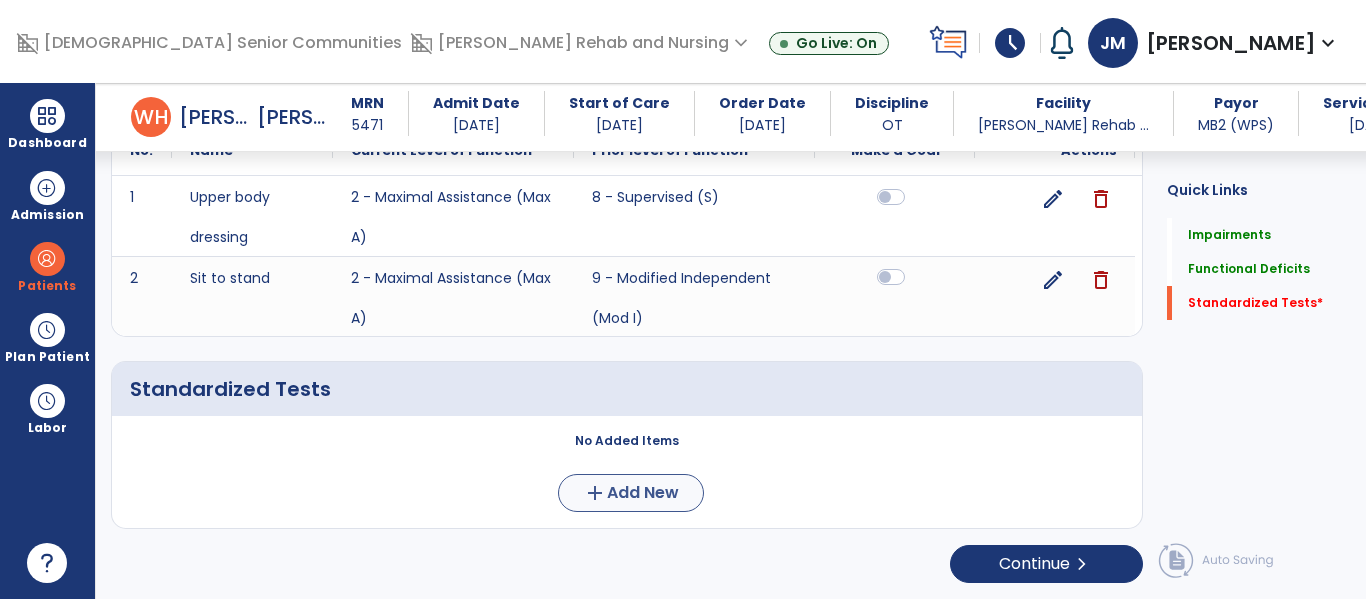 scroll, scrollTop: 0, scrollLeft: 0, axis: both 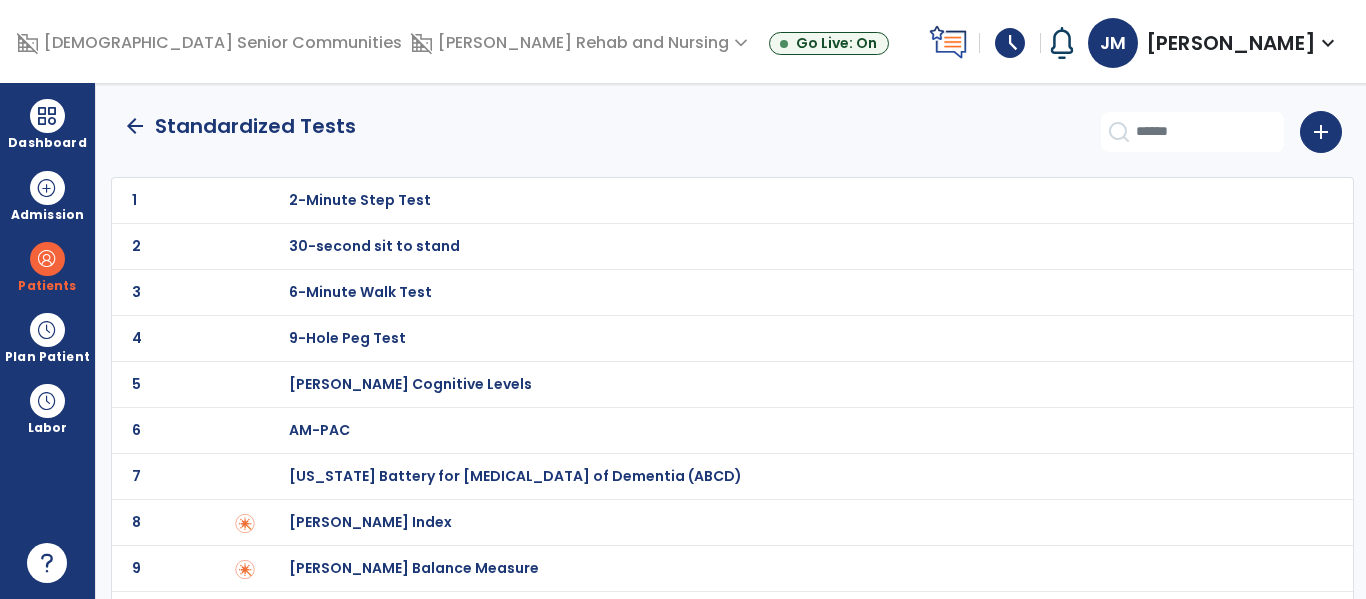 click on "Barthel Index" at bounding box center (360, 200) 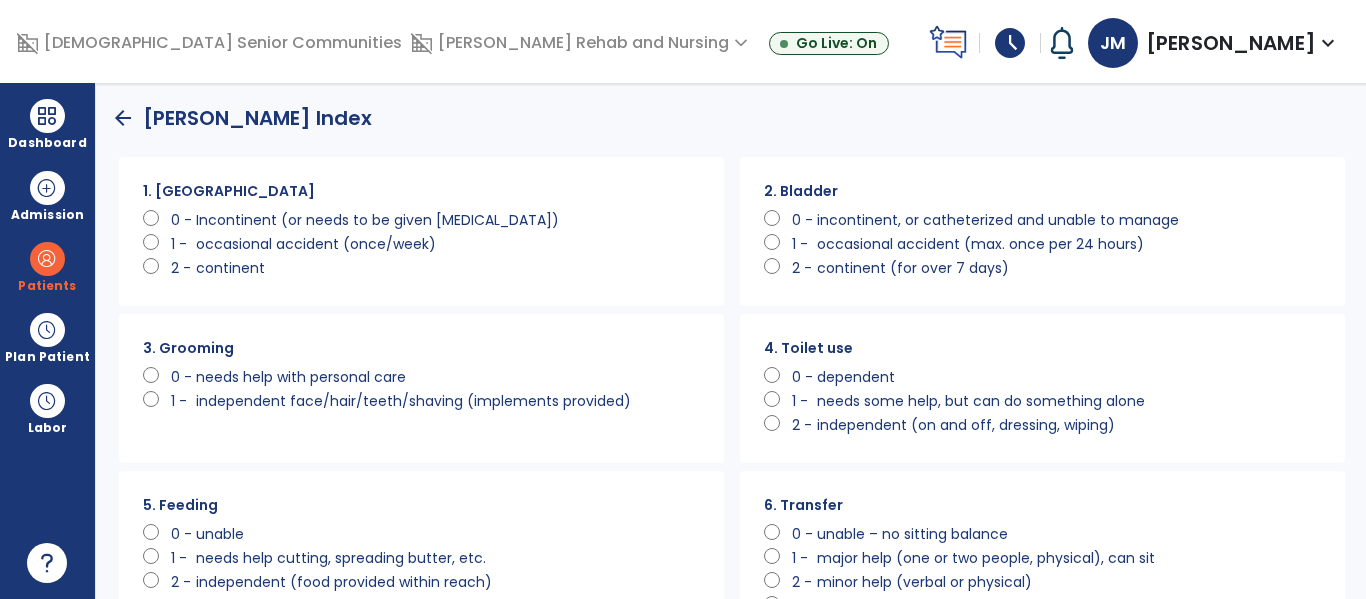 scroll, scrollTop: 0, scrollLeft: 0, axis: both 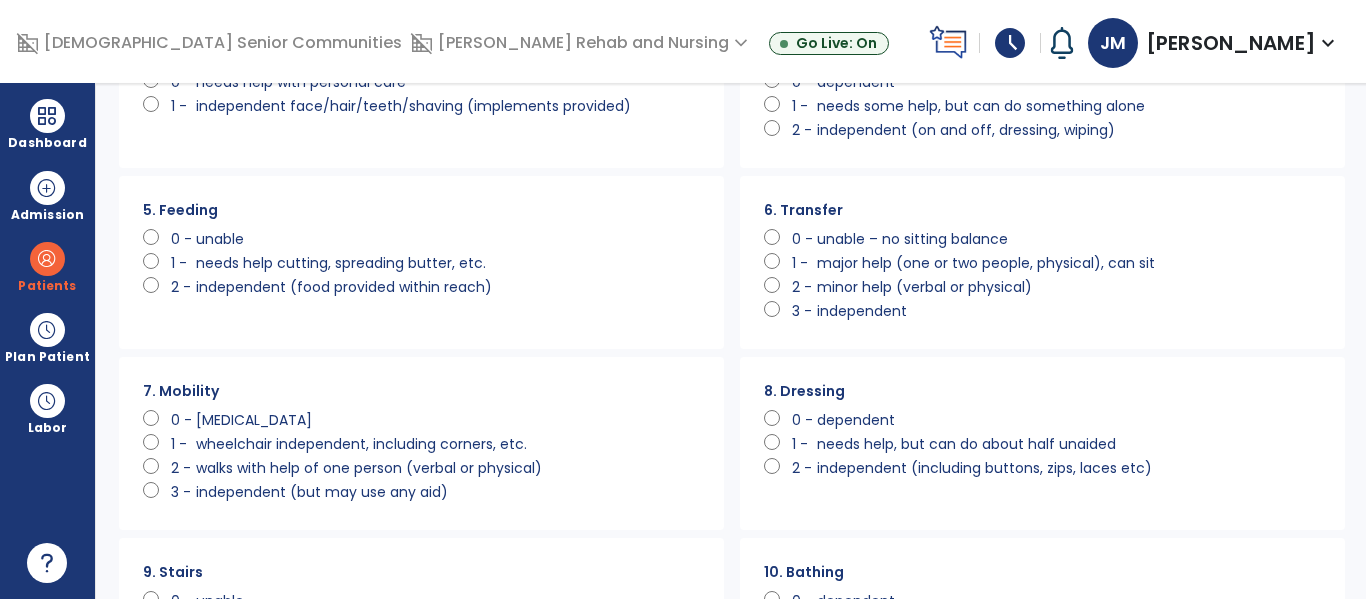 click on "1 -   needs help cutting, spreading butter, etc." 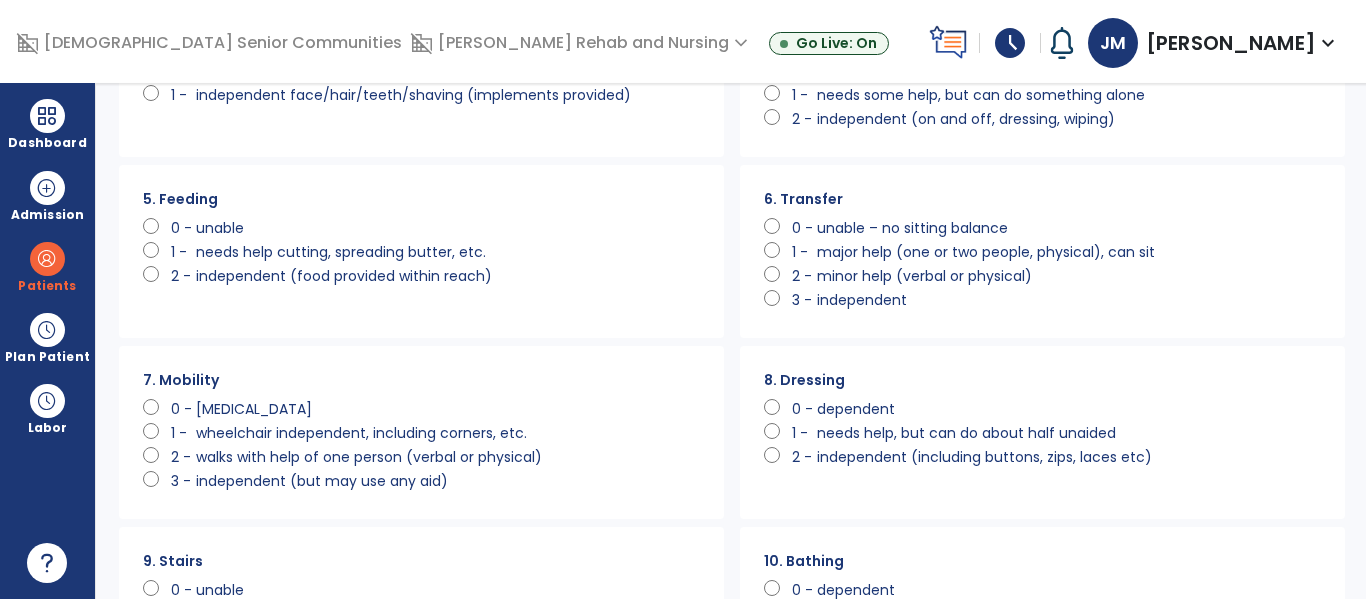 scroll, scrollTop: 420, scrollLeft: 0, axis: vertical 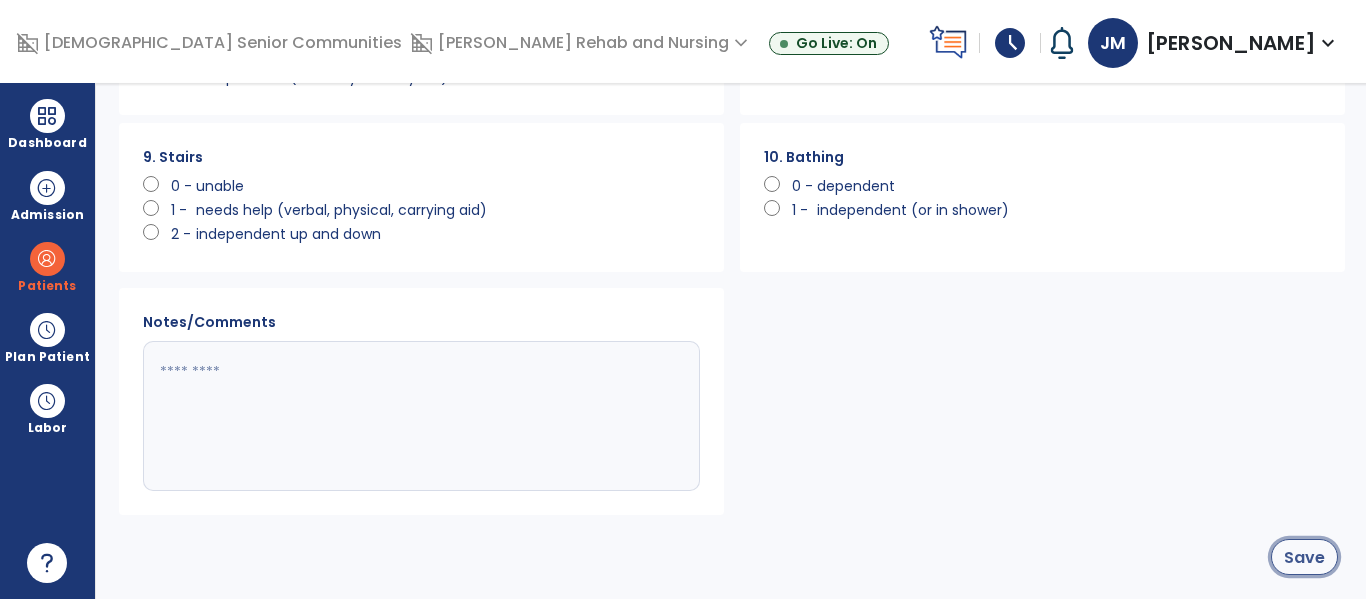 click on "Save" 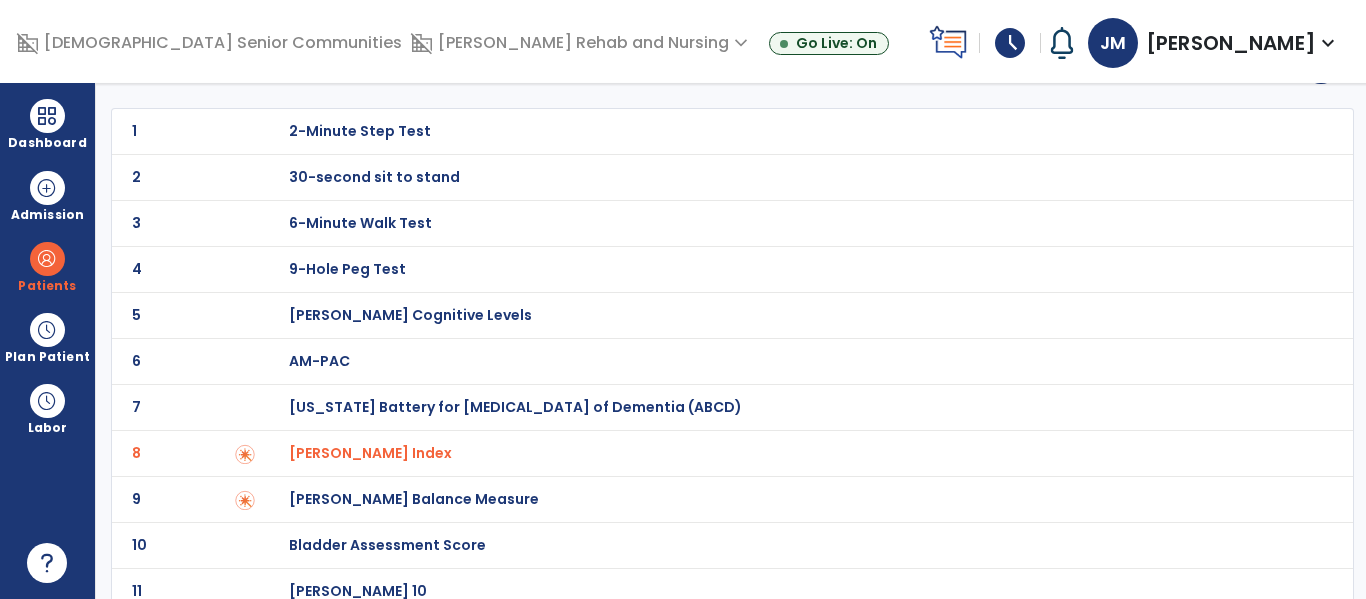 scroll, scrollTop: 0, scrollLeft: 0, axis: both 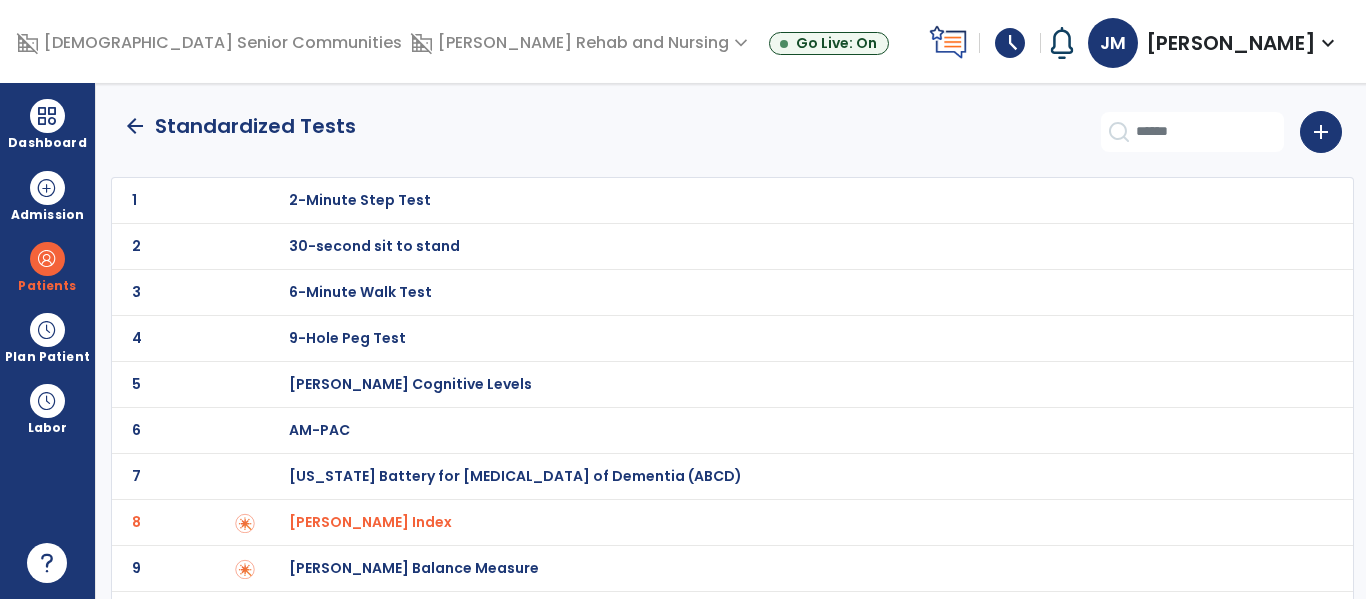 click on "arrow_back" 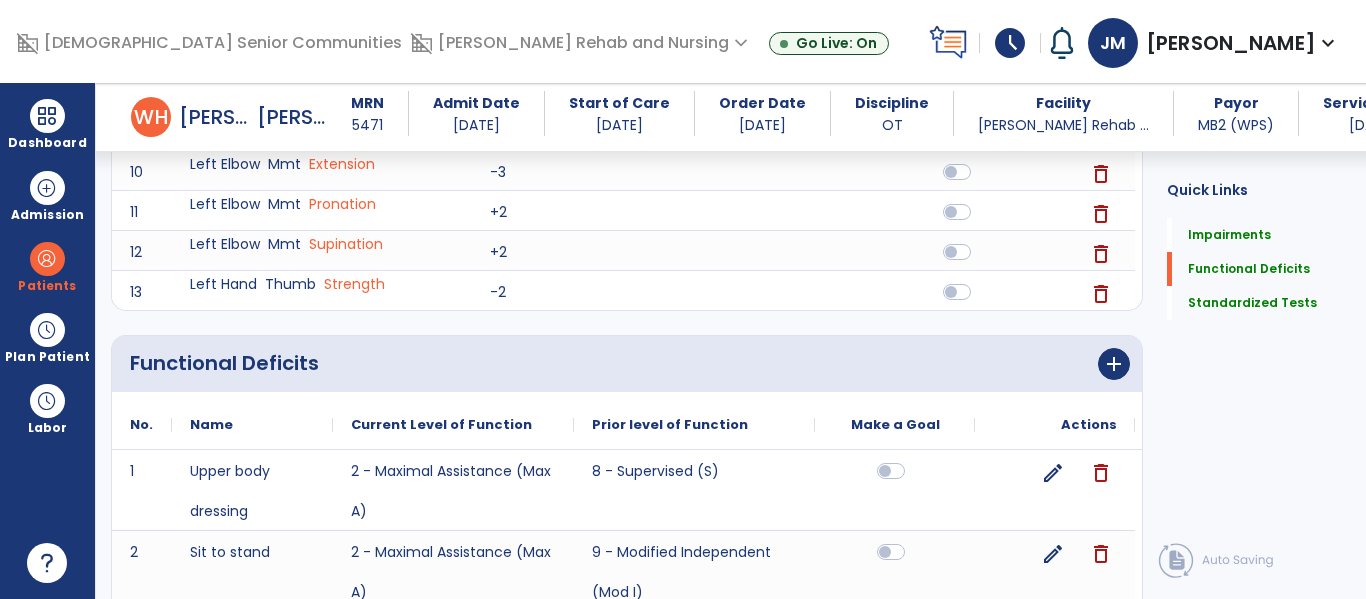 scroll, scrollTop: 771, scrollLeft: 0, axis: vertical 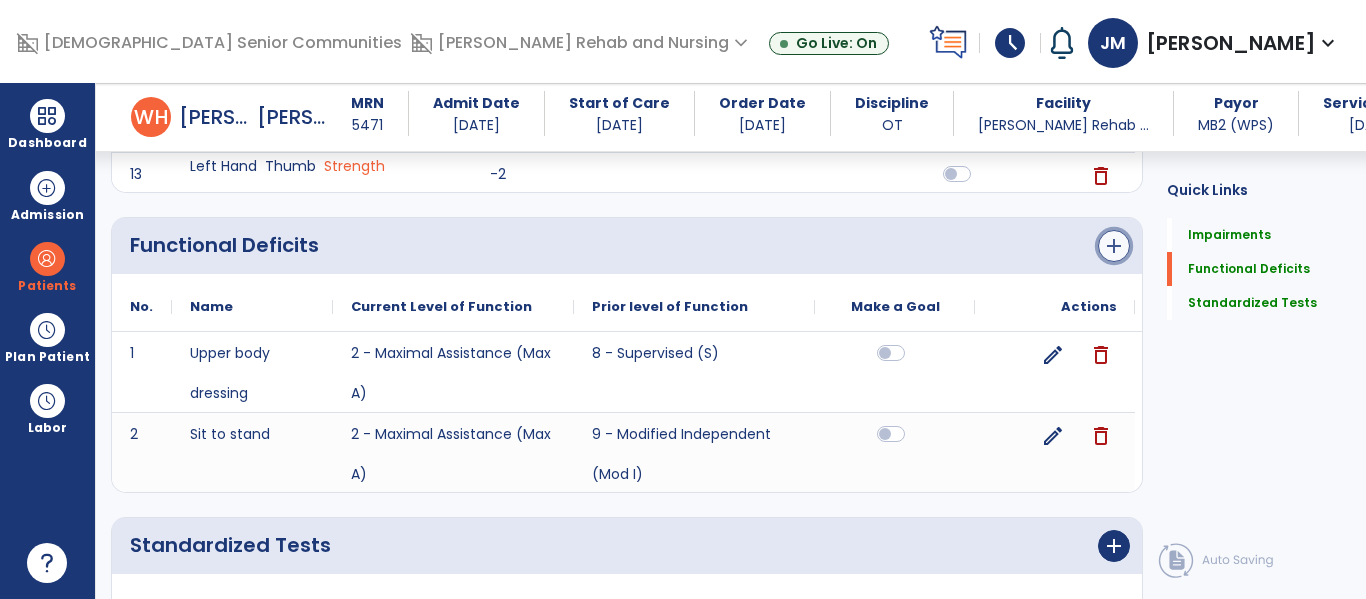 click on "add" 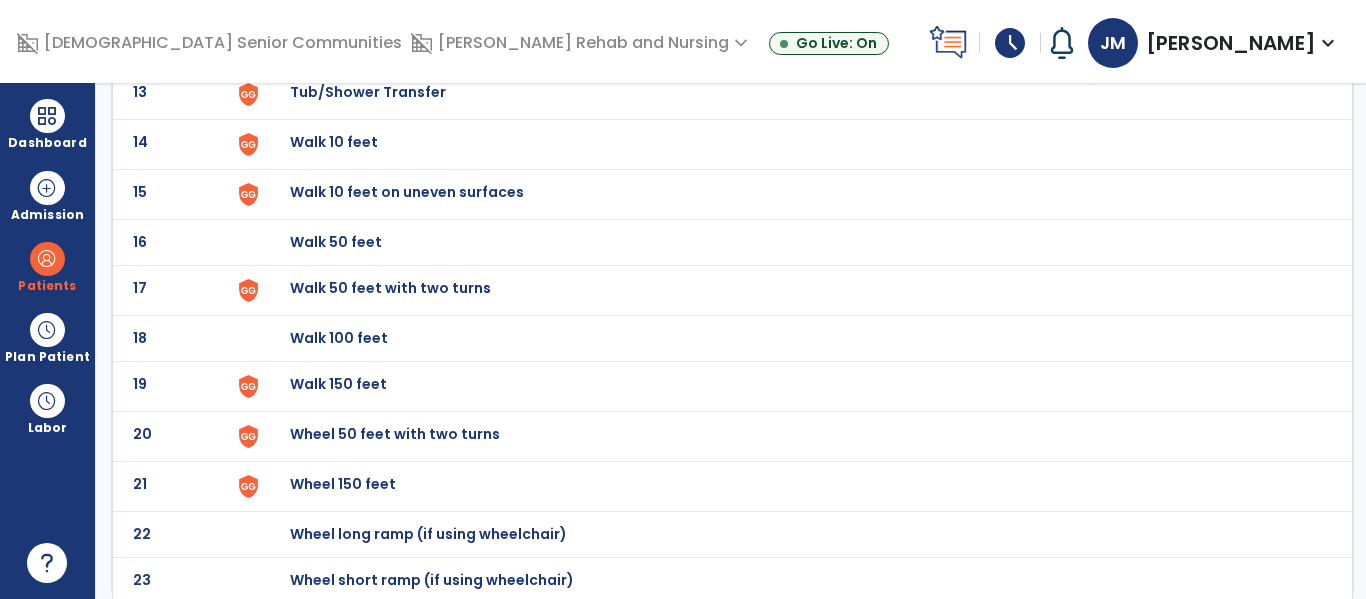 scroll, scrollTop: 772, scrollLeft: 0, axis: vertical 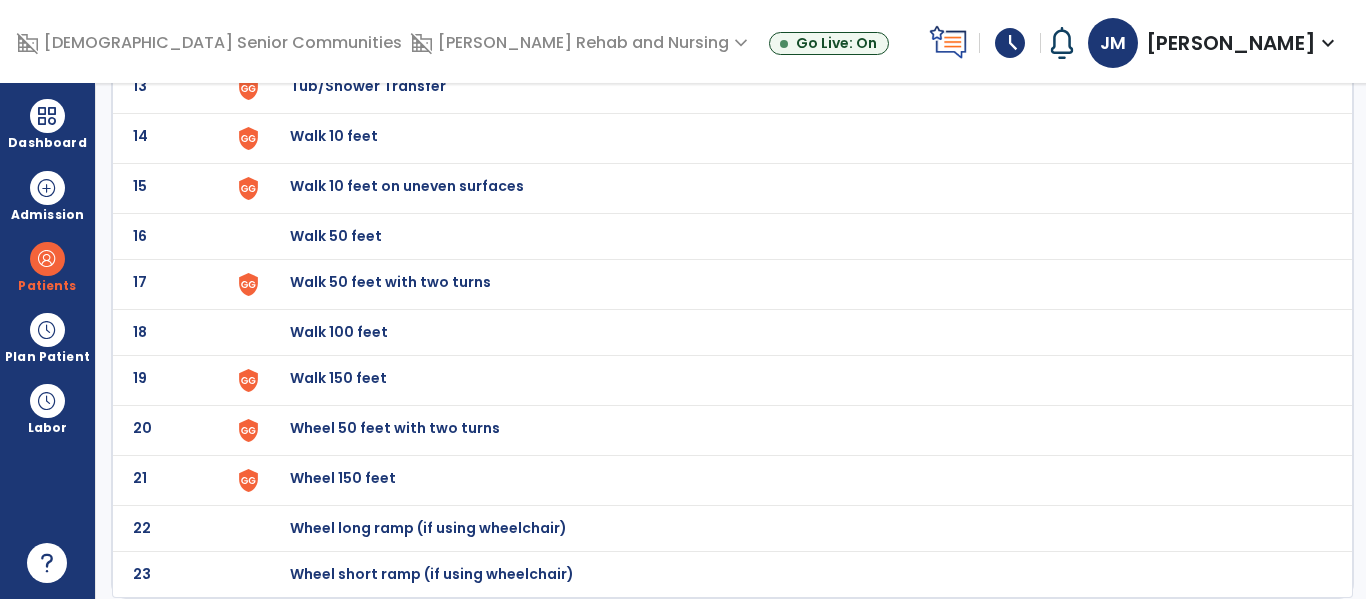 click on "Wheel 50 feet with two turns" at bounding box center (336, -510) 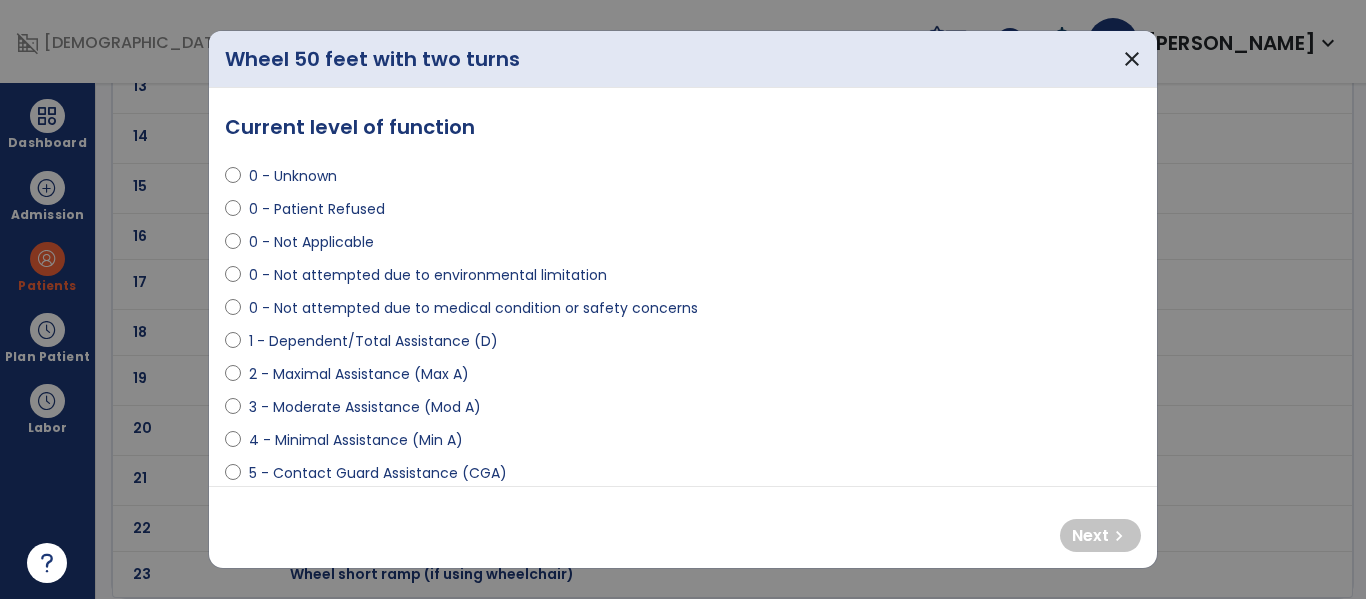 select on "**********" 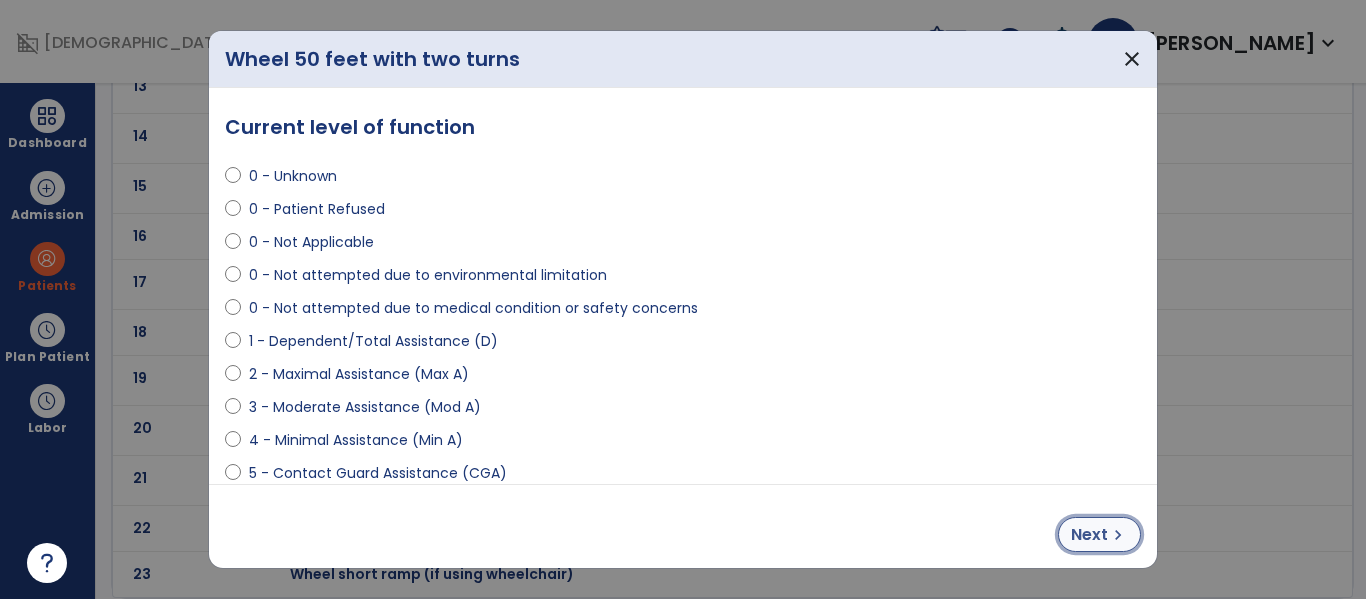 click on "Next" at bounding box center (1089, 535) 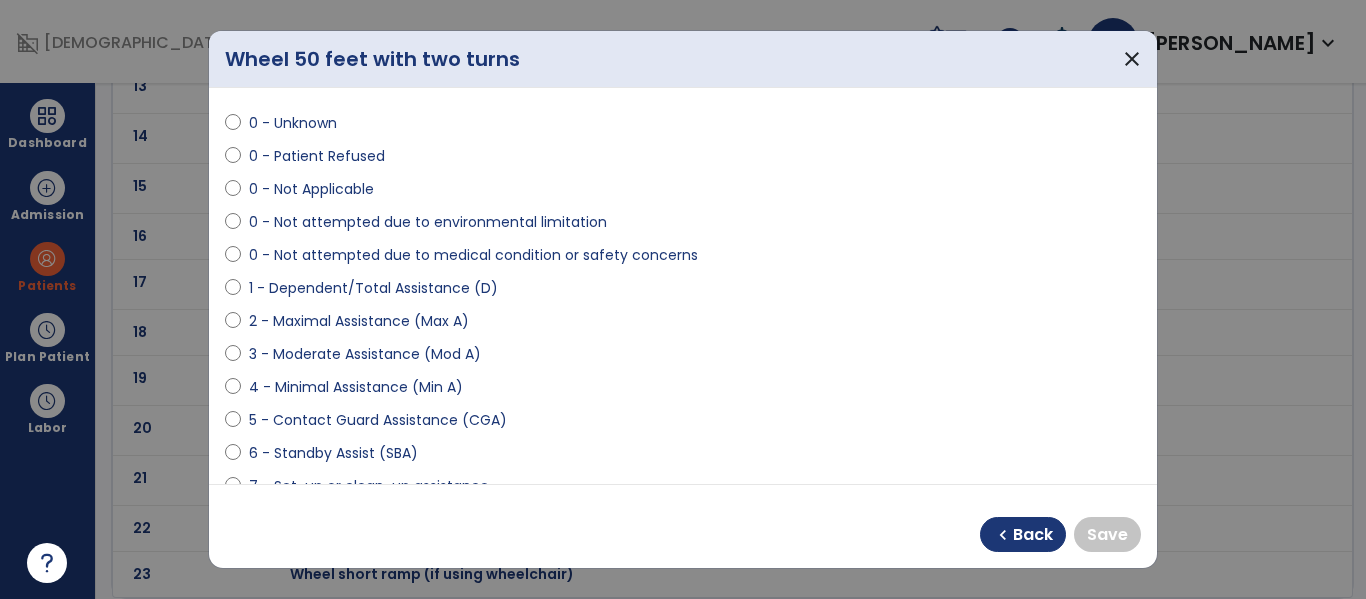 scroll, scrollTop: 0, scrollLeft: 0, axis: both 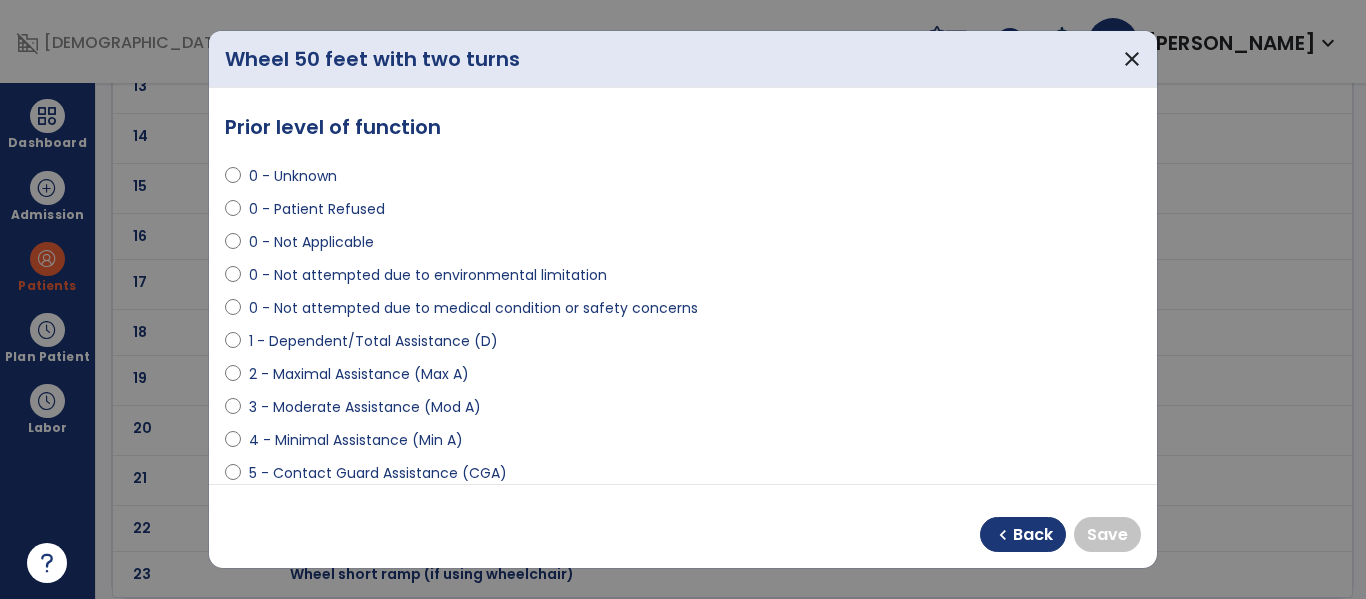 select on "**********" 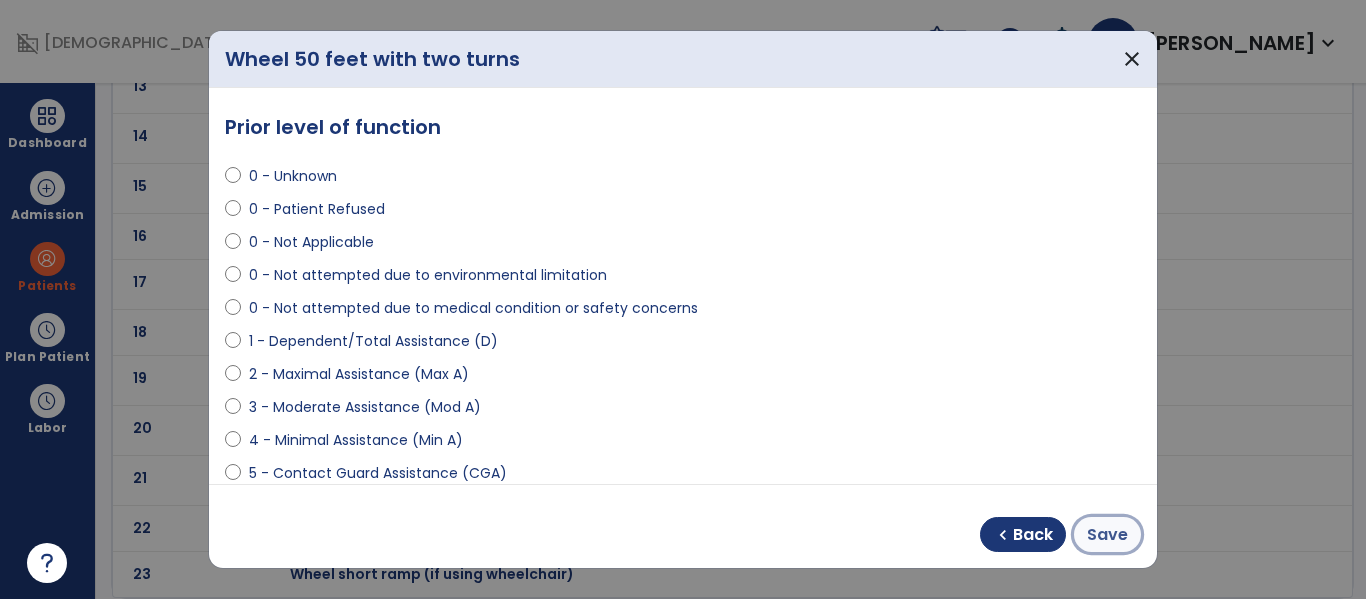 click on "Save" at bounding box center (1107, 535) 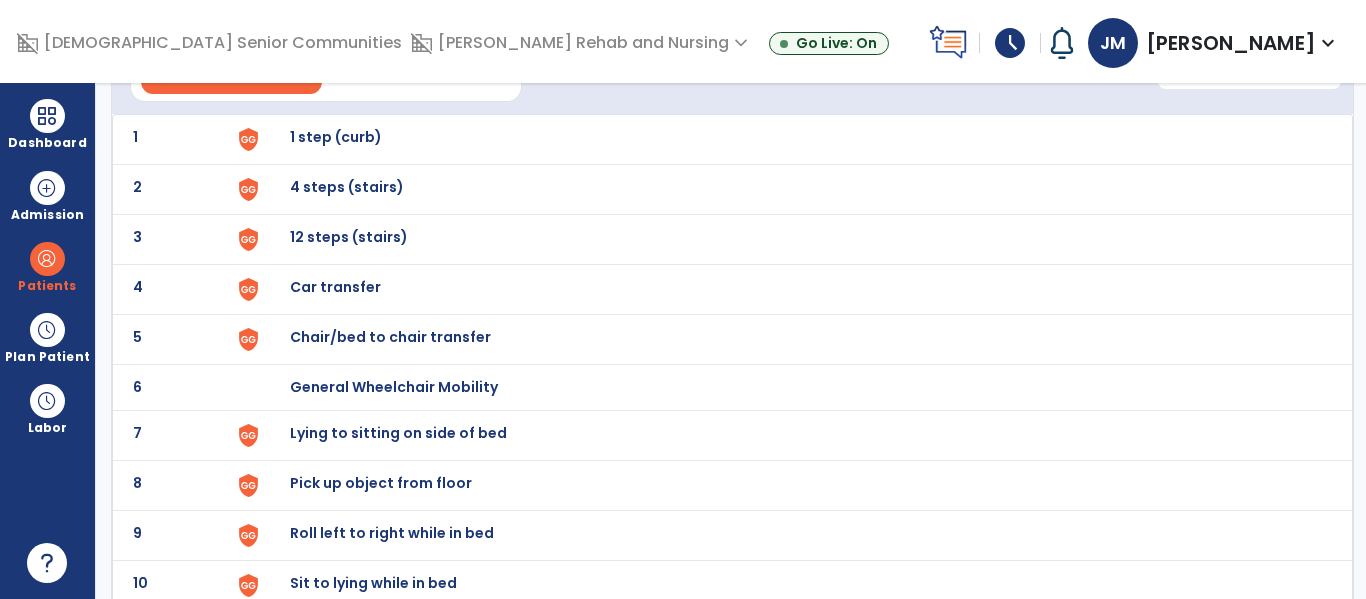 scroll, scrollTop: 0, scrollLeft: 0, axis: both 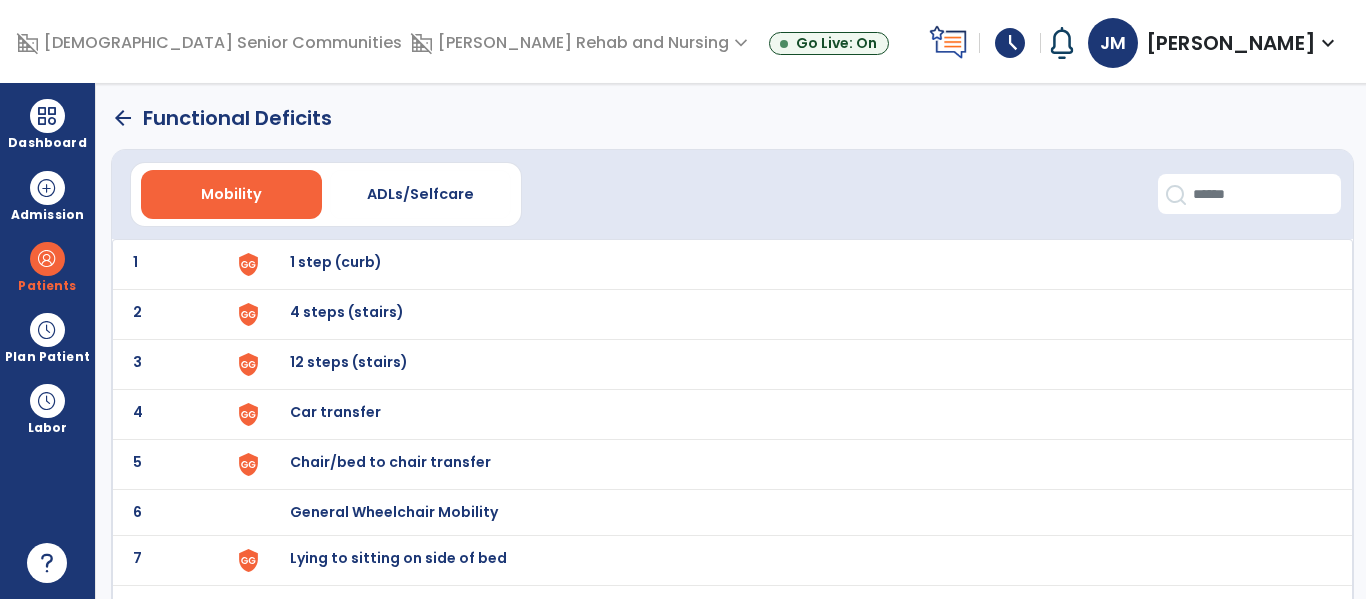 click on "arrow_back" 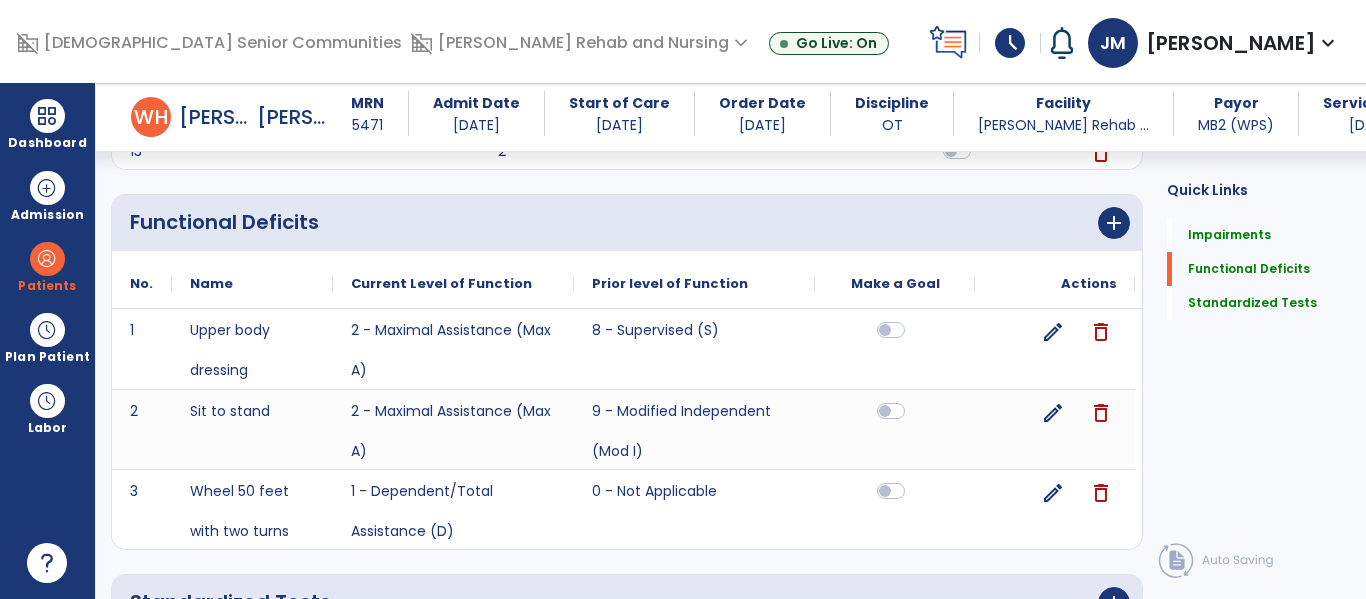scroll, scrollTop: 909, scrollLeft: 0, axis: vertical 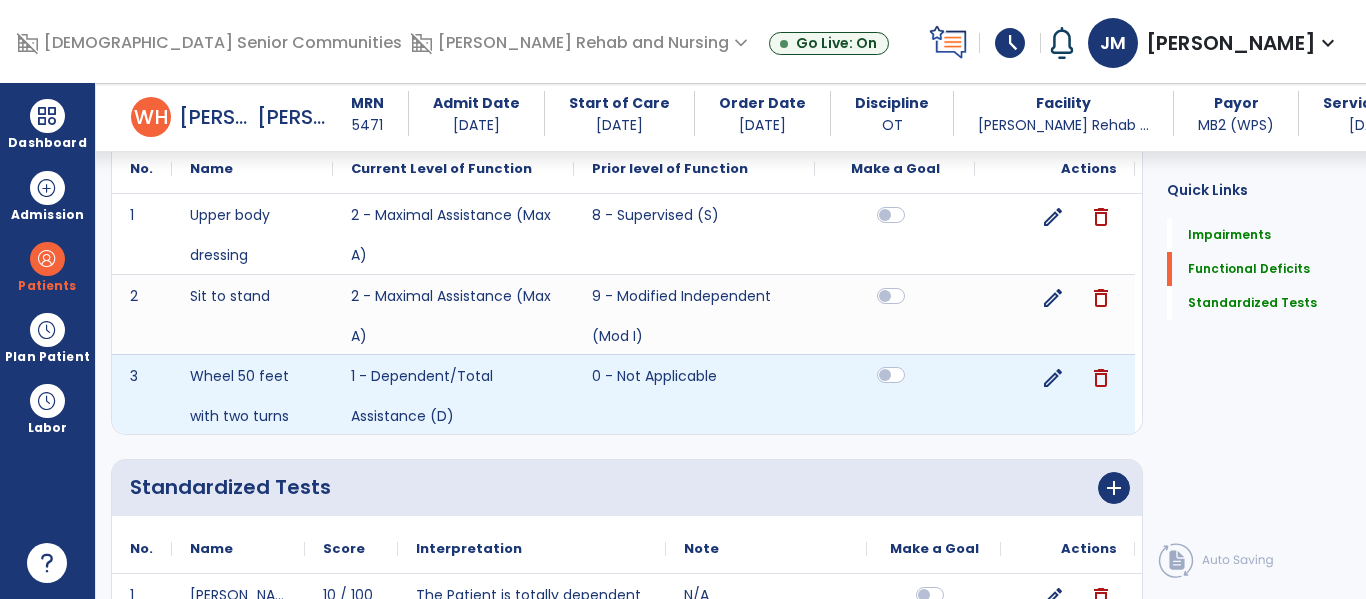click 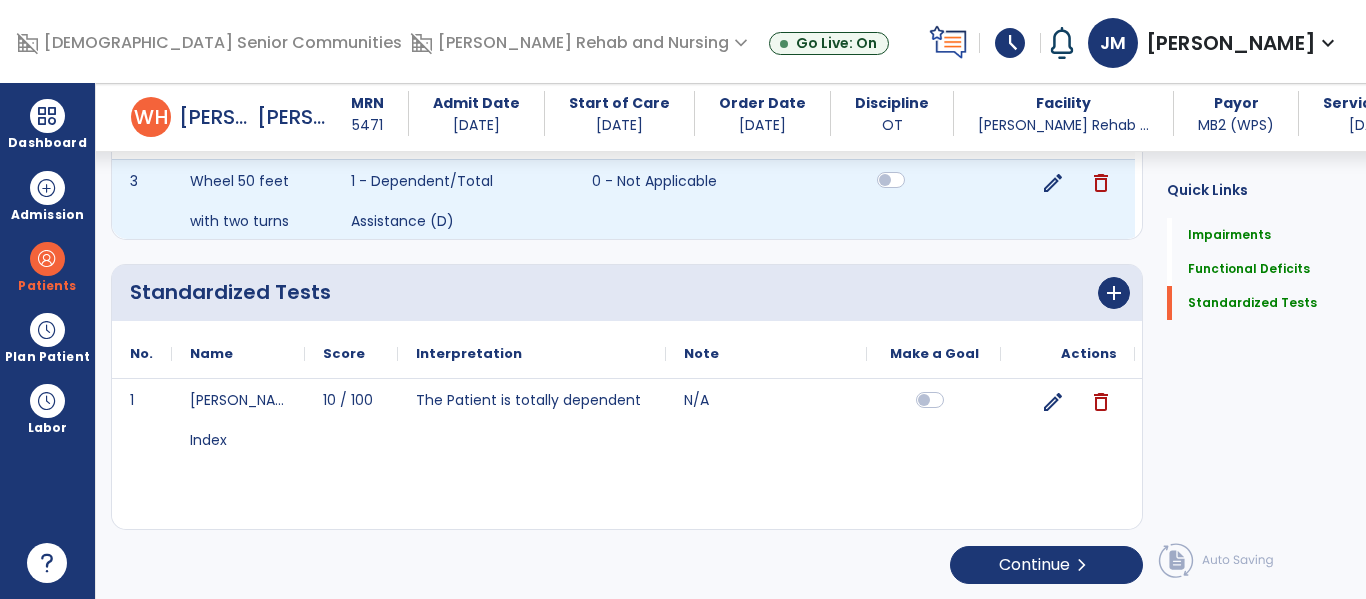 scroll, scrollTop: 1105, scrollLeft: 0, axis: vertical 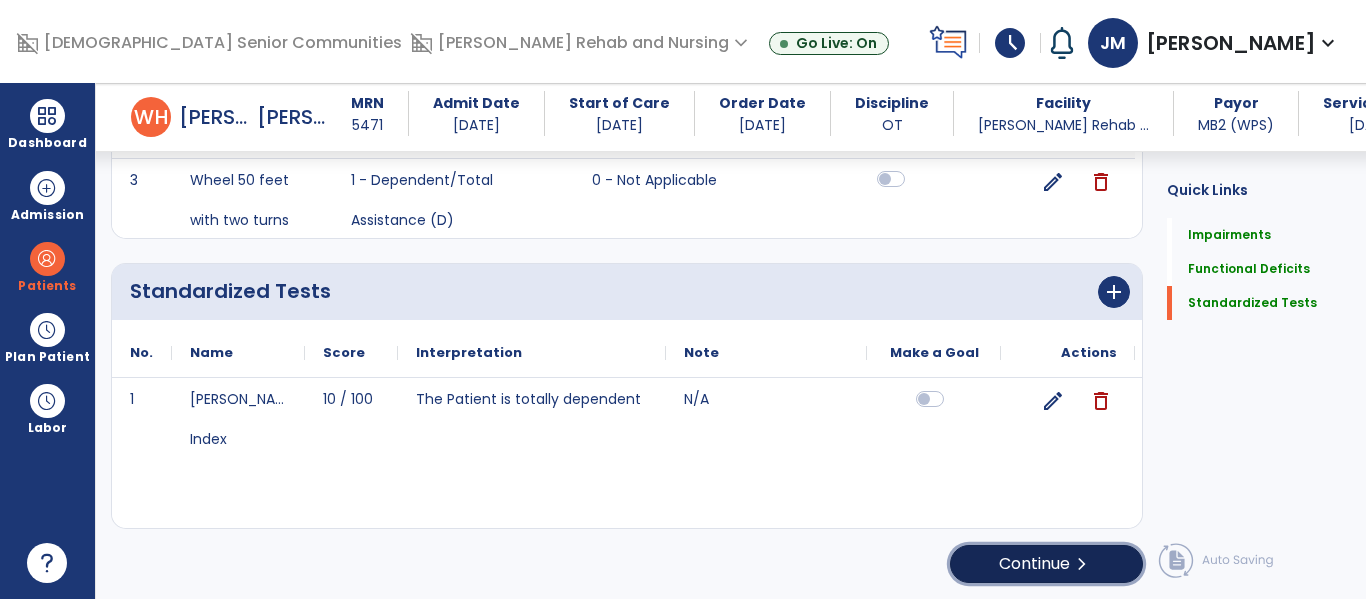 click on "Continue  chevron_right" 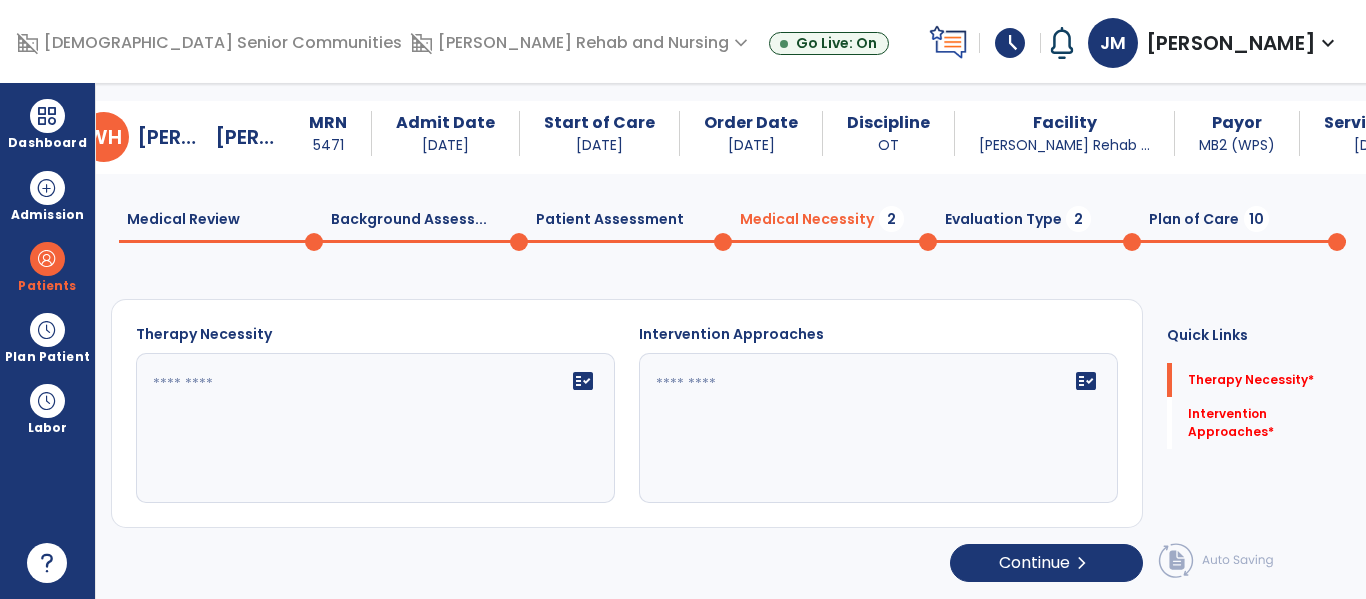 scroll, scrollTop: 29, scrollLeft: 0, axis: vertical 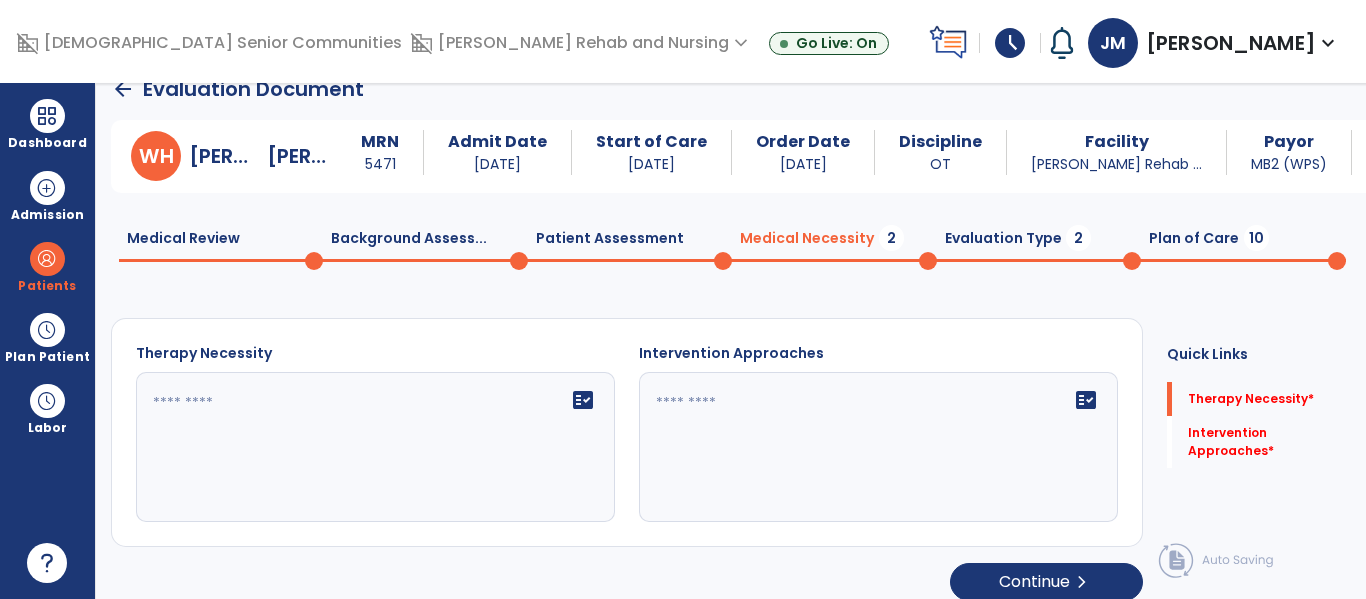 click 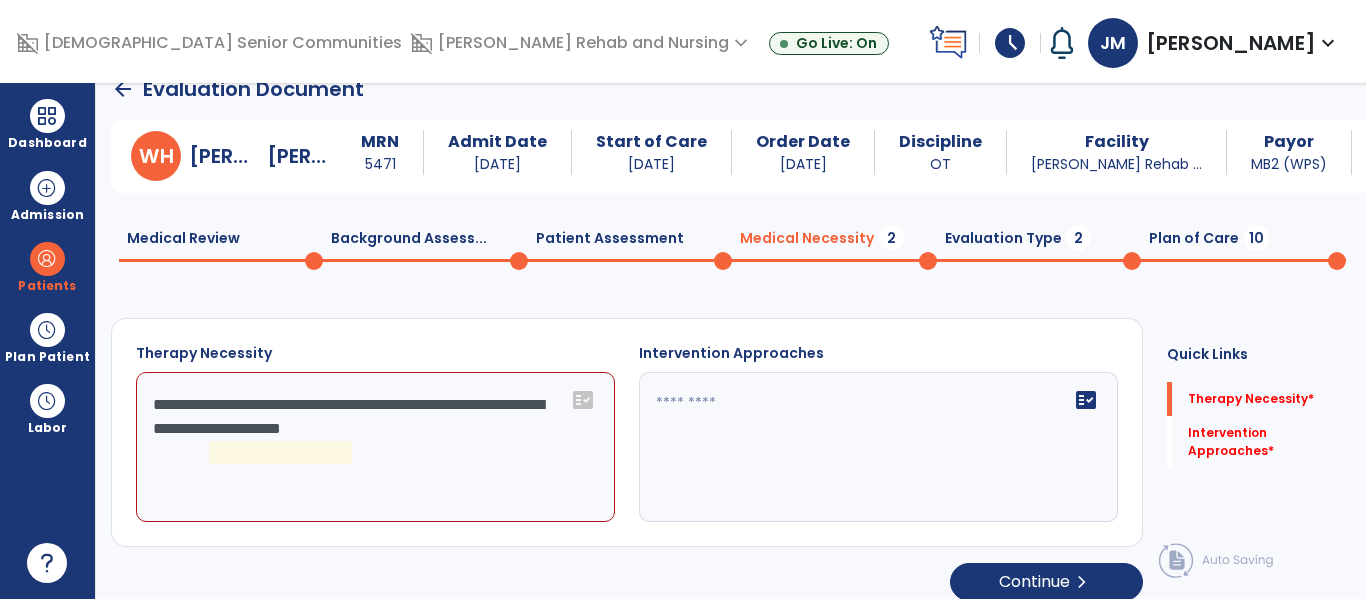 click on "**********" 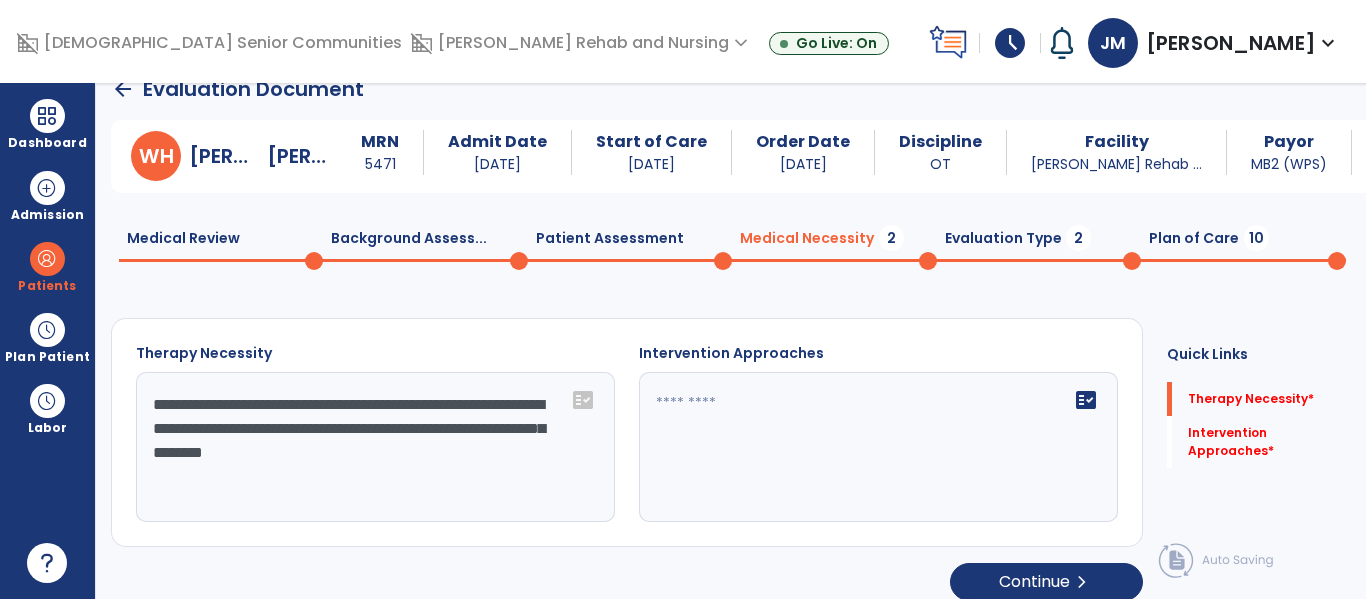 type on "**********" 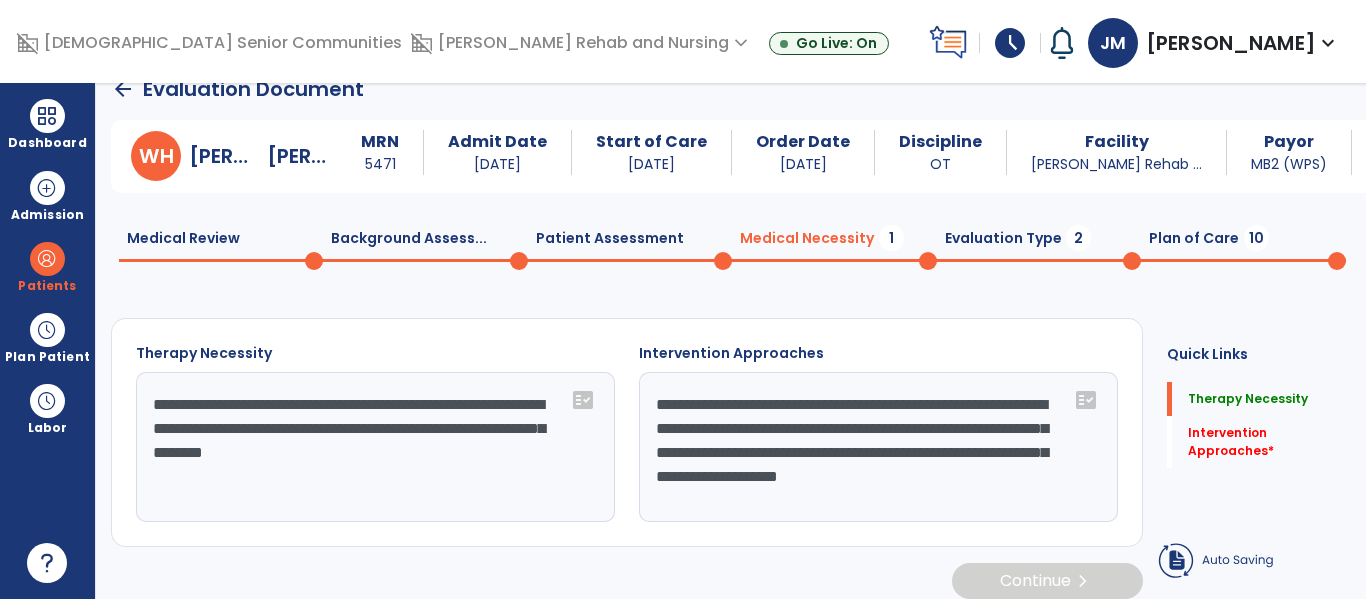type on "**********" 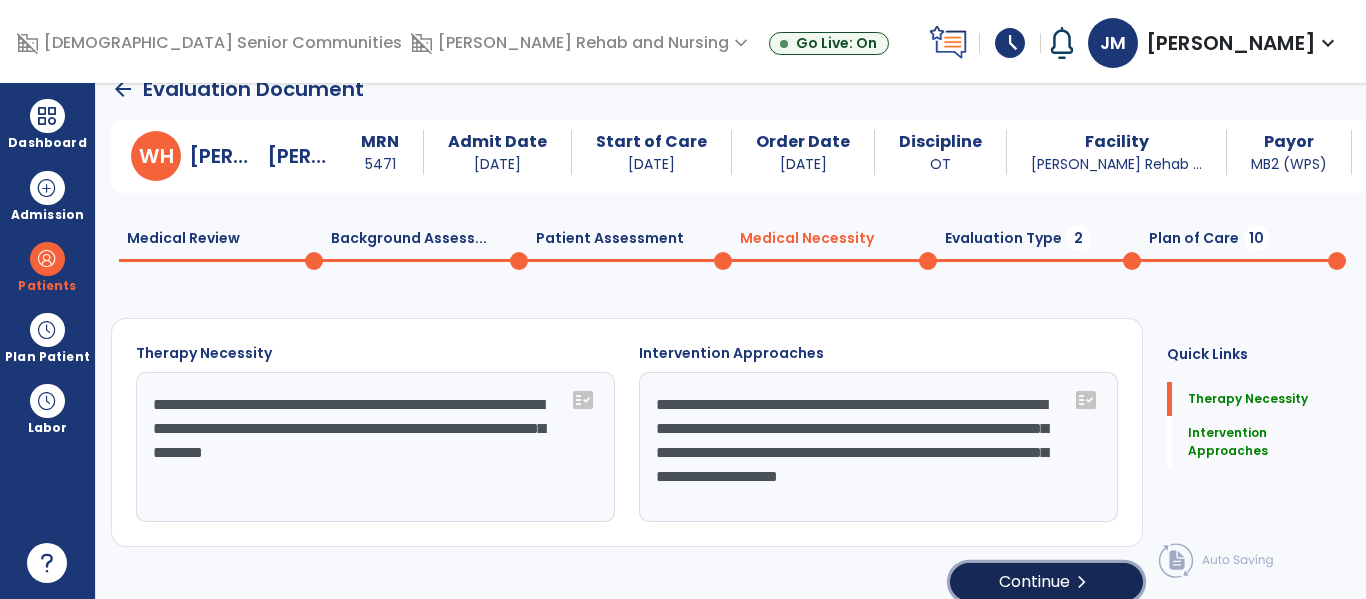click on "Continue  chevron_right" 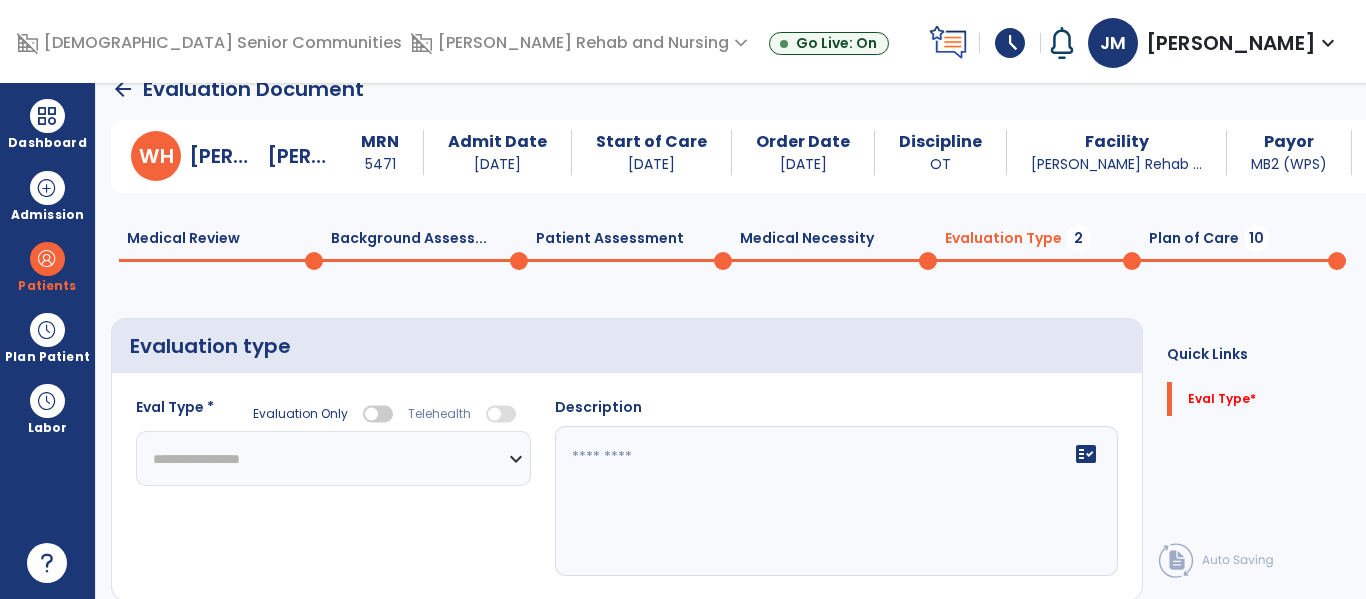 click on "**********" 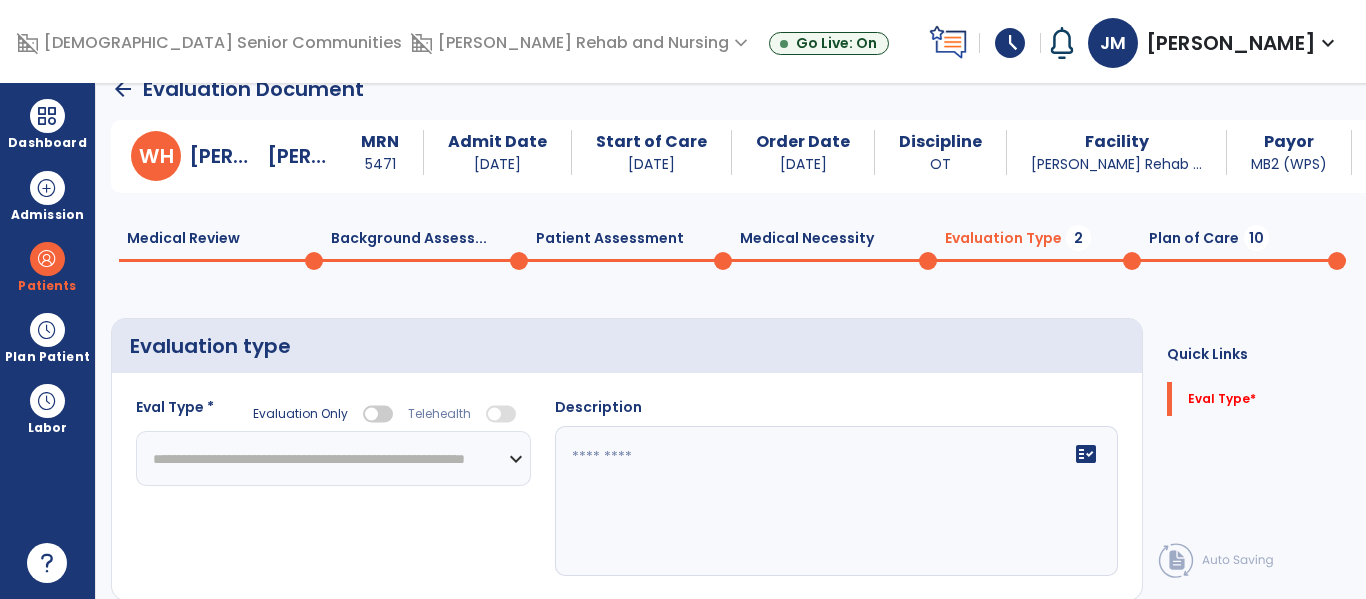 click on "**********" 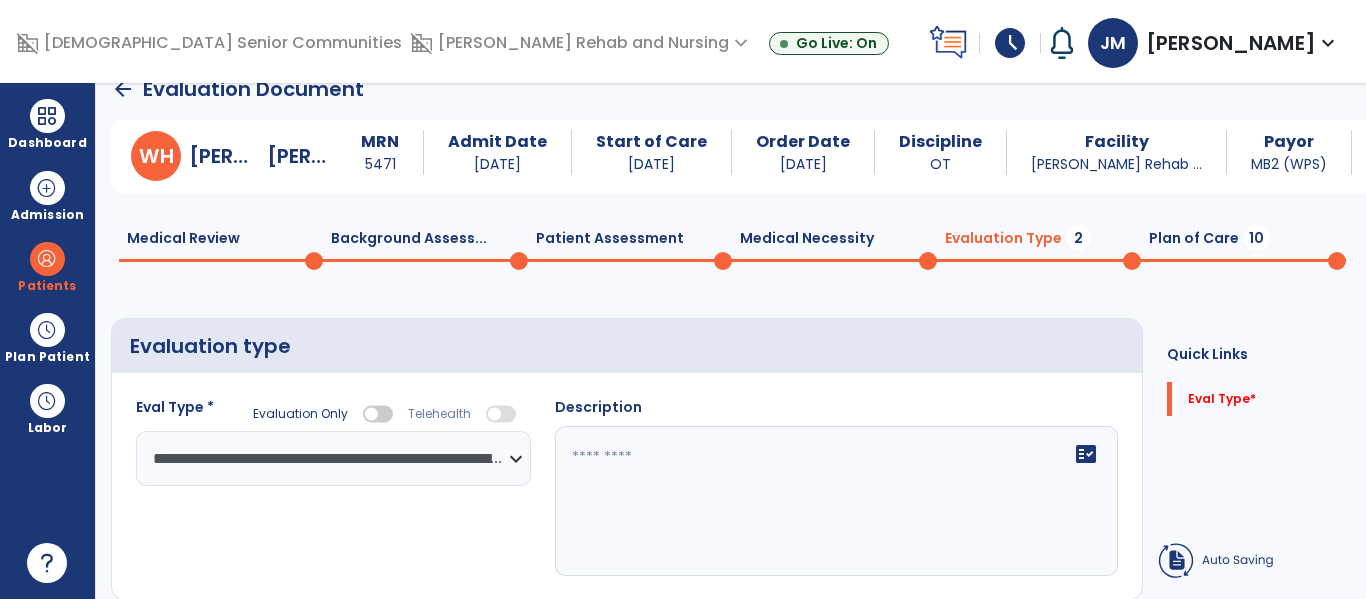 click on "fact_check" 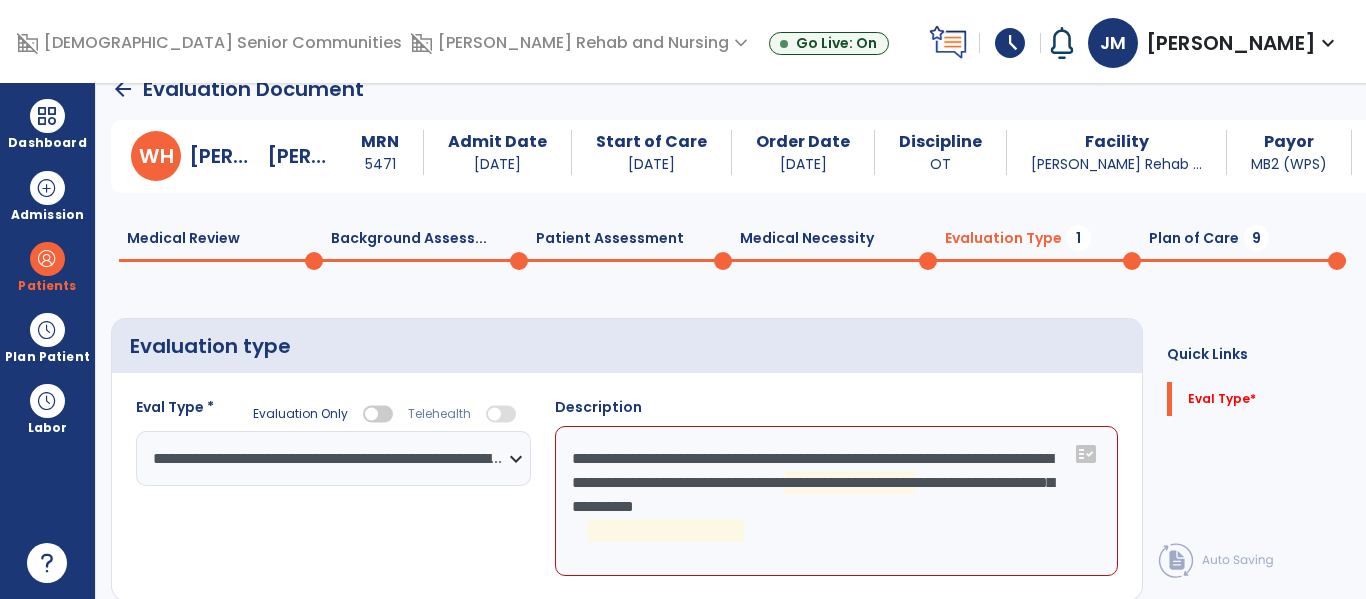 click on "**********" 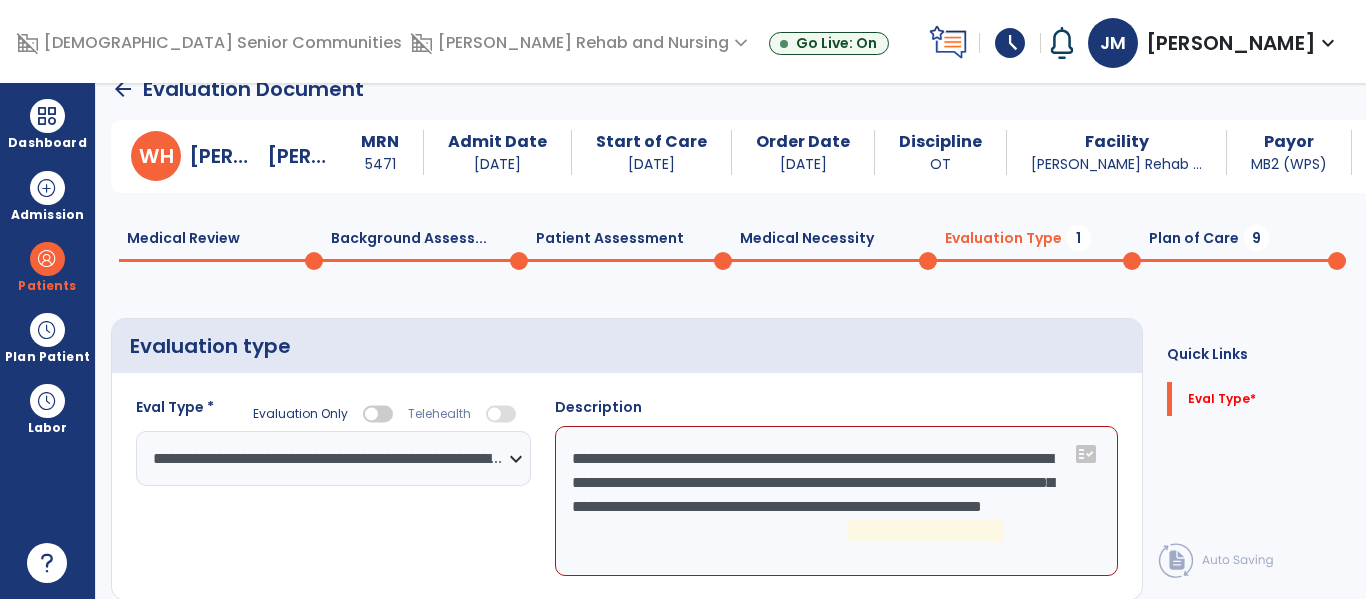click on "**********" 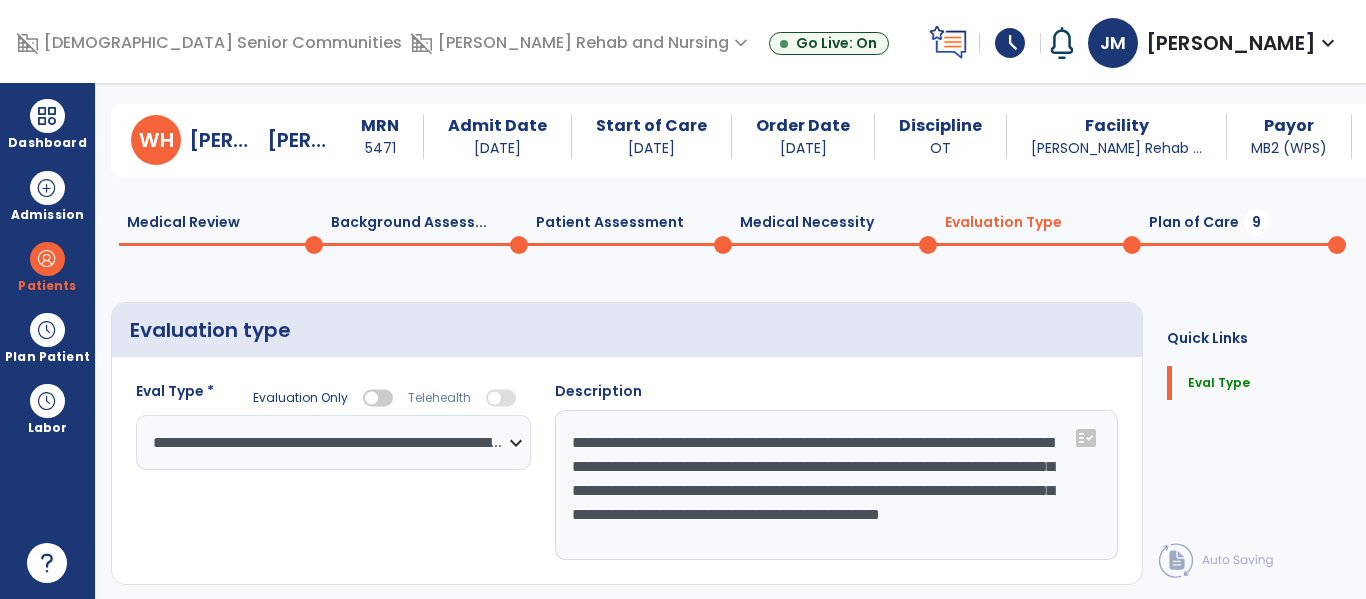 scroll, scrollTop: 82, scrollLeft: 0, axis: vertical 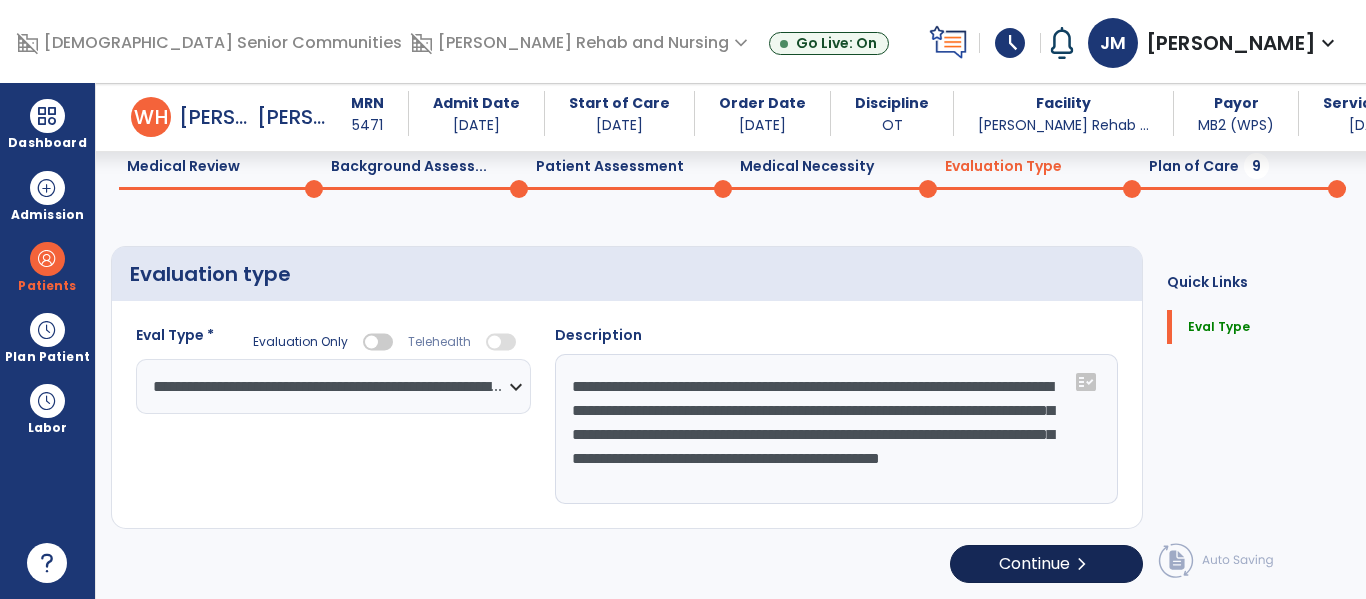 type on "**********" 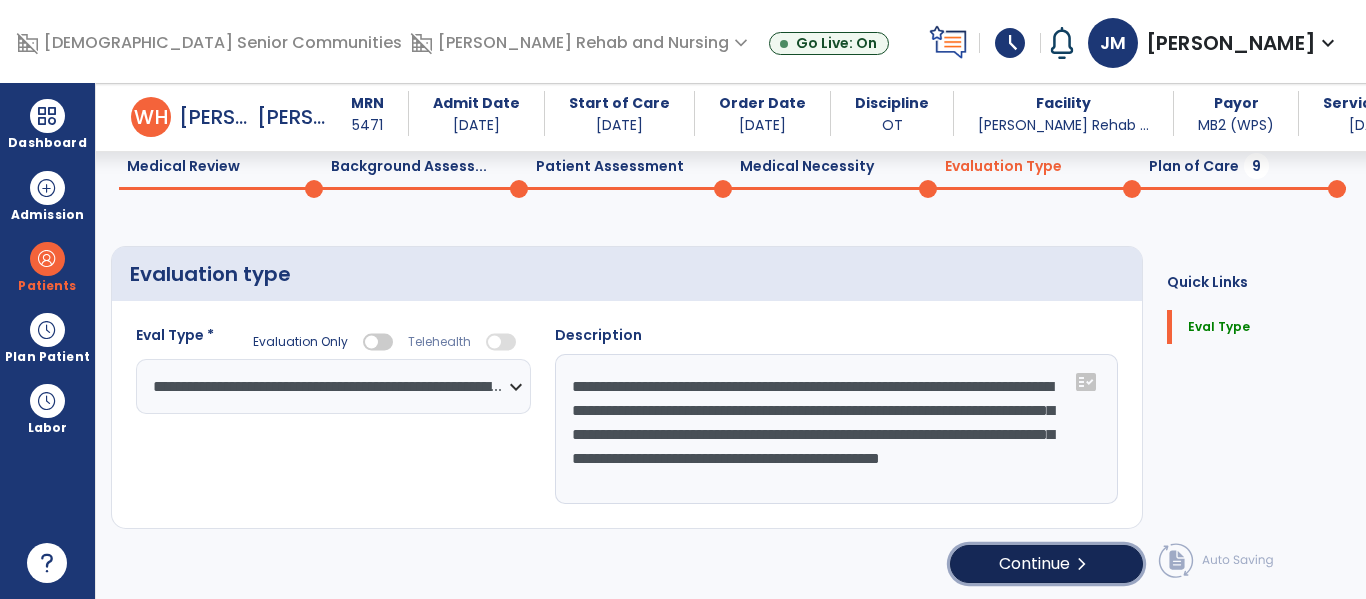 click on "Continue  chevron_right" 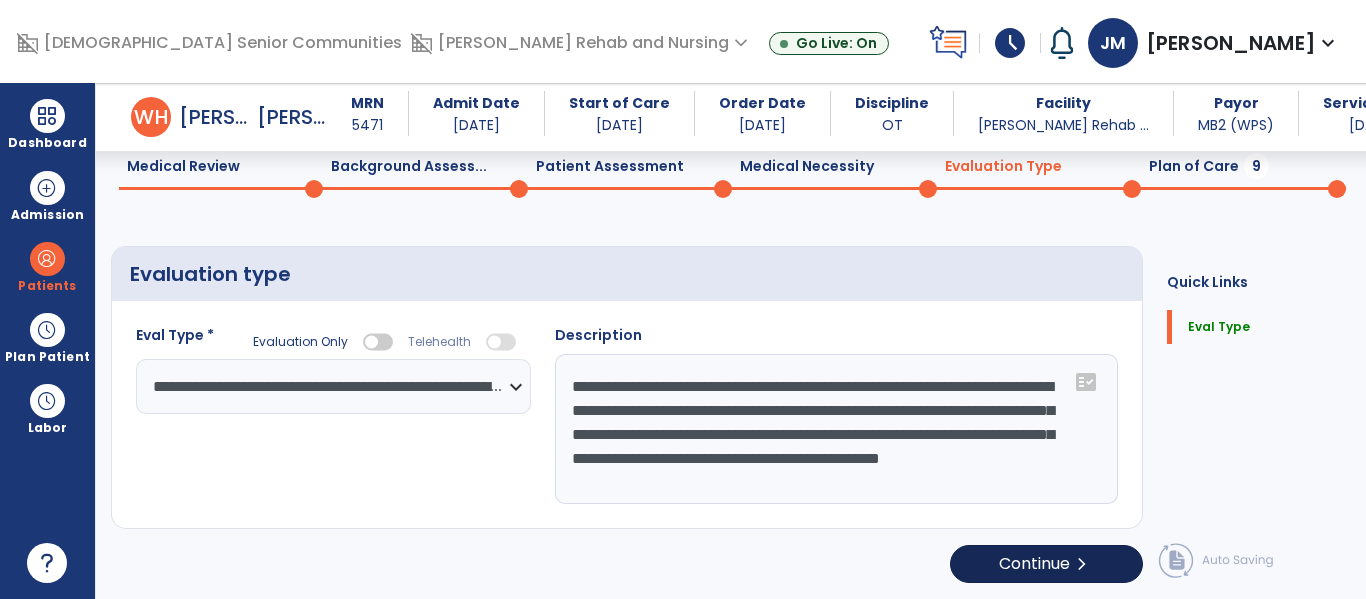 select on "*****" 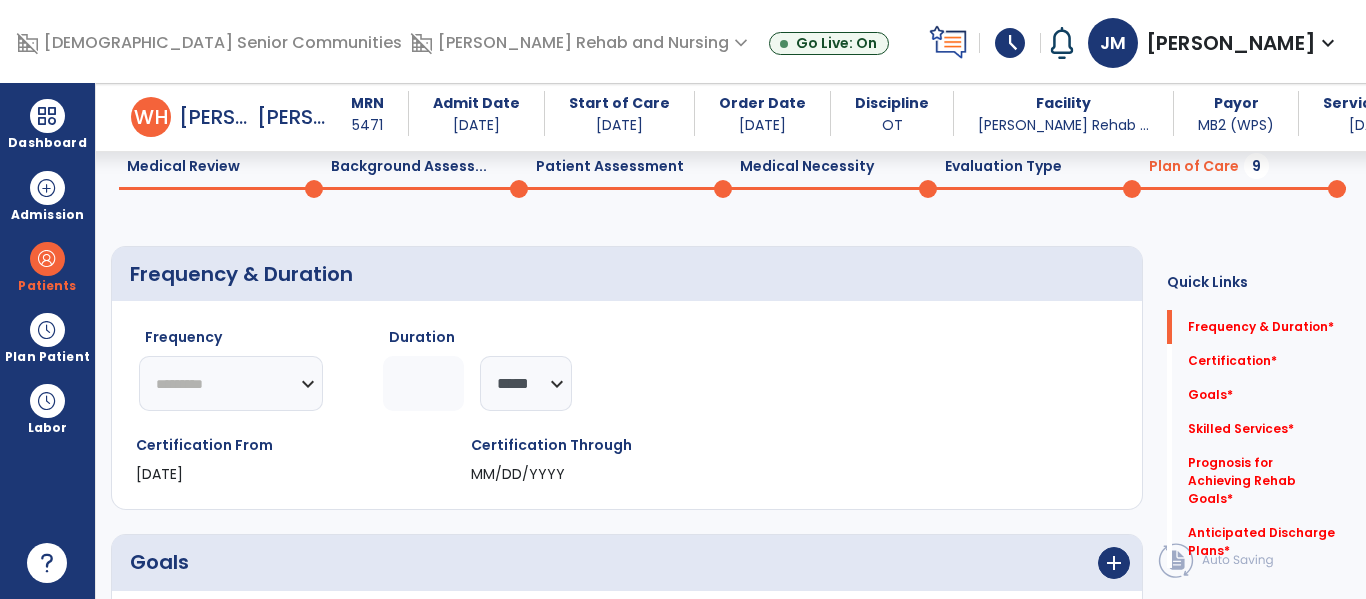 click on "********* ** ** ** ** ** ** **" 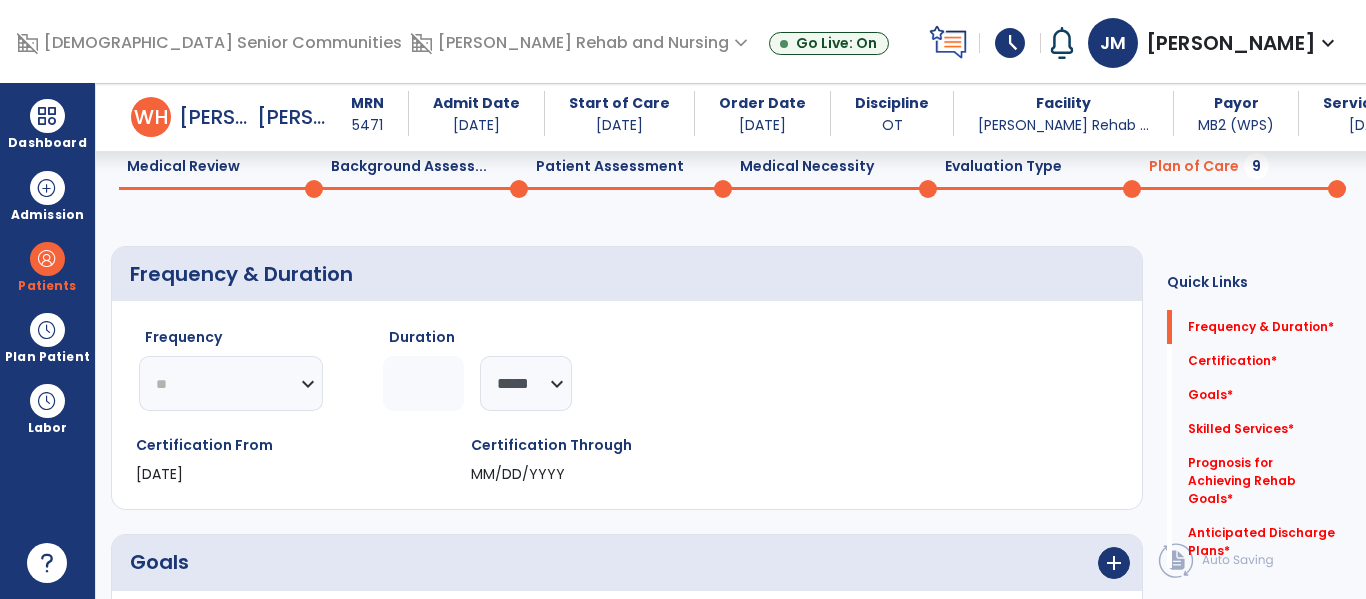 click on "********* ** ** ** ** ** ** **" 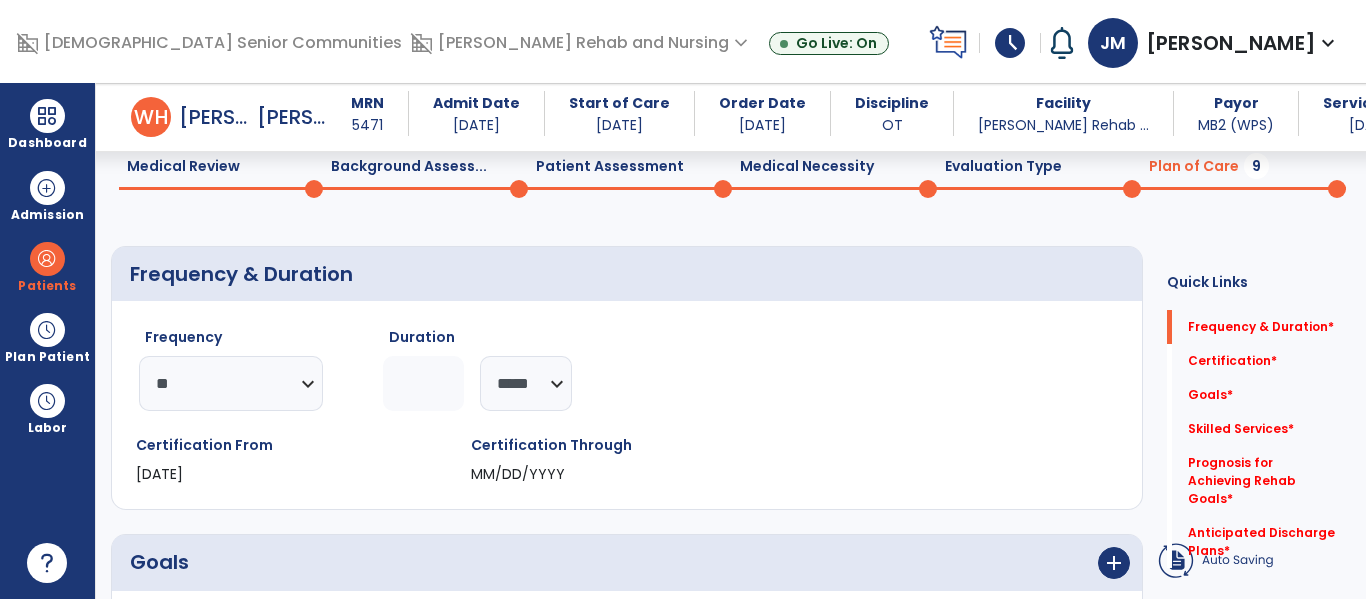click 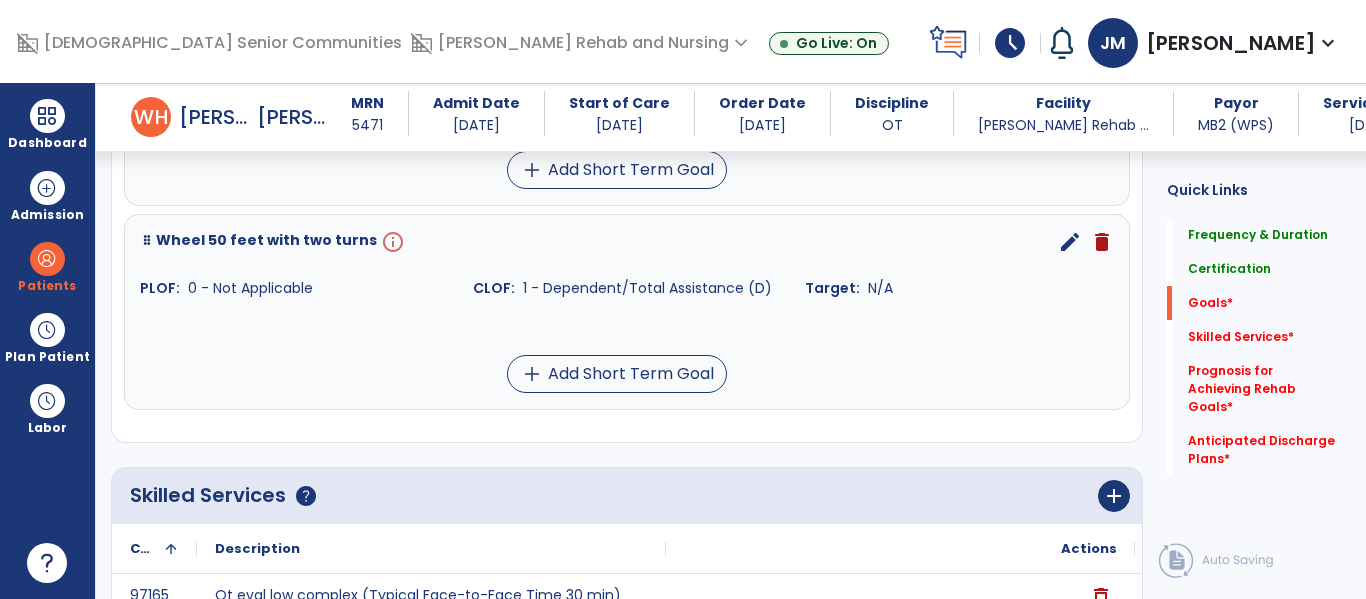 scroll, scrollTop: 3670, scrollLeft: 0, axis: vertical 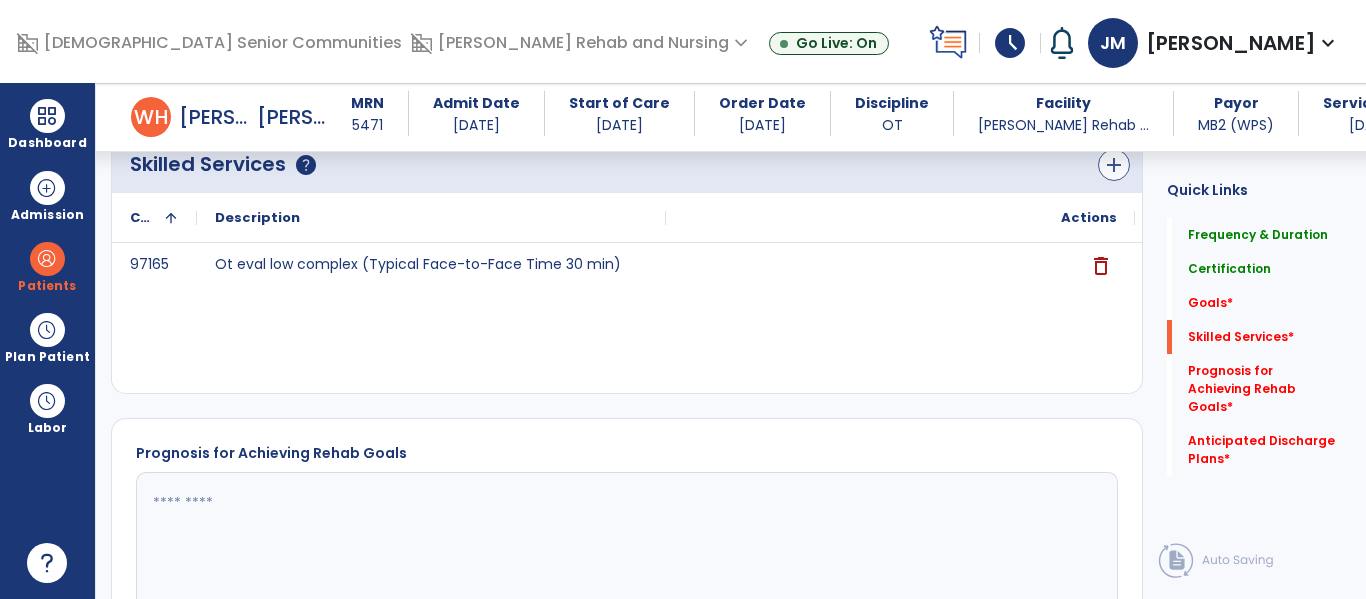 type on "**" 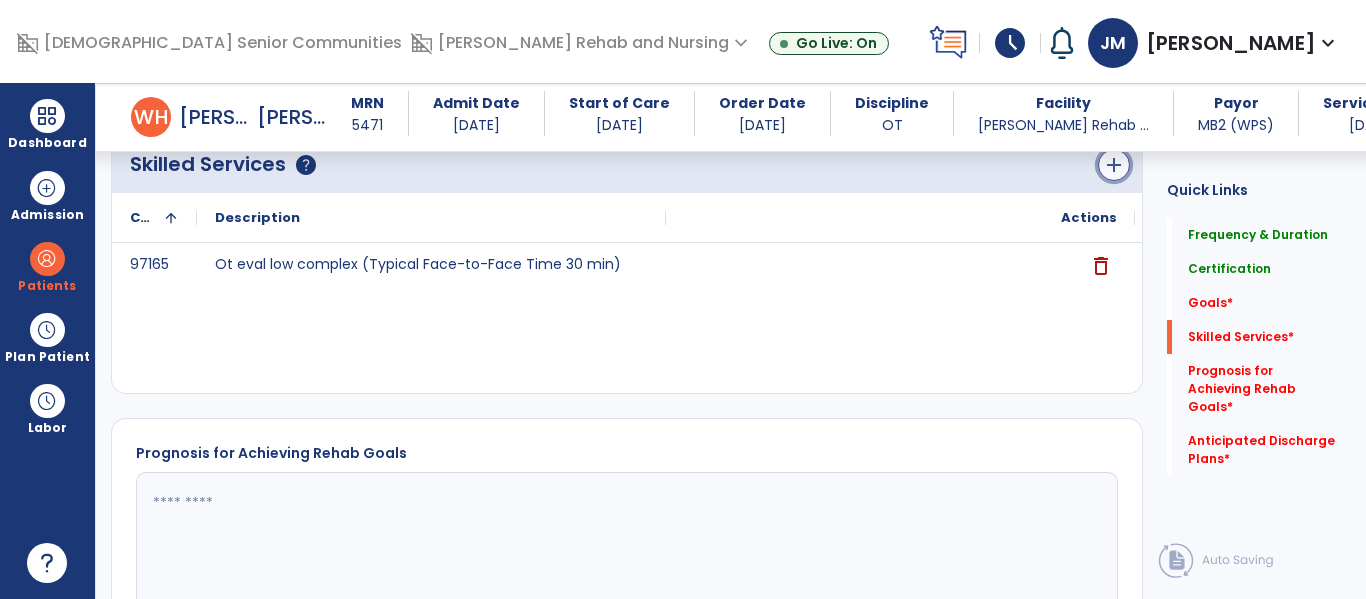 click on "add" 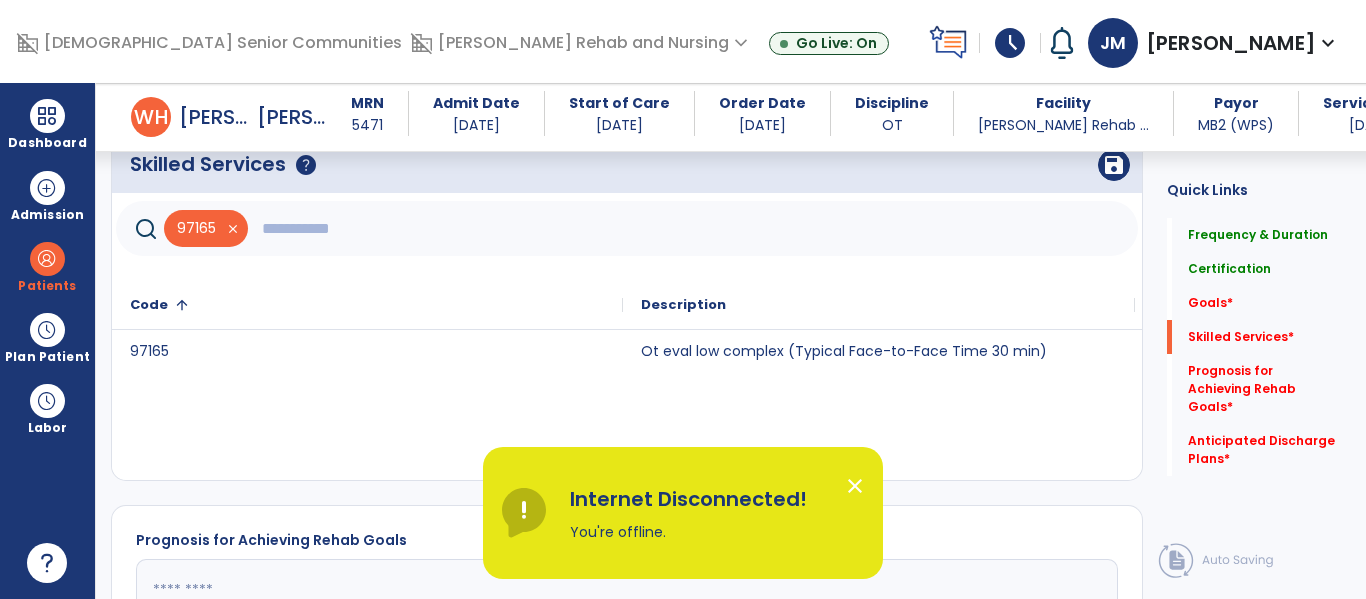 click 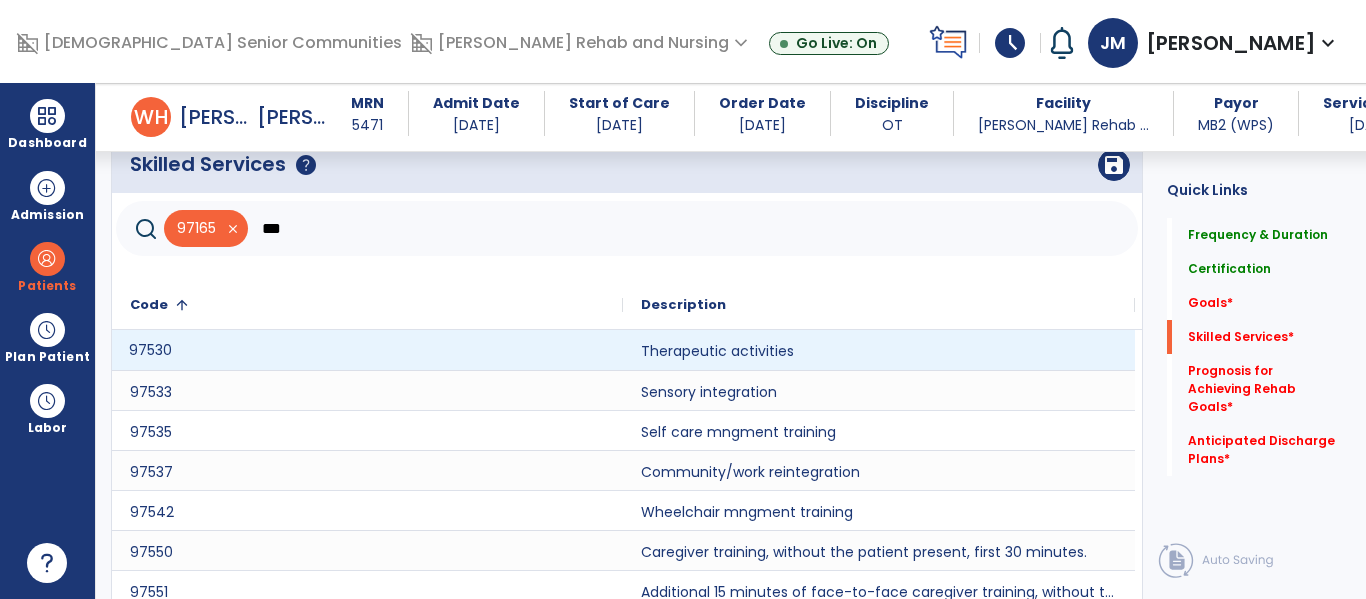 click on "97530" 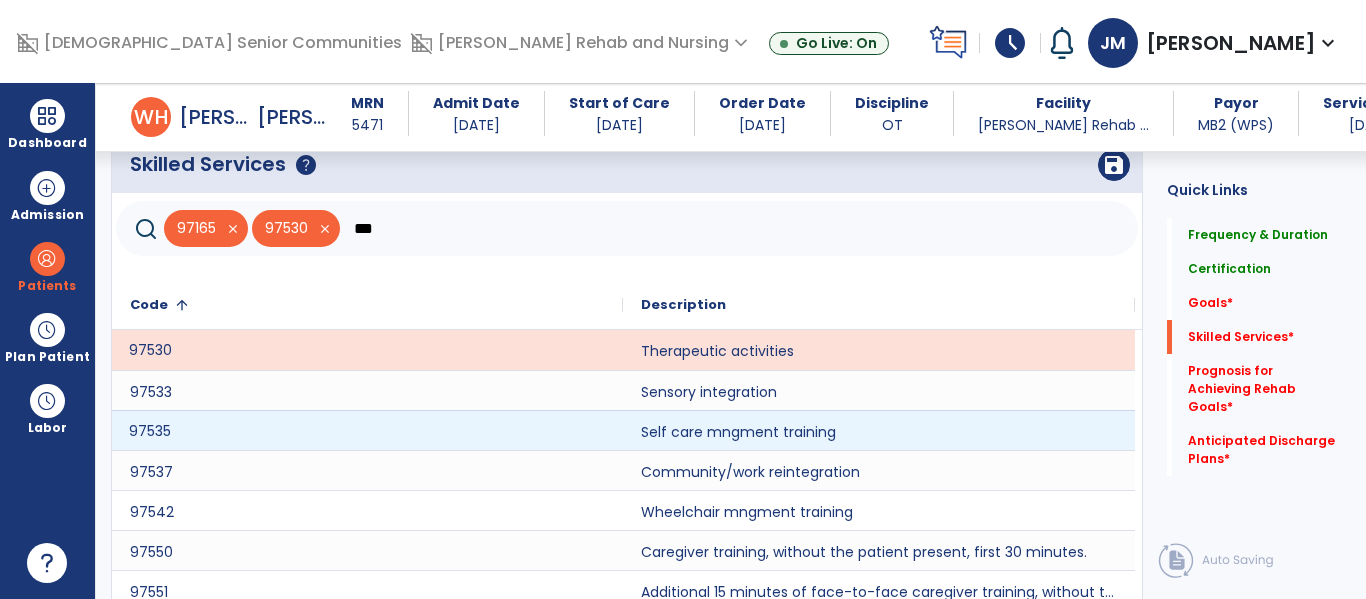 click on "97535" 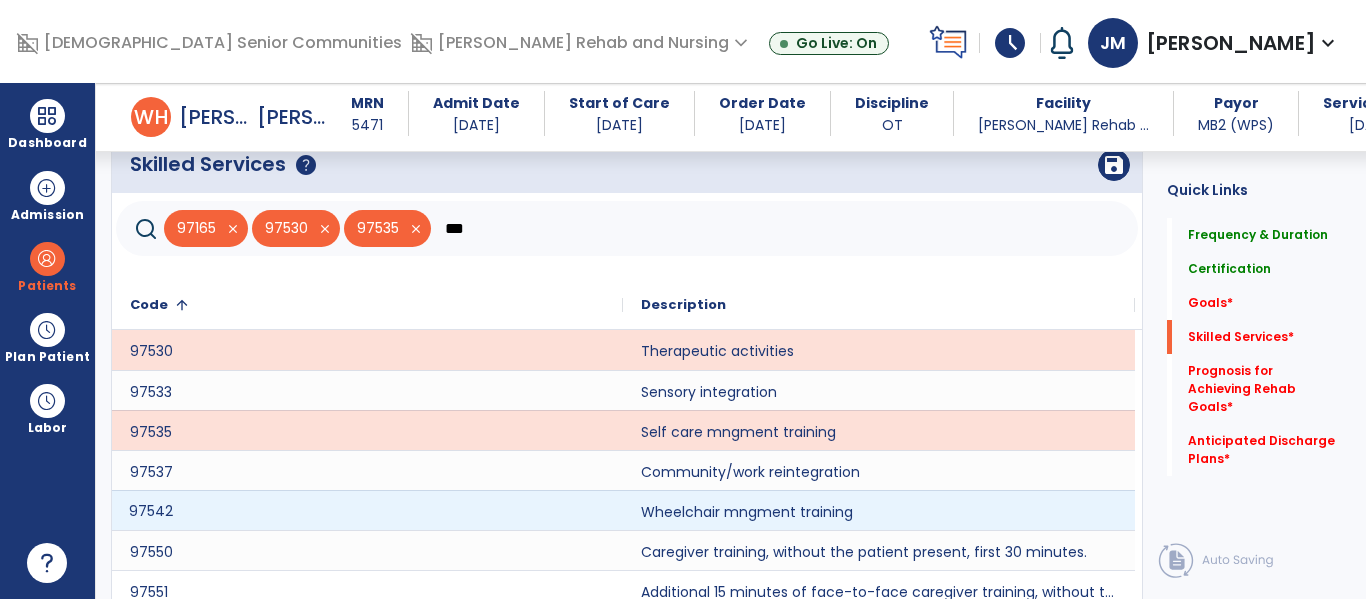 click on "97542" 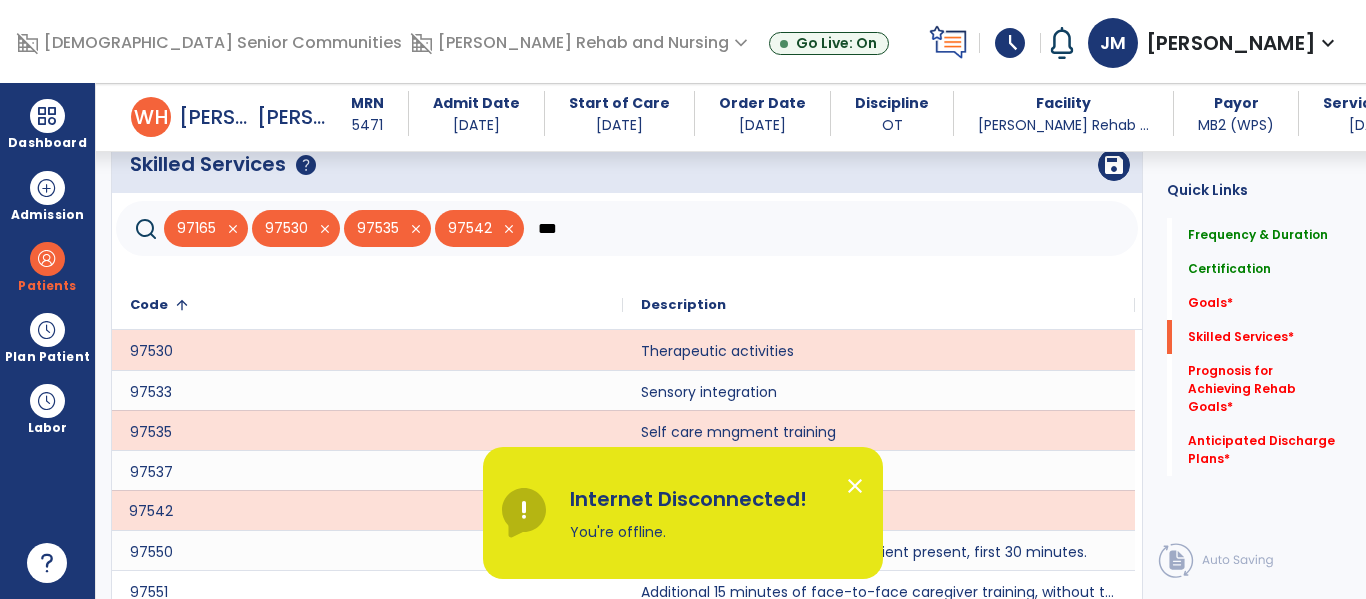 click on "***" 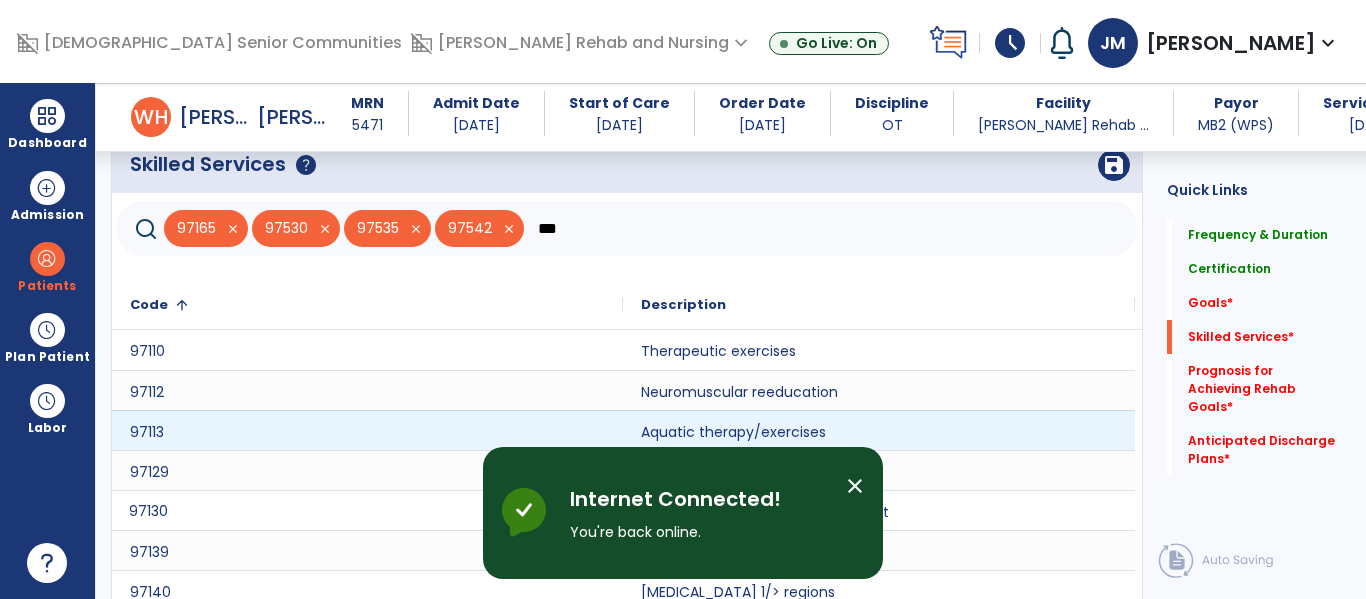 scroll, scrollTop: 3847, scrollLeft: 0, axis: vertical 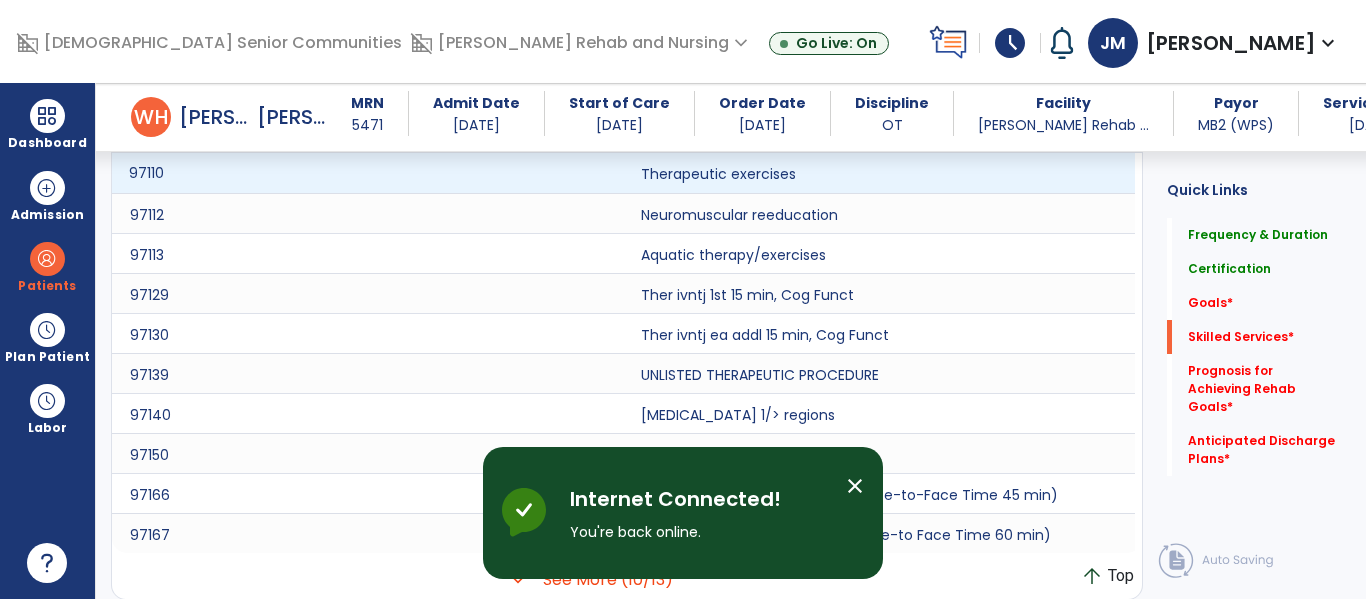 click on "97110" 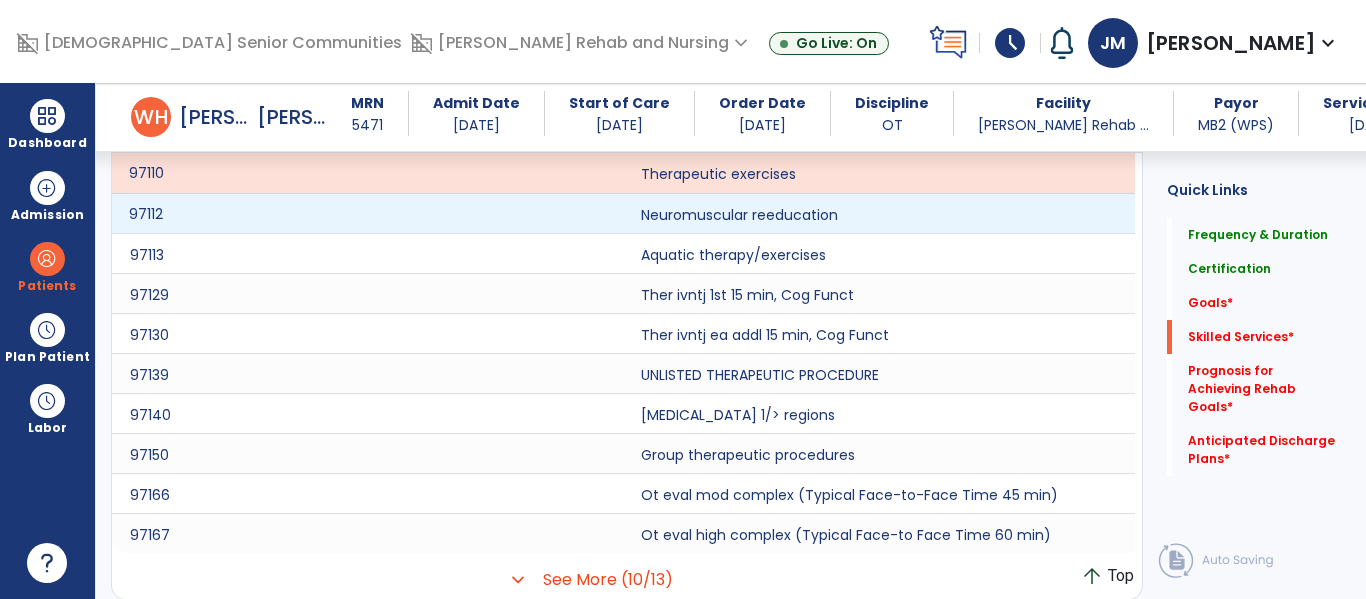 click on "97112" 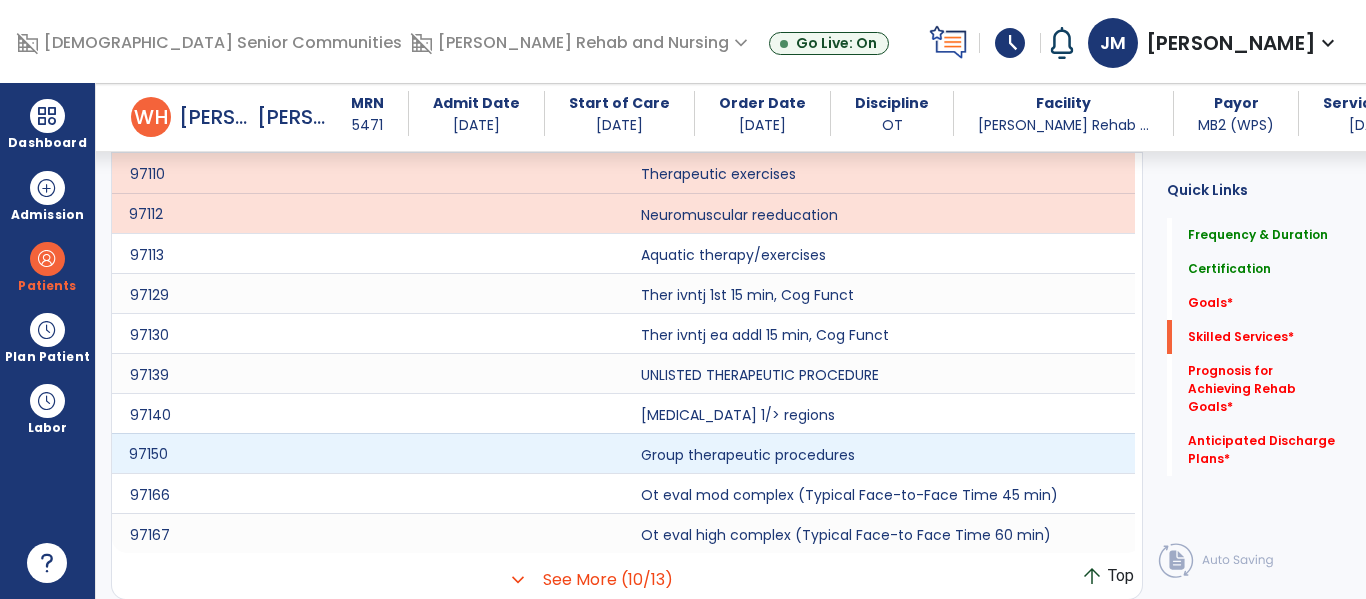 click on "97150" 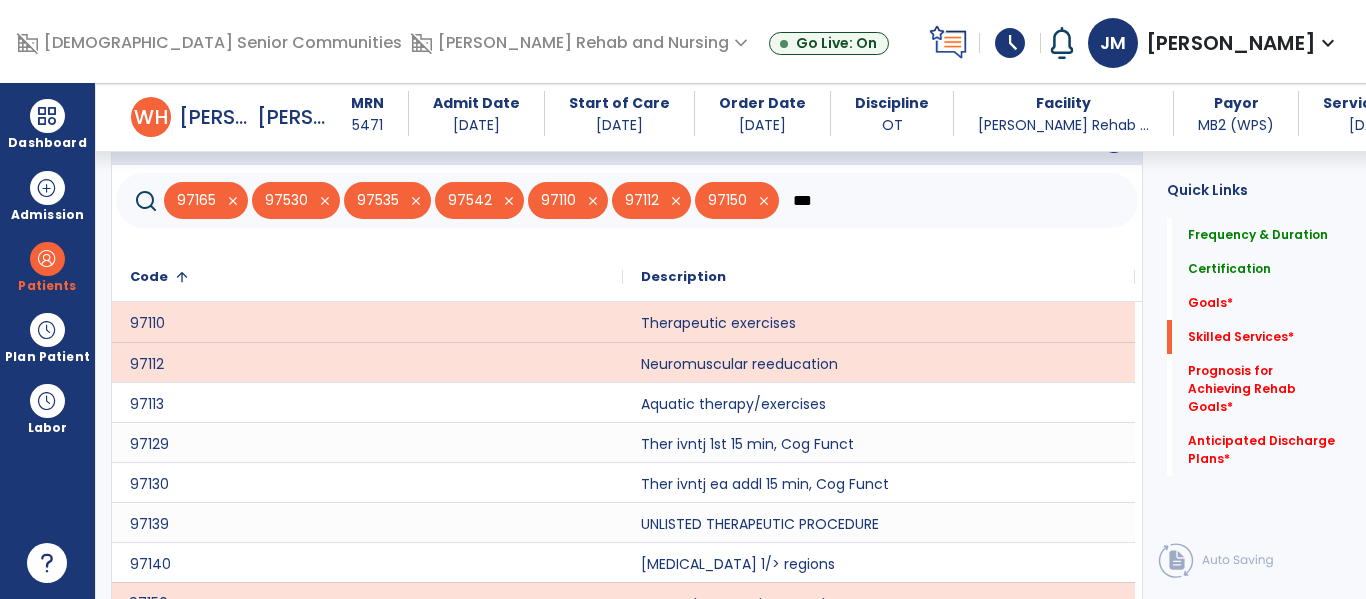 scroll, scrollTop: 3657, scrollLeft: 0, axis: vertical 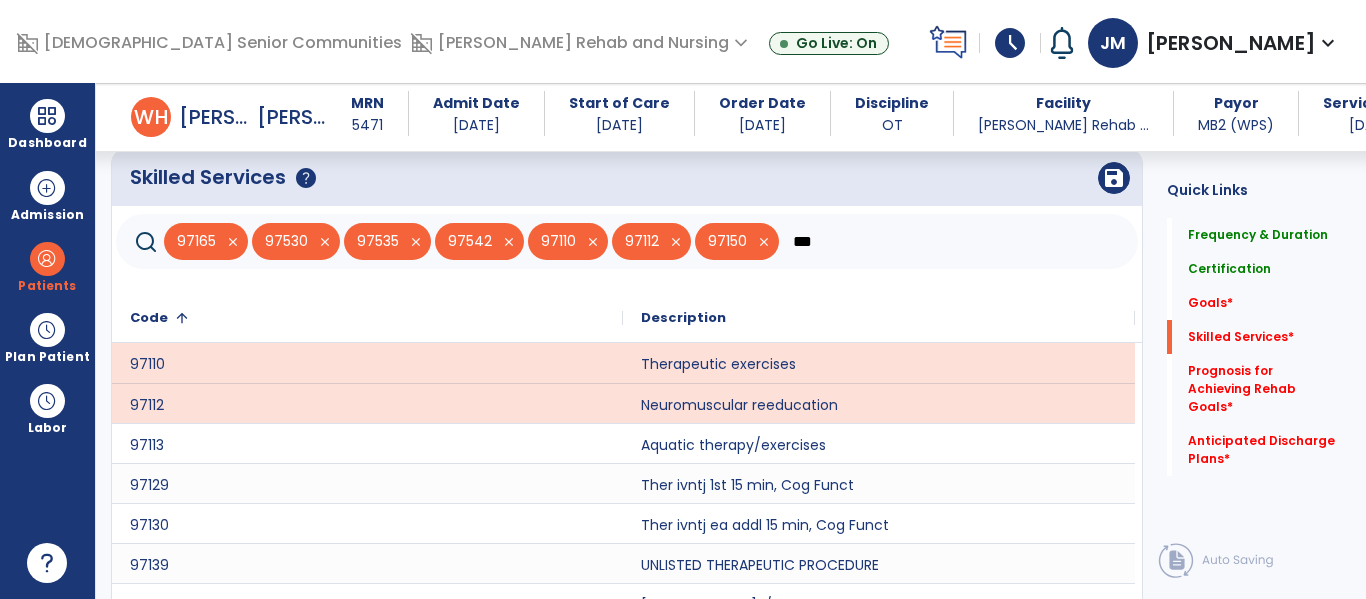 click on "***" 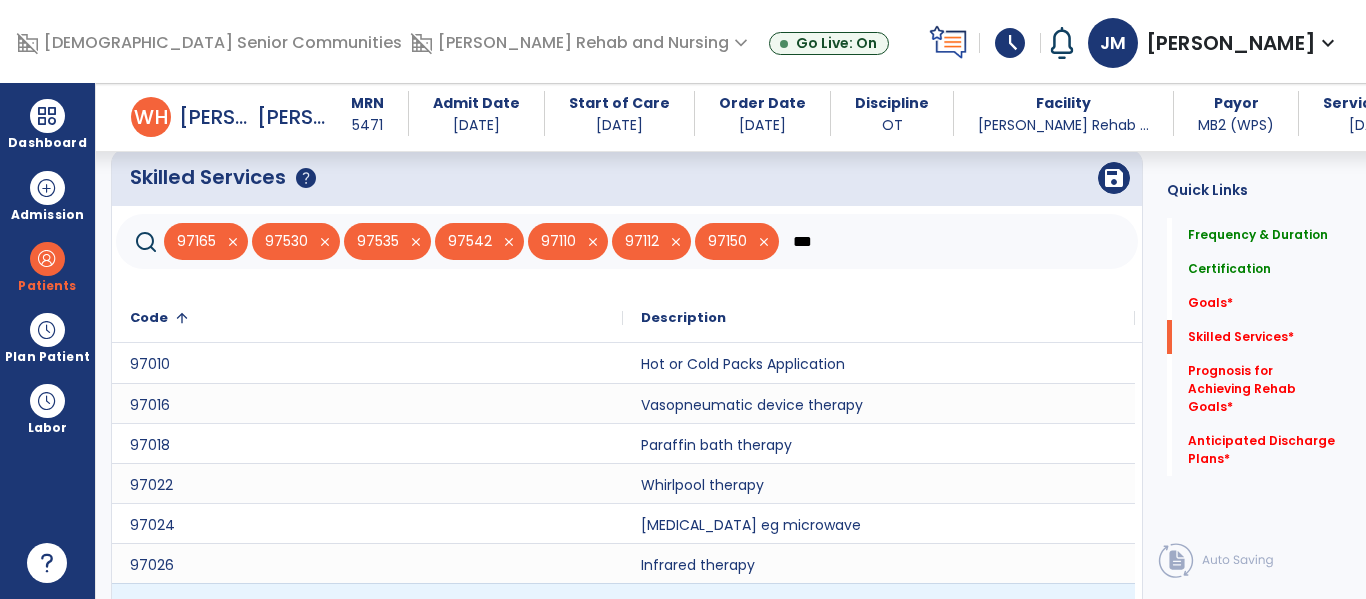 scroll, scrollTop: 3847, scrollLeft: 0, axis: vertical 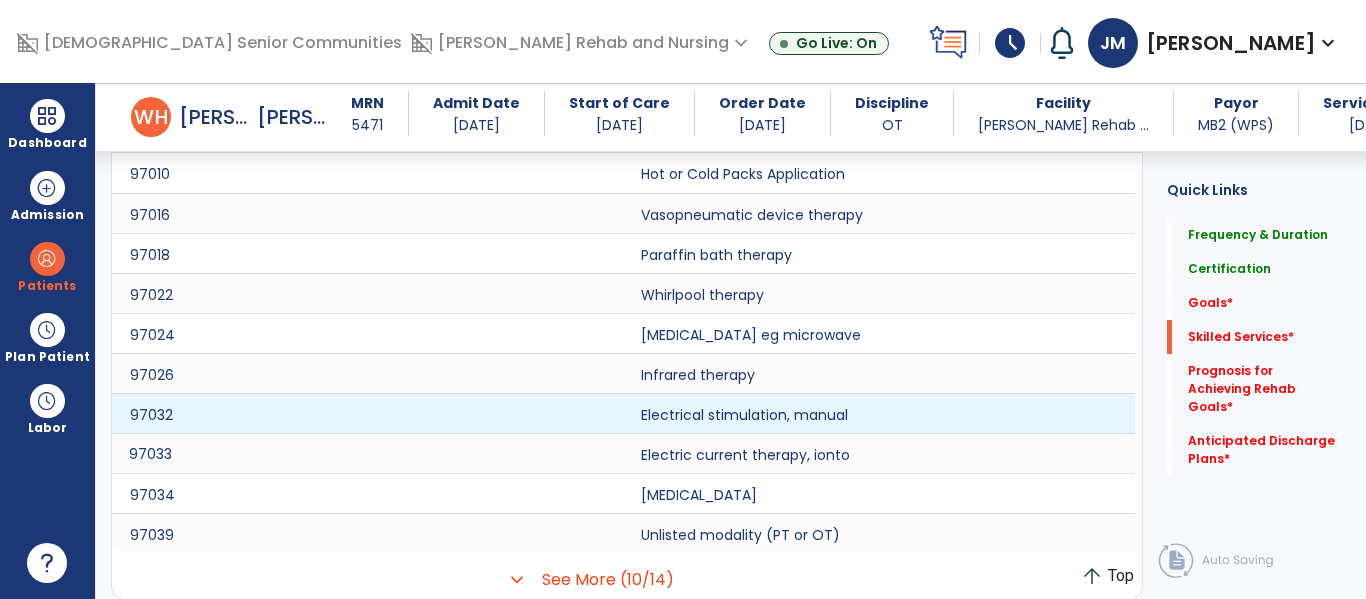 type on "***" 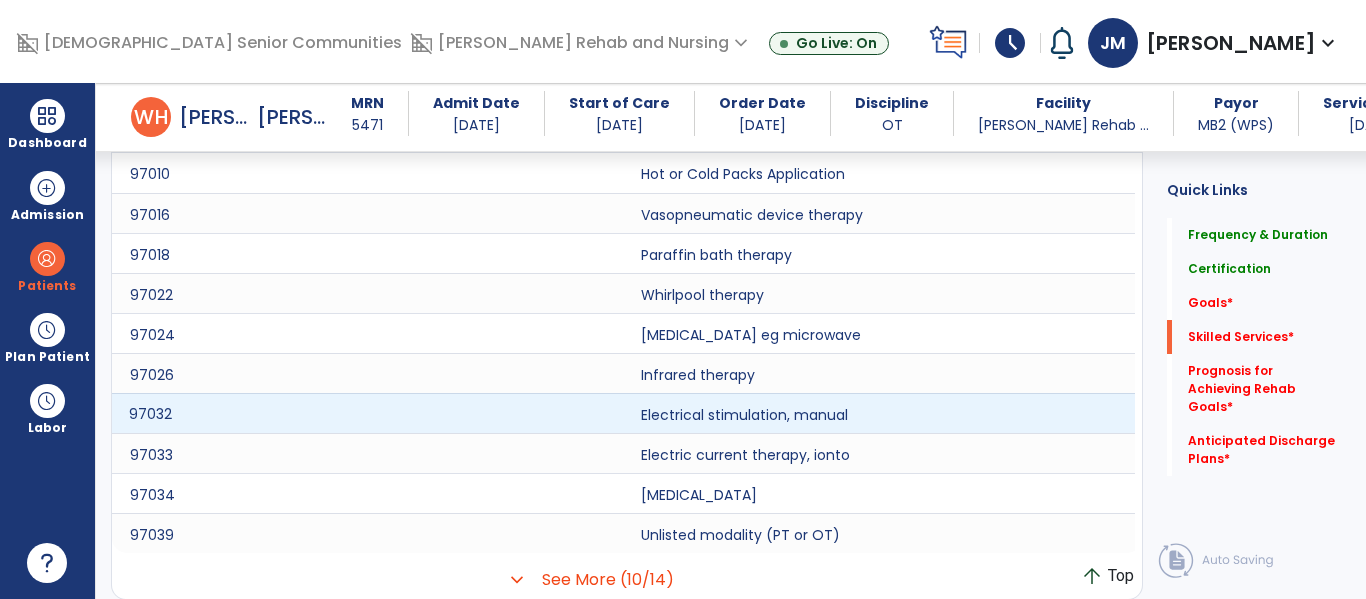 click on "97032" 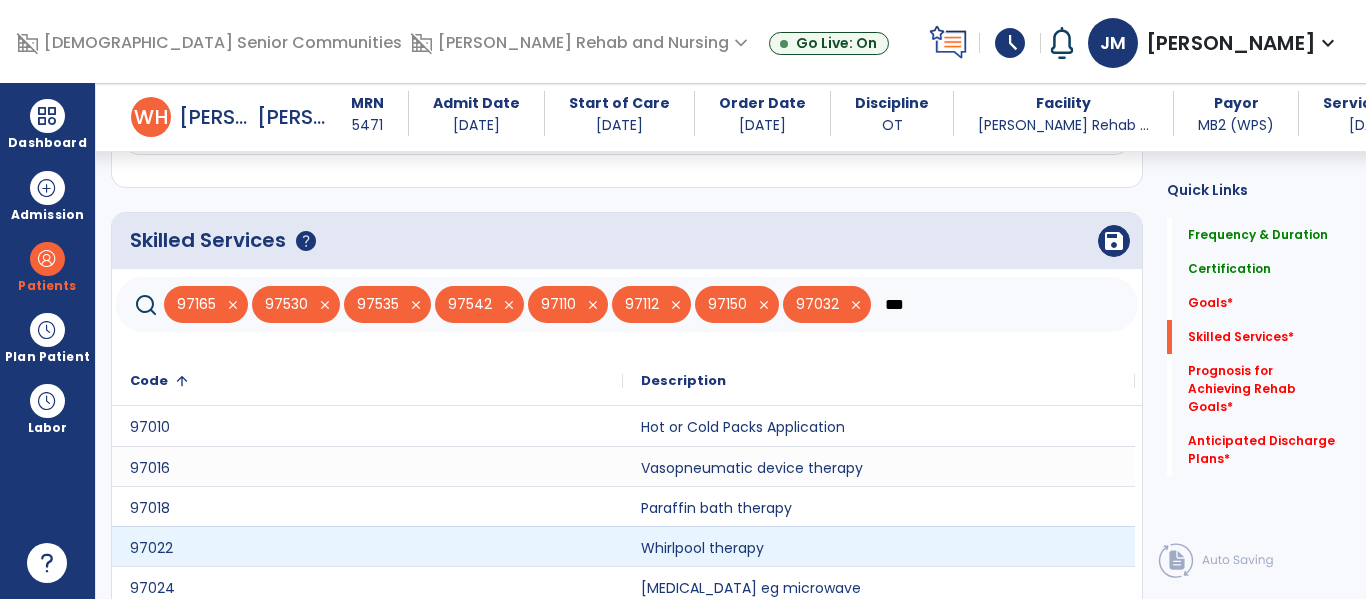 scroll, scrollTop: 3570, scrollLeft: 0, axis: vertical 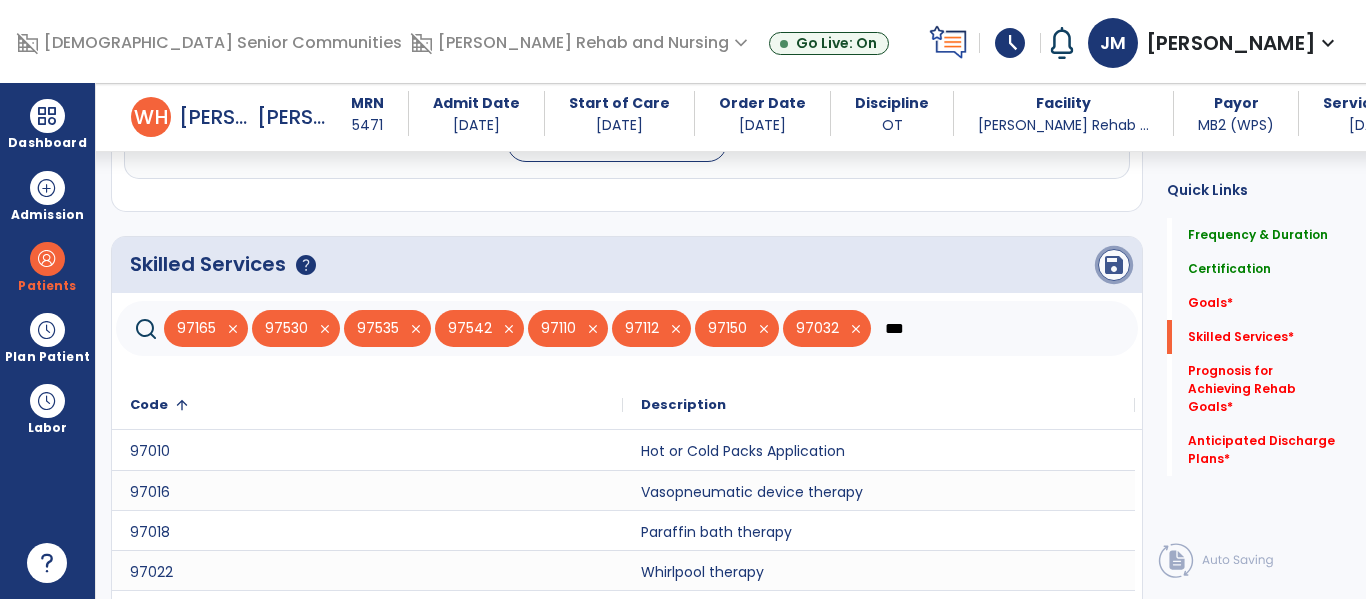 click on "save" 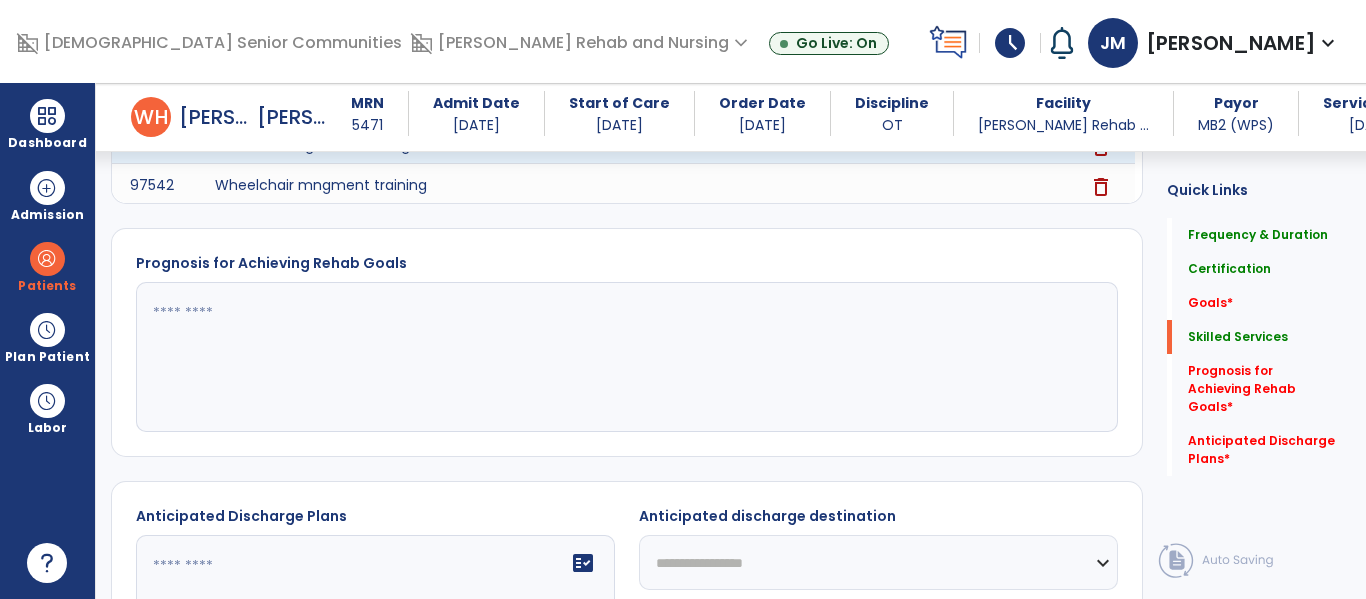 scroll, scrollTop: 4073, scrollLeft: 0, axis: vertical 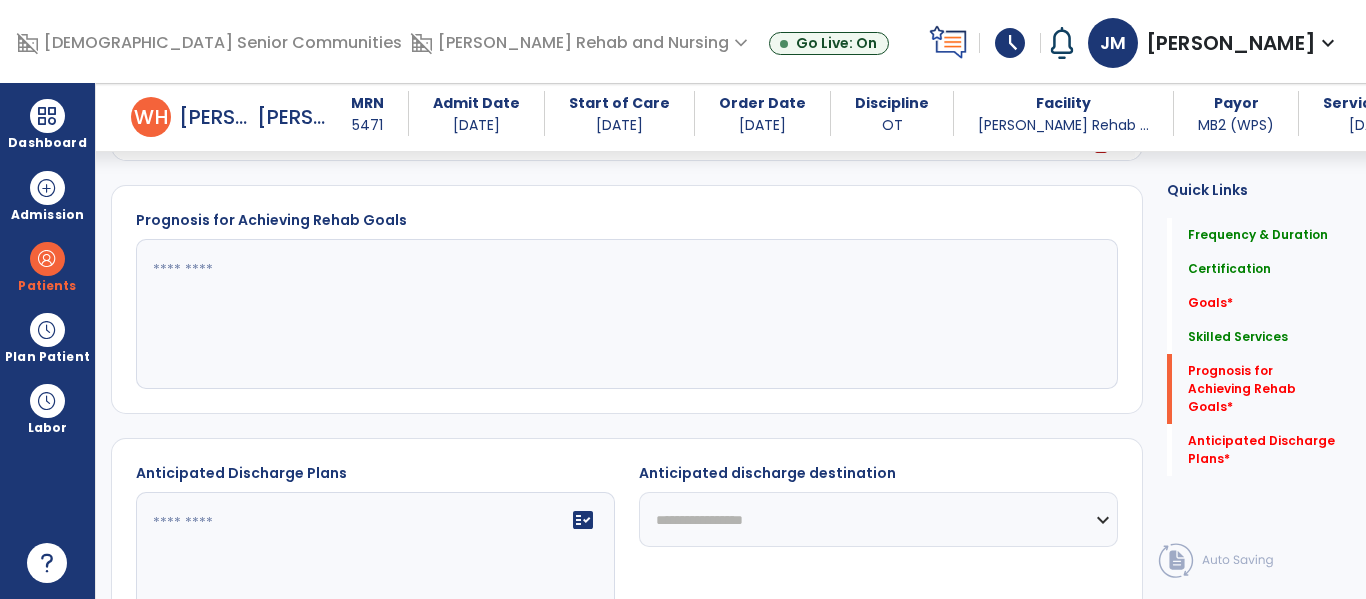 click 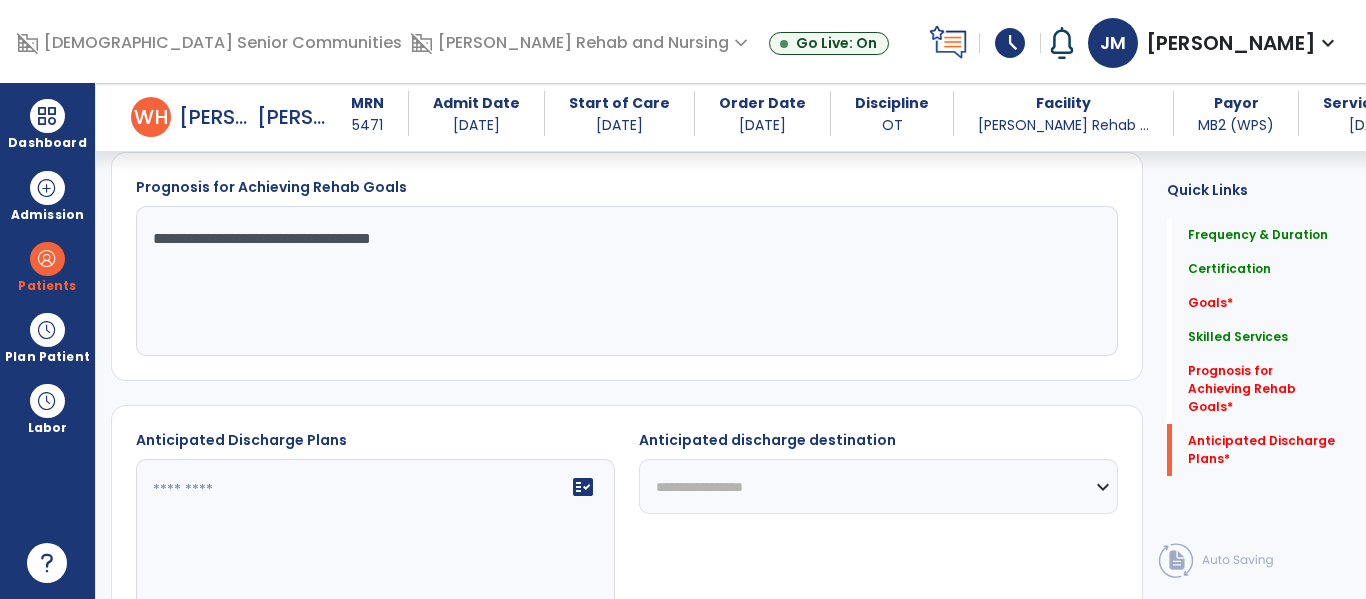 scroll, scrollTop: 4221, scrollLeft: 0, axis: vertical 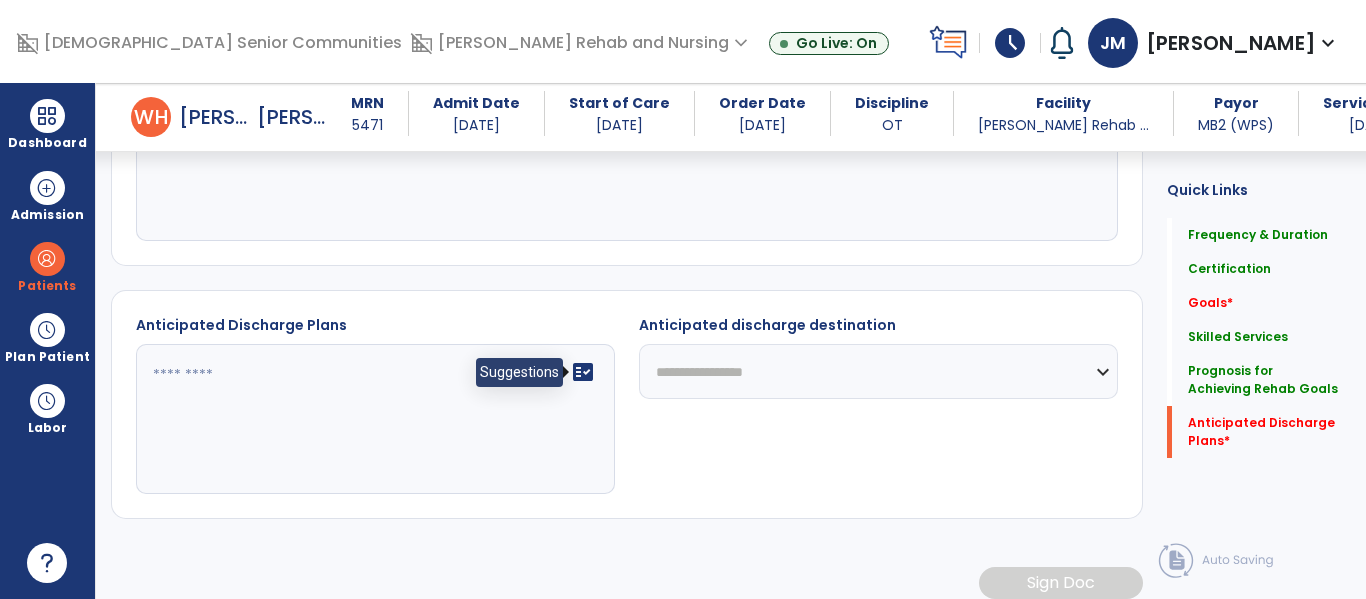 type on "**********" 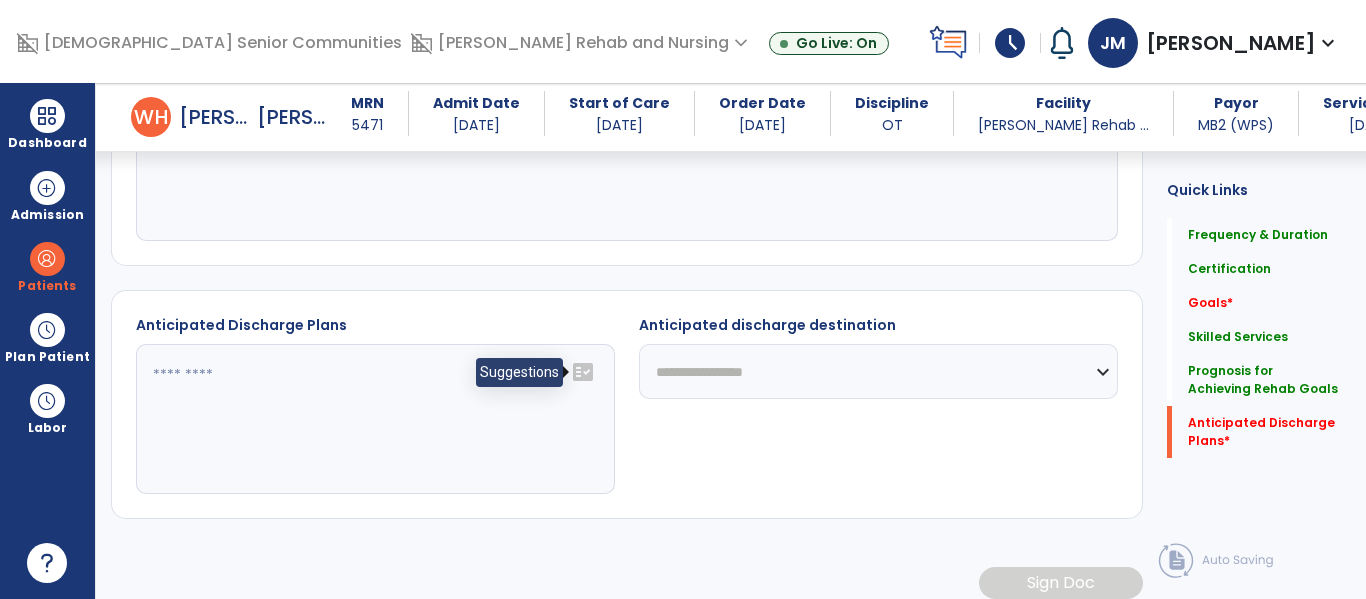 click on "fact_check" 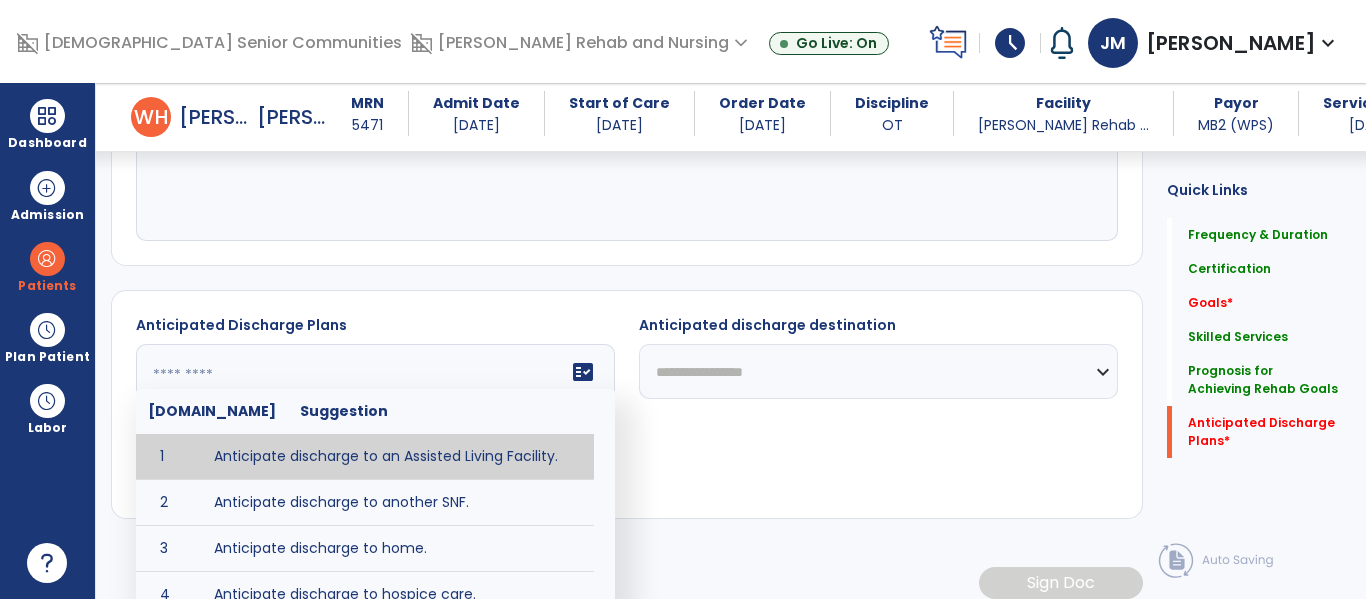 click 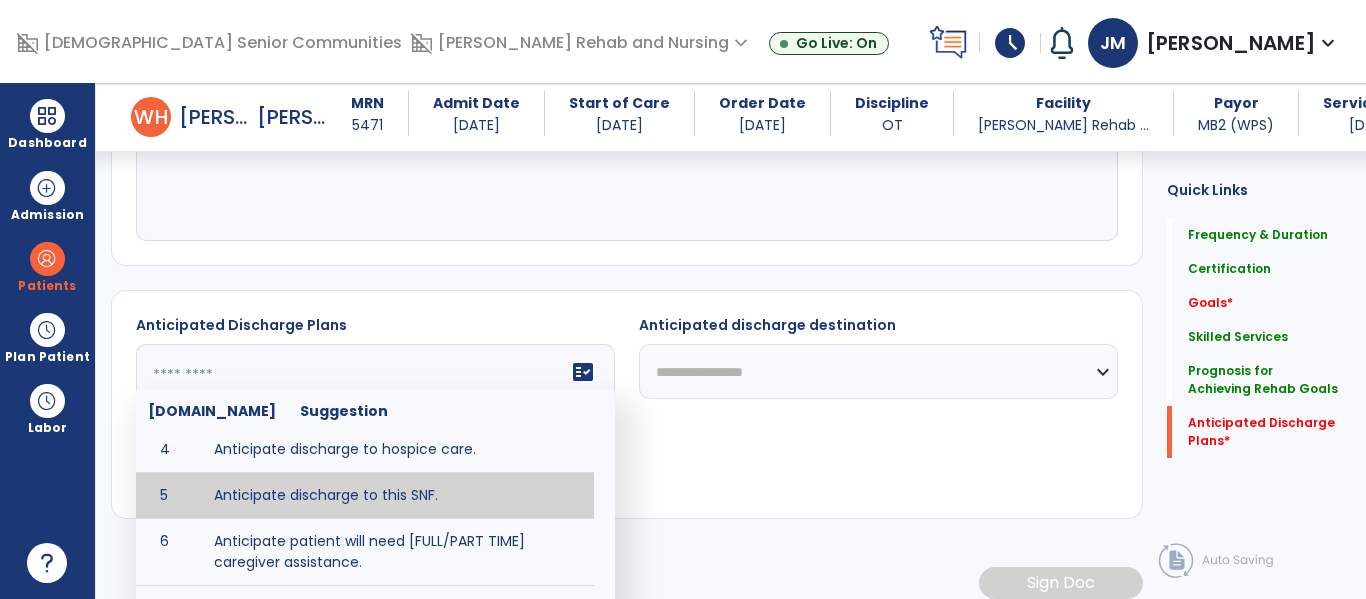 scroll, scrollTop: 174, scrollLeft: 0, axis: vertical 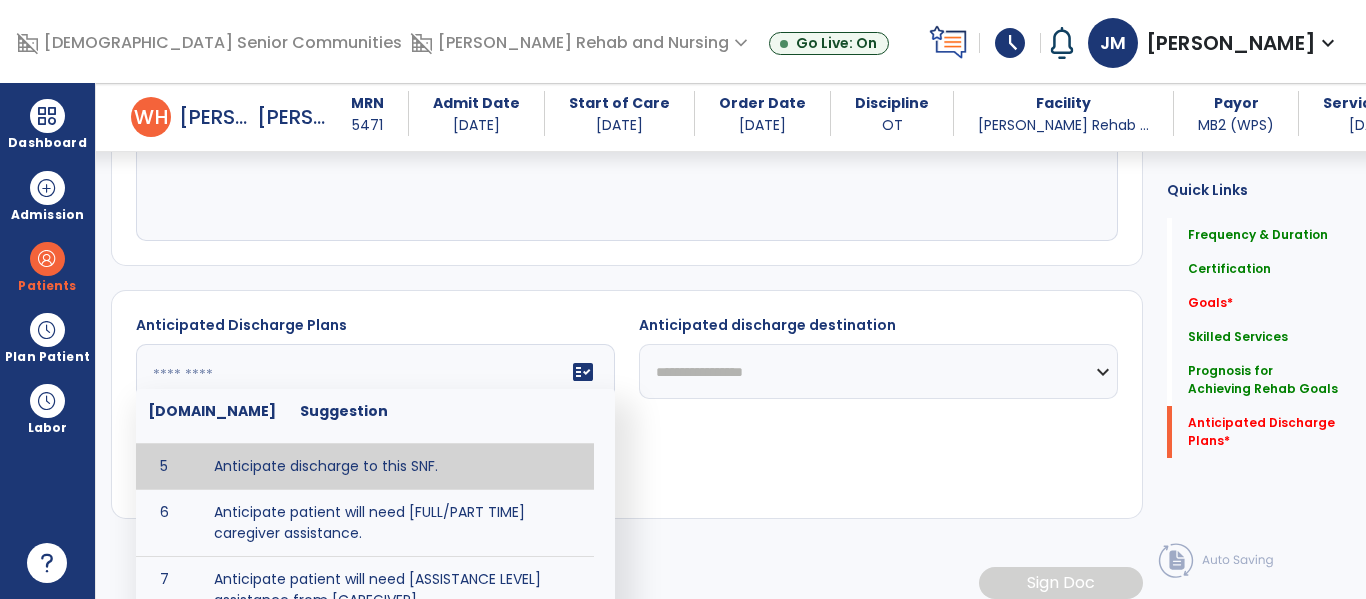 type on "**********" 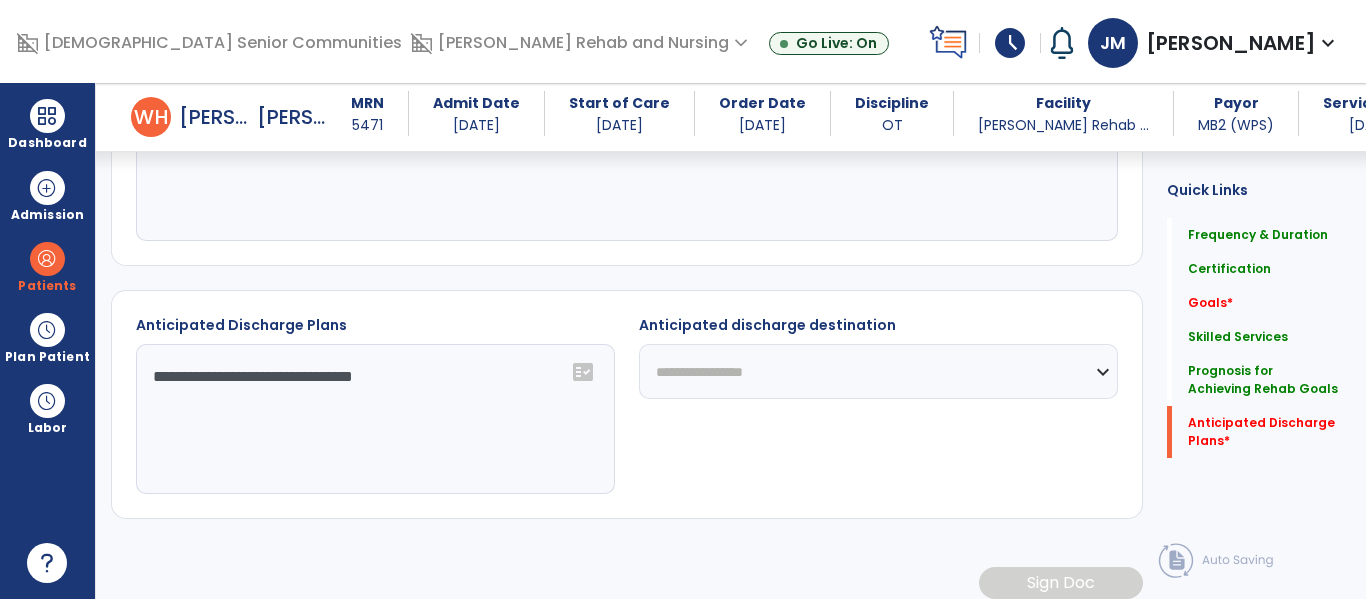 click on "**********" 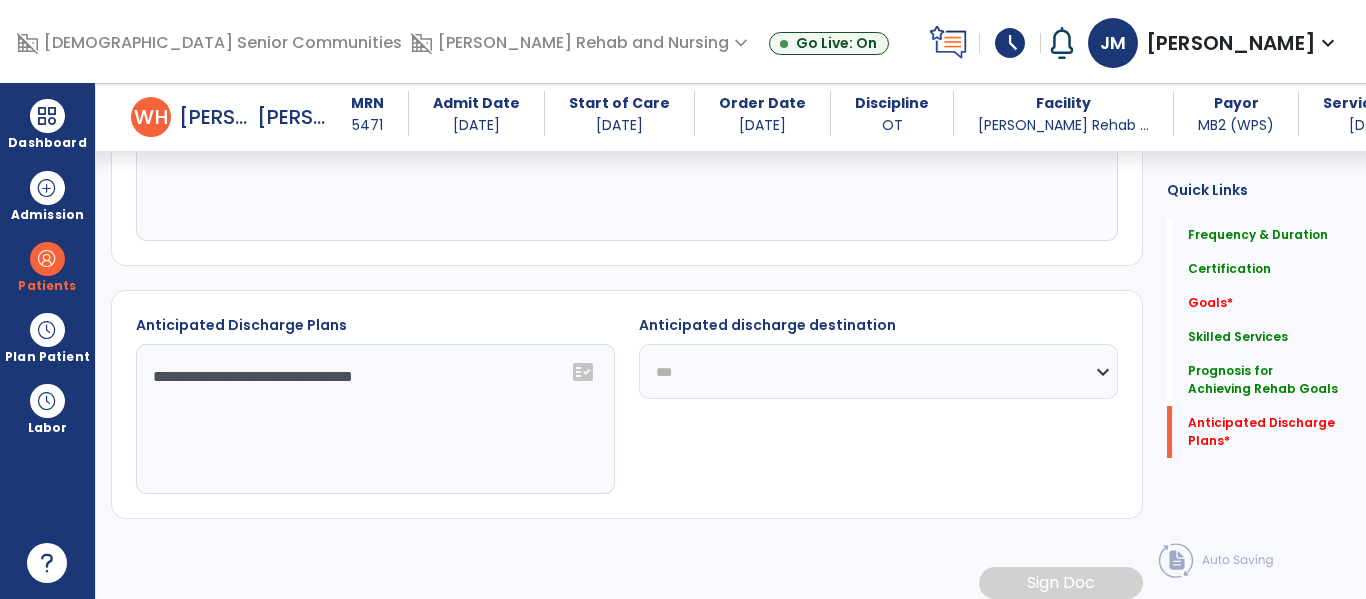 click on "**********" 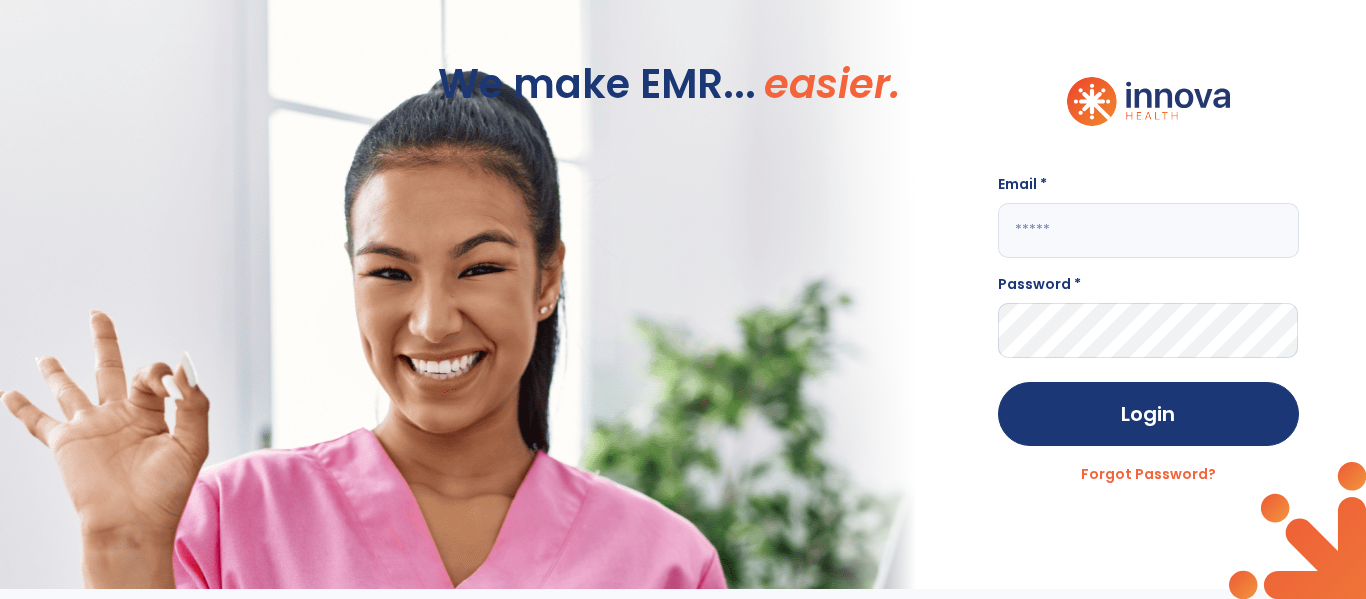 scroll, scrollTop: 0, scrollLeft: 0, axis: both 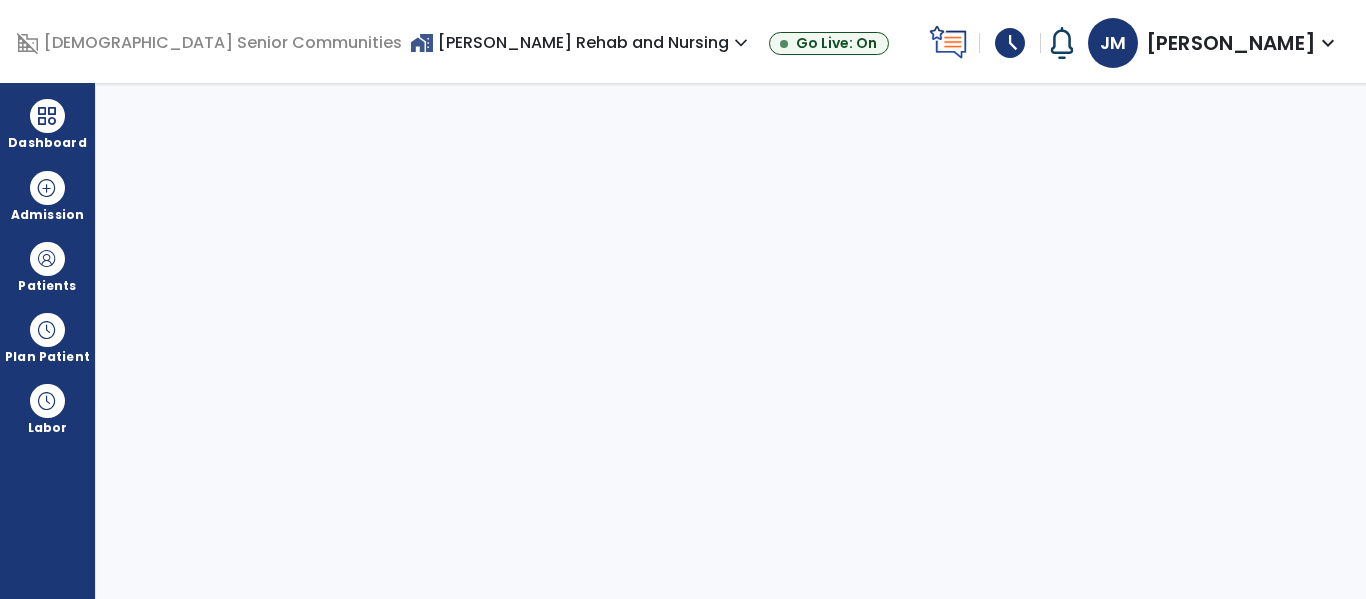 select on "****" 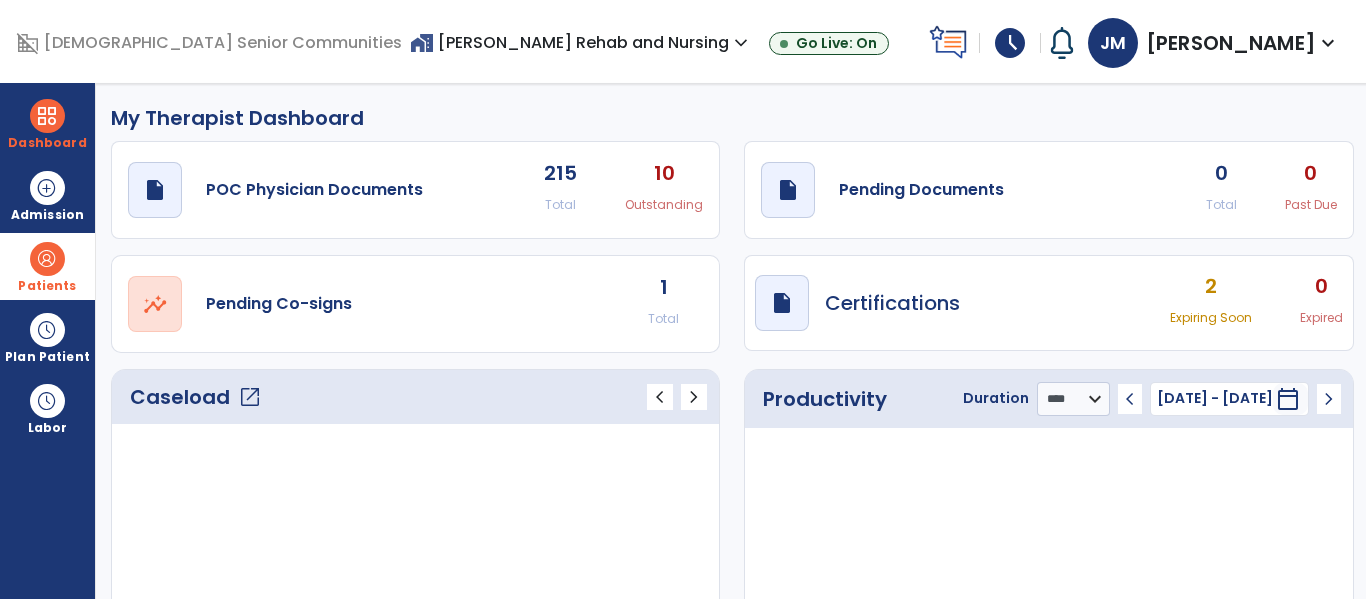 click at bounding box center (47, 259) 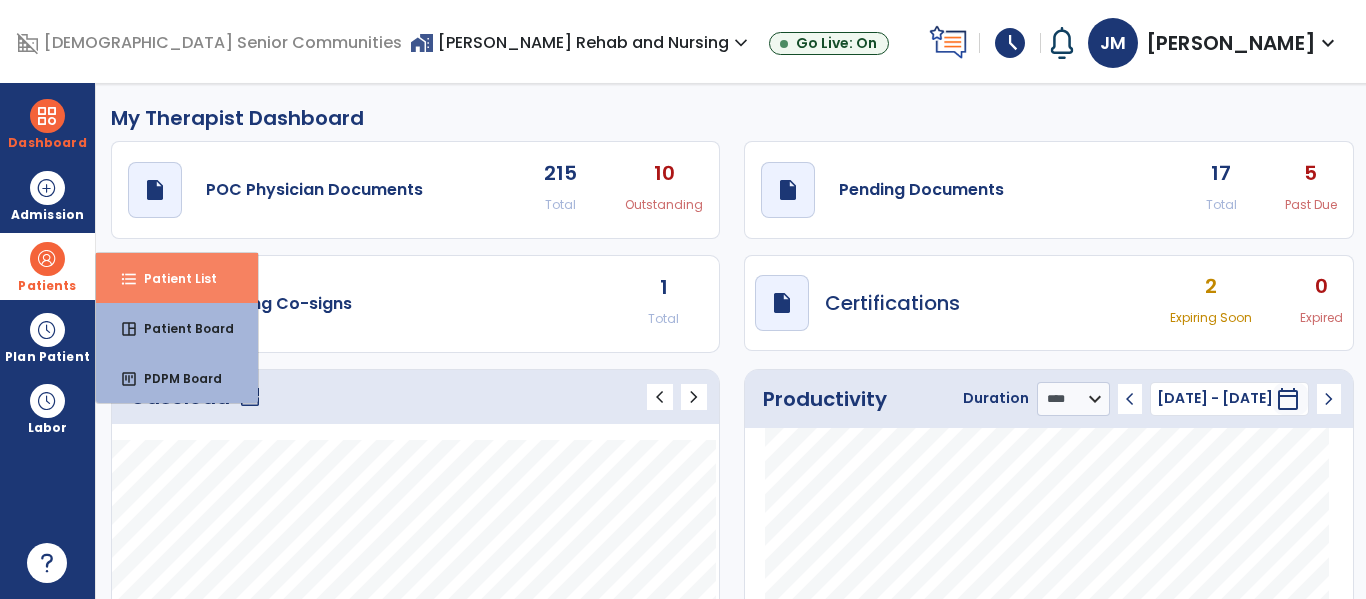 click on "Patient List" at bounding box center [172, 278] 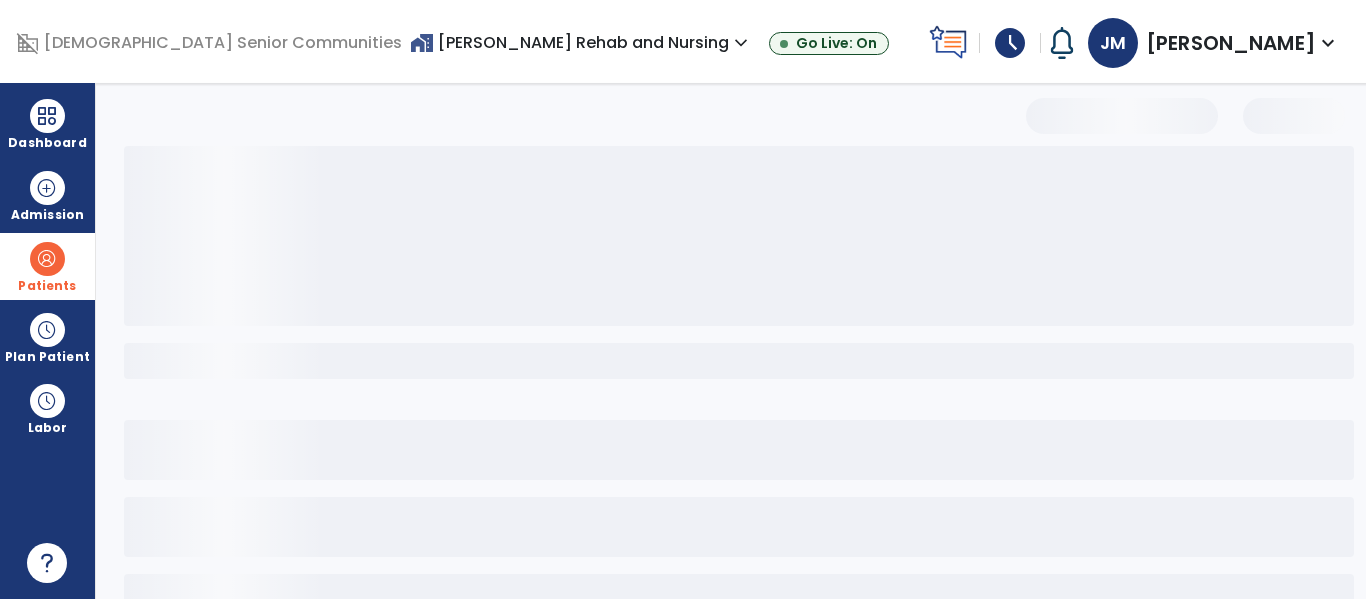 select on "***" 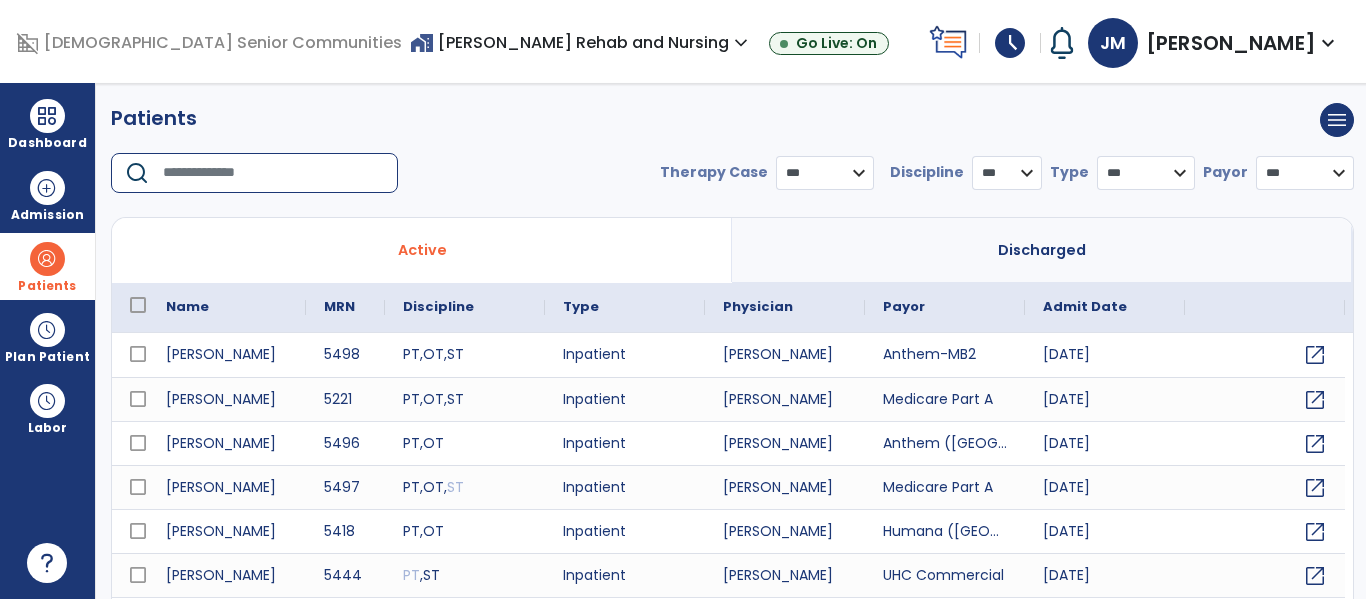 click at bounding box center [273, 173] 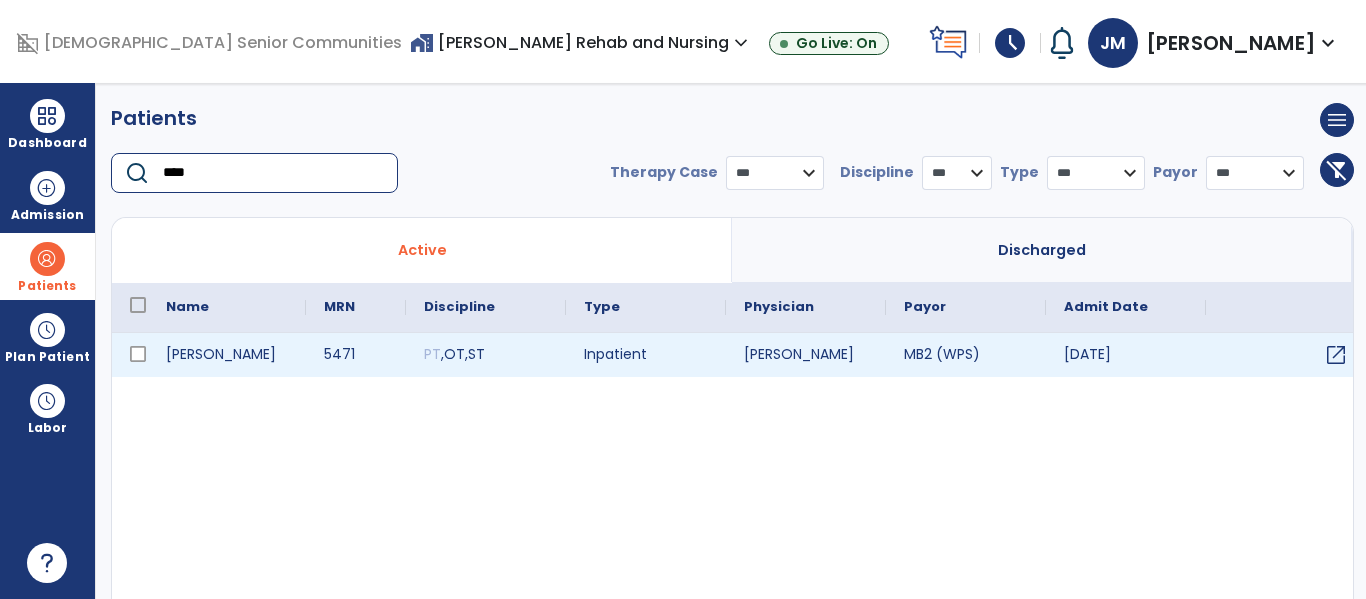 type on "****" 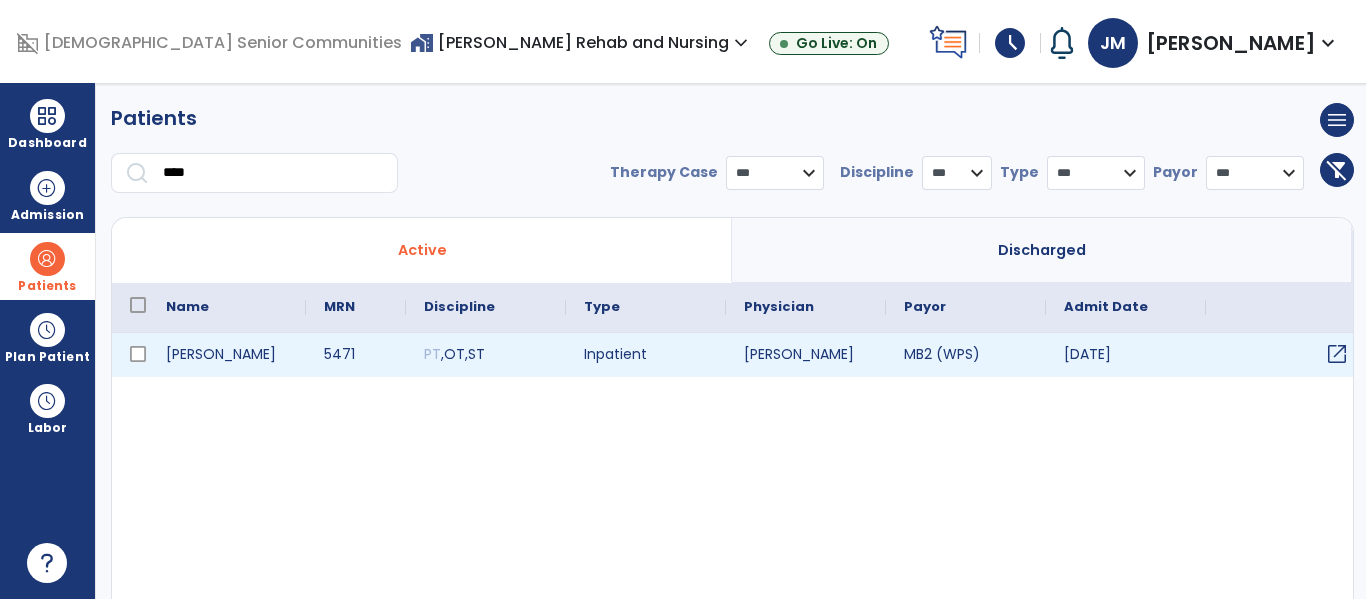click on "open_in_new" at bounding box center [1337, 354] 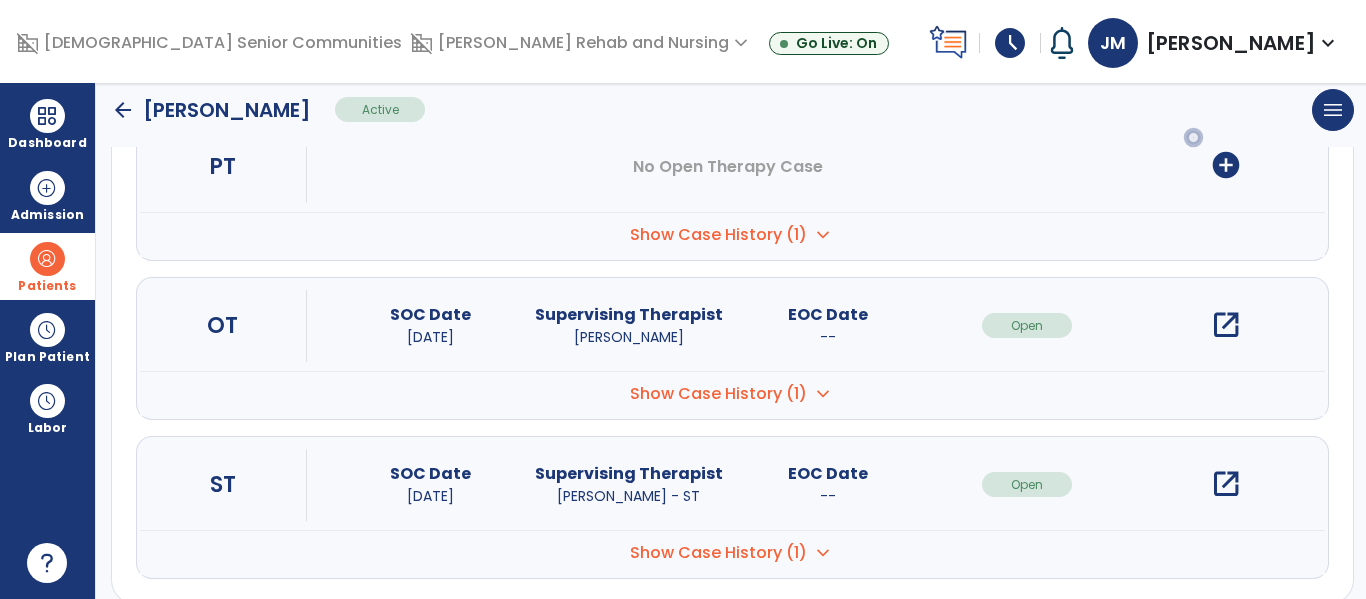 scroll, scrollTop: 297, scrollLeft: 0, axis: vertical 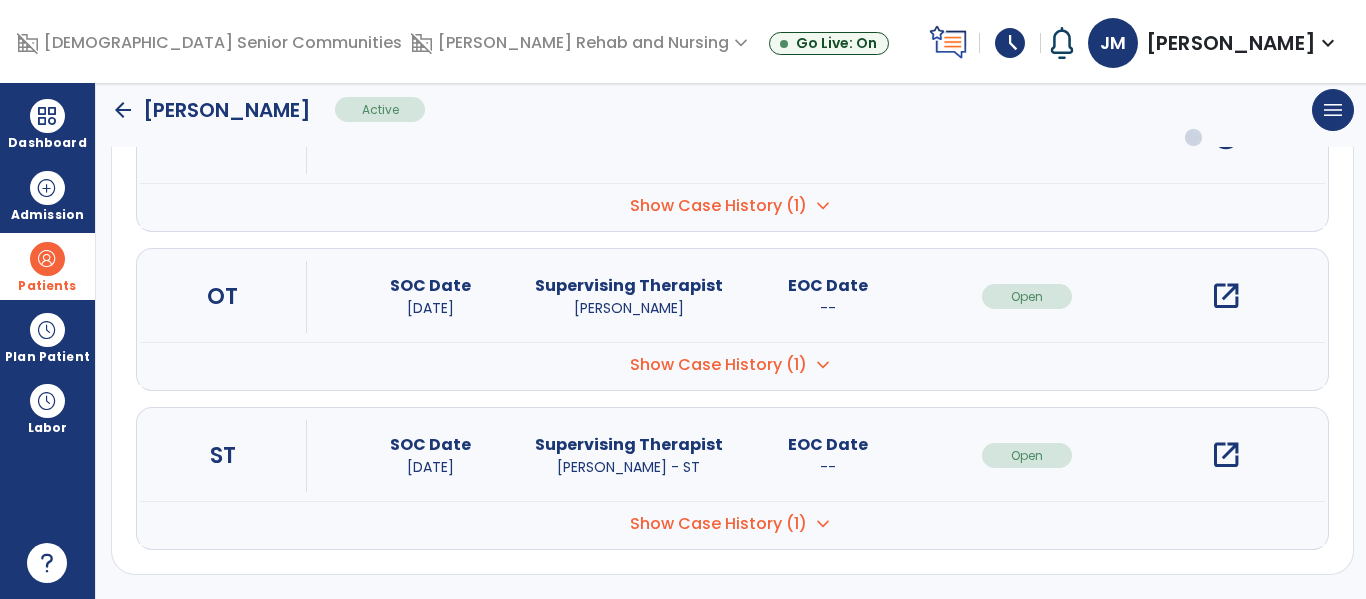 click on "Show Case History (1)" at bounding box center (718, 206) 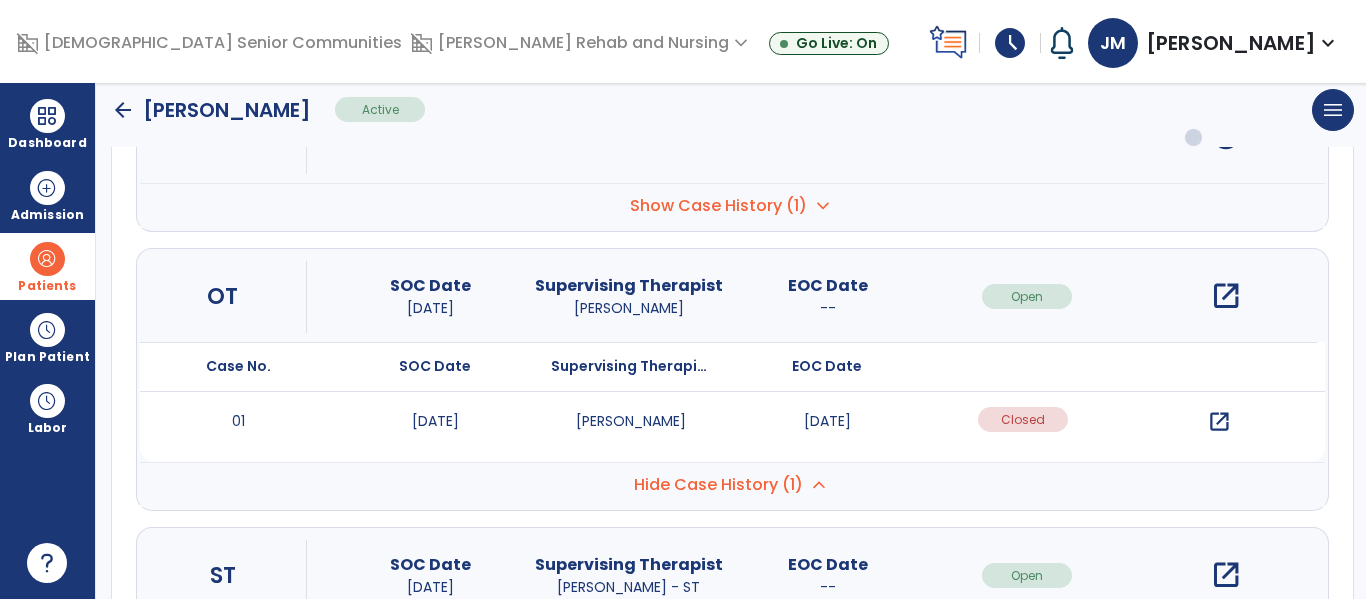 click on "open_in_new" at bounding box center (1219, 422) 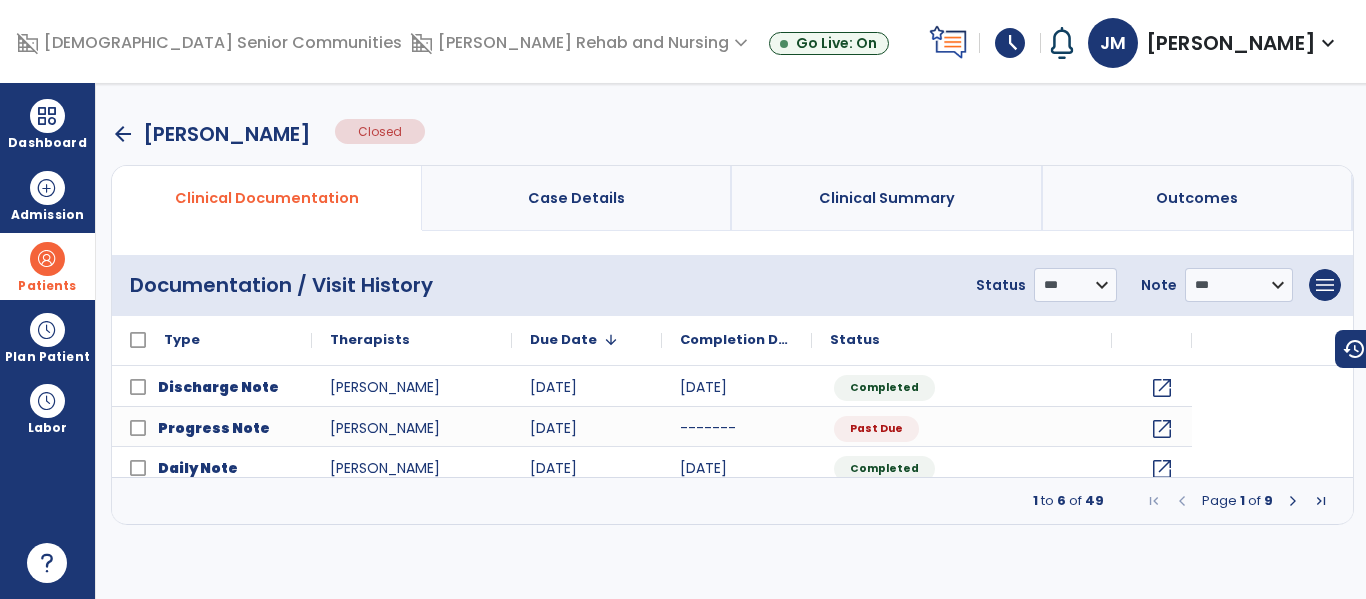 scroll, scrollTop: 0, scrollLeft: 0, axis: both 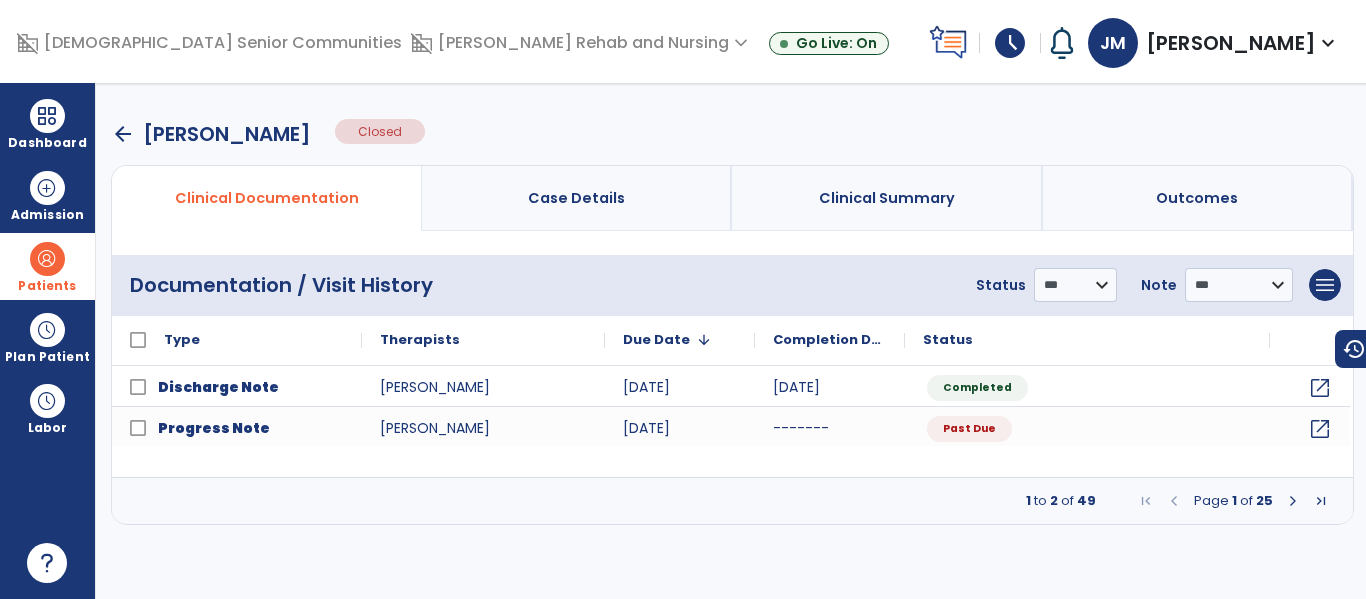 click at bounding box center [1293, 501] 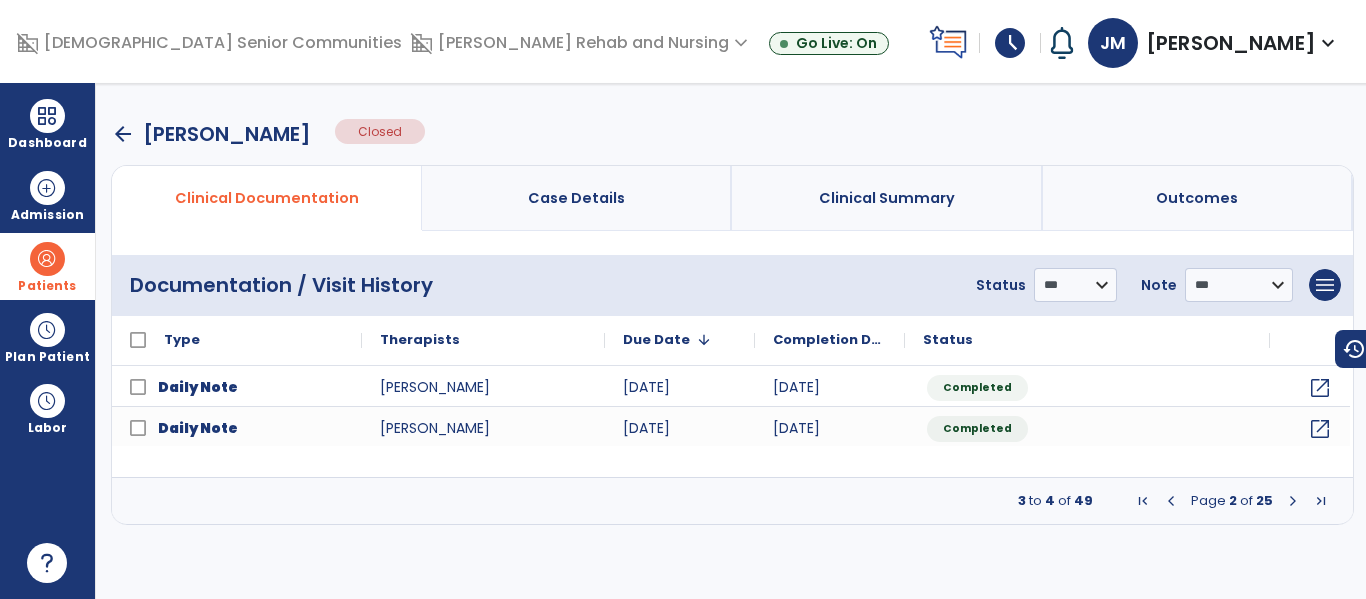 click at bounding box center [1293, 501] 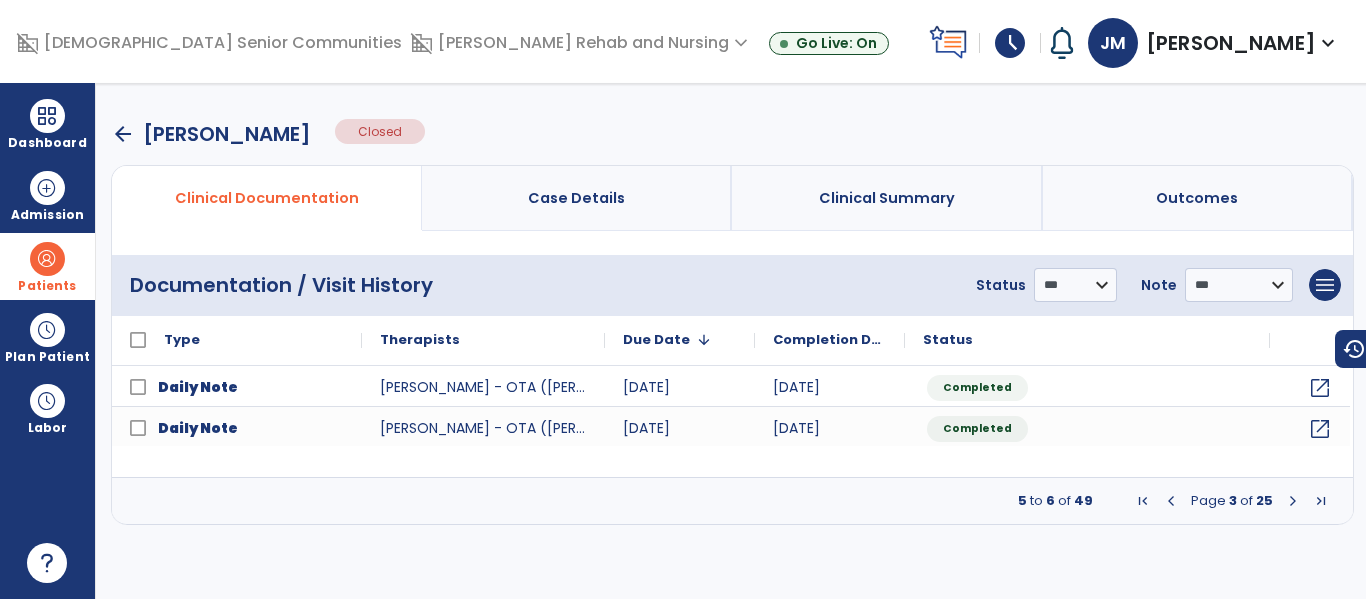 click at bounding box center [1293, 501] 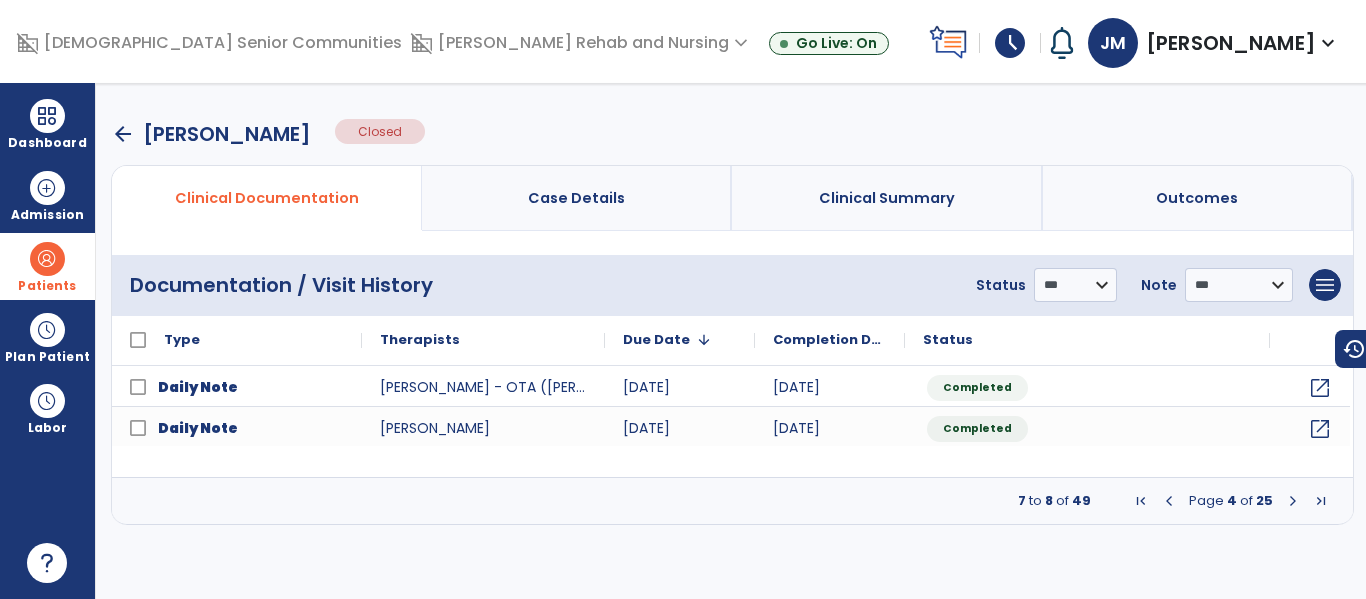 click at bounding box center [1293, 501] 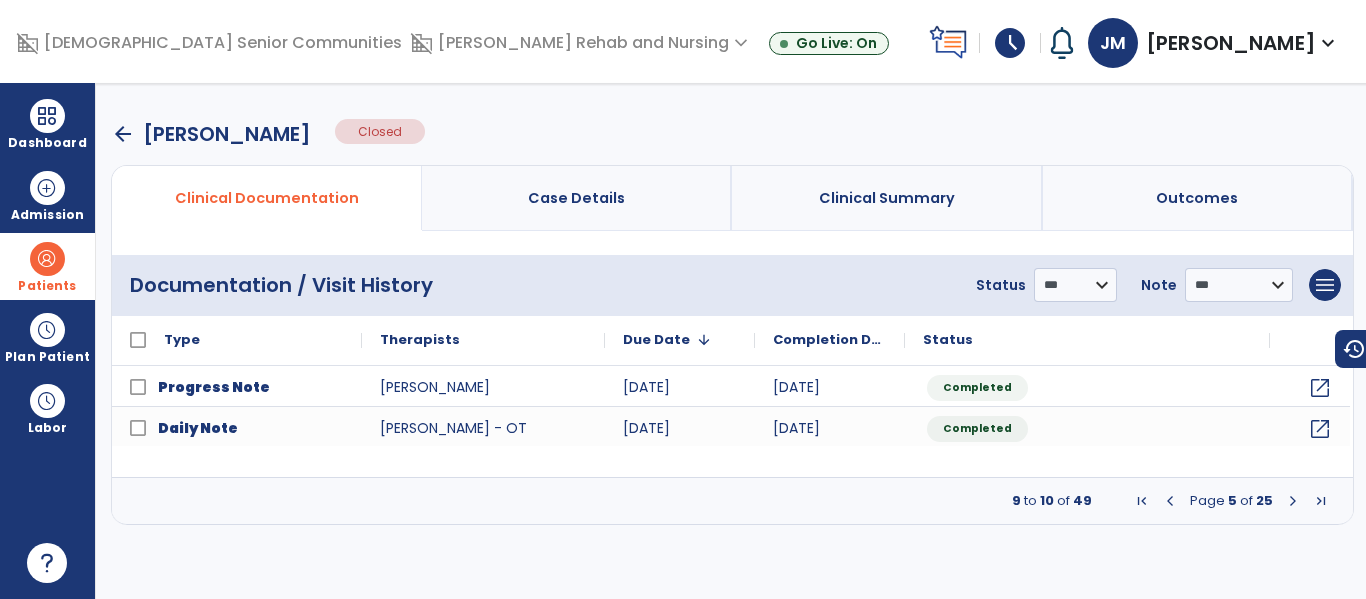click at bounding box center [1293, 501] 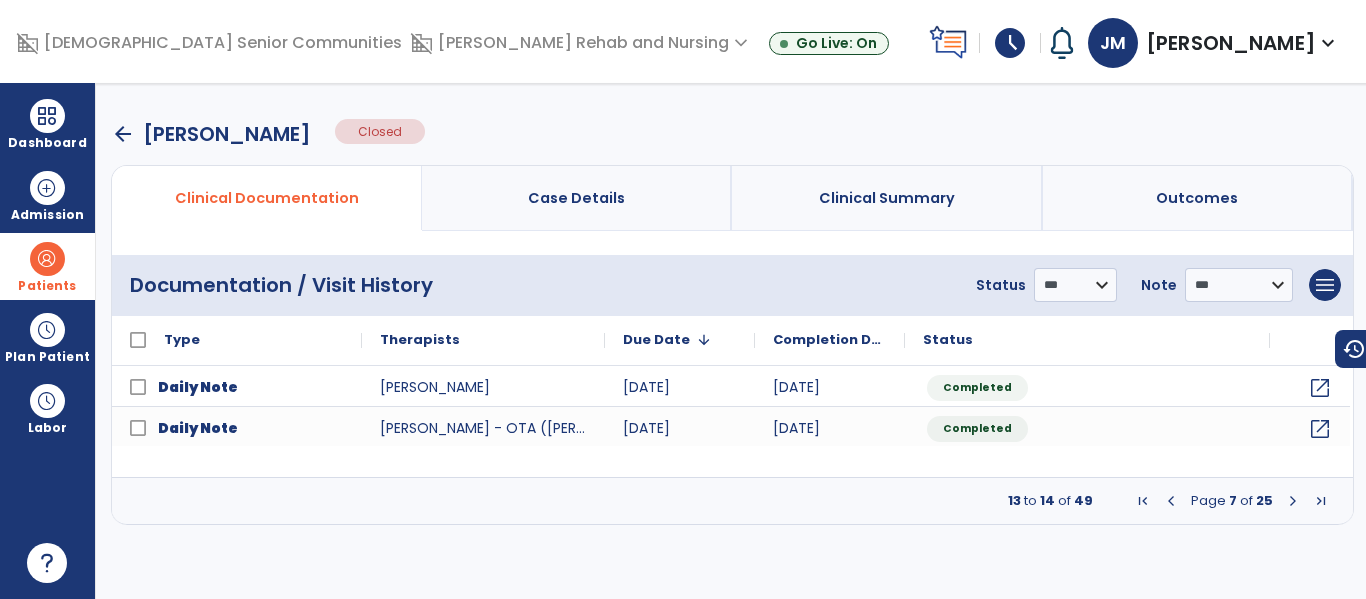 click at bounding box center (1293, 501) 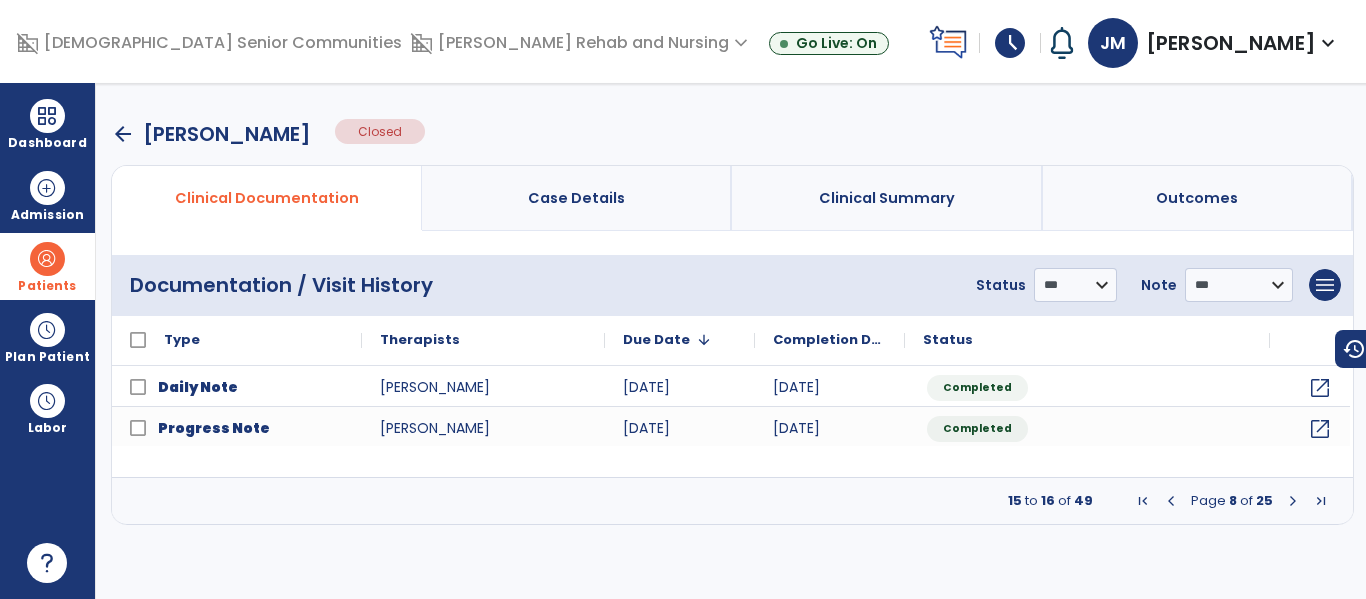 click at bounding box center [1293, 501] 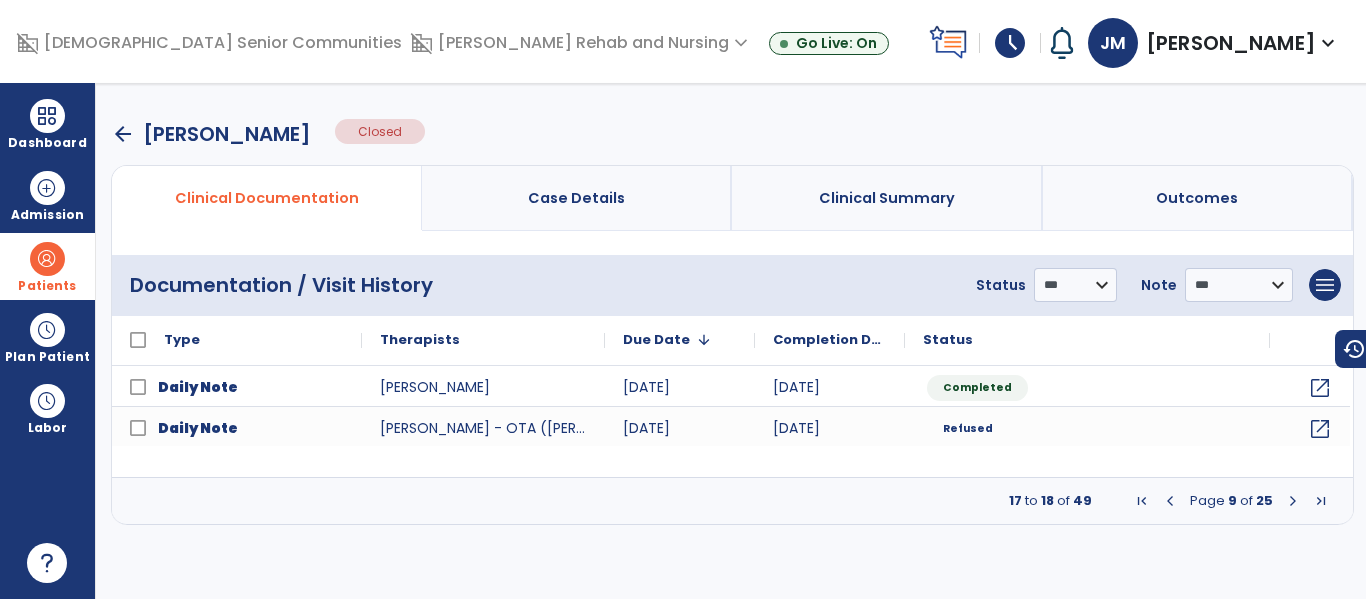 click at bounding box center [1293, 501] 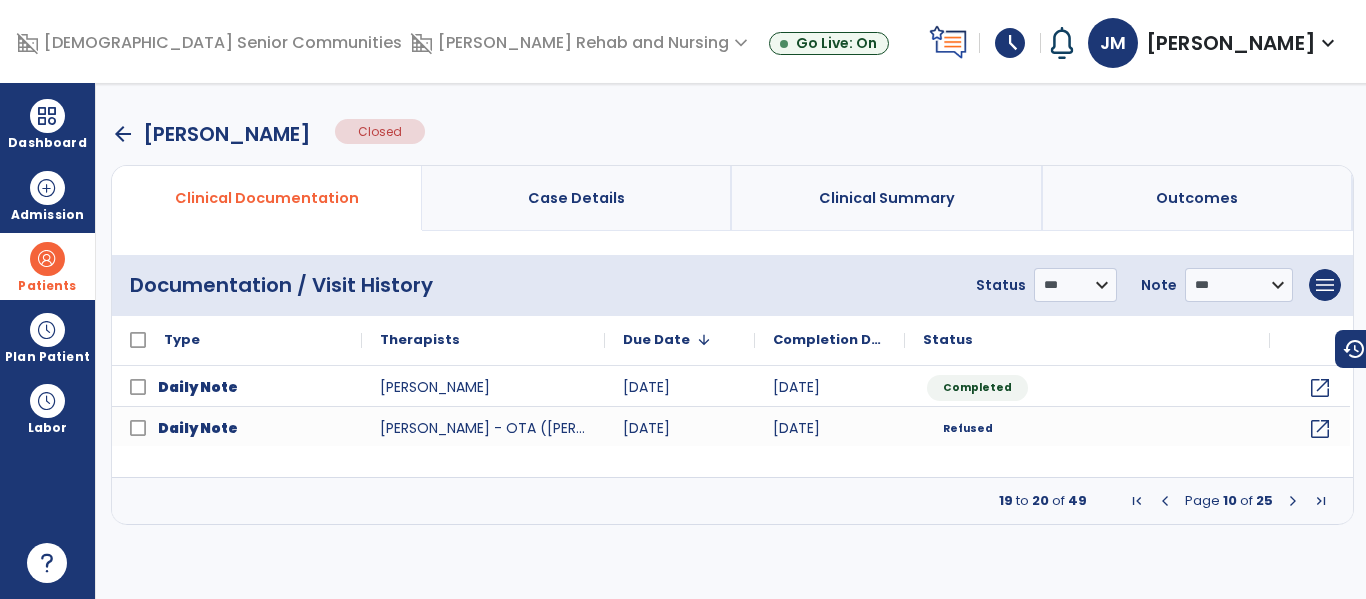 click at bounding box center (1293, 501) 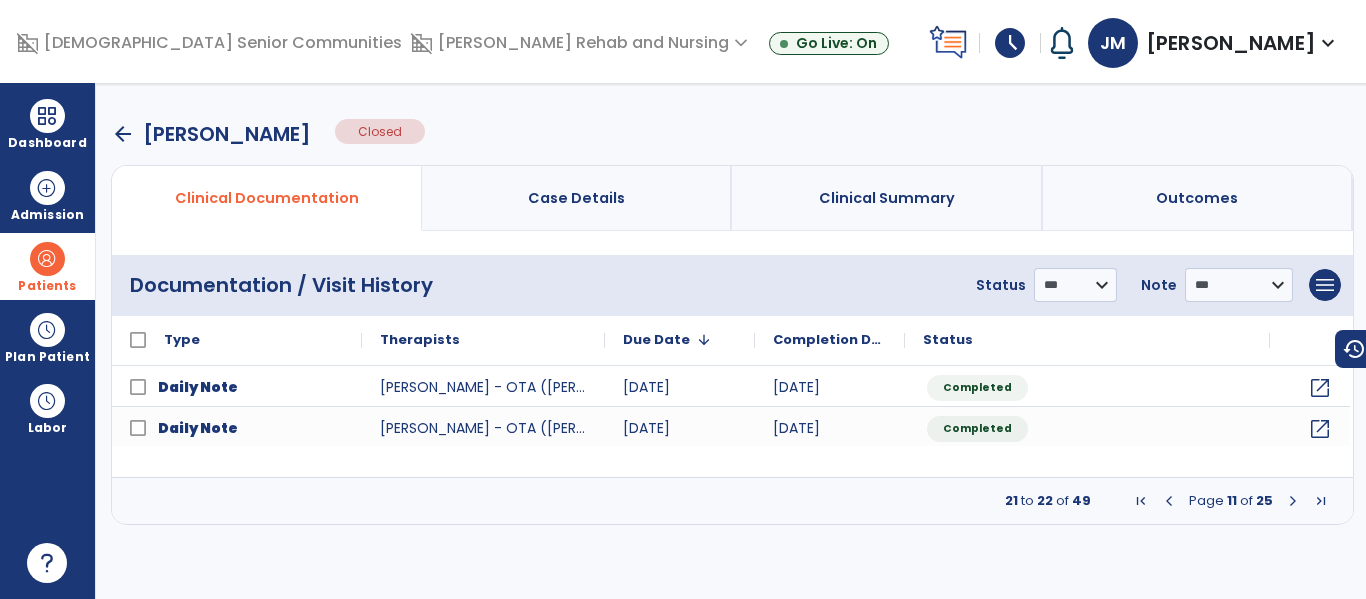click at bounding box center (1293, 501) 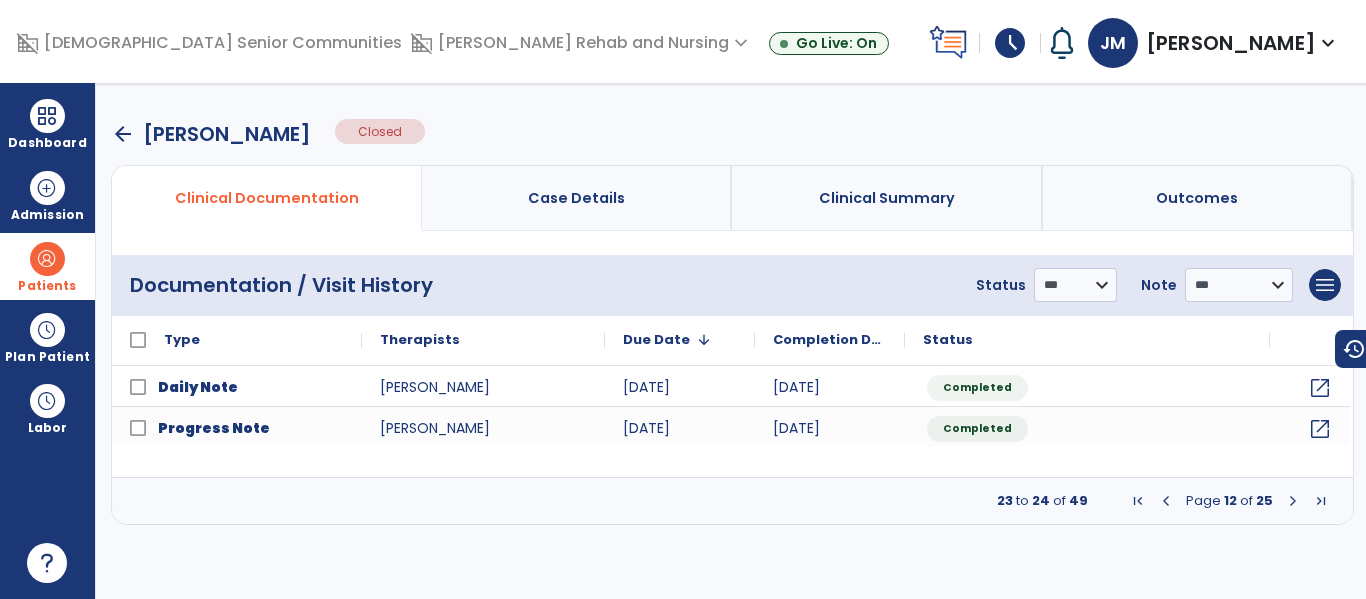 click at bounding box center (1293, 501) 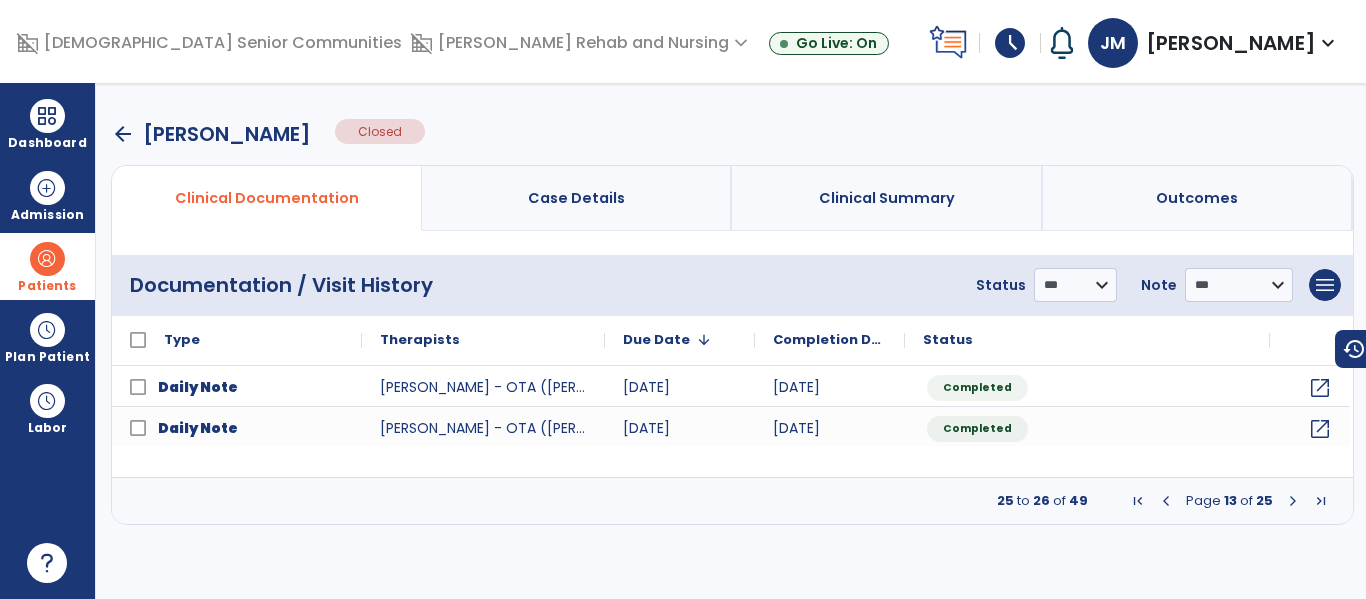 click at bounding box center (1293, 501) 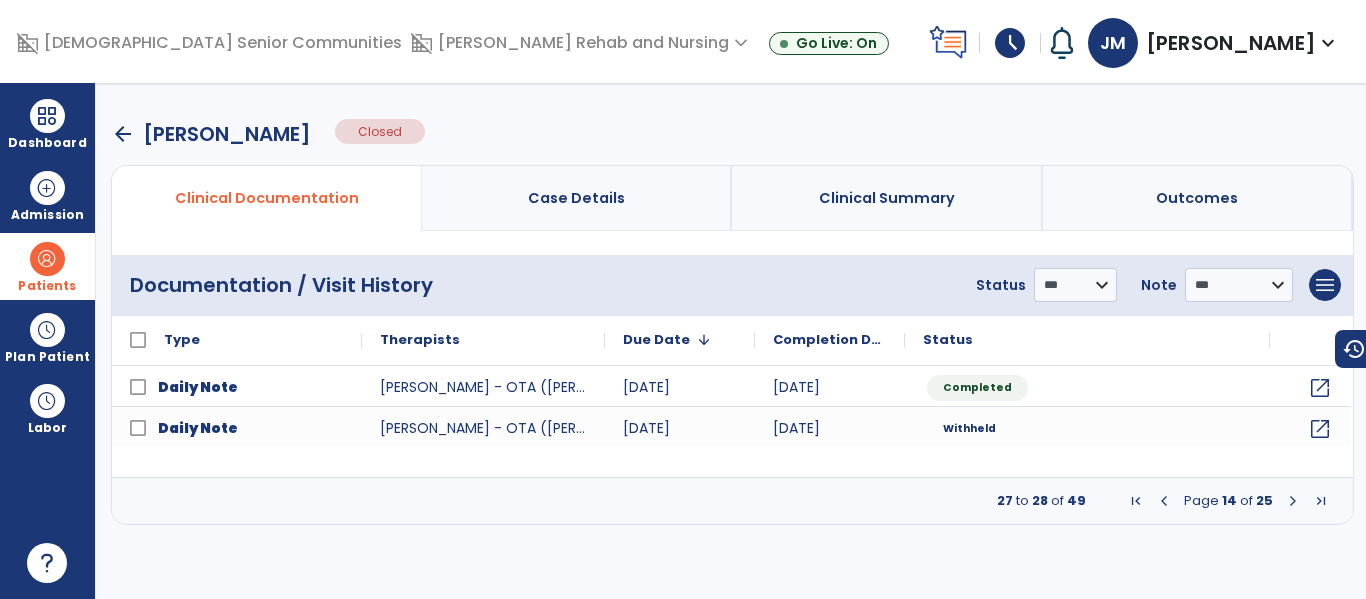 click at bounding box center (1293, 501) 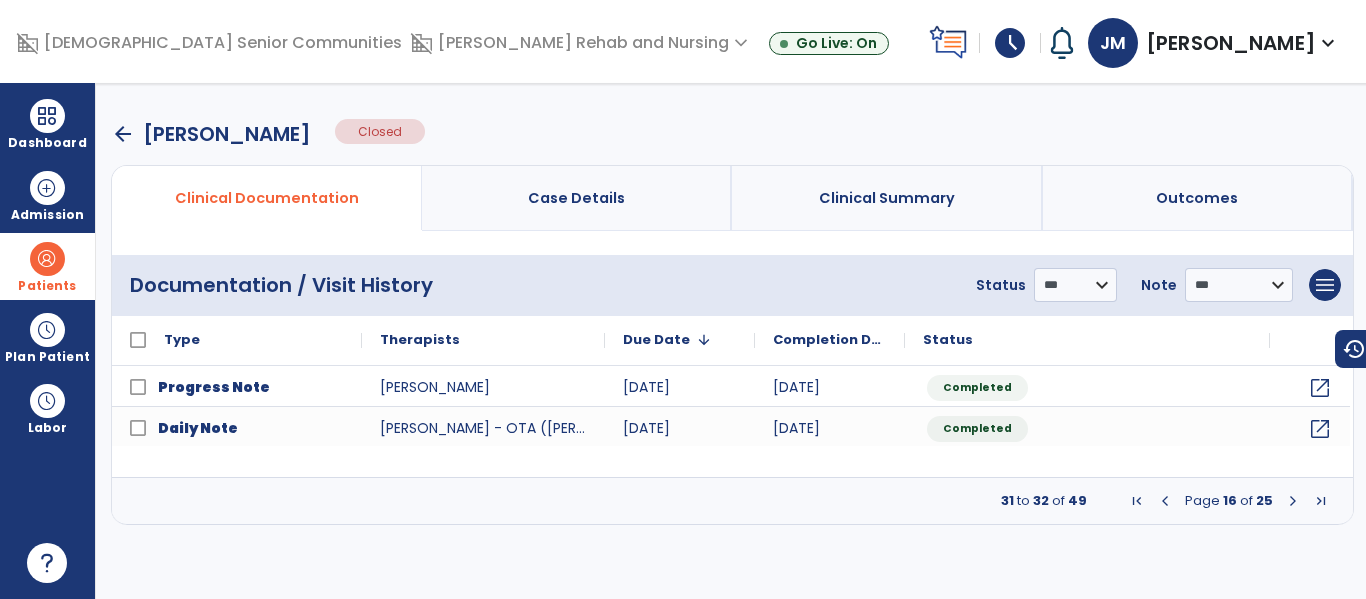click at bounding box center [1293, 501] 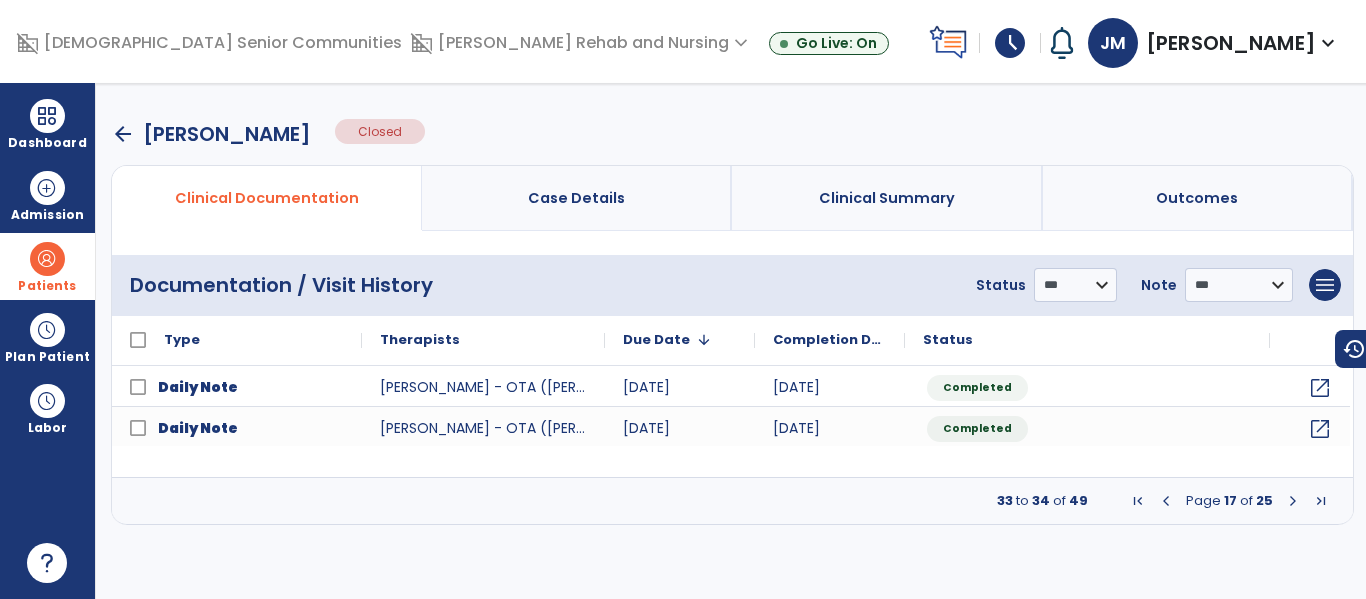 click at bounding box center [1293, 501] 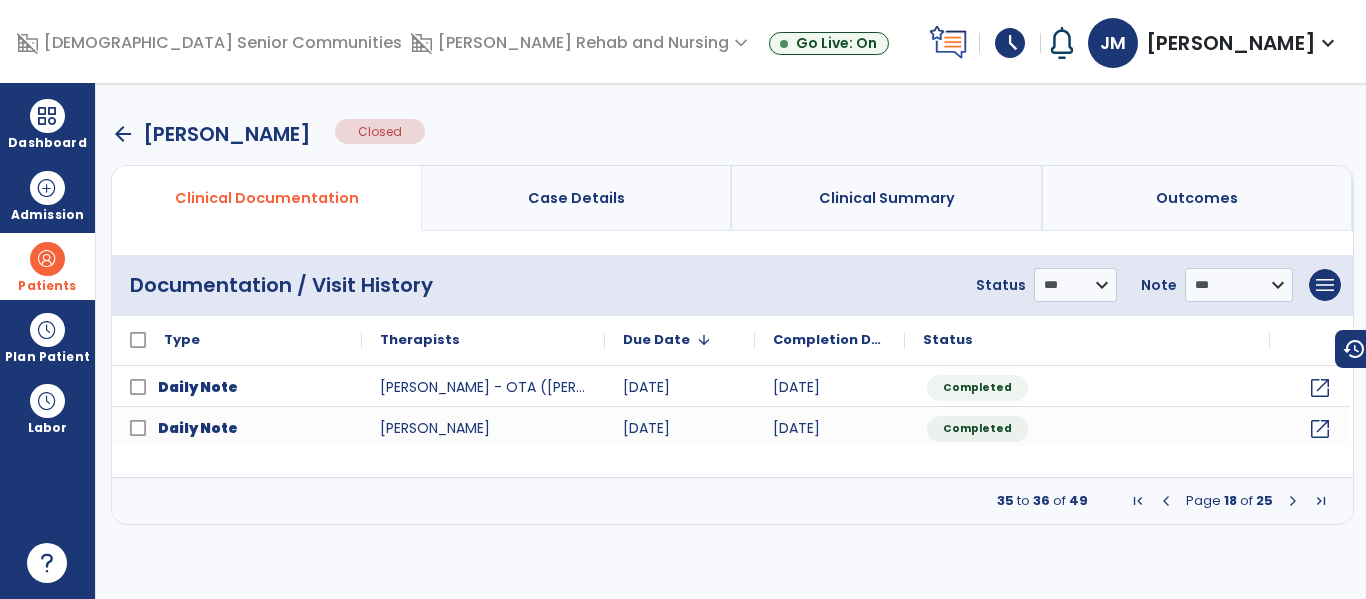 click at bounding box center (1293, 501) 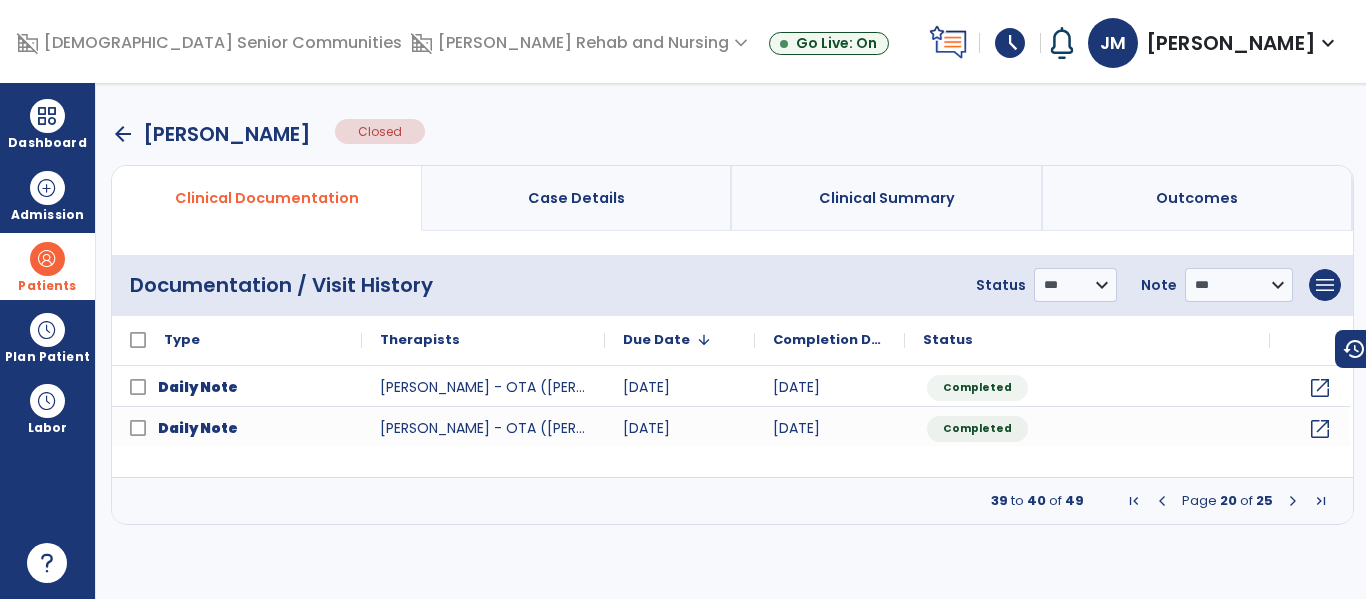 click at bounding box center (1293, 501) 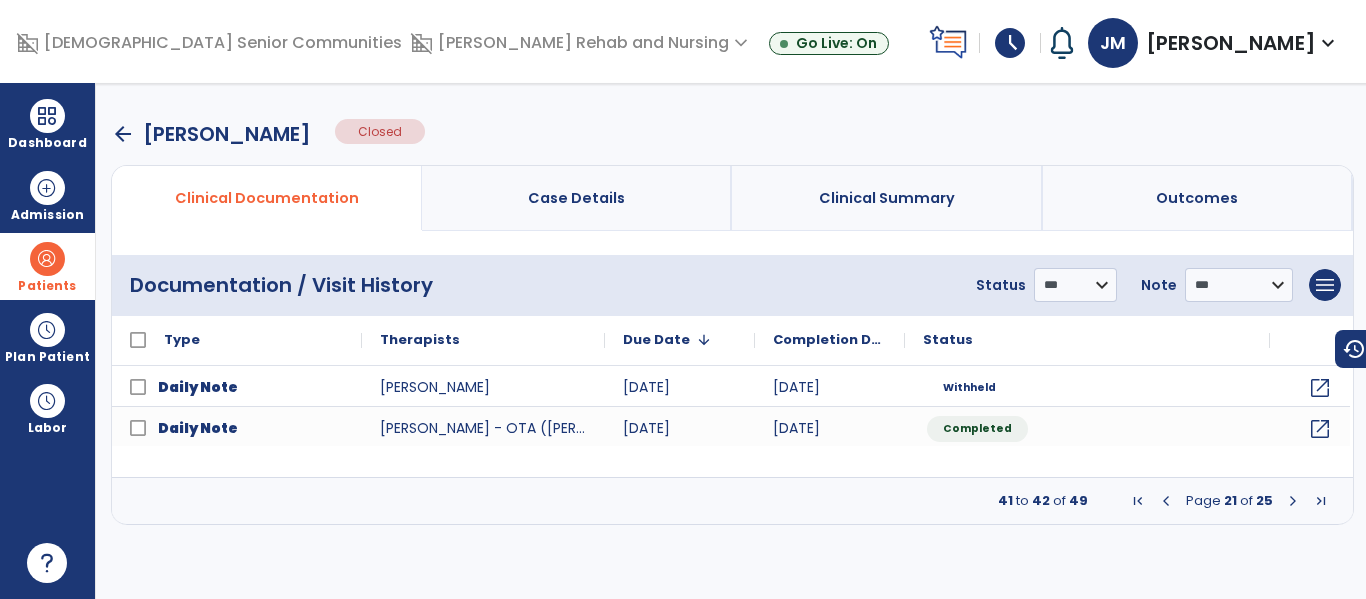 click at bounding box center (1293, 501) 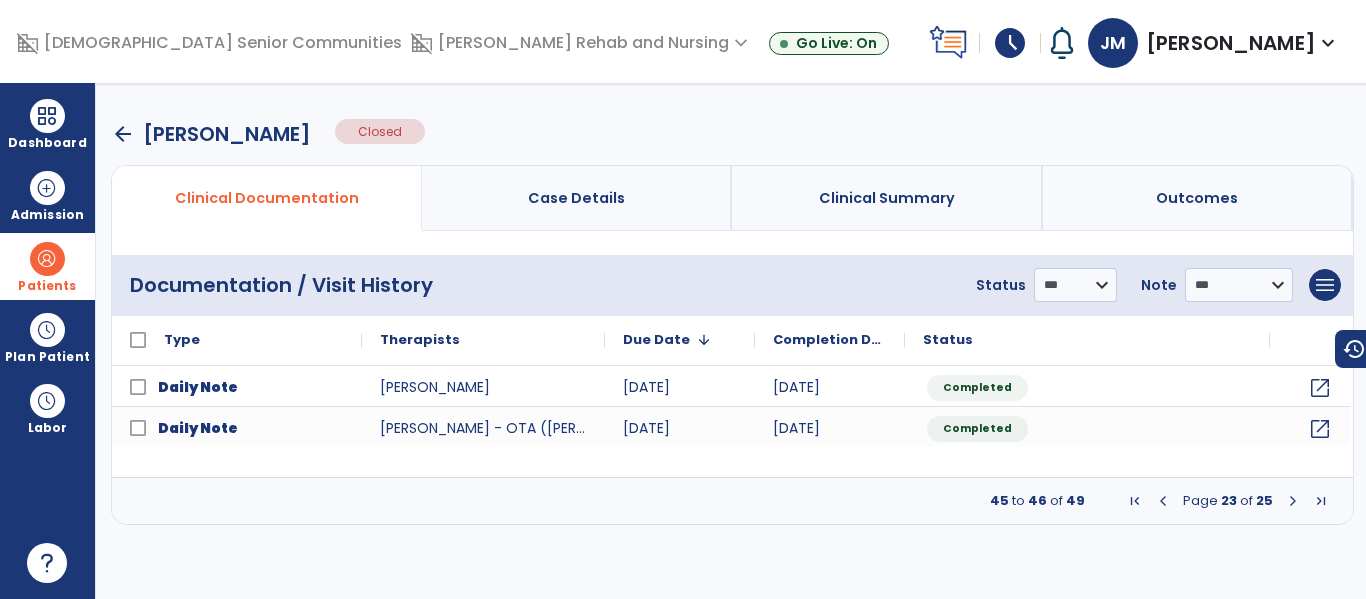 click at bounding box center [1293, 501] 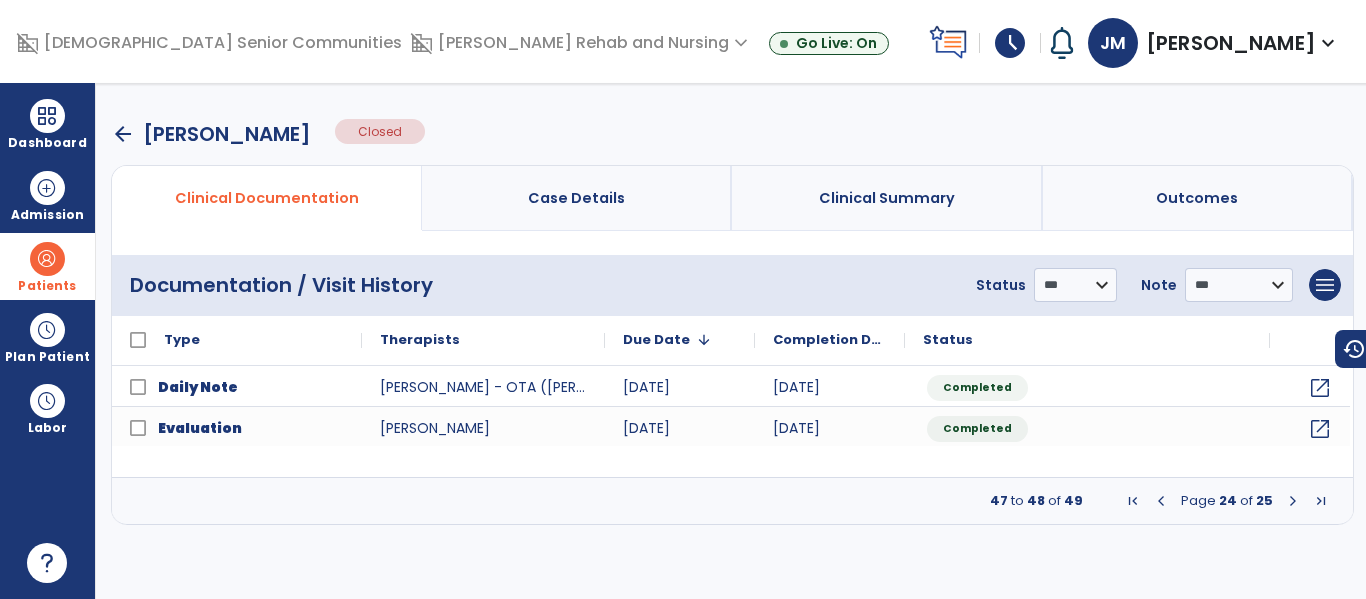 click at bounding box center (1293, 501) 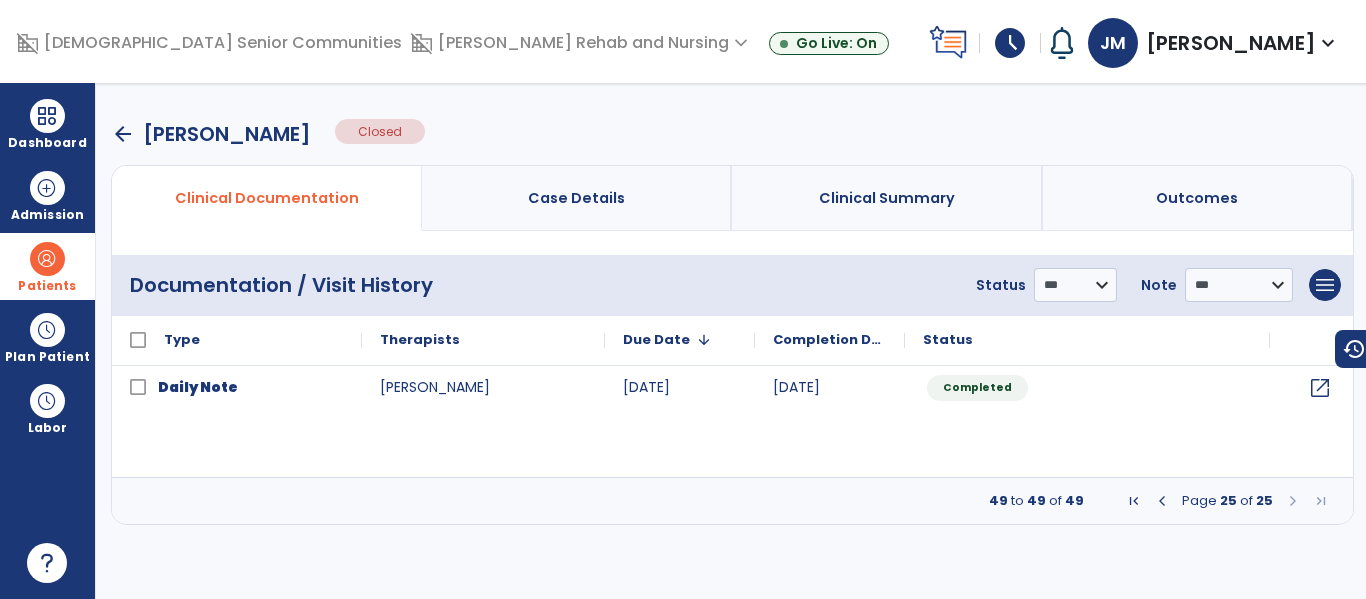 click at bounding box center (1293, 501) 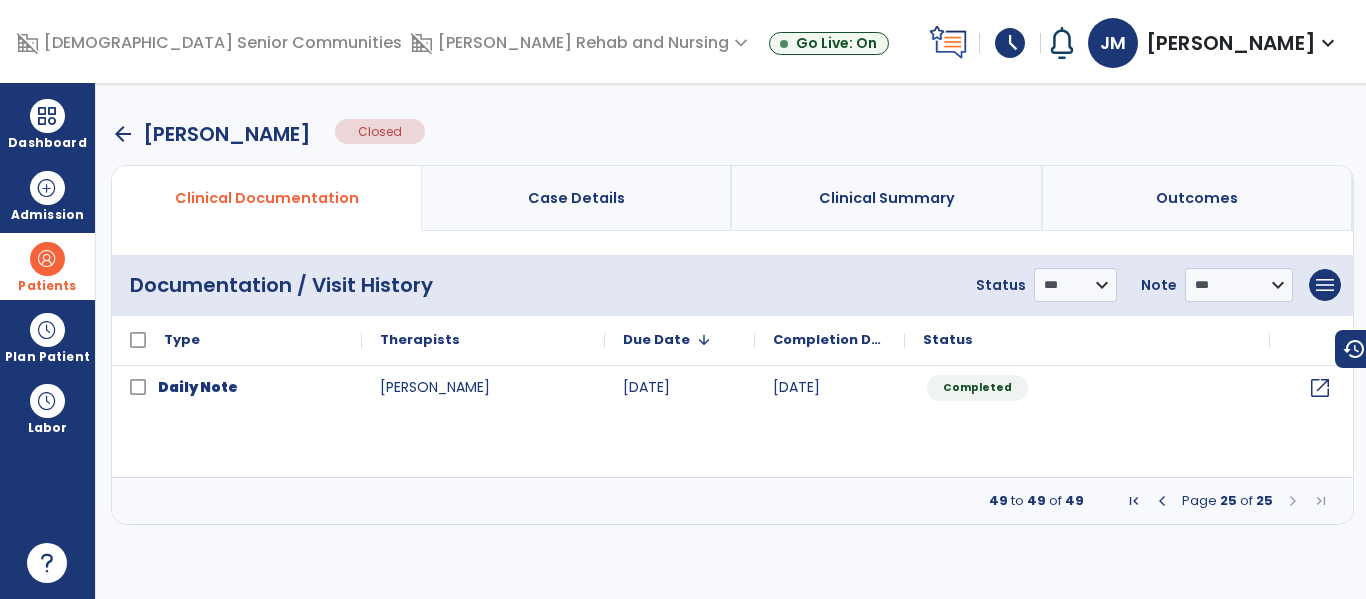 click at bounding box center (1162, 501) 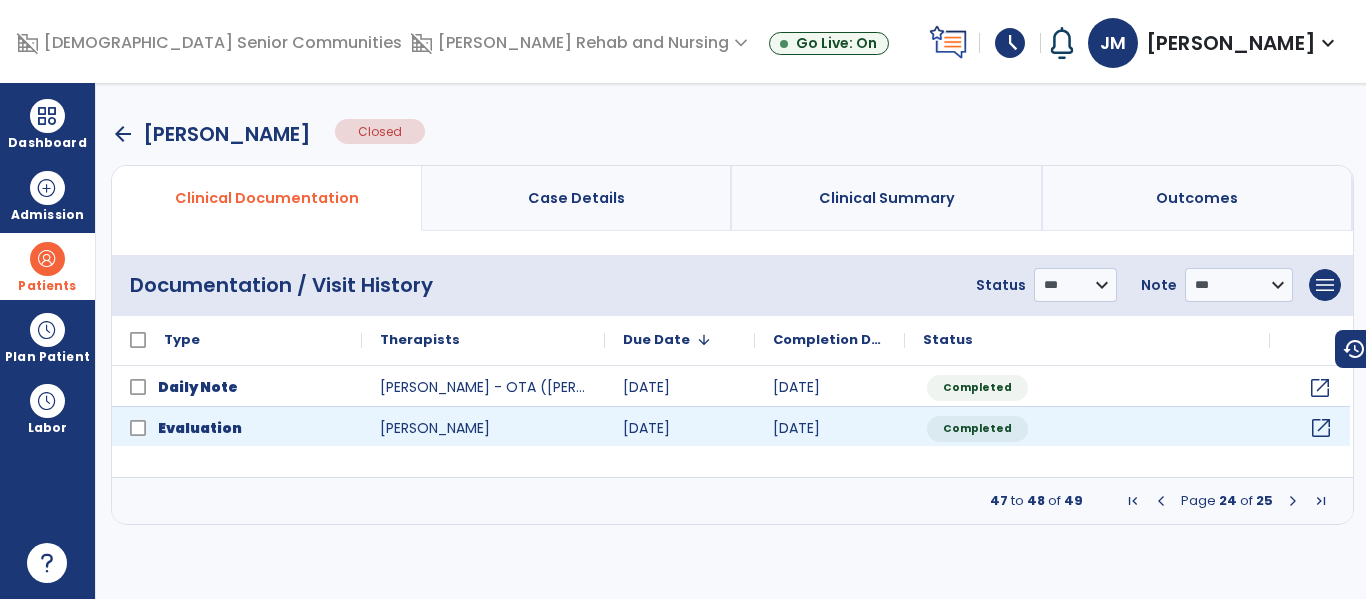click on "open_in_new" 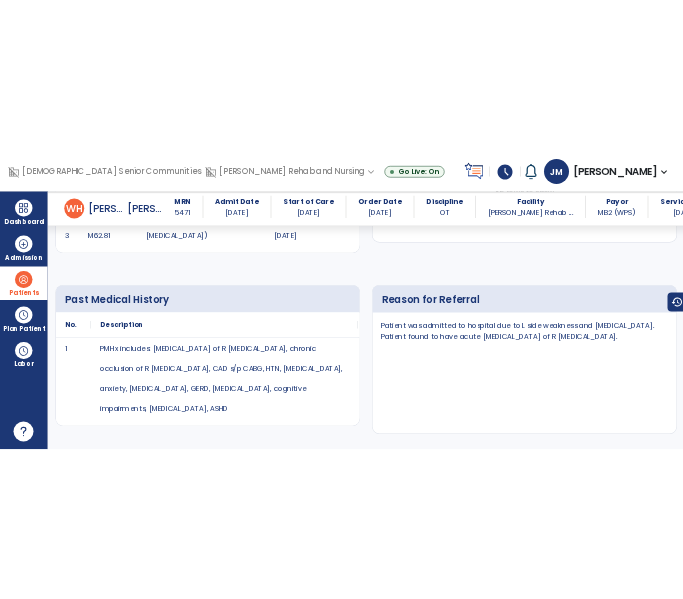 scroll, scrollTop: 811, scrollLeft: 0, axis: vertical 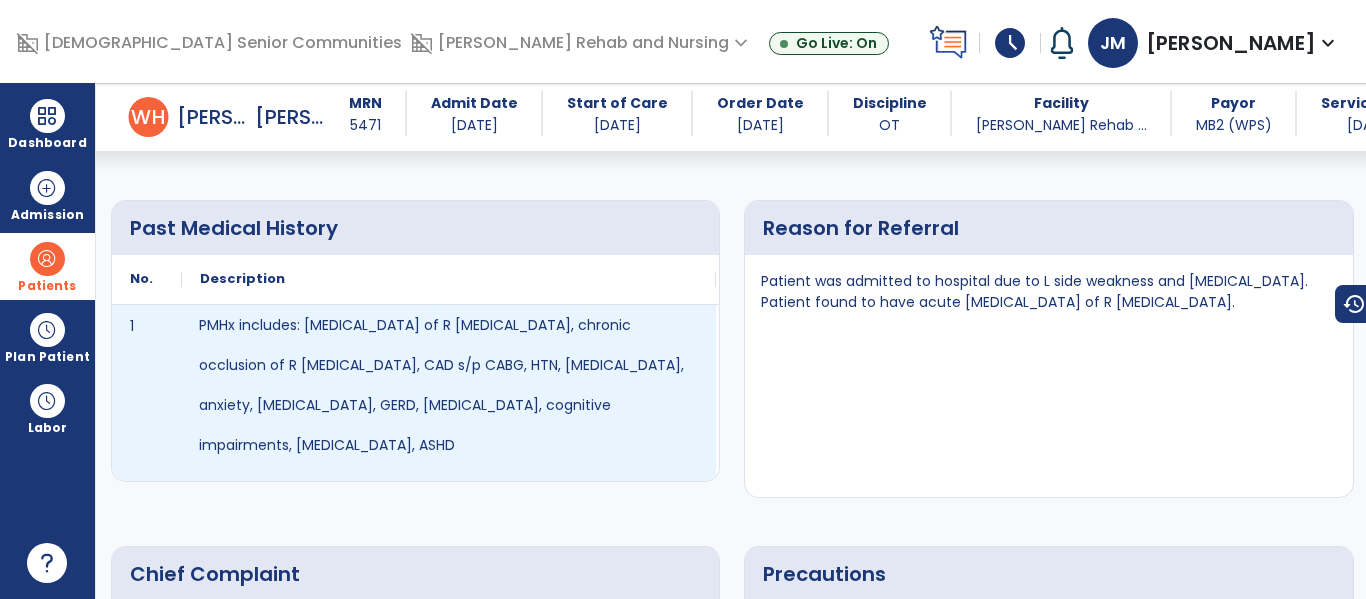 drag, startPoint x: 230, startPoint y: 429, endPoint x: 190, endPoint y: 310, distance: 125.54282 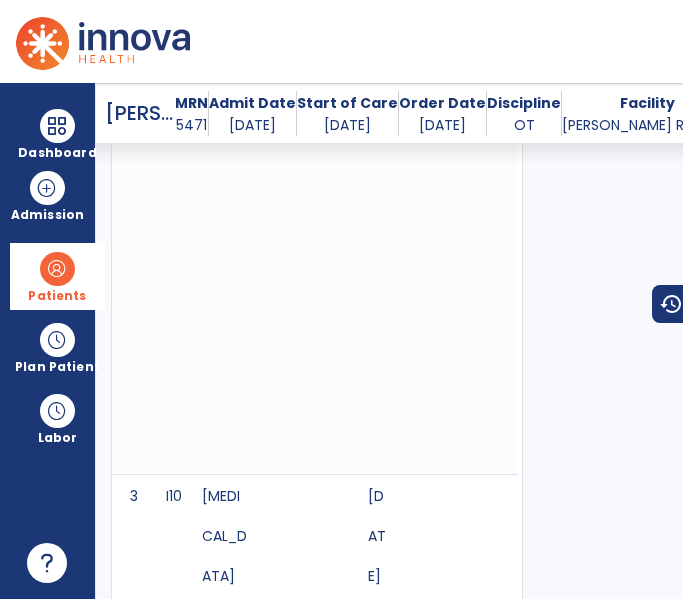 scroll, scrollTop: 1731, scrollLeft: 0, axis: vertical 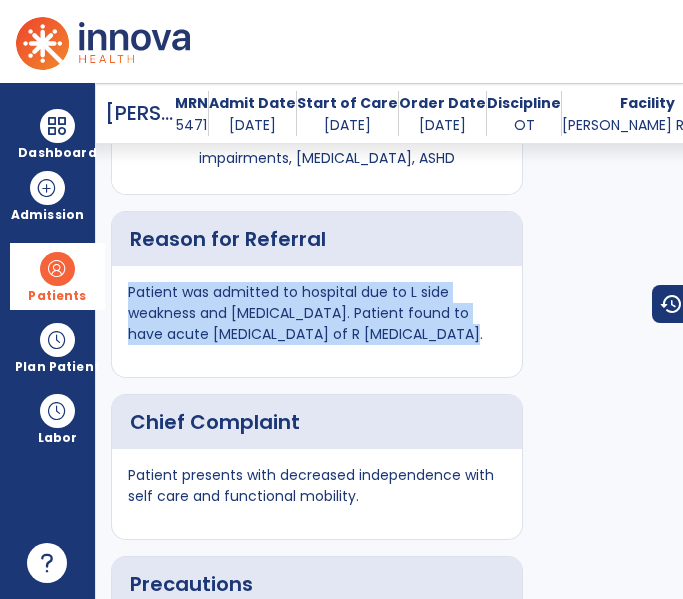 drag, startPoint x: 402, startPoint y: 323, endPoint x: 127, endPoint y: 287, distance: 277.34634 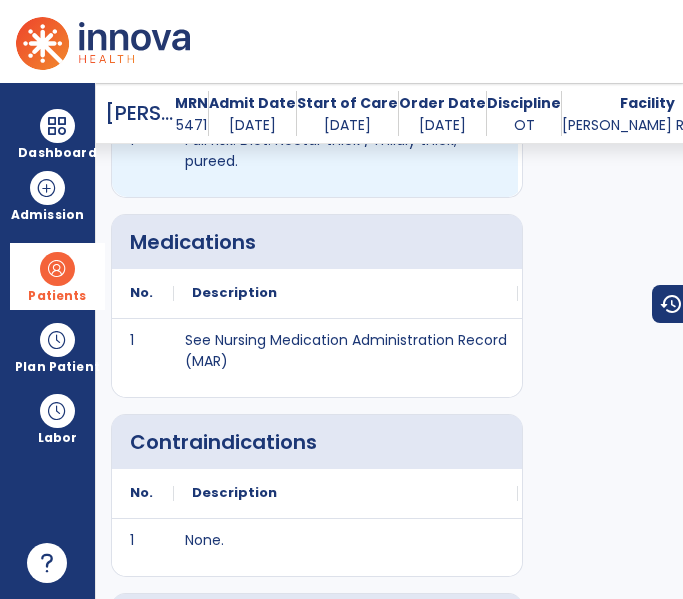 scroll, scrollTop: 2888, scrollLeft: 0, axis: vertical 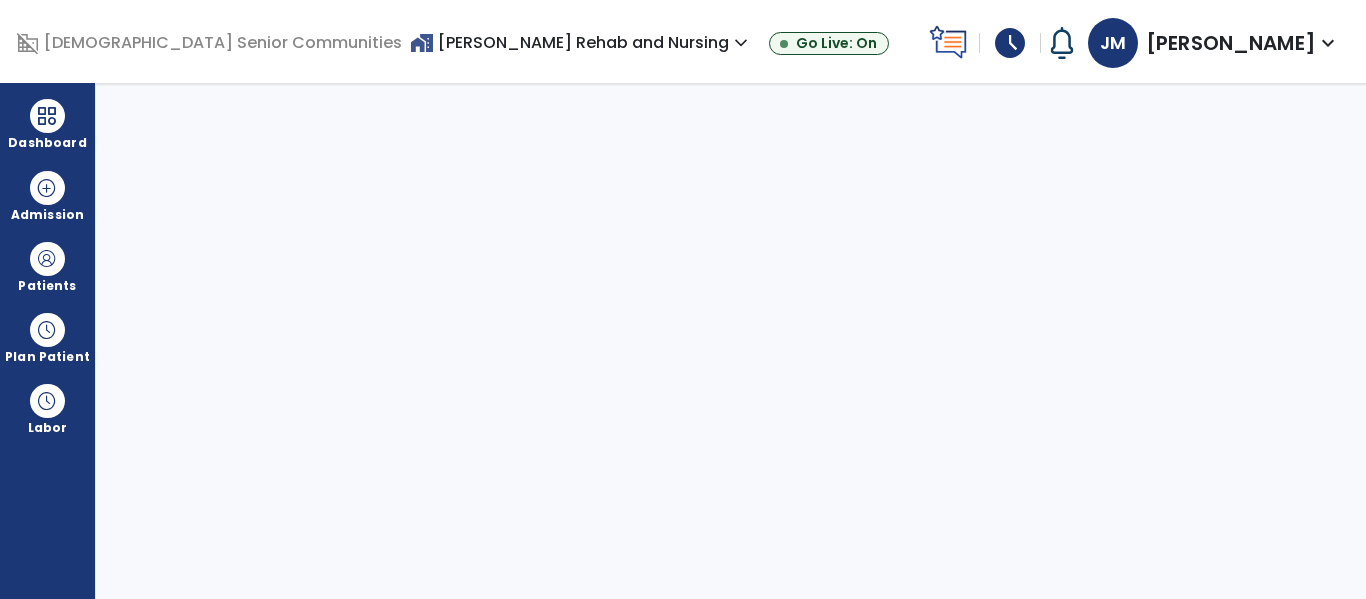 select on "****" 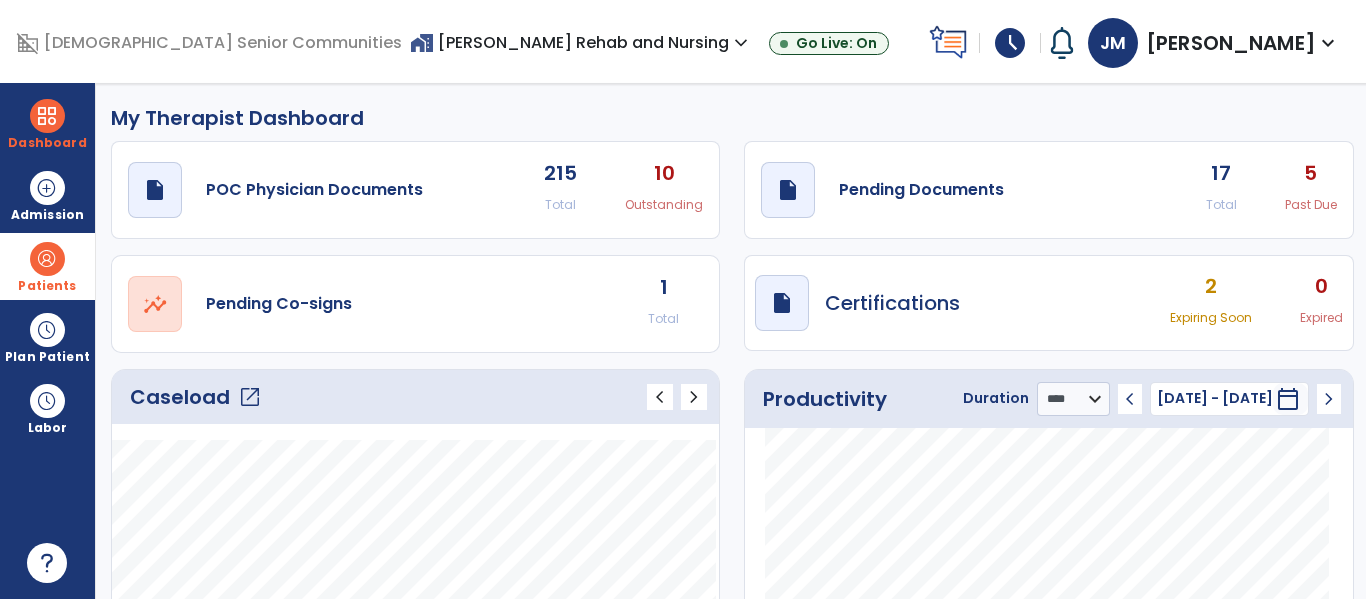 click at bounding box center [47, 259] 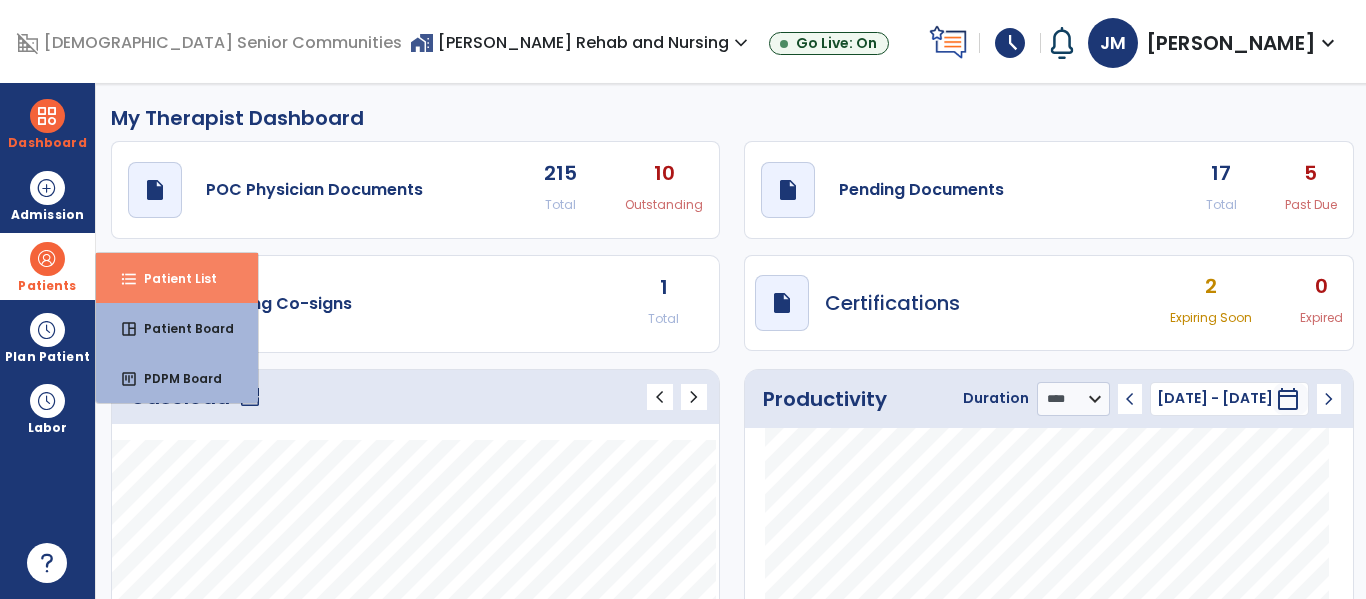 click on "Patient List" at bounding box center (172, 278) 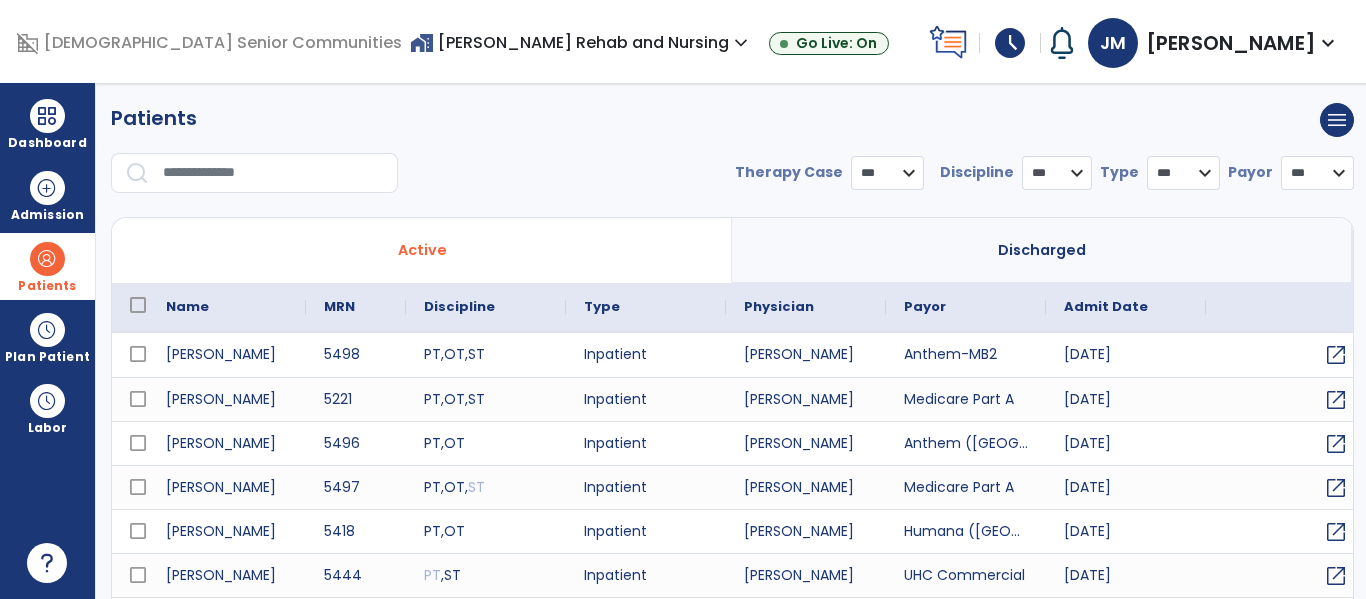 select on "***" 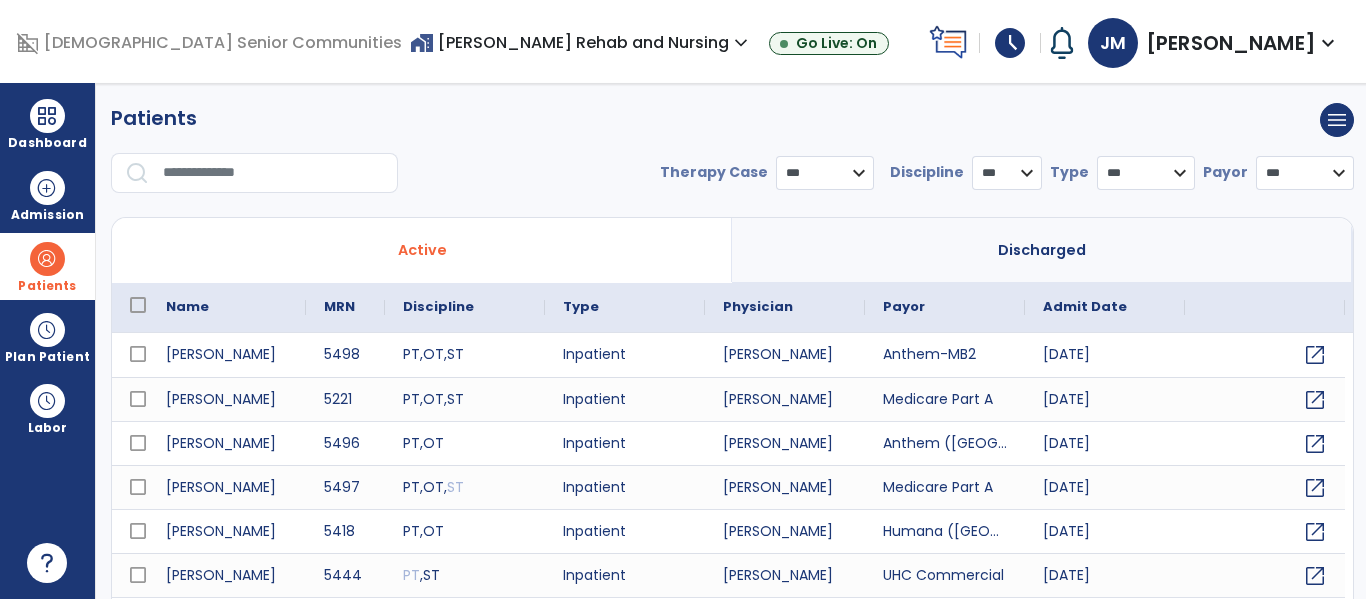click at bounding box center (273, 173) 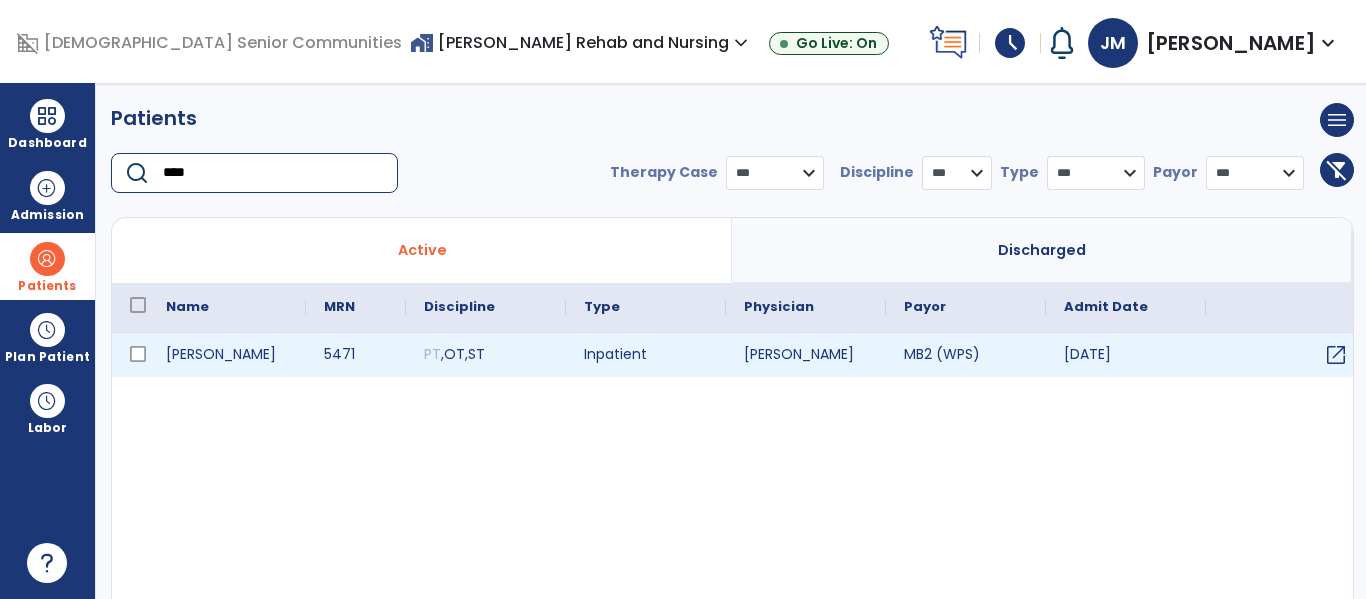 type on "****" 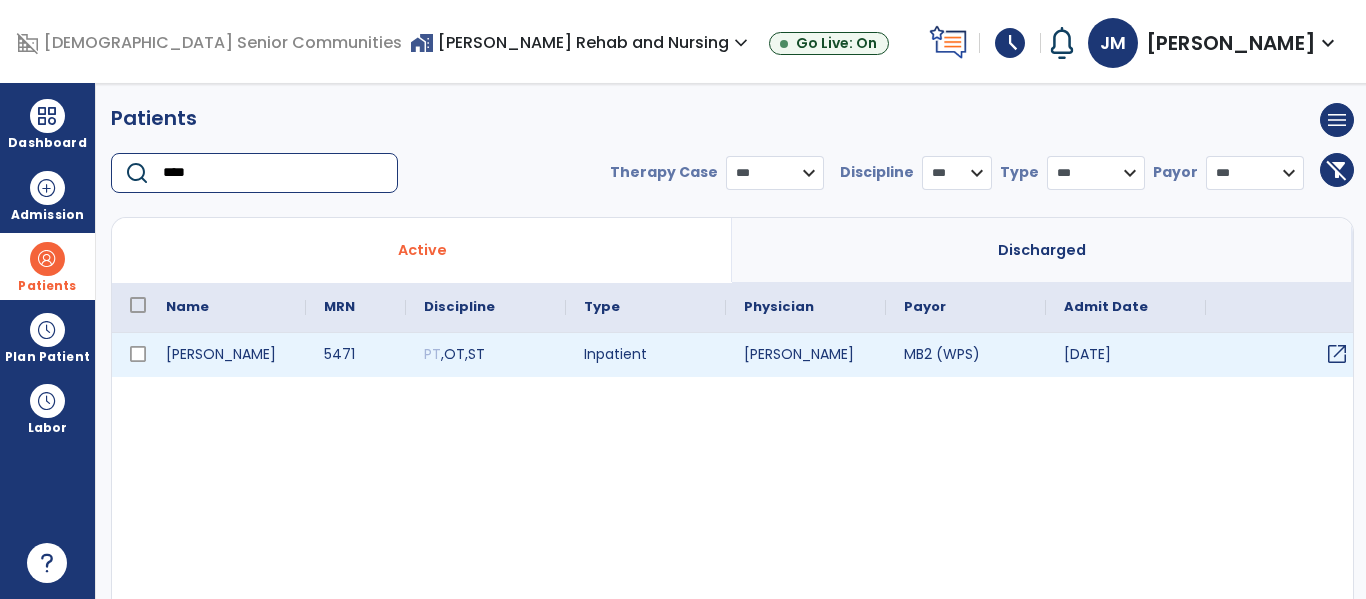 click on "open_in_new" at bounding box center [1337, 354] 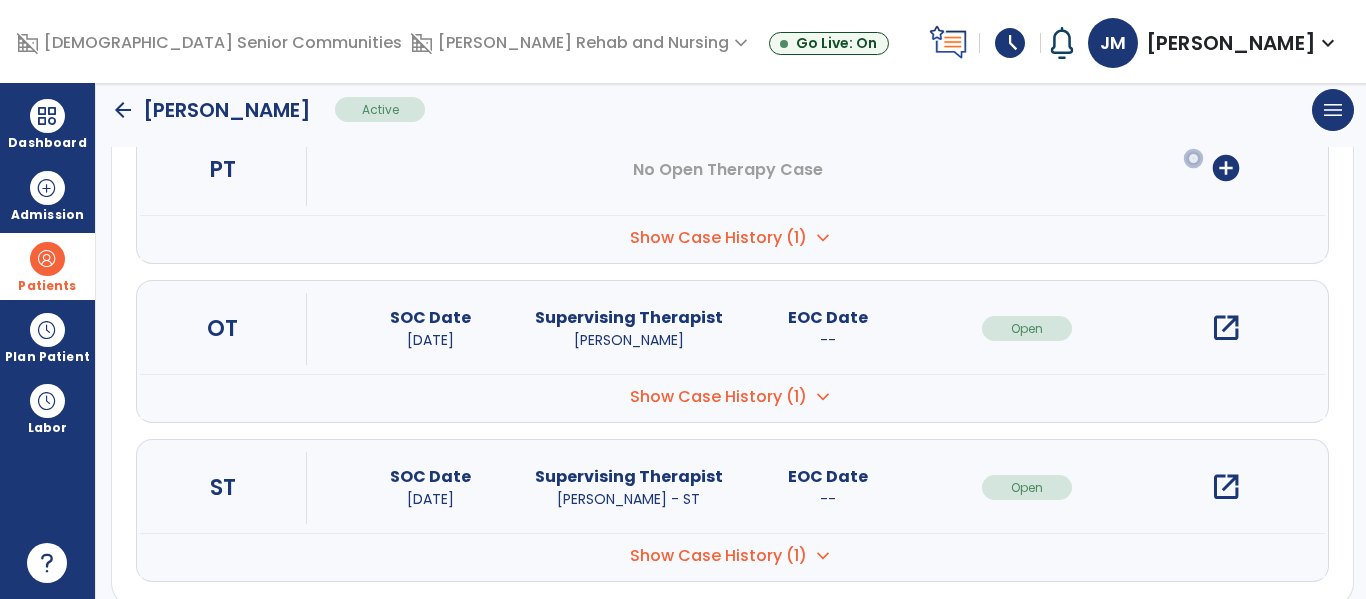 scroll, scrollTop: 295, scrollLeft: 0, axis: vertical 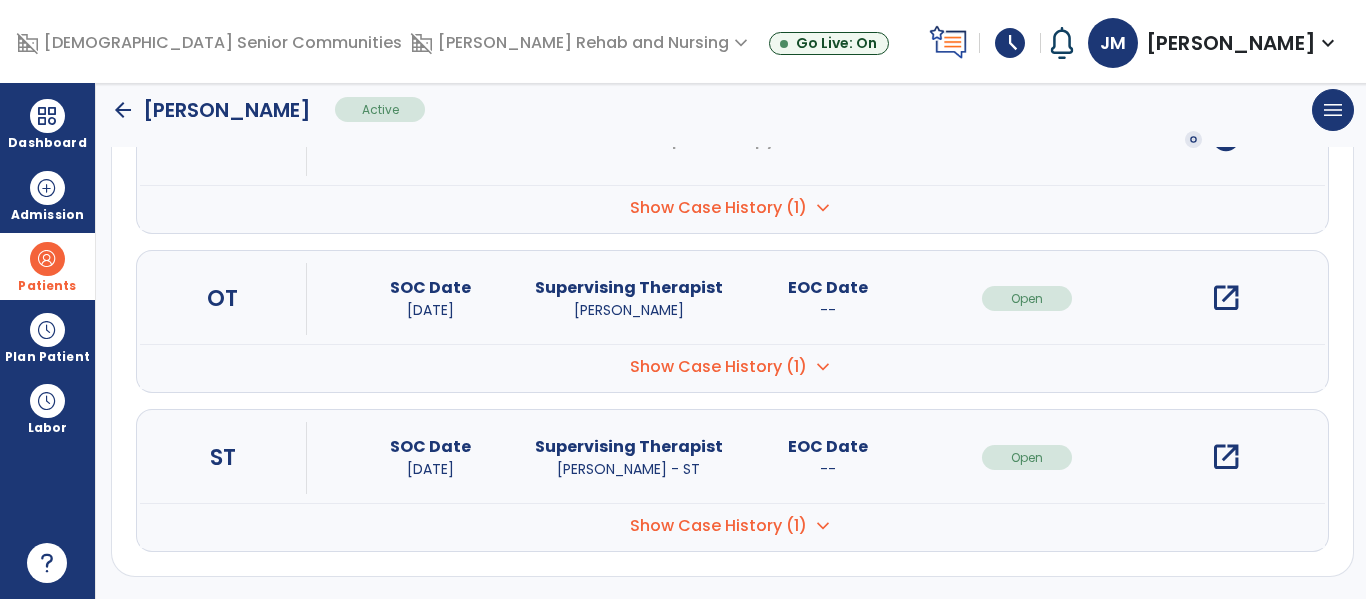 click on "Show Case History (1)" at bounding box center [718, 208] 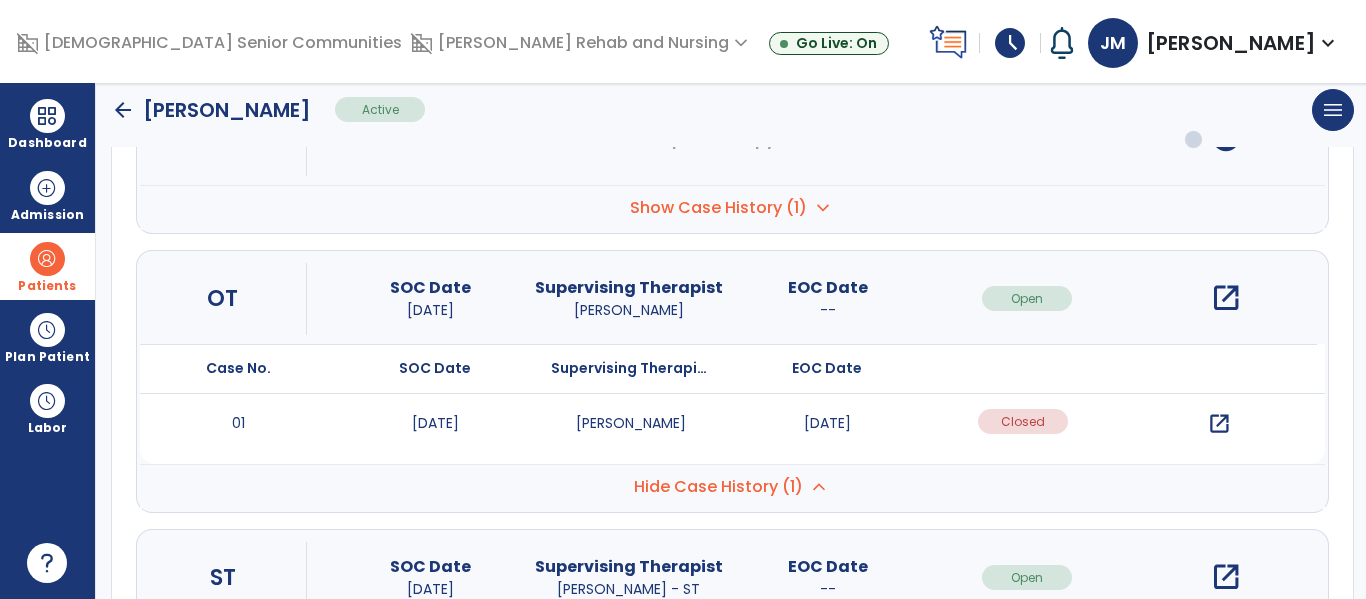 click on "open_in_new" at bounding box center (1219, 424) 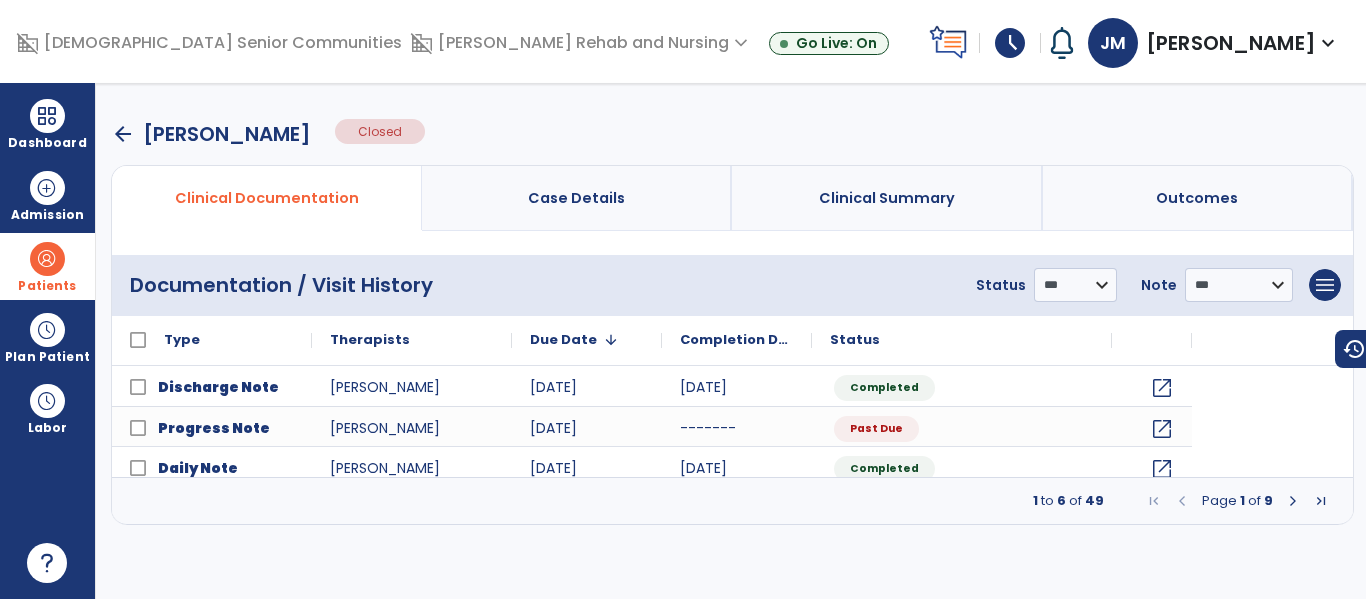 scroll, scrollTop: 0, scrollLeft: 0, axis: both 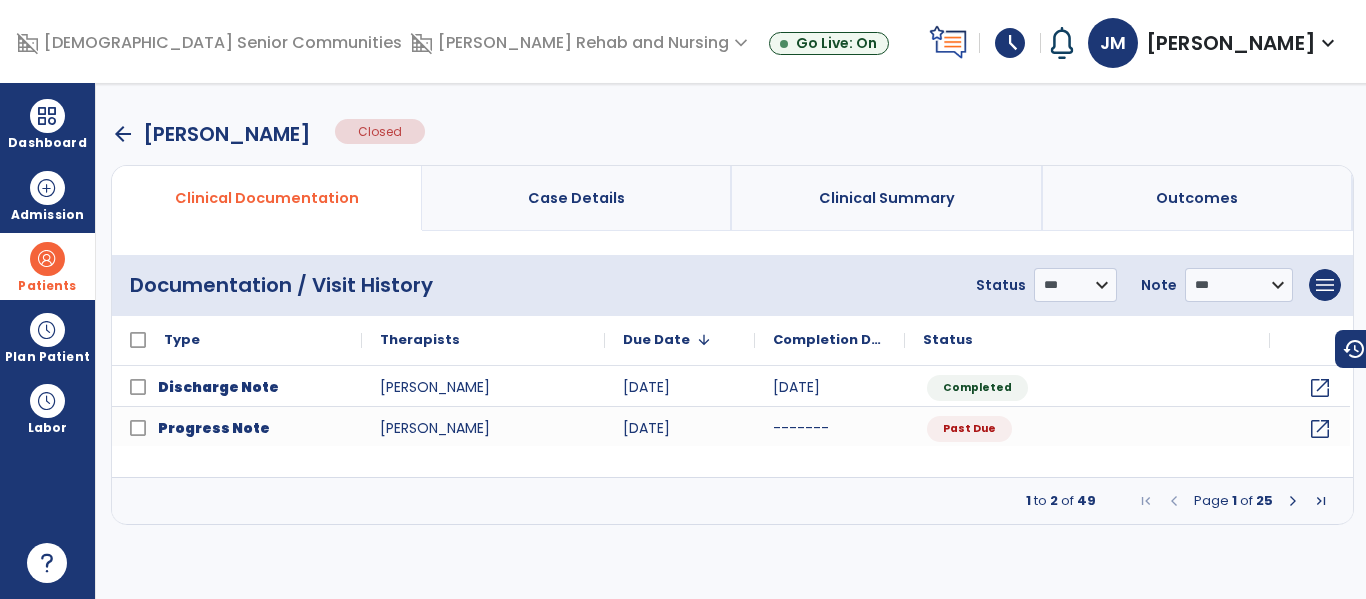 click at bounding box center [1321, 501] 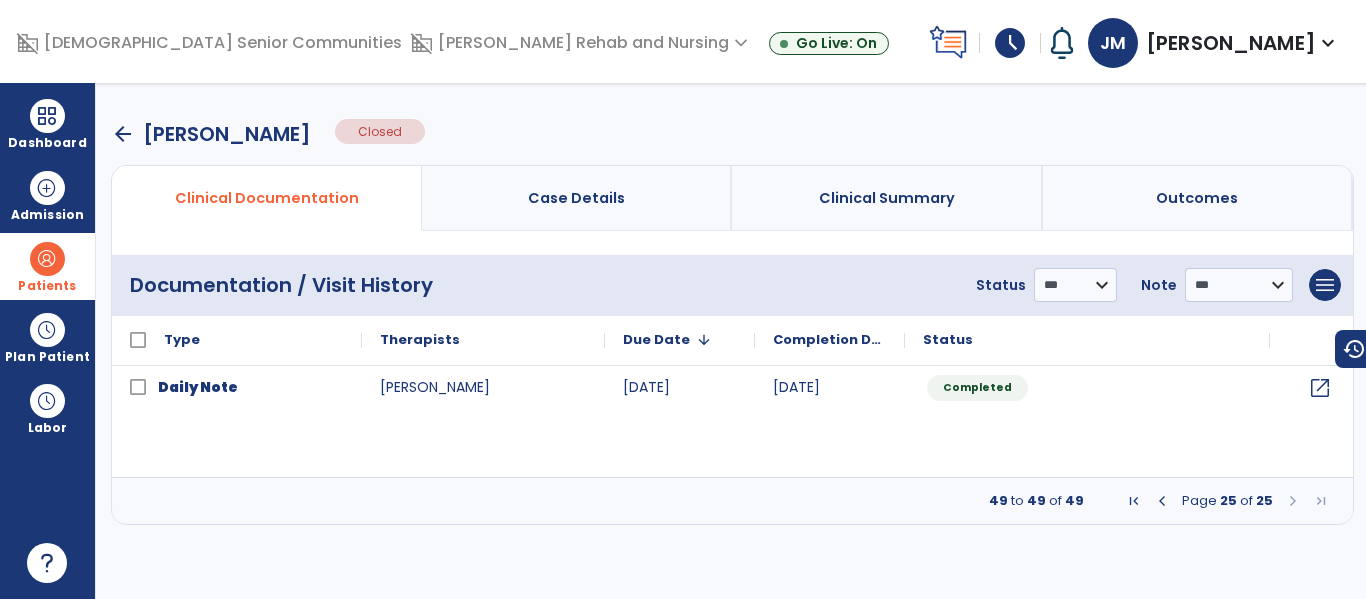 click at bounding box center (1162, 501) 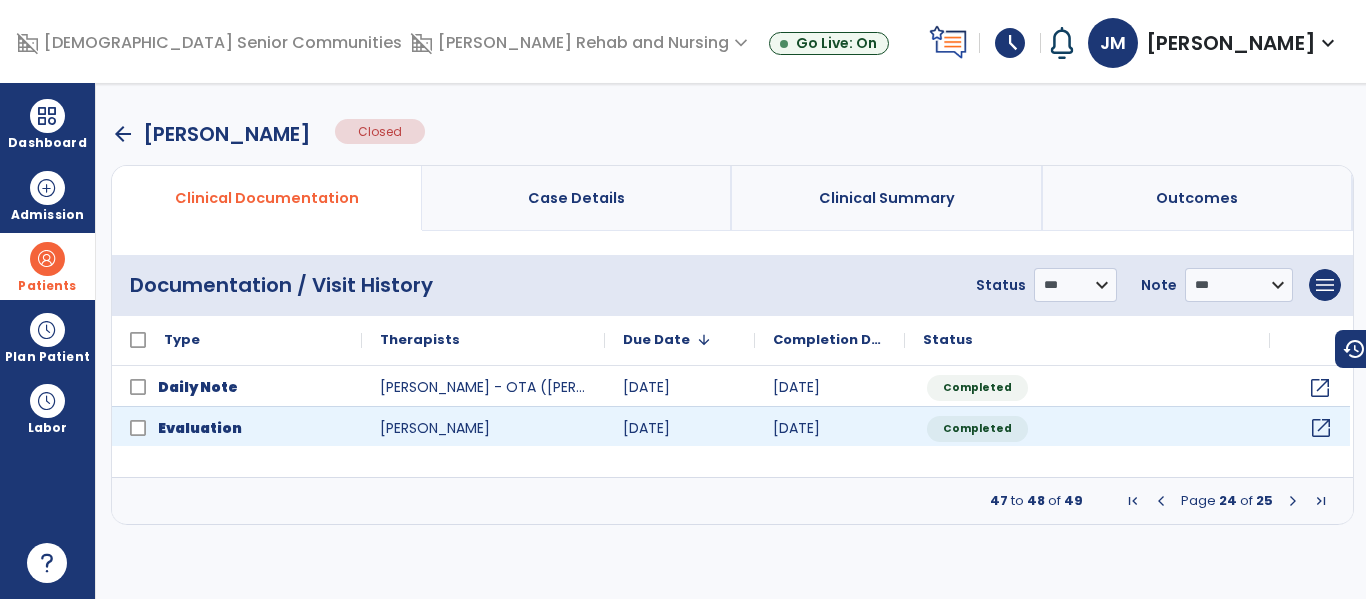 click on "open_in_new" 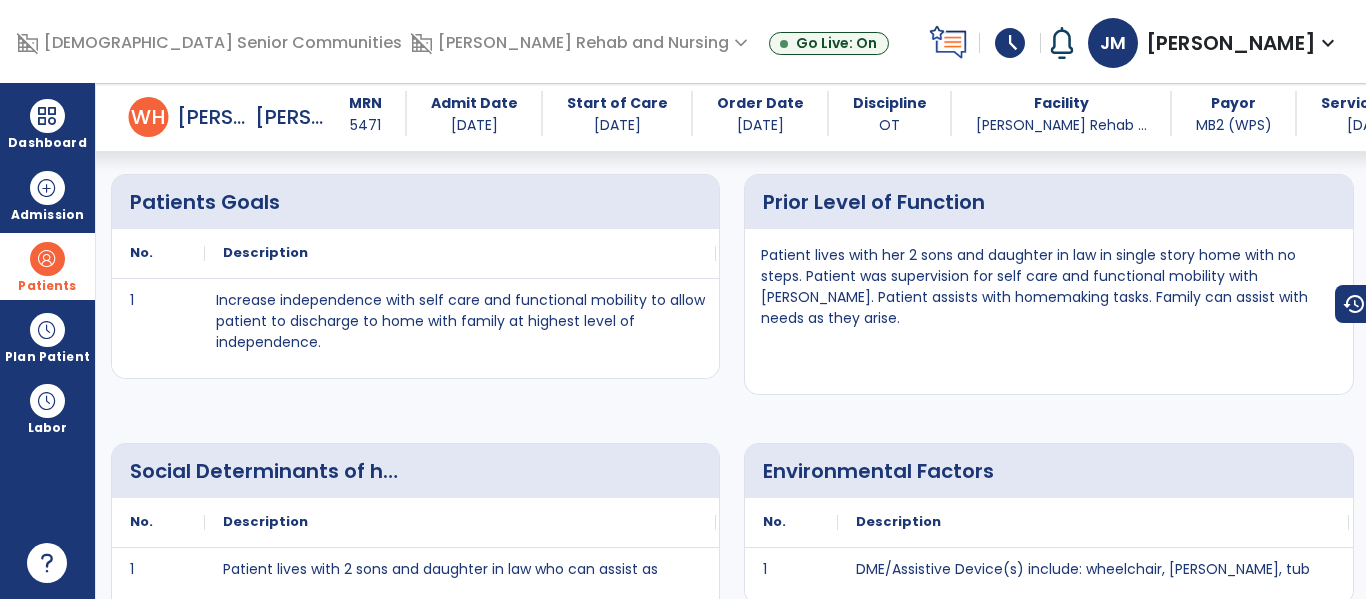 scroll, scrollTop: 1608, scrollLeft: 0, axis: vertical 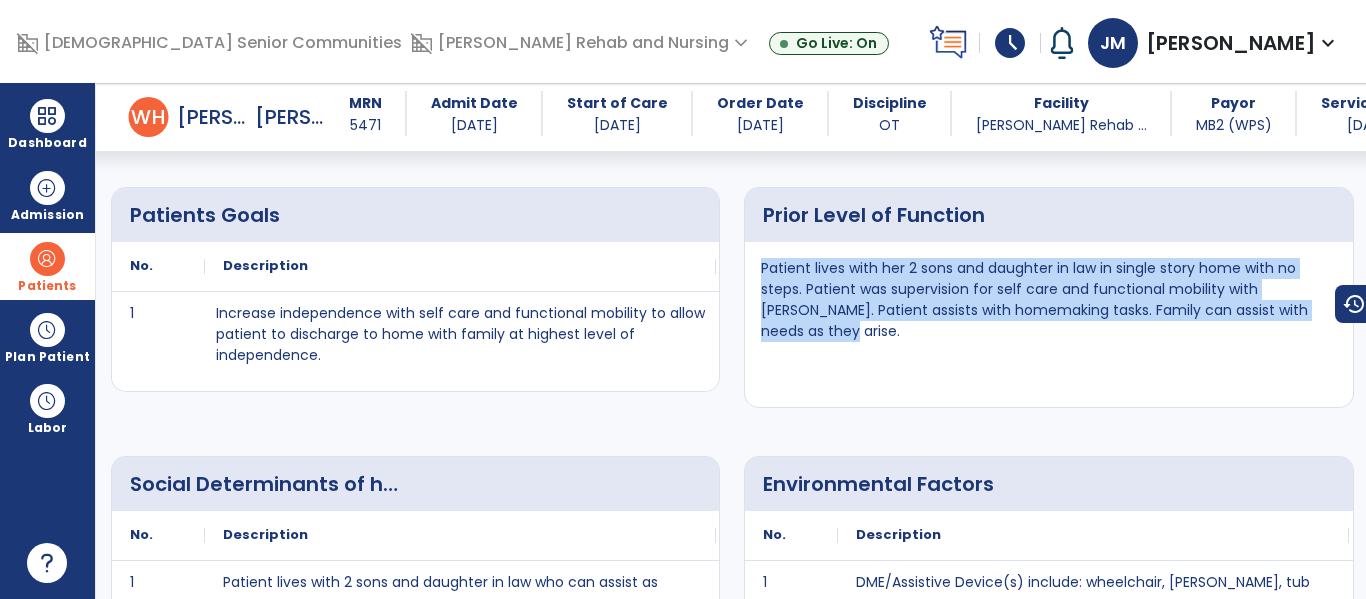 drag, startPoint x: 814, startPoint y: 334, endPoint x: 767, endPoint y: 264, distance: 84.31489 